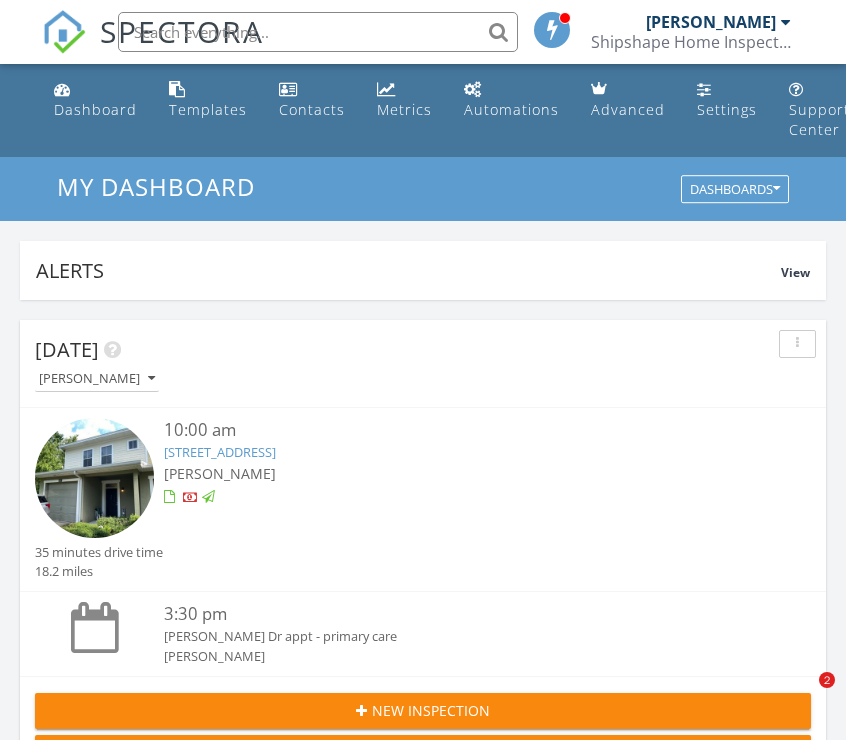 scroll, scrollTop: 712, scrollLeft: 0, axis: vertical 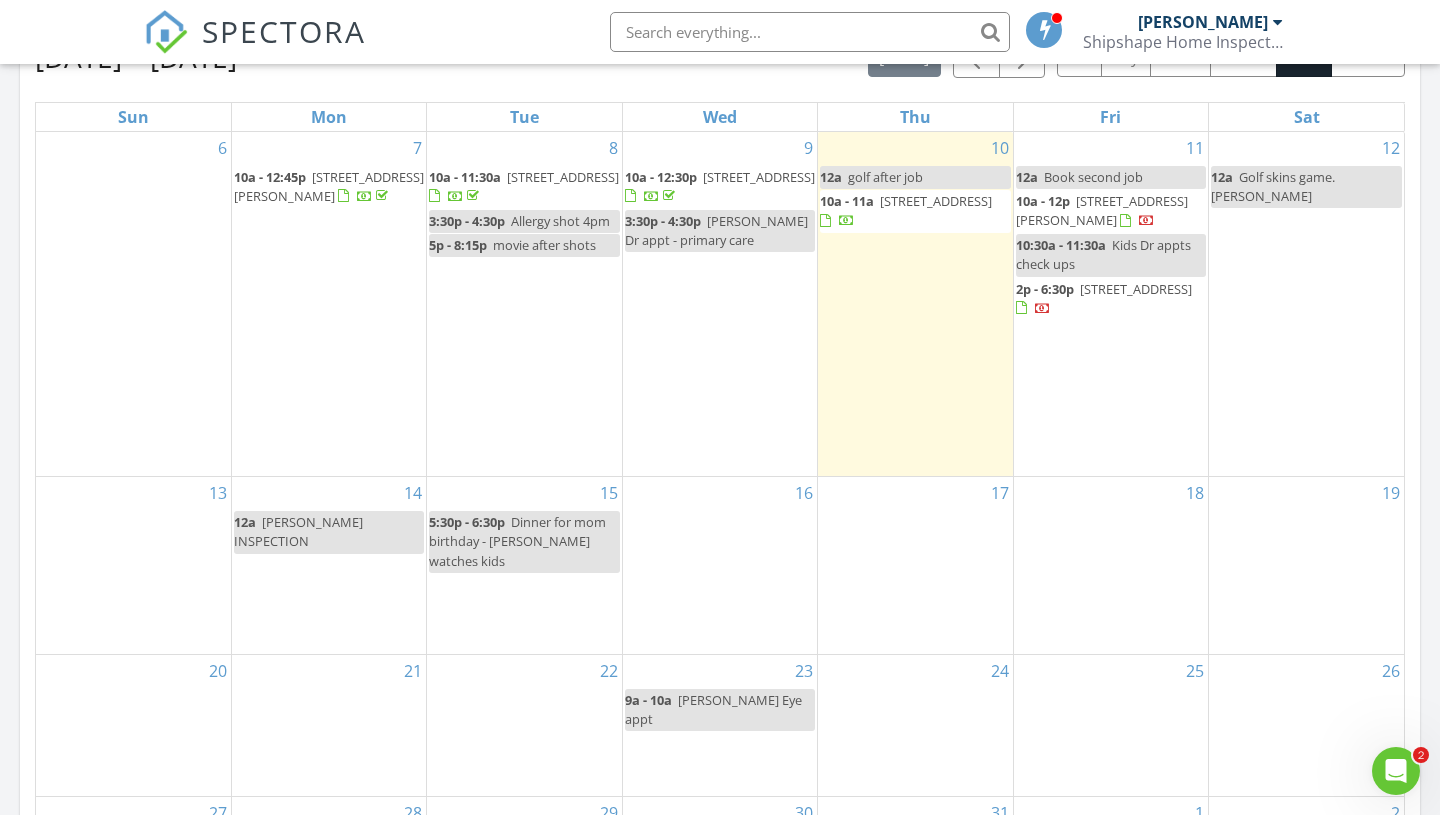 click on "11716 Navajo Sandstone St, Riverview 33579" at bounding box center [936, 201] 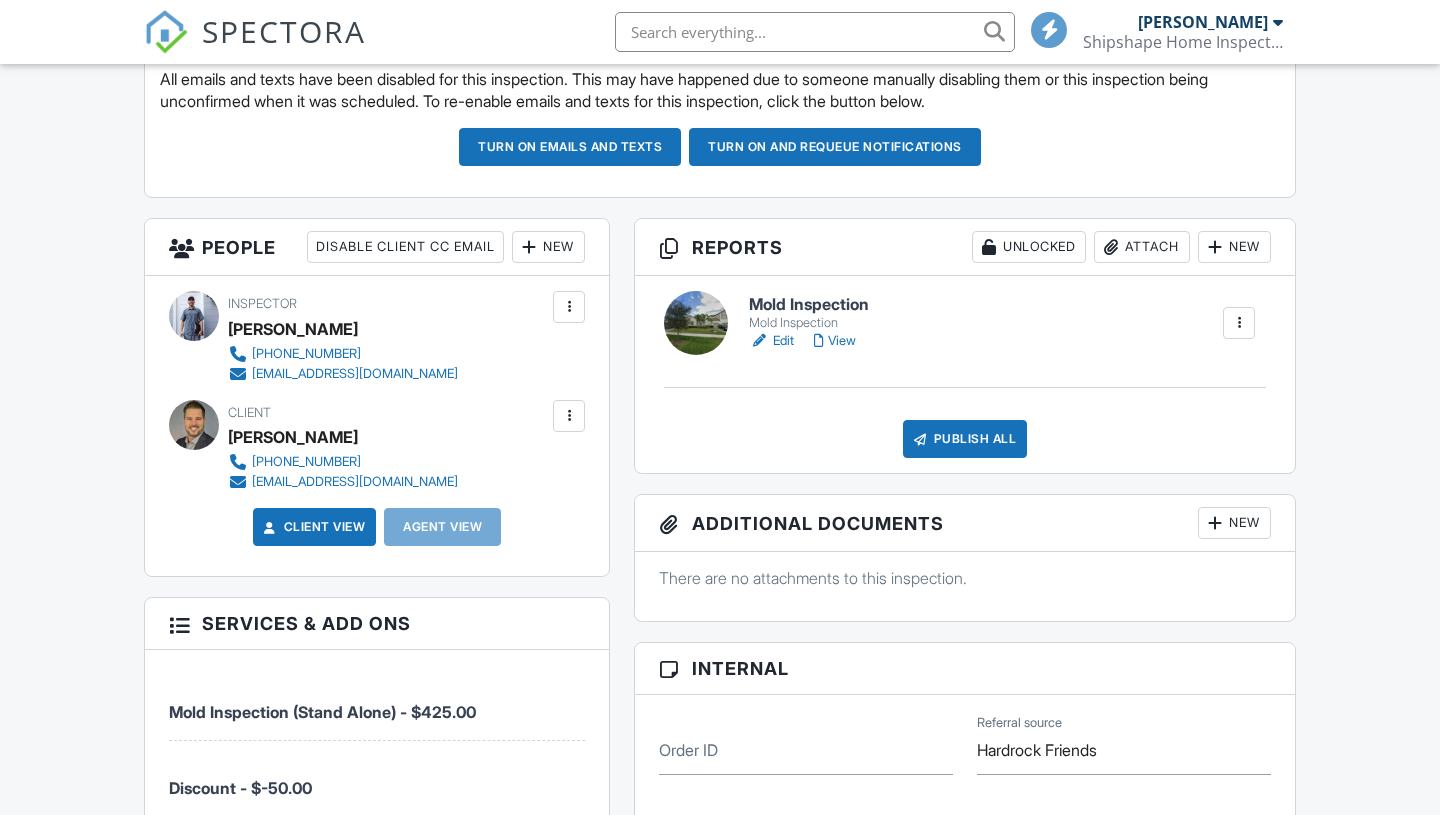 scroll, scrollTop: 584, scrollLeft: 0, axis: vertical 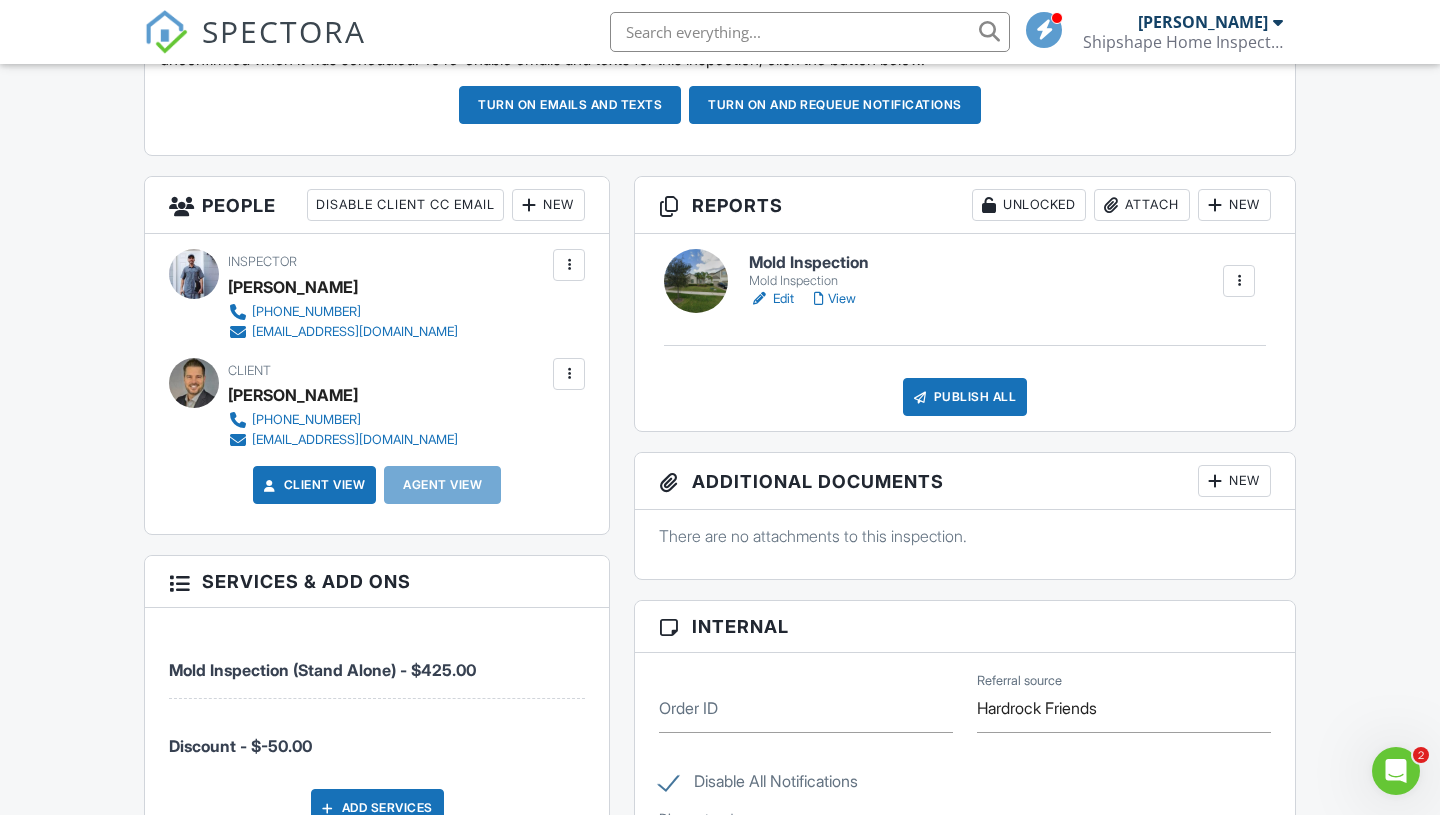 click on "Mold Inspection" at bounding box center (809, 263) 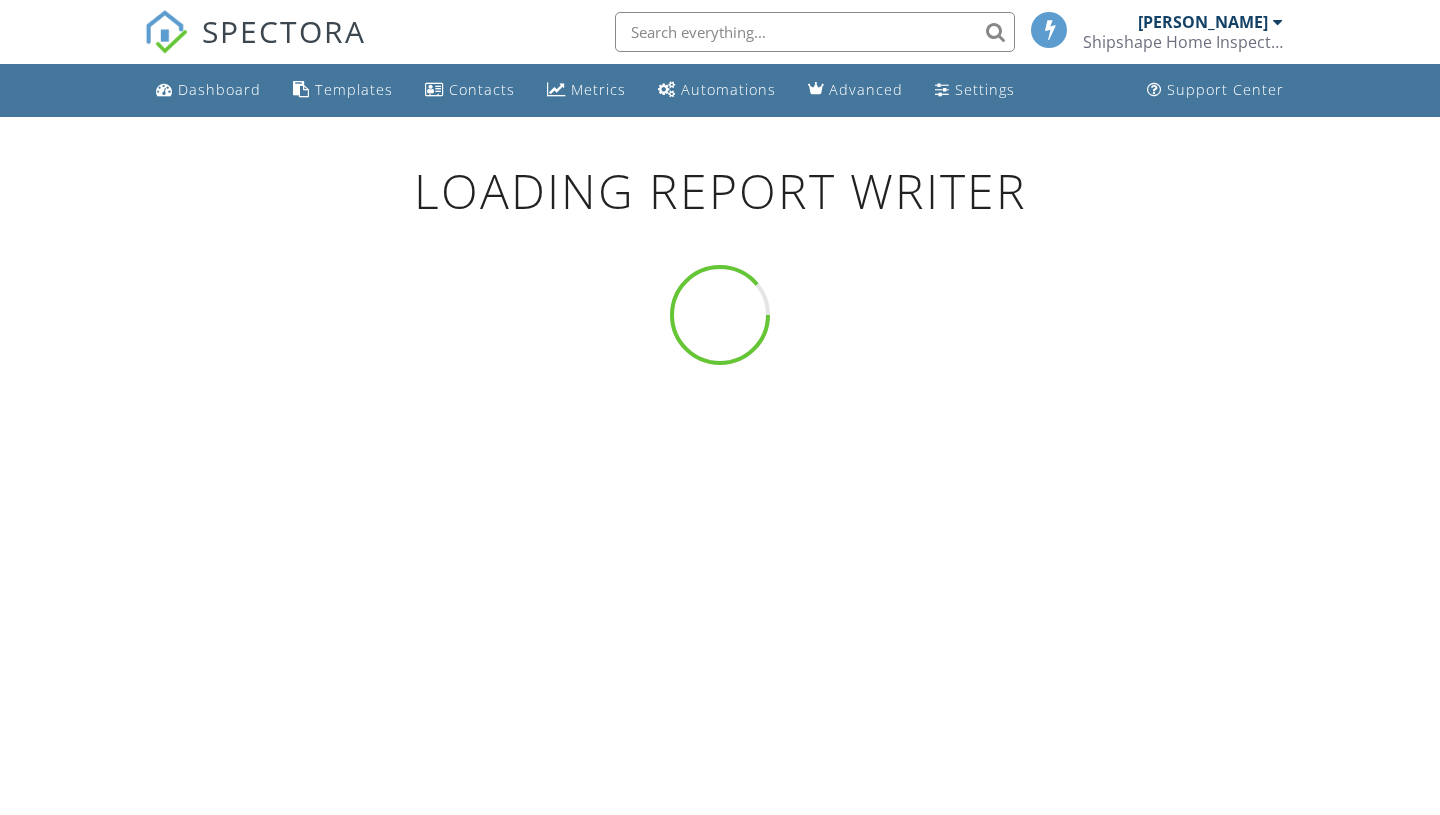 scroll, scrollTop: 0, scrollLeft: 0, axis: both 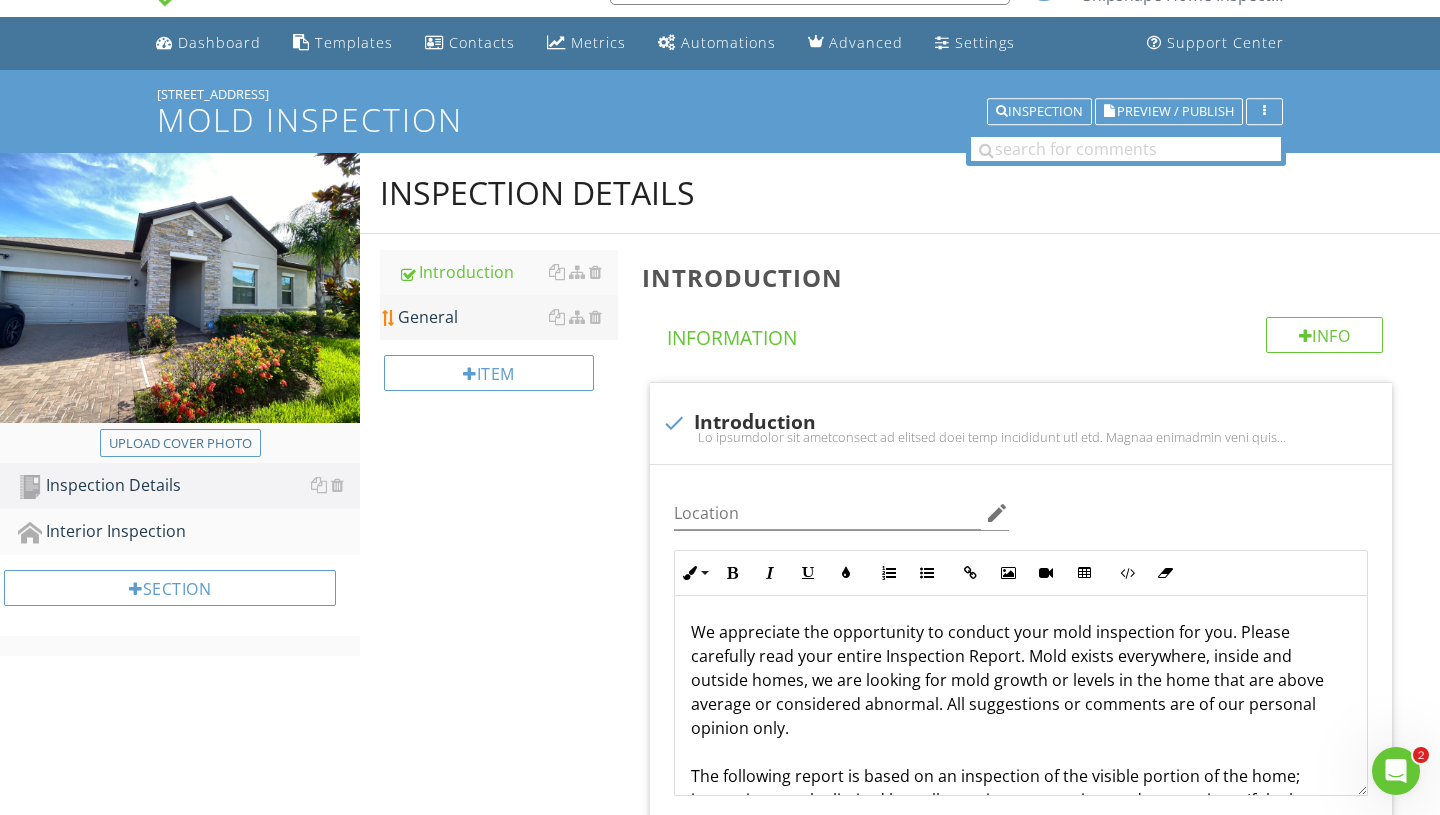 click on "General" at bounding box center [508, 317] 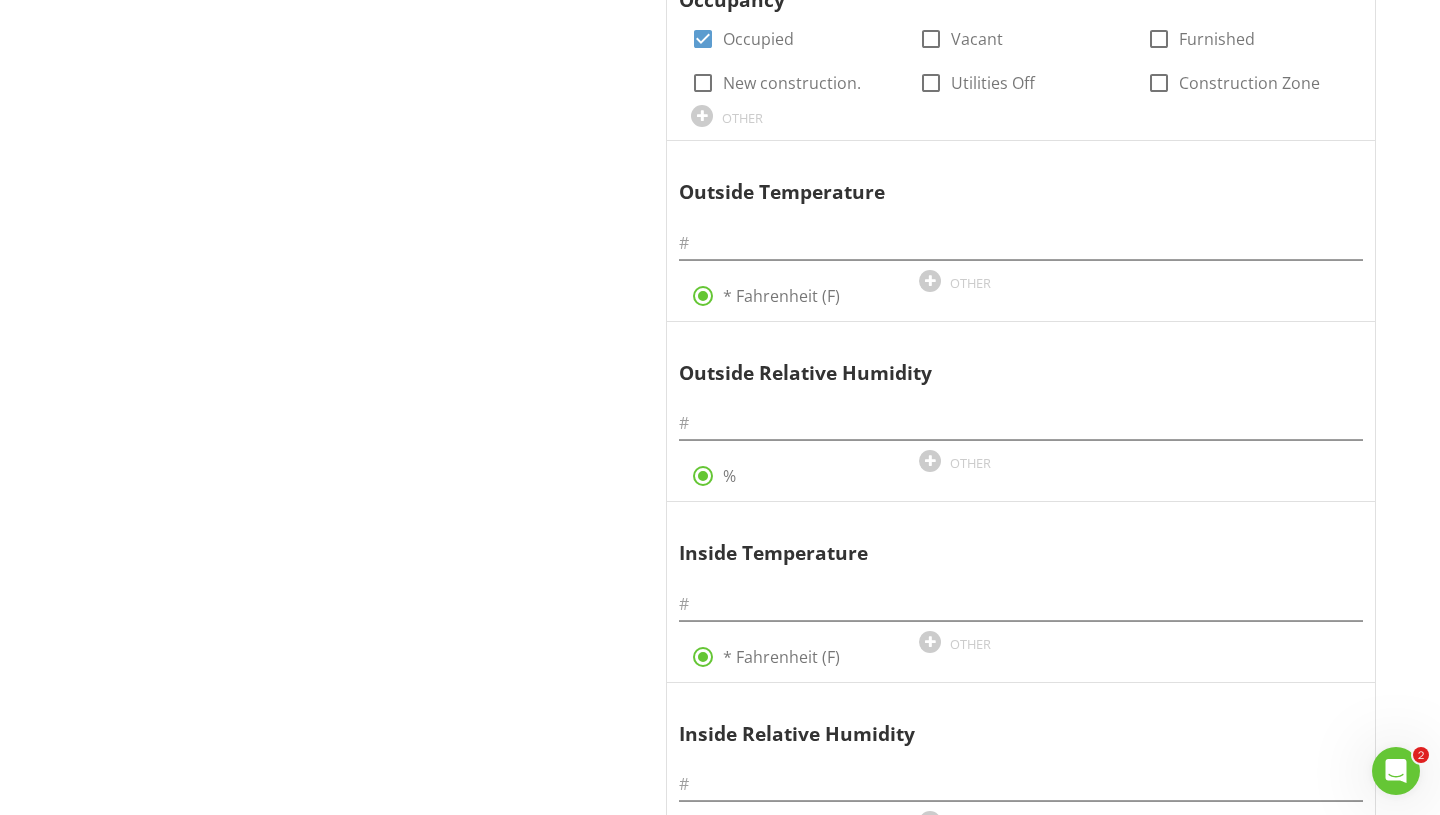 scroll, scrollTop: 1332, scrollLeft: 0, axis: vertical 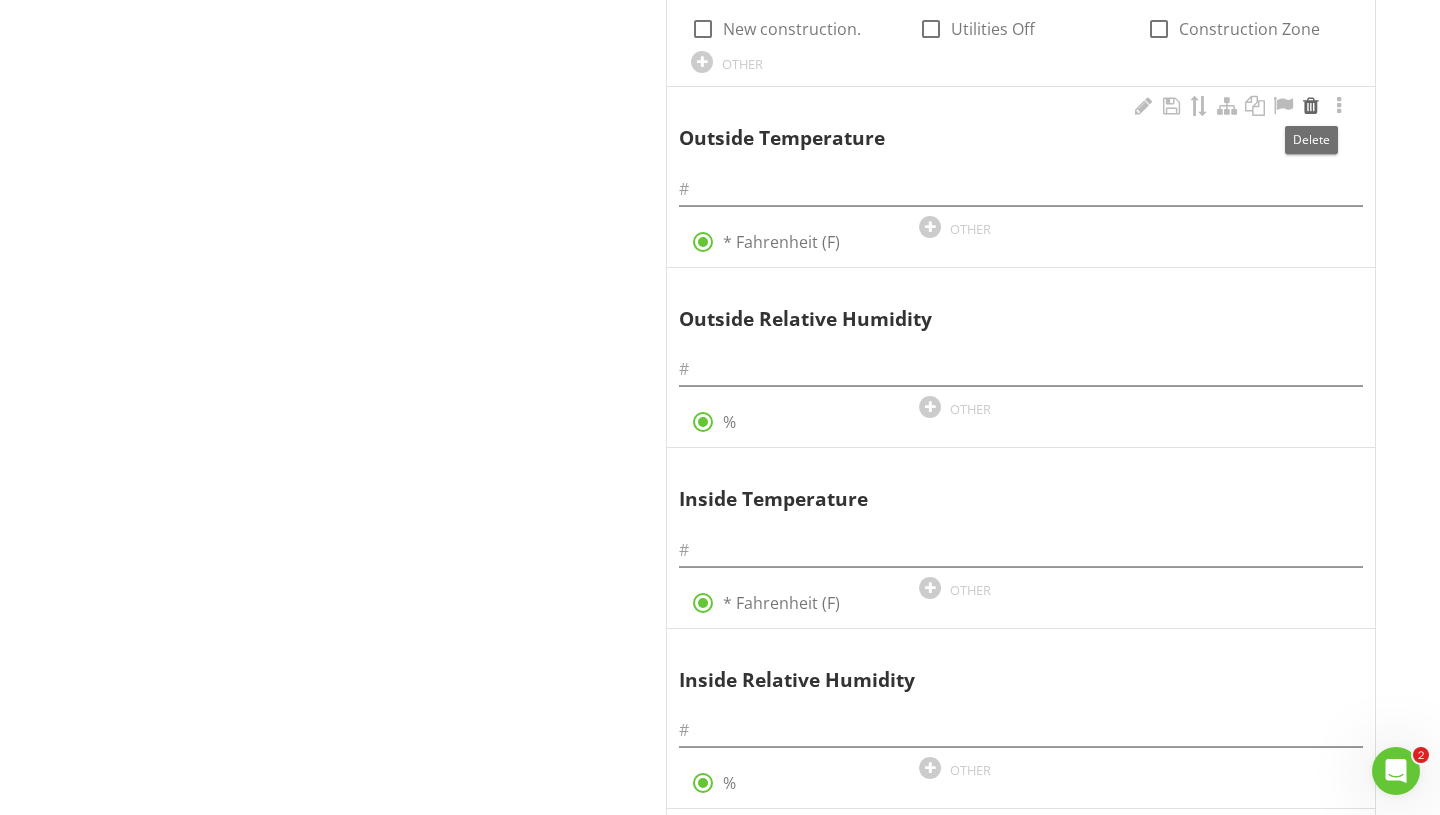 click at bounding box center [1311, 106] 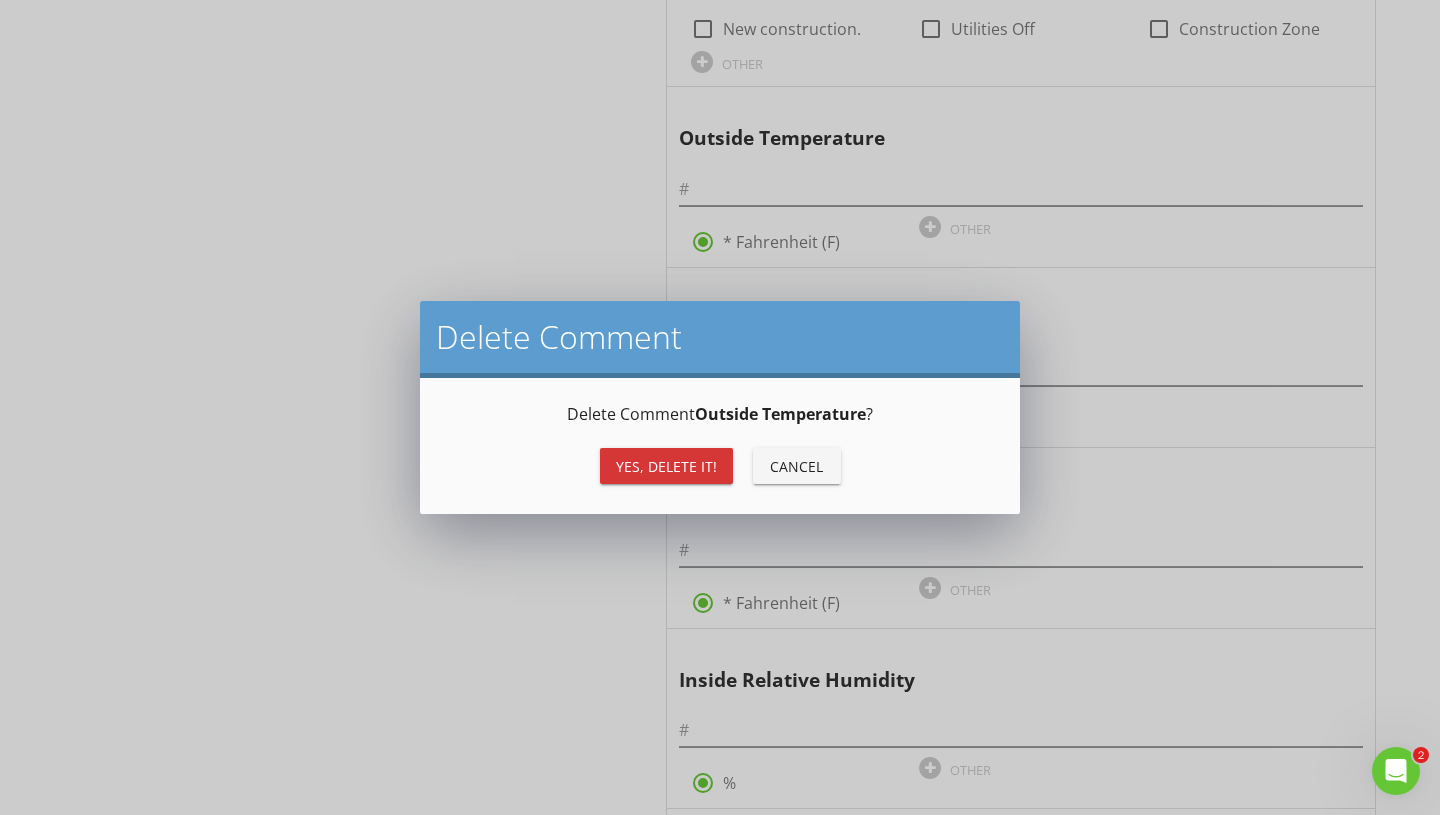 click on "Yes, Delete it!" at bounding box center [666, 466] 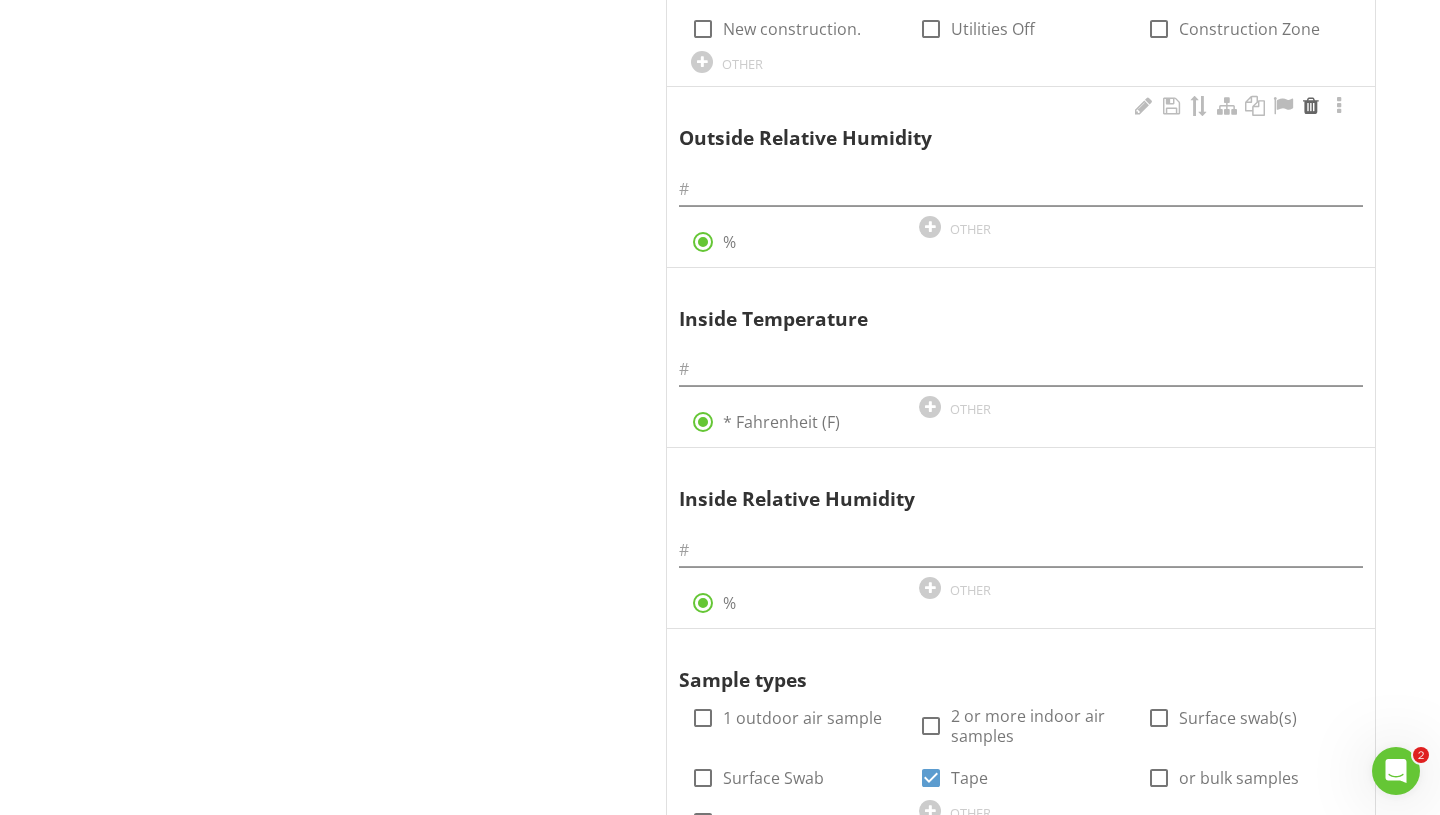 click at bounding box center (1311, 106) 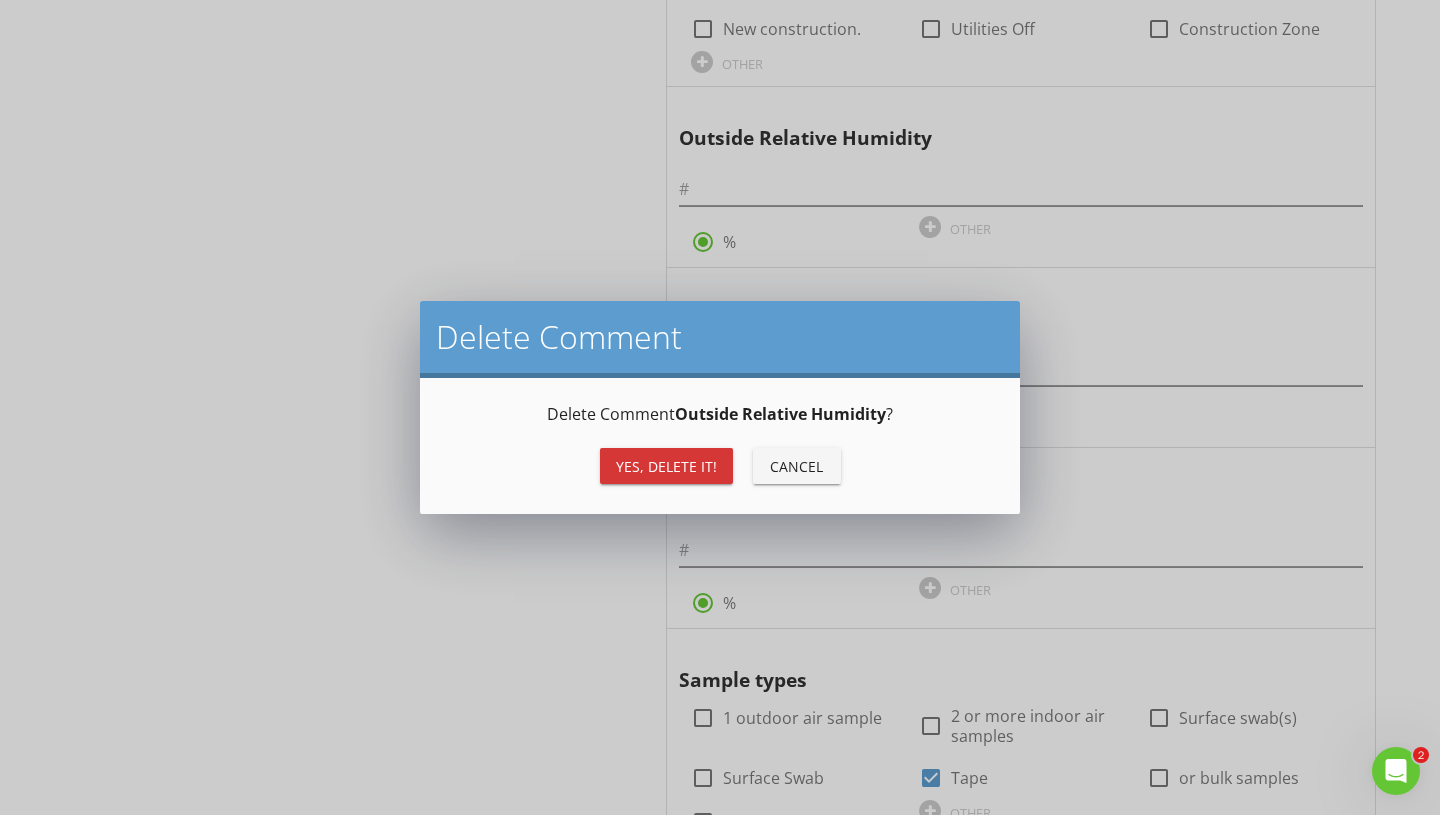click on "Yes, Delete it!" at bounding box center [666, 466] 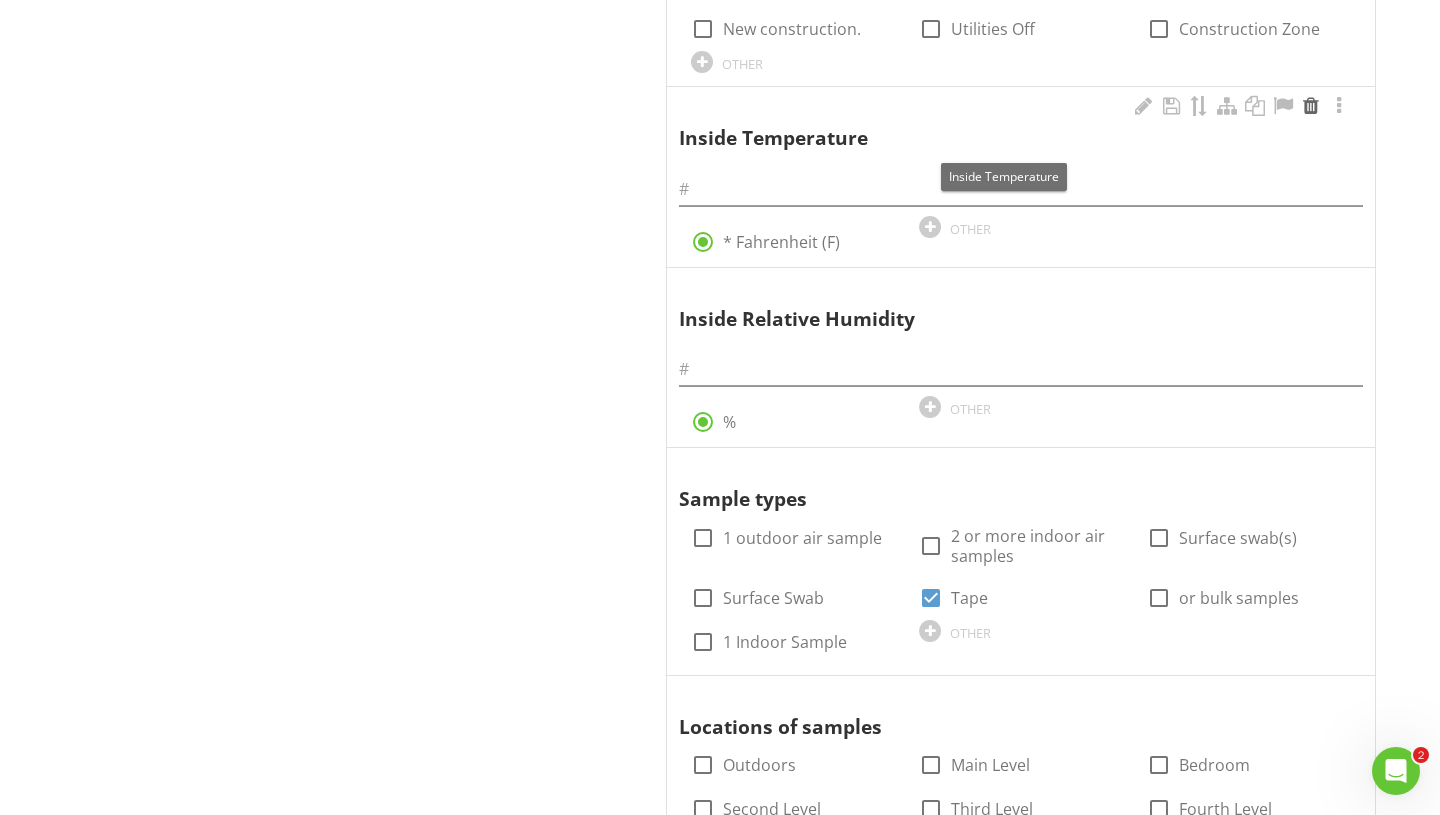 click at bounding box center [1311, 106] 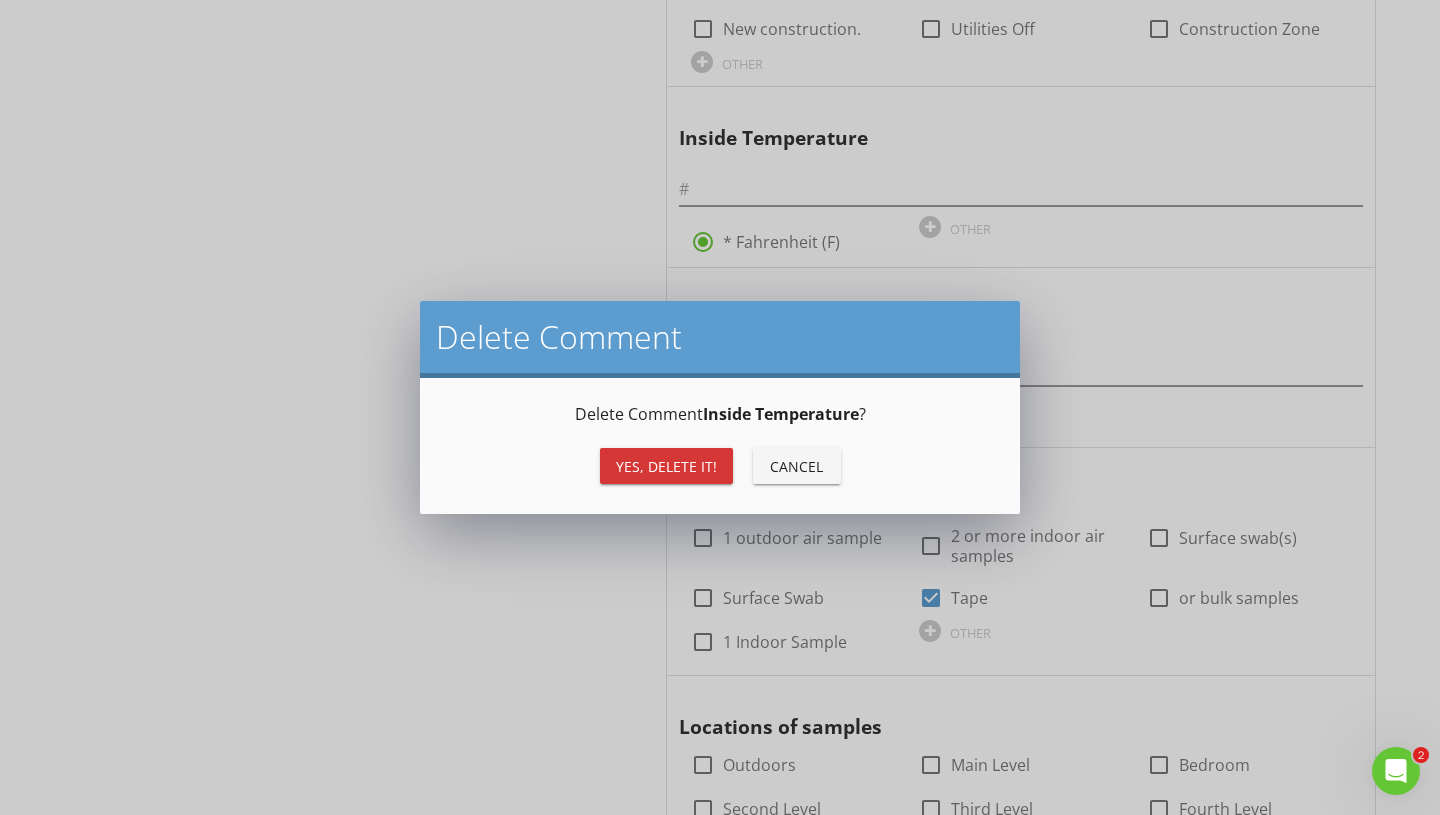 click on "Yes, Delete it!" at bounding box center [666, 466] 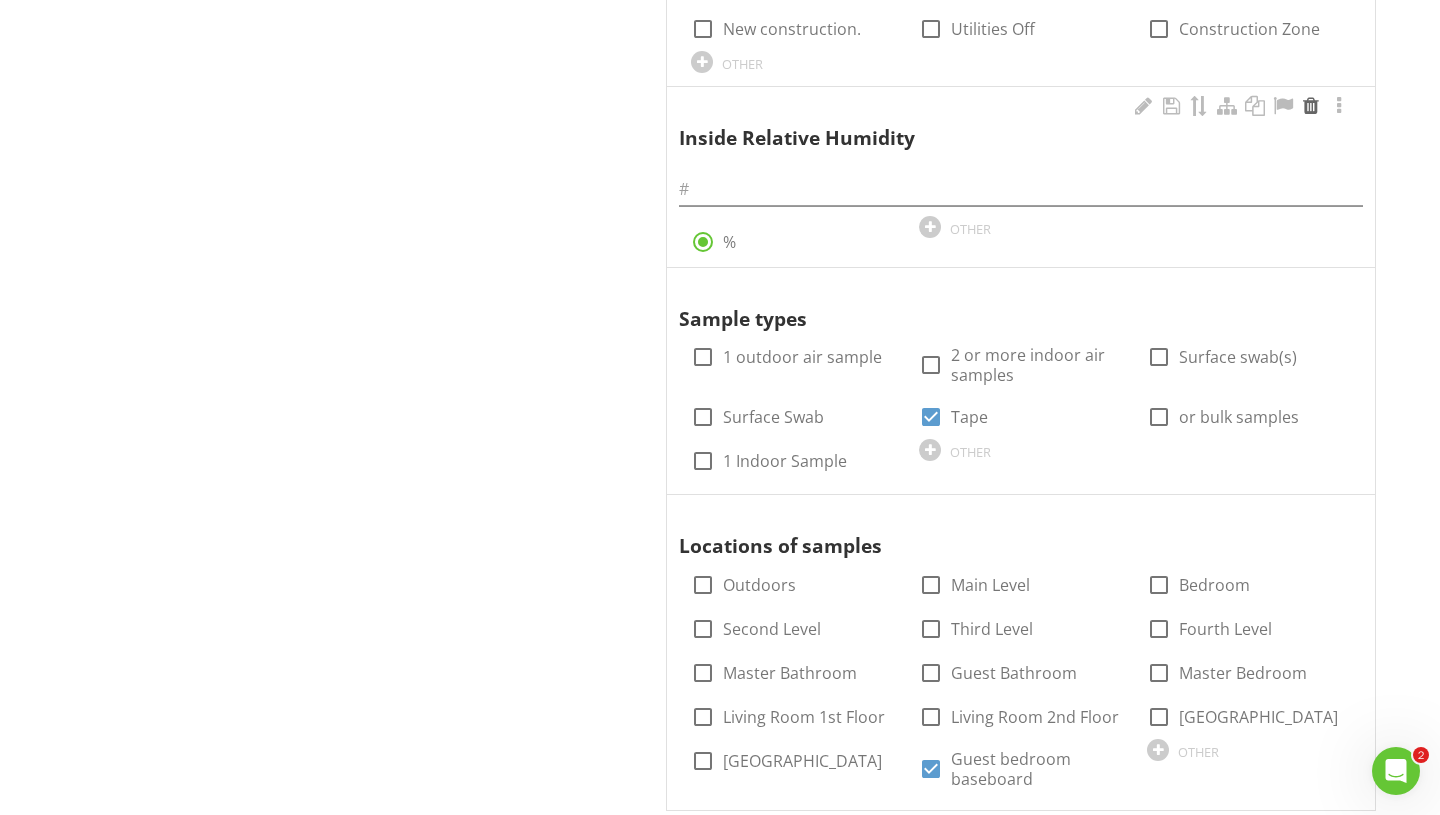click at bounding box center (1311, 106) 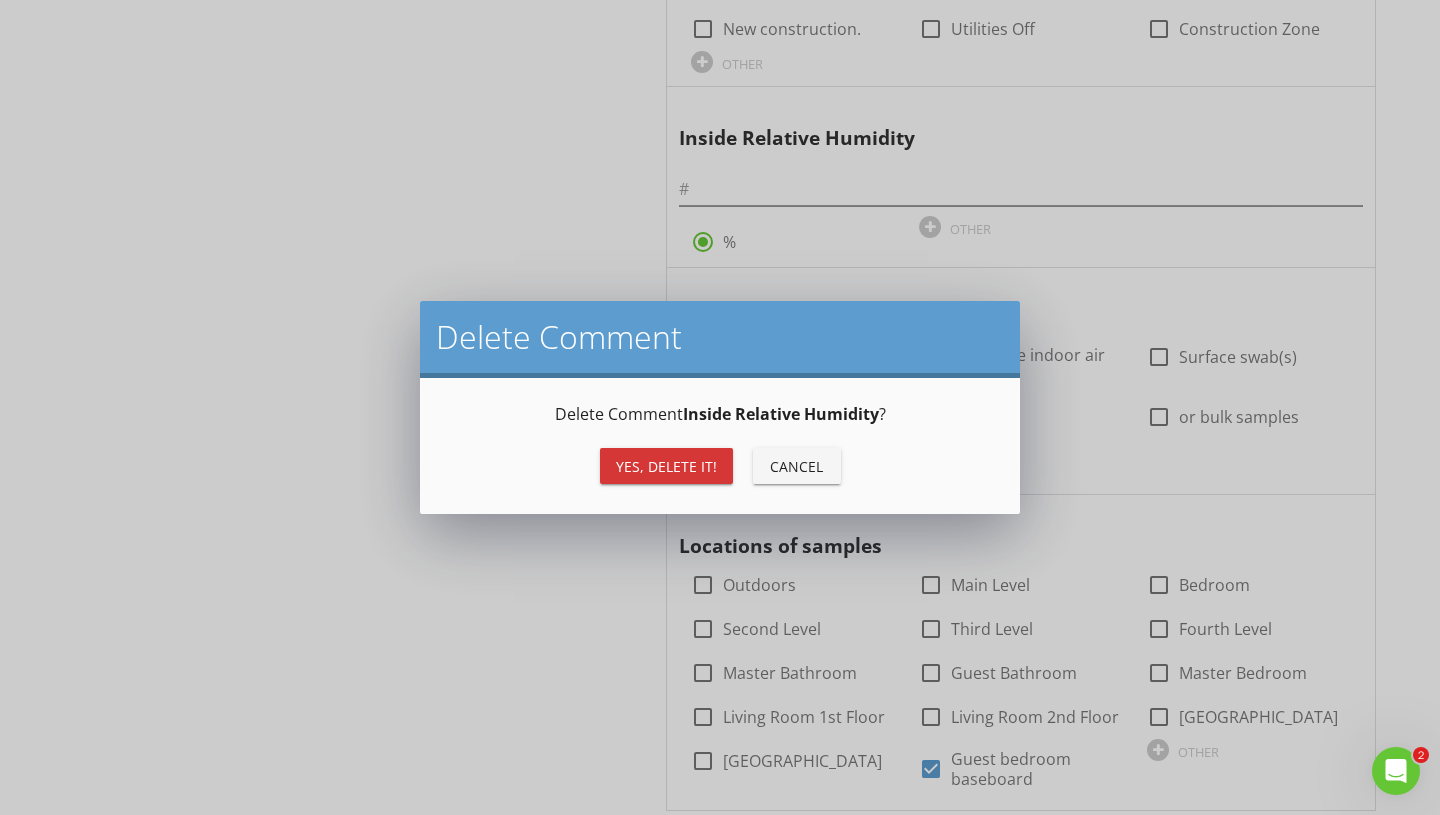 click on "Yes, Delete it!" at bounding box center (666, 466) 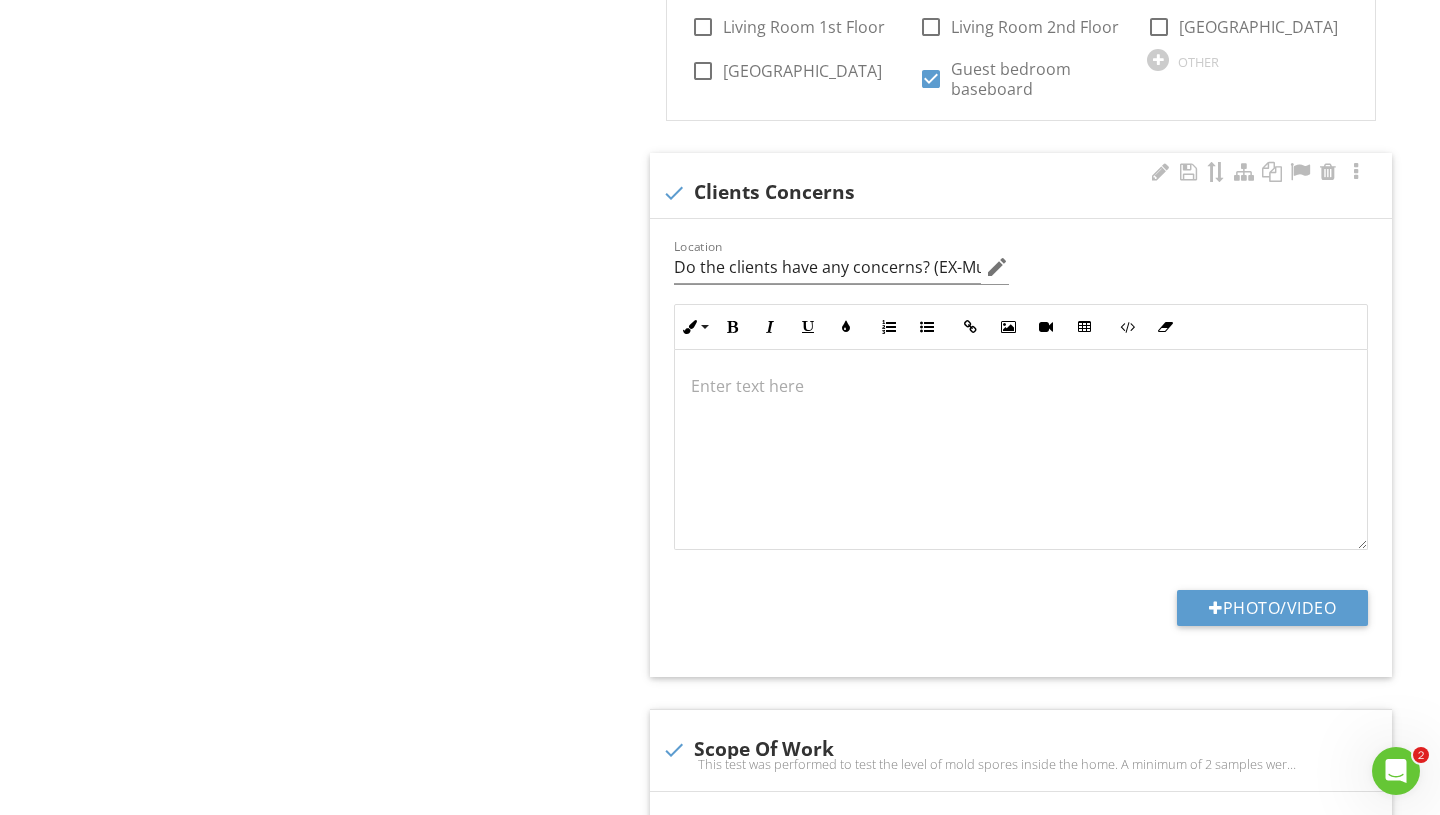 scroll, scrollTop: 1888, scrollLeft: 0, axis: vertical 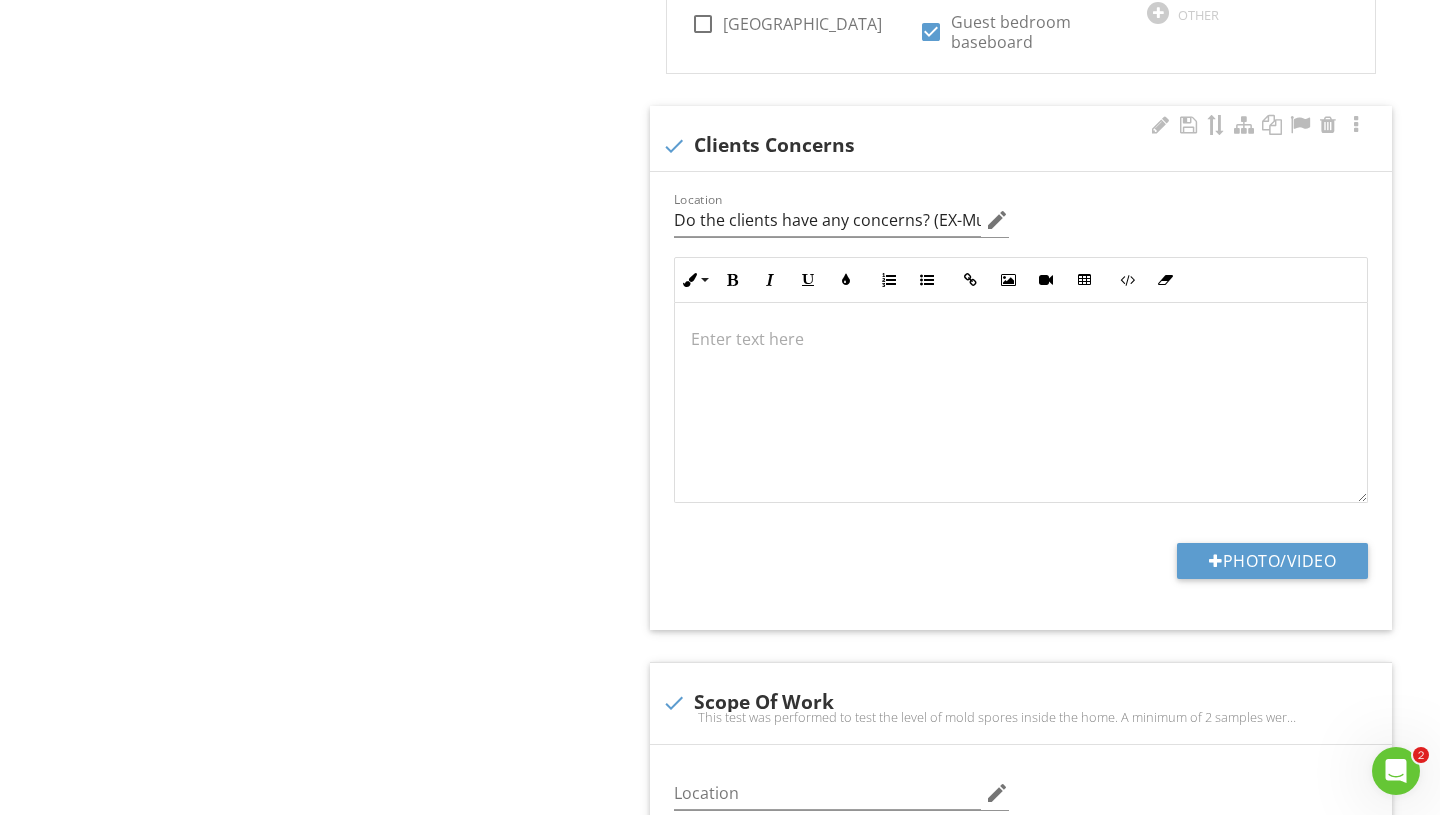 click at bounding box center (1021, 403) 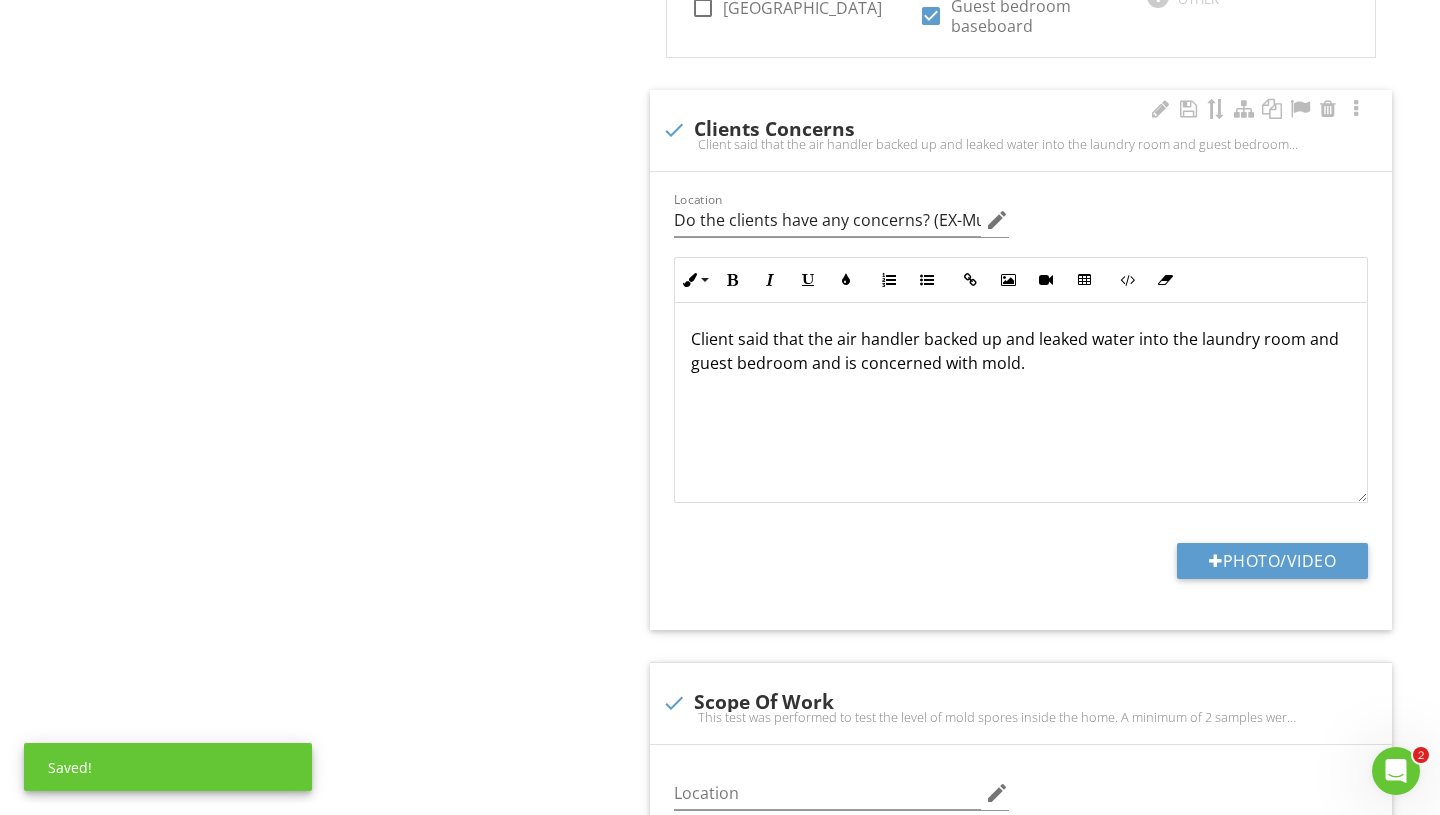 scroll, scrollTop: 2264, scrollLeft: 0, axis: vertical 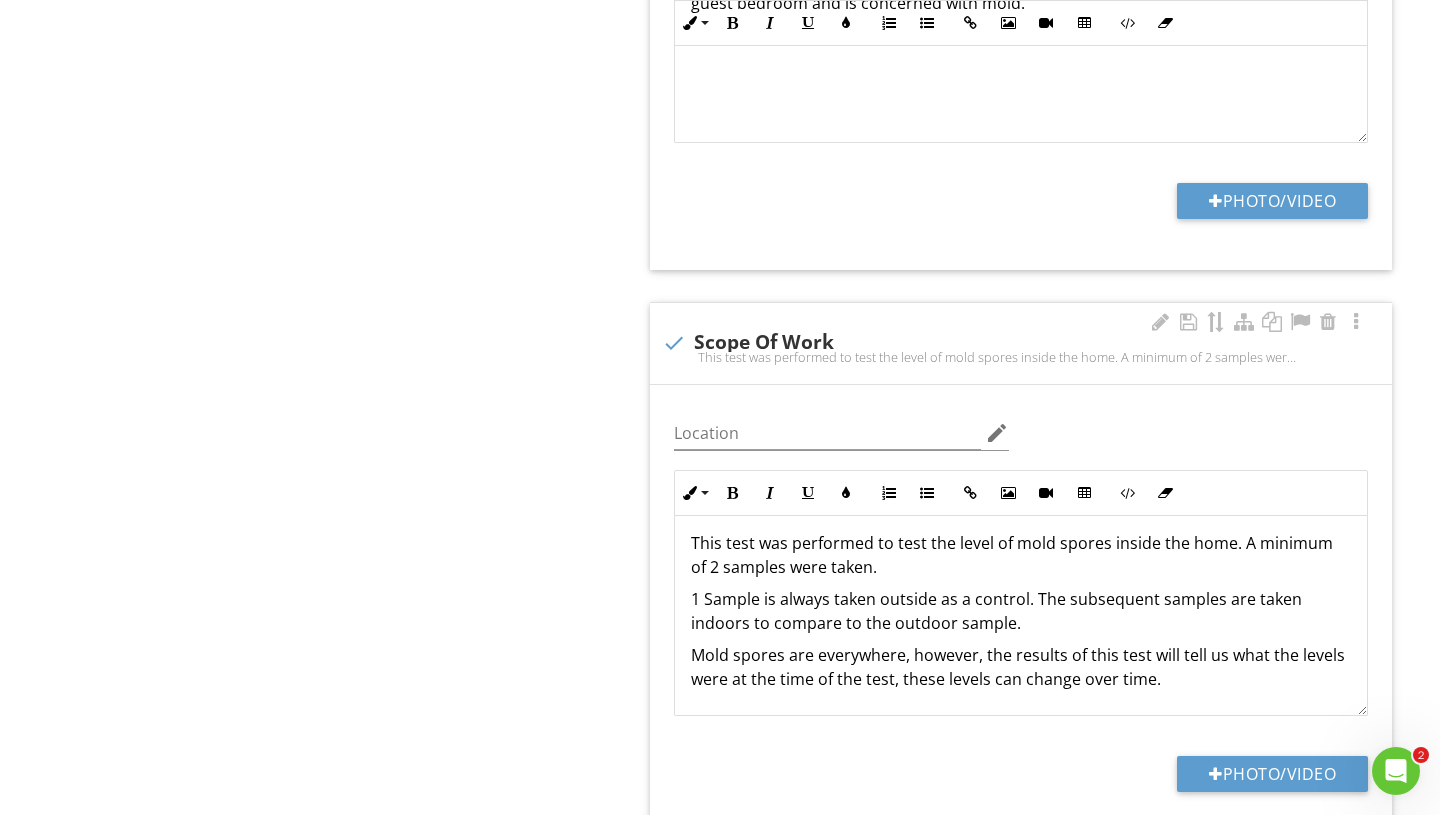 click at bounding box center (674, 343) 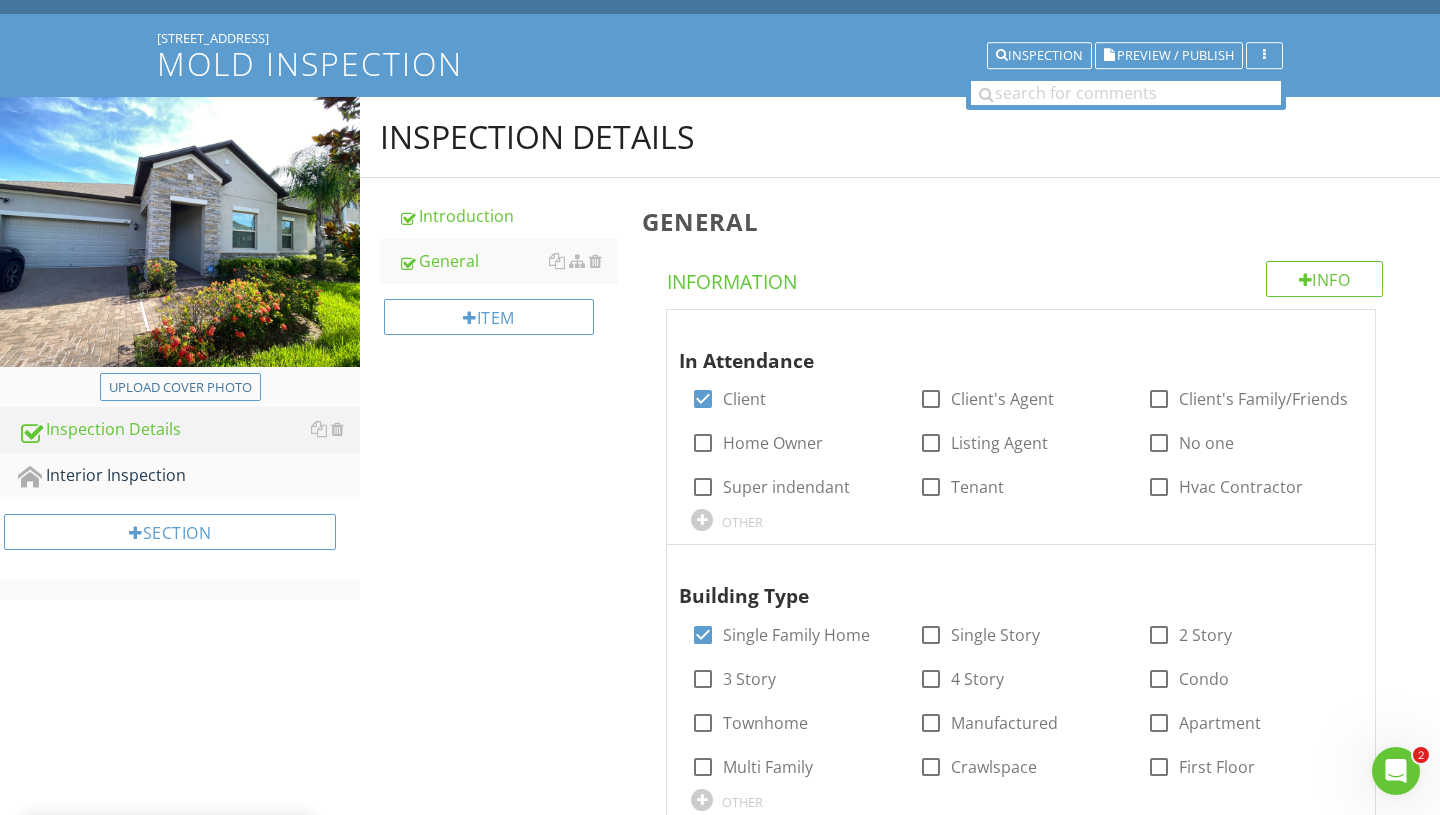 scroll, scrollTop: 198, scrollLeft: 0, axis: vertical 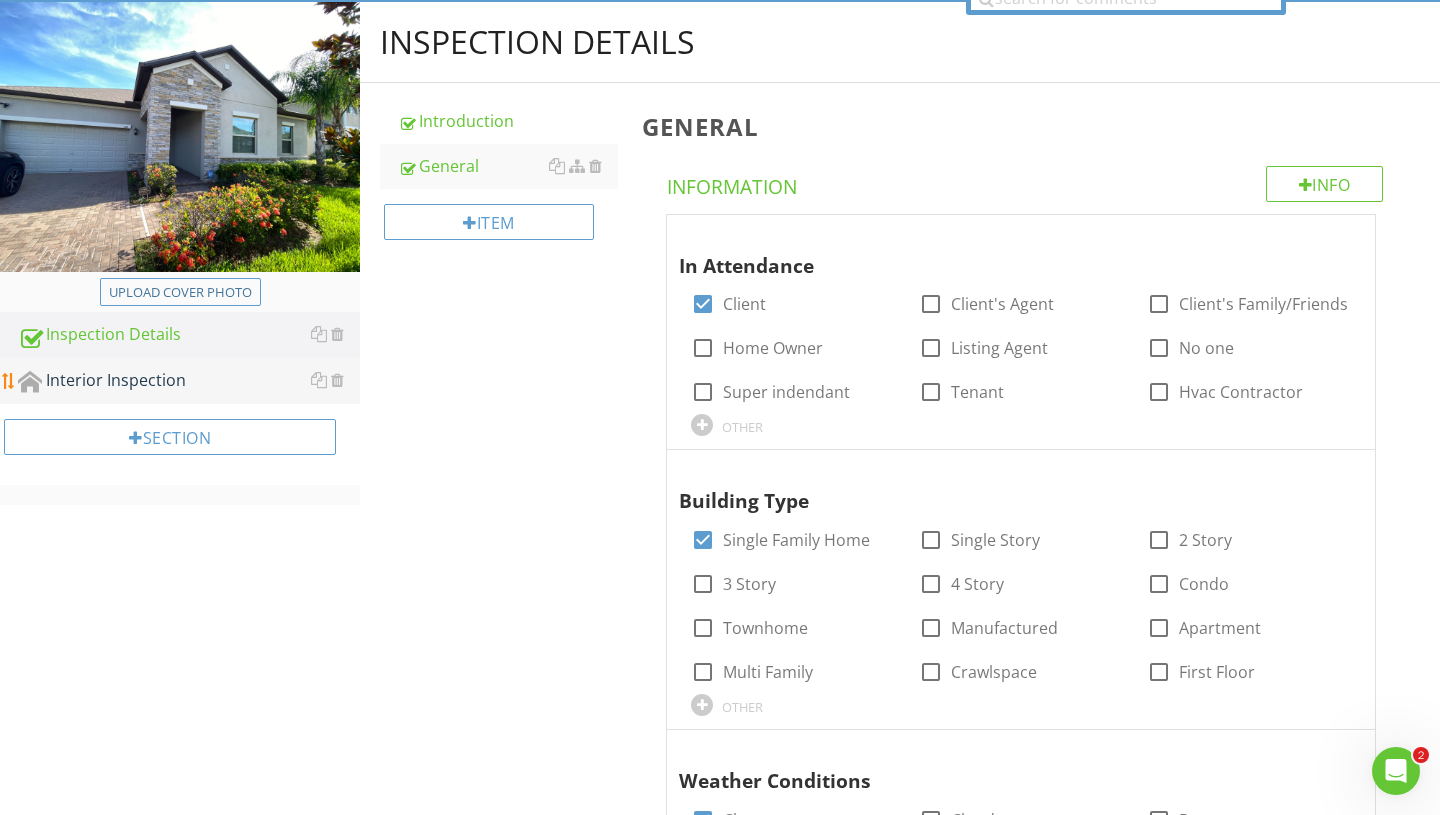 click on "Interior Inspection" at bounding box center (189, 381) 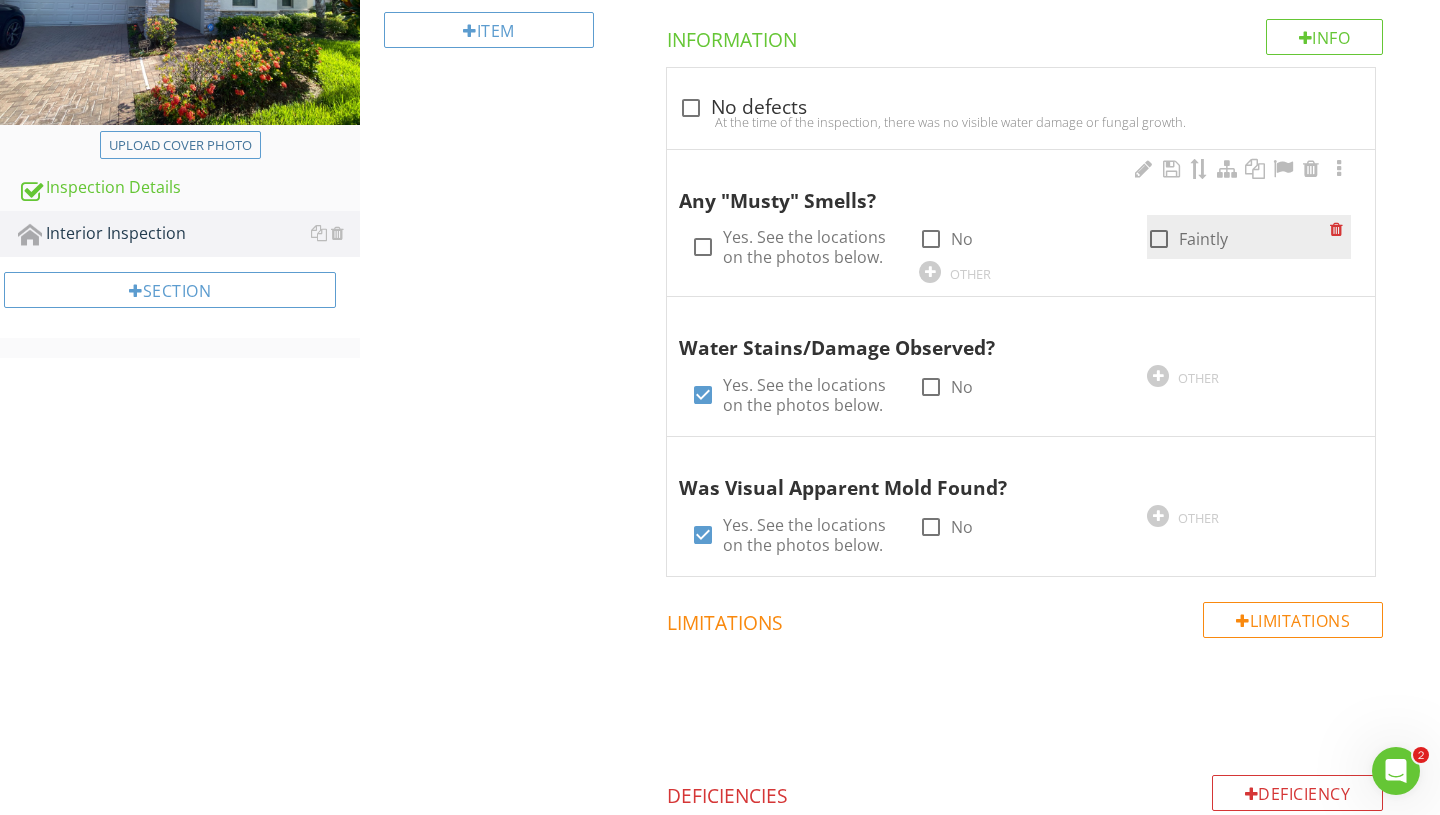 scroll, scrollTop: 328, scrollLeft: 0, axis: vertical 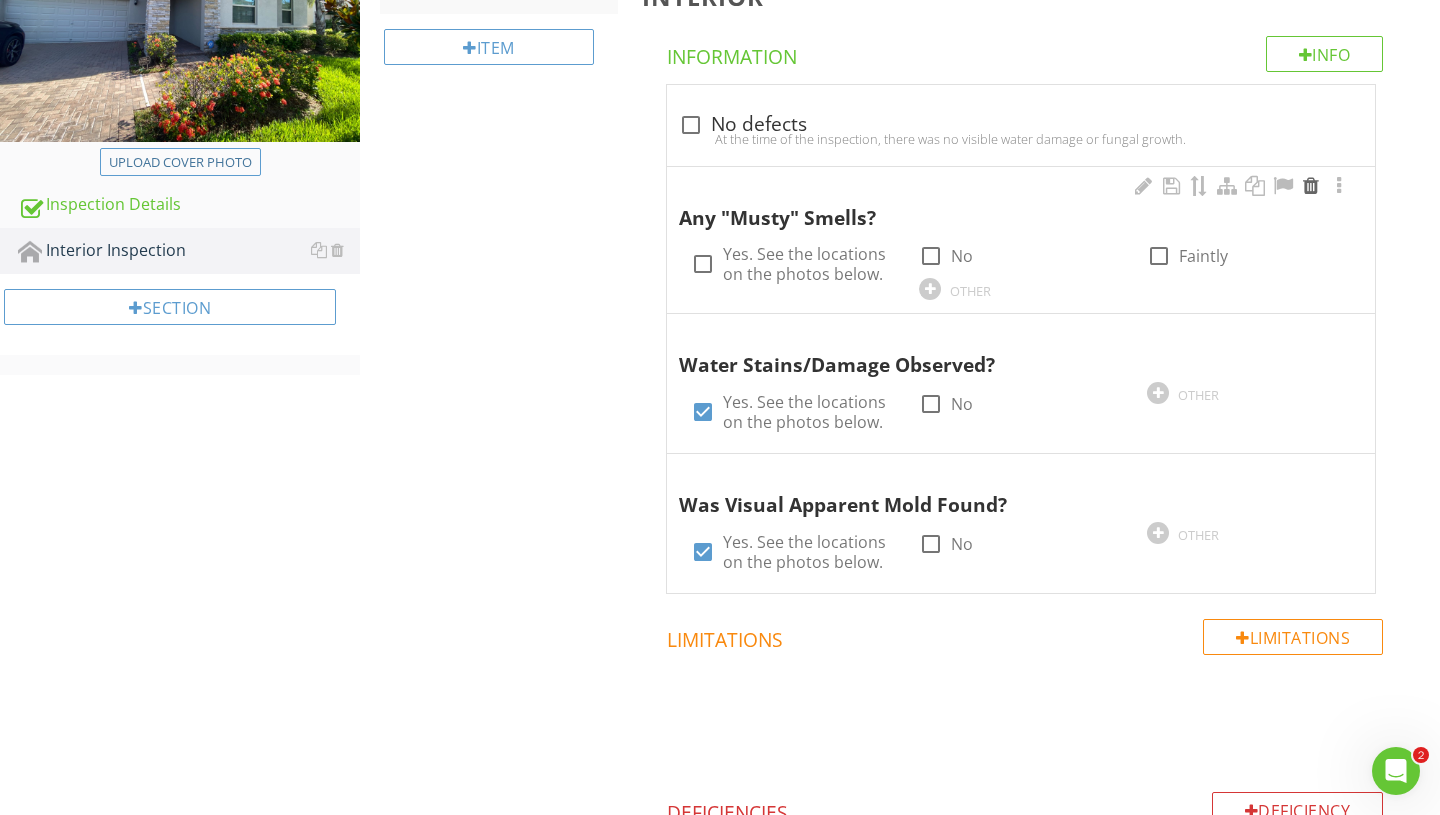 click at bounding box center [1311, 186] 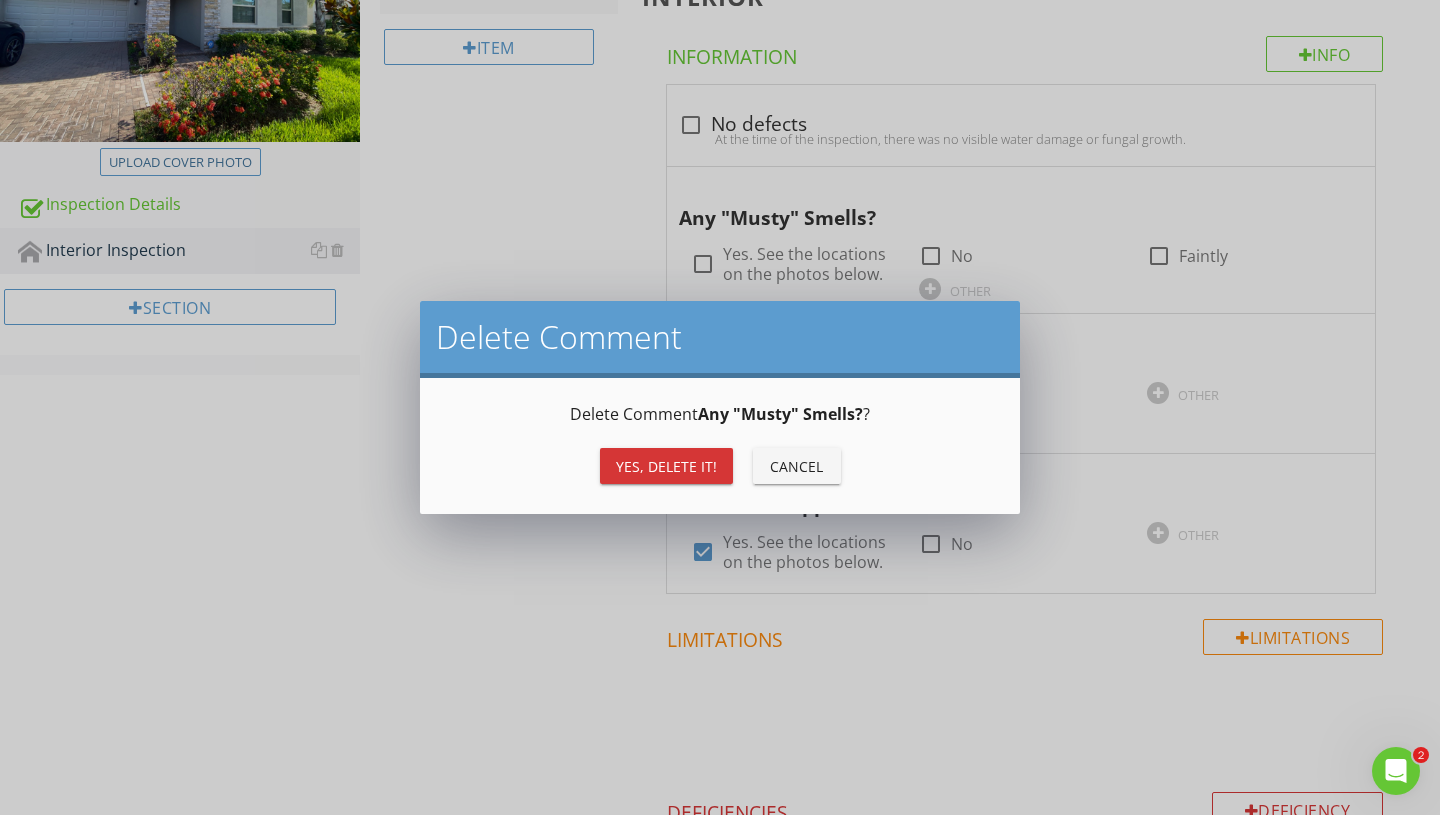 click on "Yes, Delete it!" at bounding box center (666, 466) 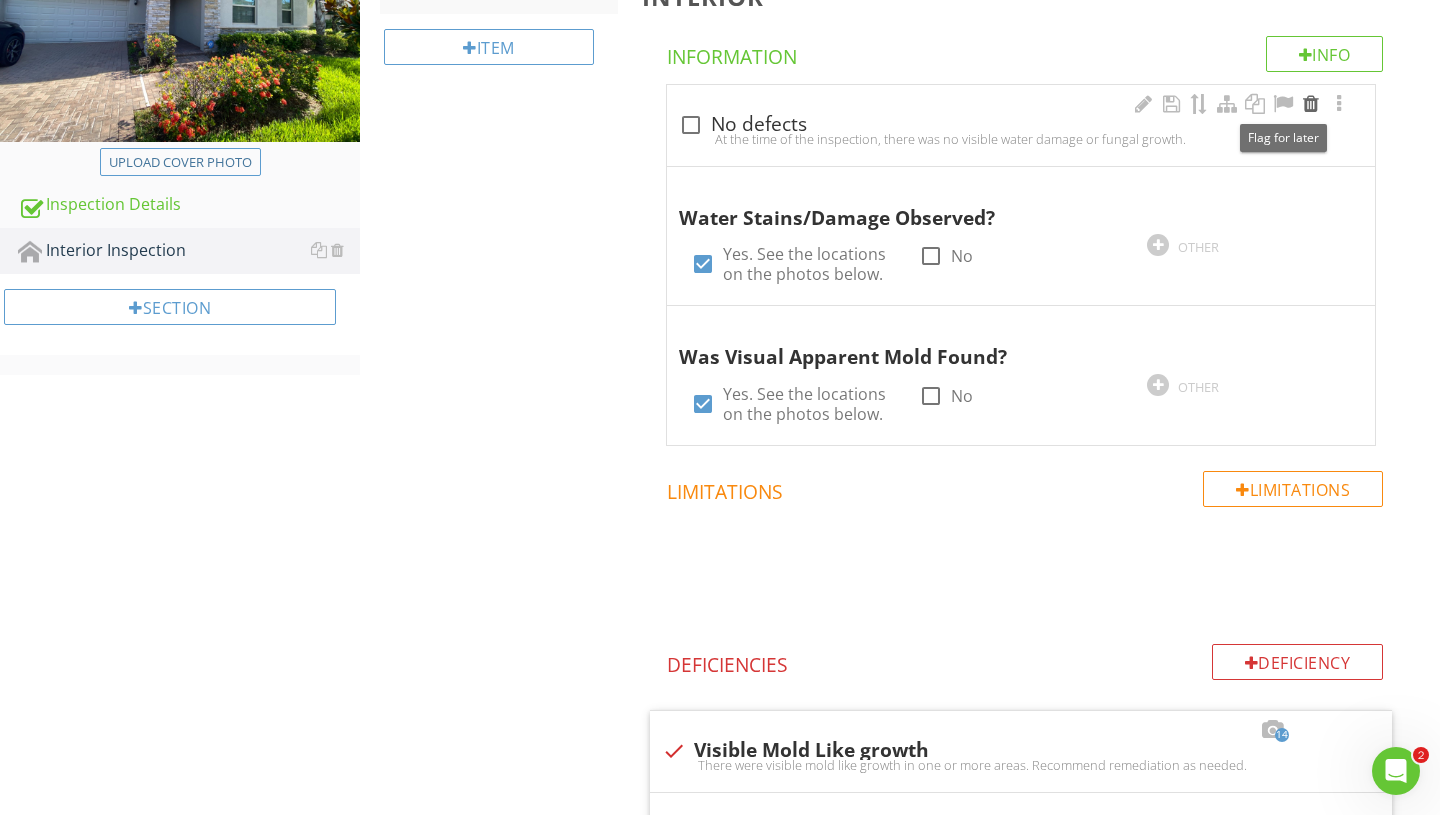 click at bounding box center [1311, 104] 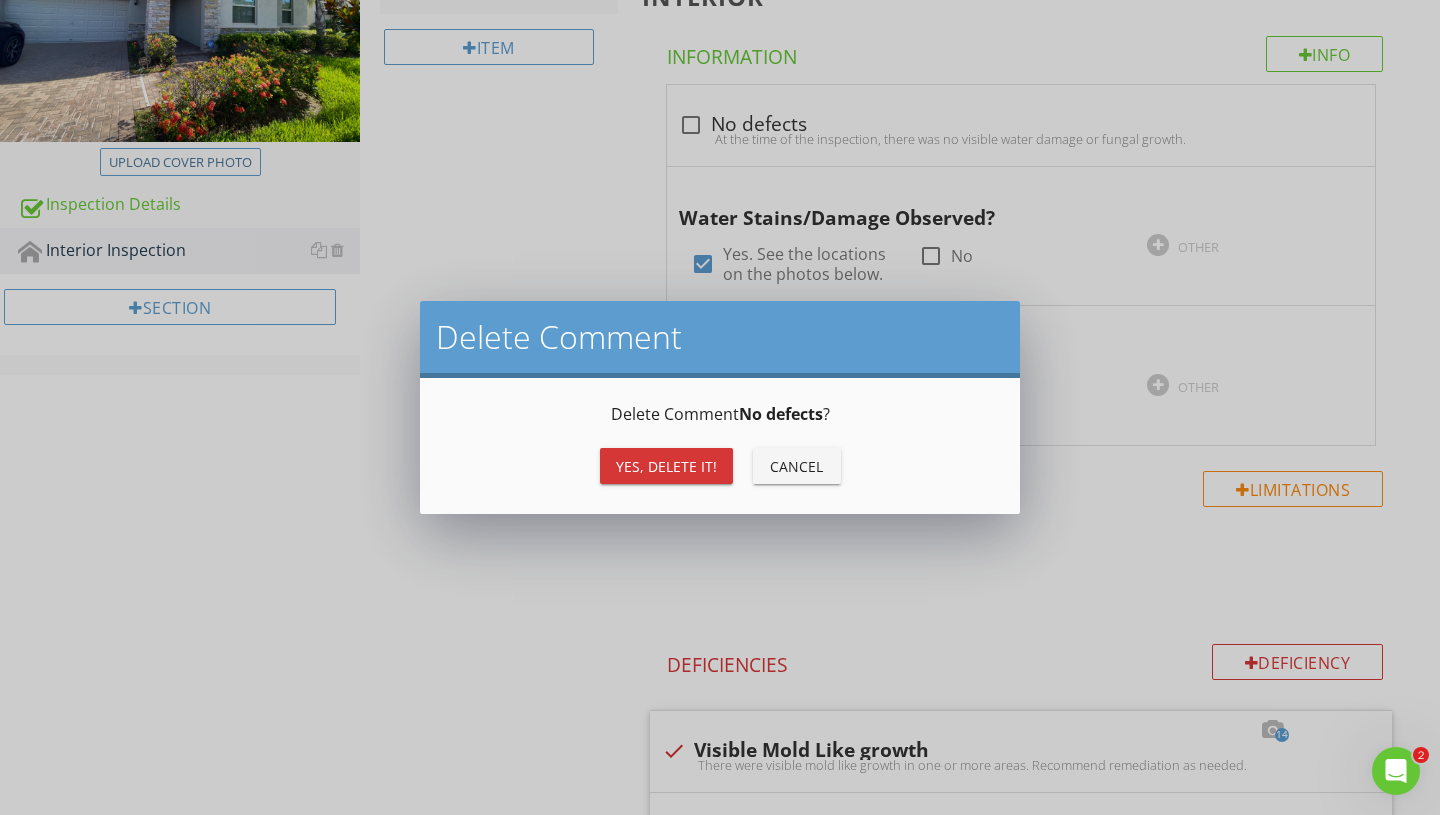 click on "Yes, Delete it!" at bounding box center (666, 466) 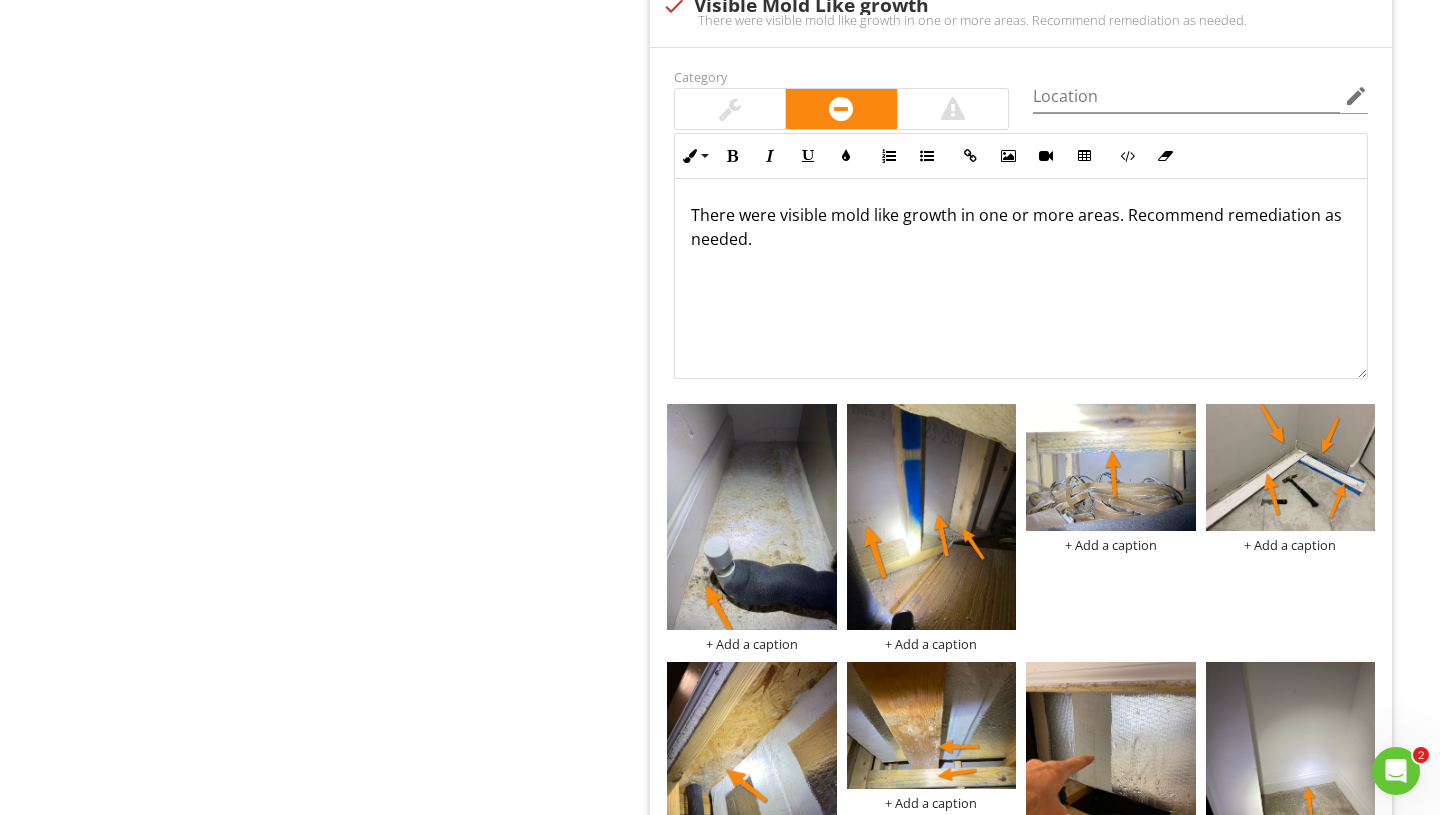 scroll, scrollTop: 864, scrollLeft: 0, axis: vertical 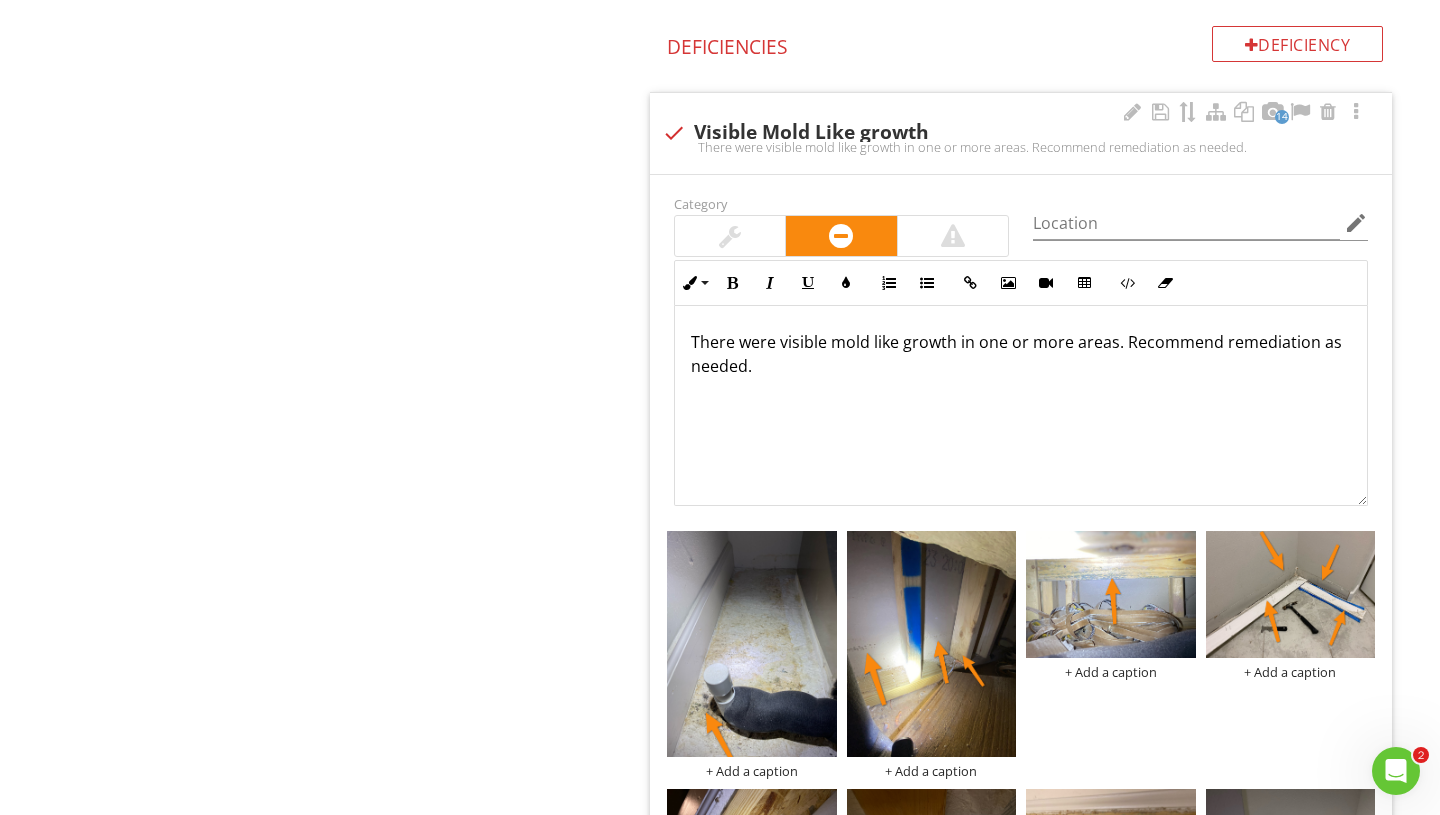 click on "There were visible mold like growth in one or more areas. Recommend remediation as needed." at bounding box center [1021, 354] 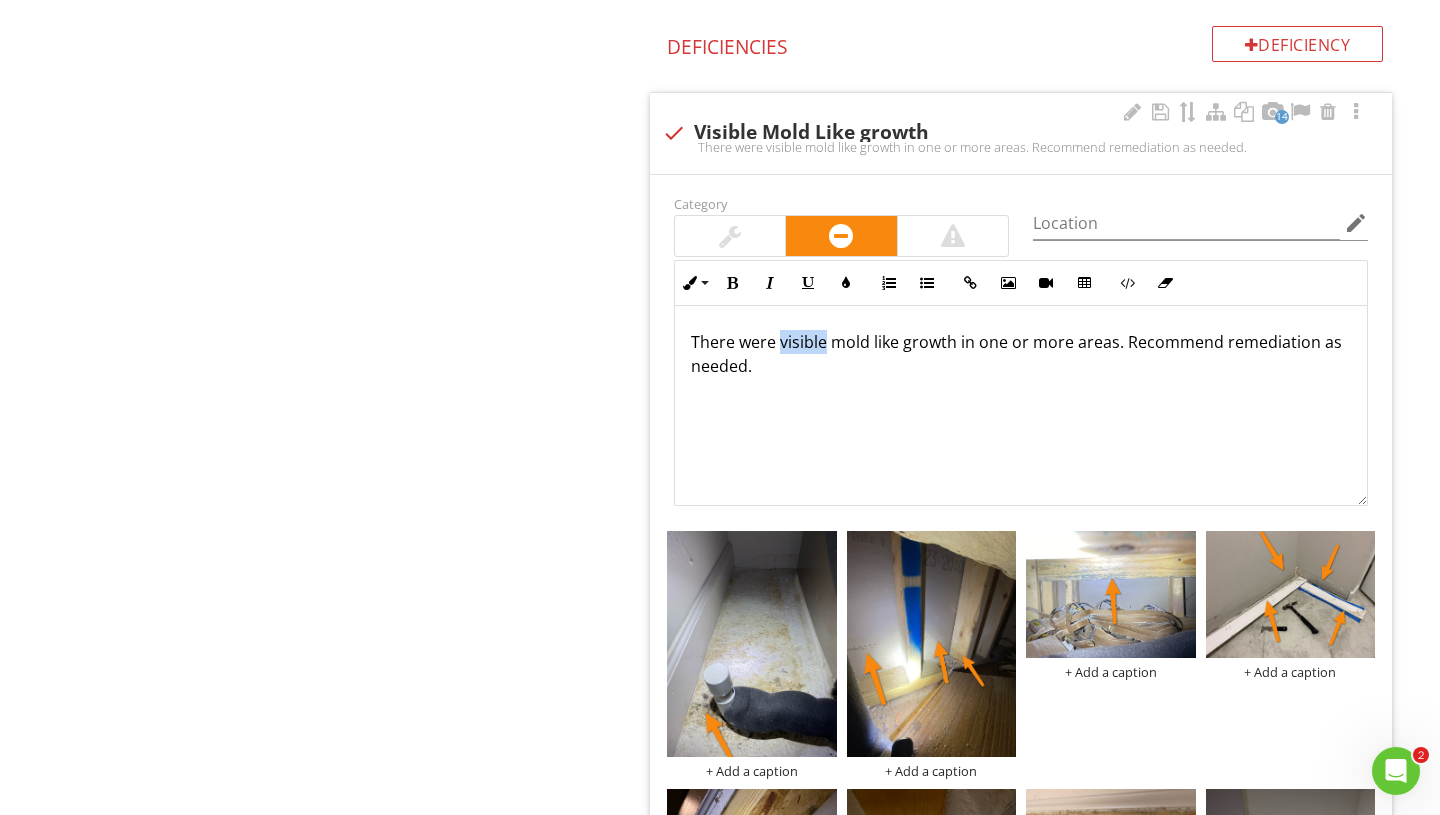 click on "There were visible mold like growth in one or more areas. Recommend remediation as needed." at bounding box center [1021, 354] 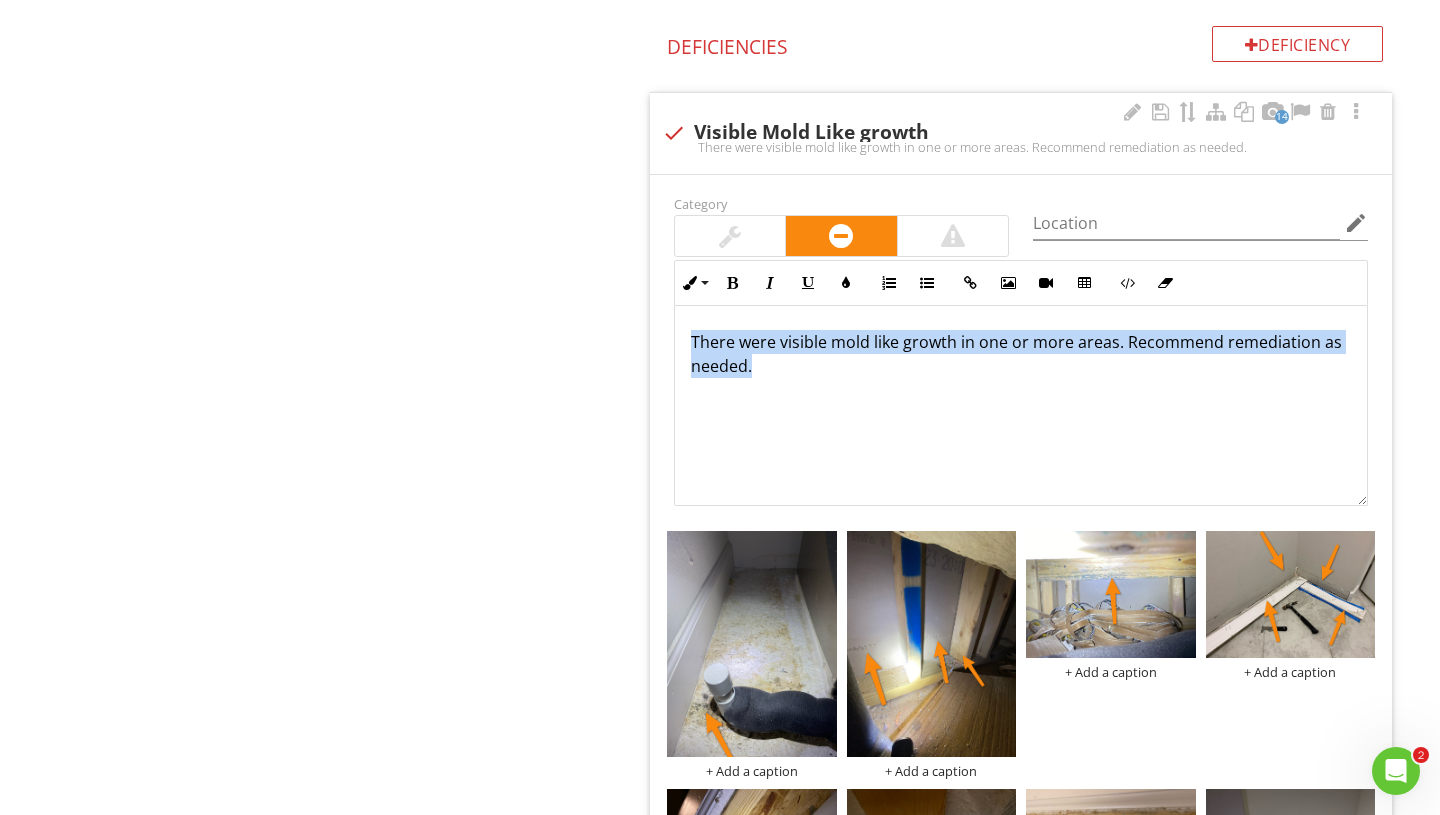 click on "There were visible mold like growth in one or more areas. Recommend remediation as needed." at bounding box center (1021, 354) 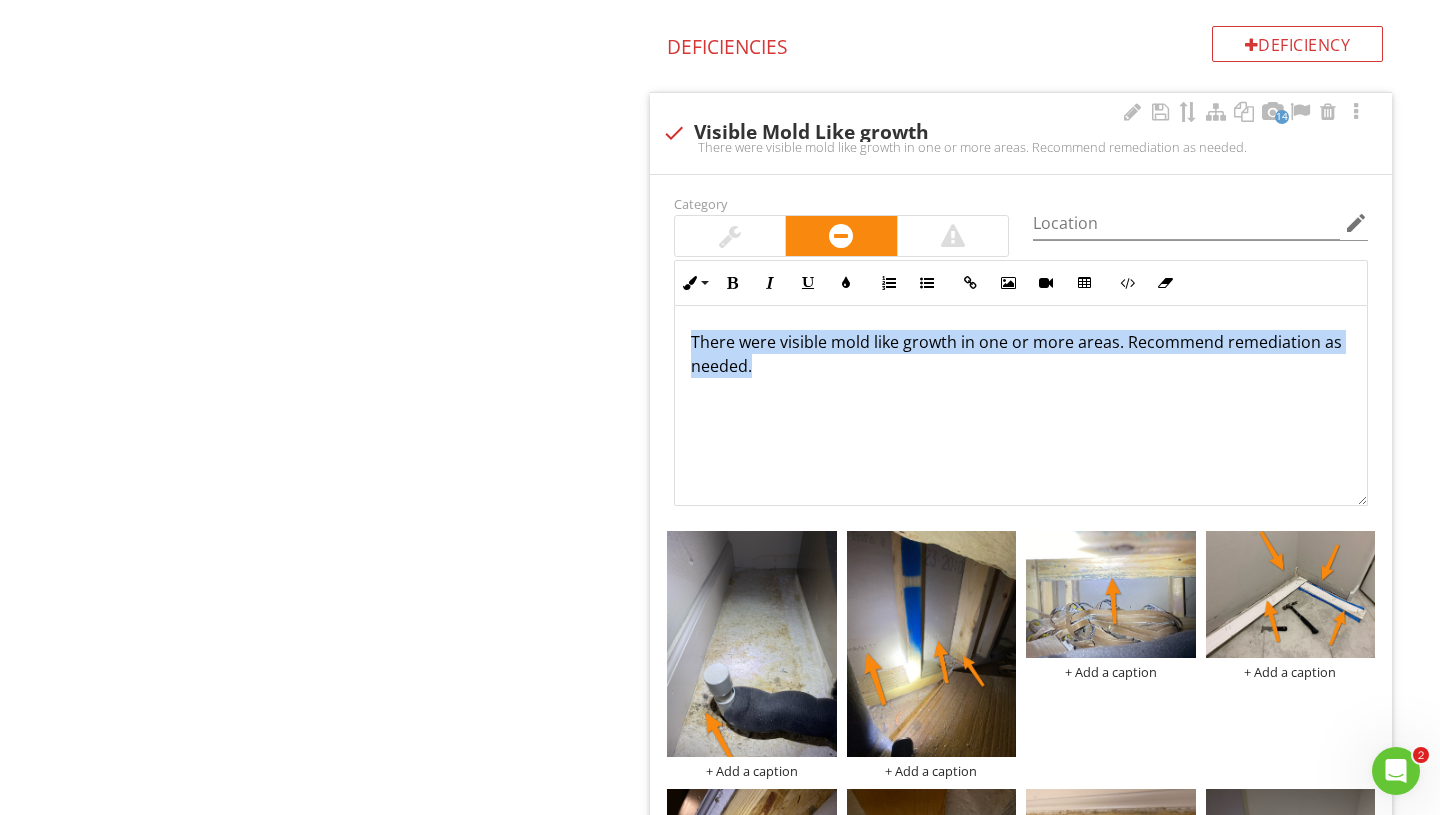 type 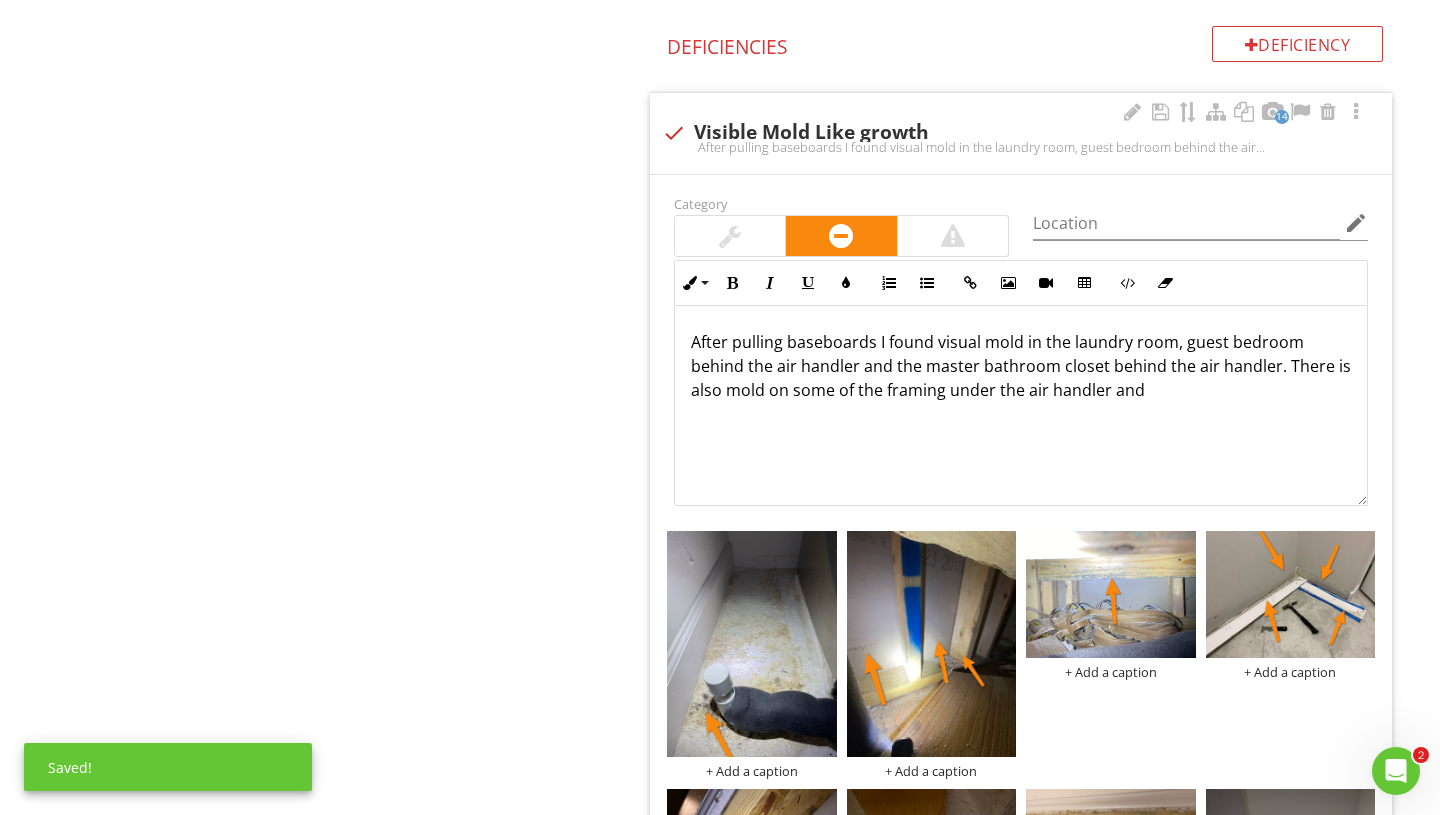 click on "After pulling baseboards I found visual mold in the laundry room, guest bedroom behind the air handler and the master bathroom closet behind the air handler. There is also mold on some of the framing under the air handler and" at bounding box center (1021, 366) 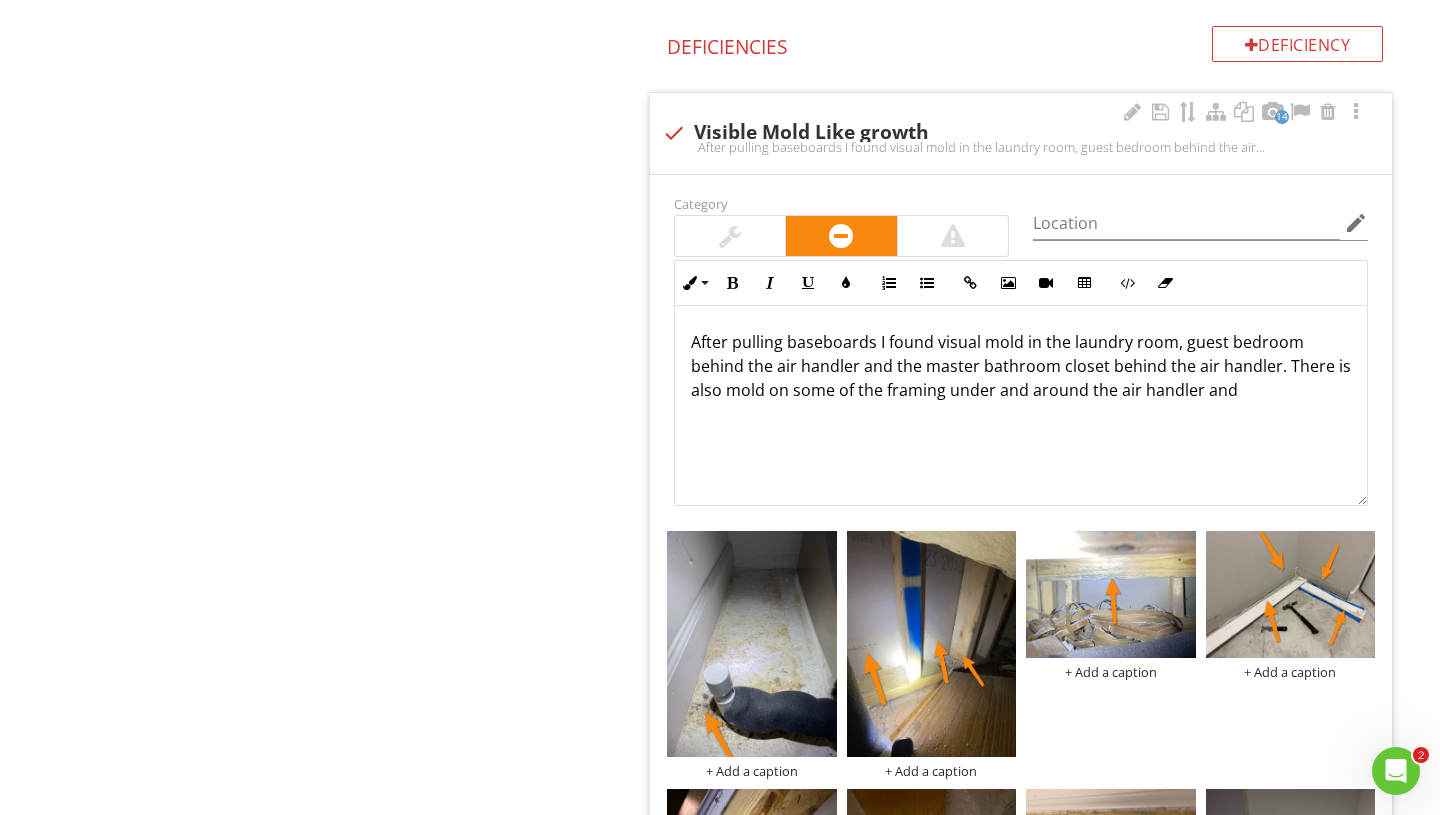 click on "After pulling baseboards I found visual mold in the laundry room, guest bedroom behind the air handler and the master bathroom closet behind the air handler. There is also mold on some of the framing under and around the air handler and" at bounding box center [1021, 366] 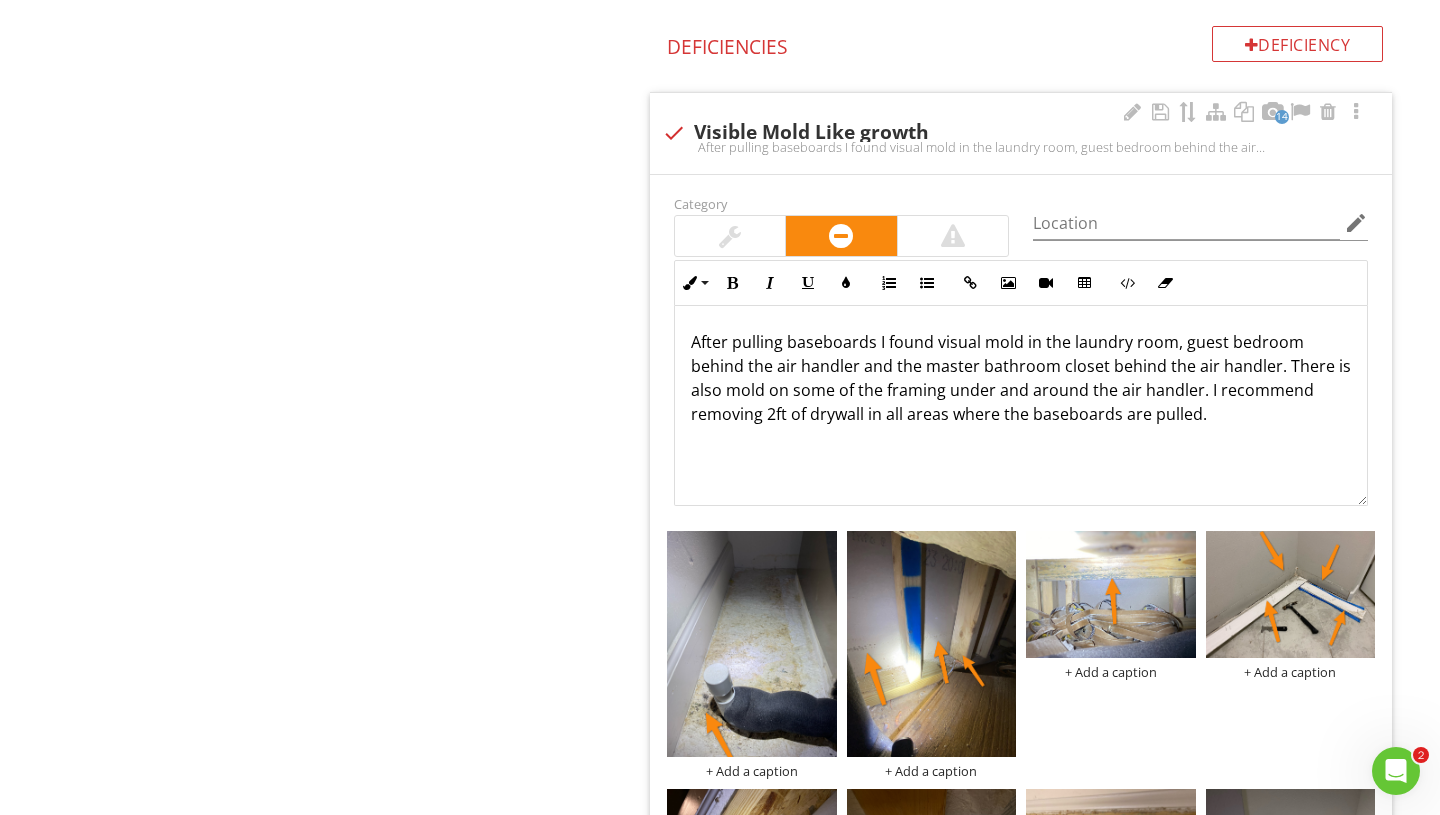 click on "After pulling baseboards I found visual mold in the laundry room, guest bedroom behind the air handler and the master bathroom closet behind the air handler. There is also mold on some of the framing under and around the air handler. I recommend removing 2ft of drywall in all areas where the baseboards are pulled." at bounding box center (1021, 378) 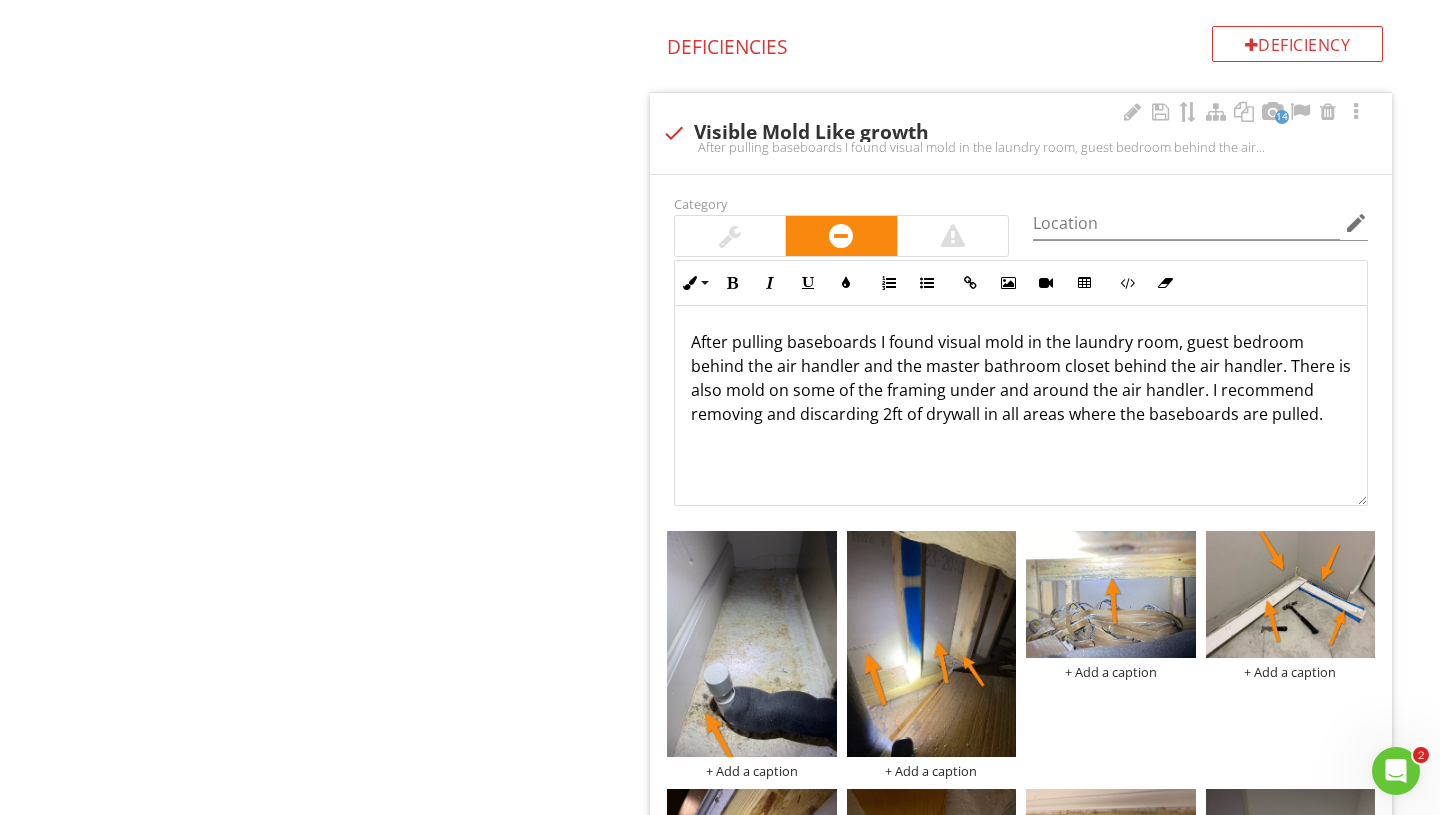 click on "After pulling baseboards I found visual mold in the laundry room, guest bedroom behind the air handler and the master bathroom closet behind the air handler. There is also mold on some of the framing under and around the air handler. I recommend removing and discarding 2ft of drywall in all areas where the baseboards are pulled." at bounding box center (1021, 378) 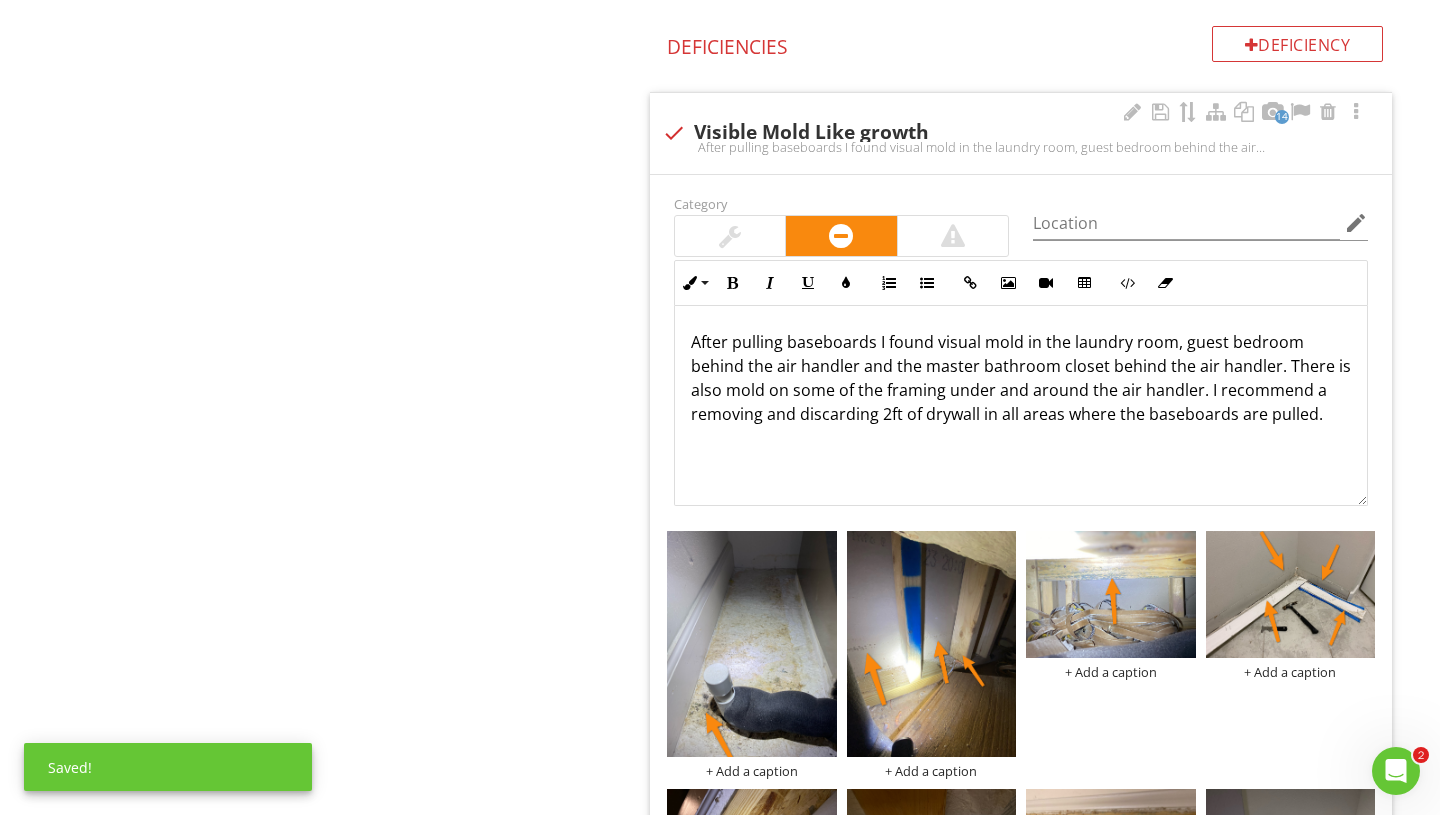 click on "After pulling baseboards I found visual mold in the laundry room, guest bedroom behind the air handler and the master bathroom closet behind the air handler. There is also mold on some of the framing under and around the air handler. I recommend a removing and discarding 2ft of drywall in all areas where the baseboards are pulled." at bounding box center (1021, 406) 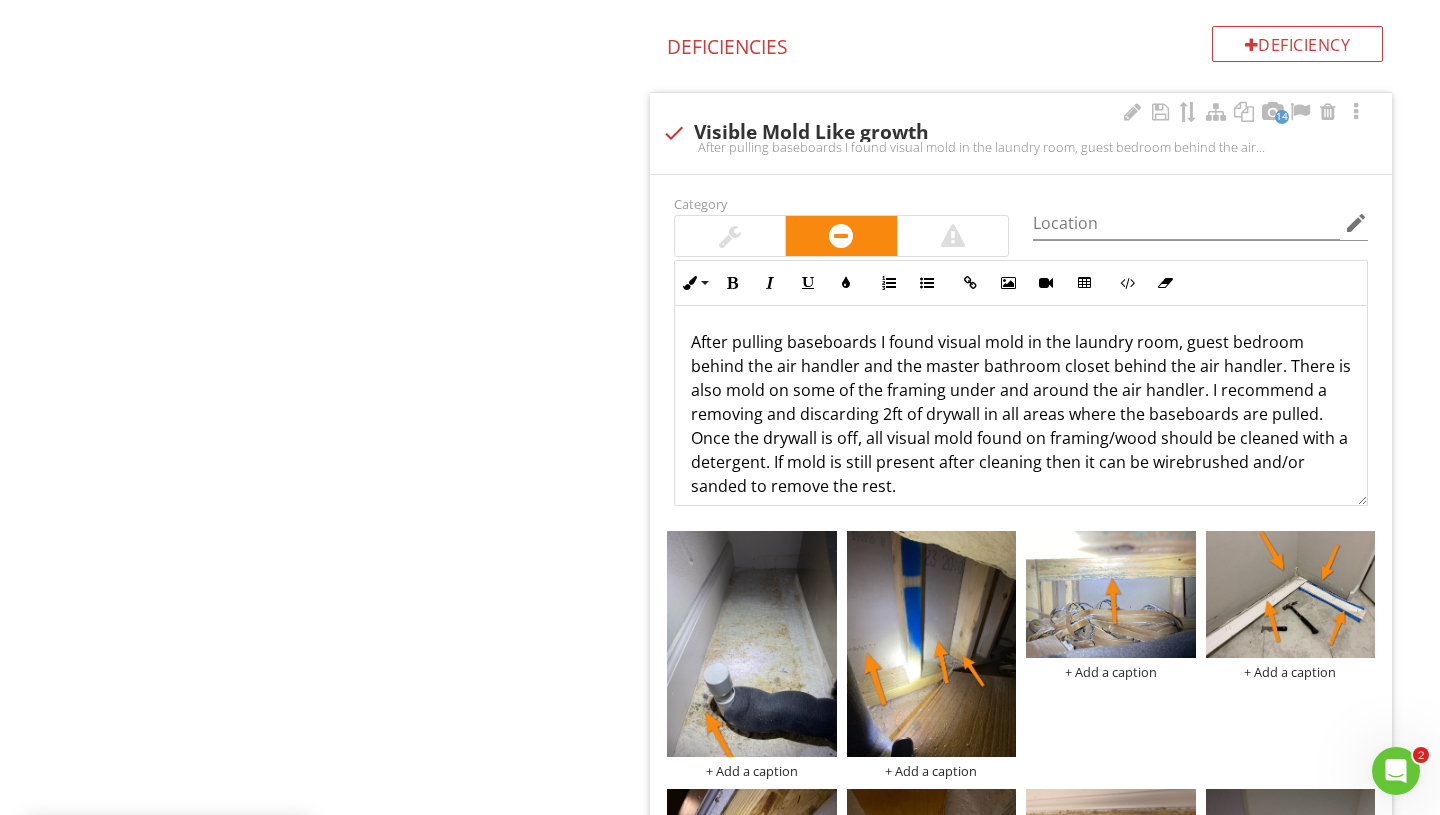 click on "After pulling baseboards I found visual mold in the laundry room, guest bedroom behind the air handler and the master bathroom closet behind the air handler. There is also mold on some of the framing under and around the air handler. I recommend a removing and discarding 2ft of drywall in all areas where the baseboards are pulled. Once the drywall is off, all visual mold found on framing/wood should be cleaned with a detergent. If mold is still present after cleaning then it can be wirebrushed and/or sanded to remove the rest." at bounding box center (1021, 414) 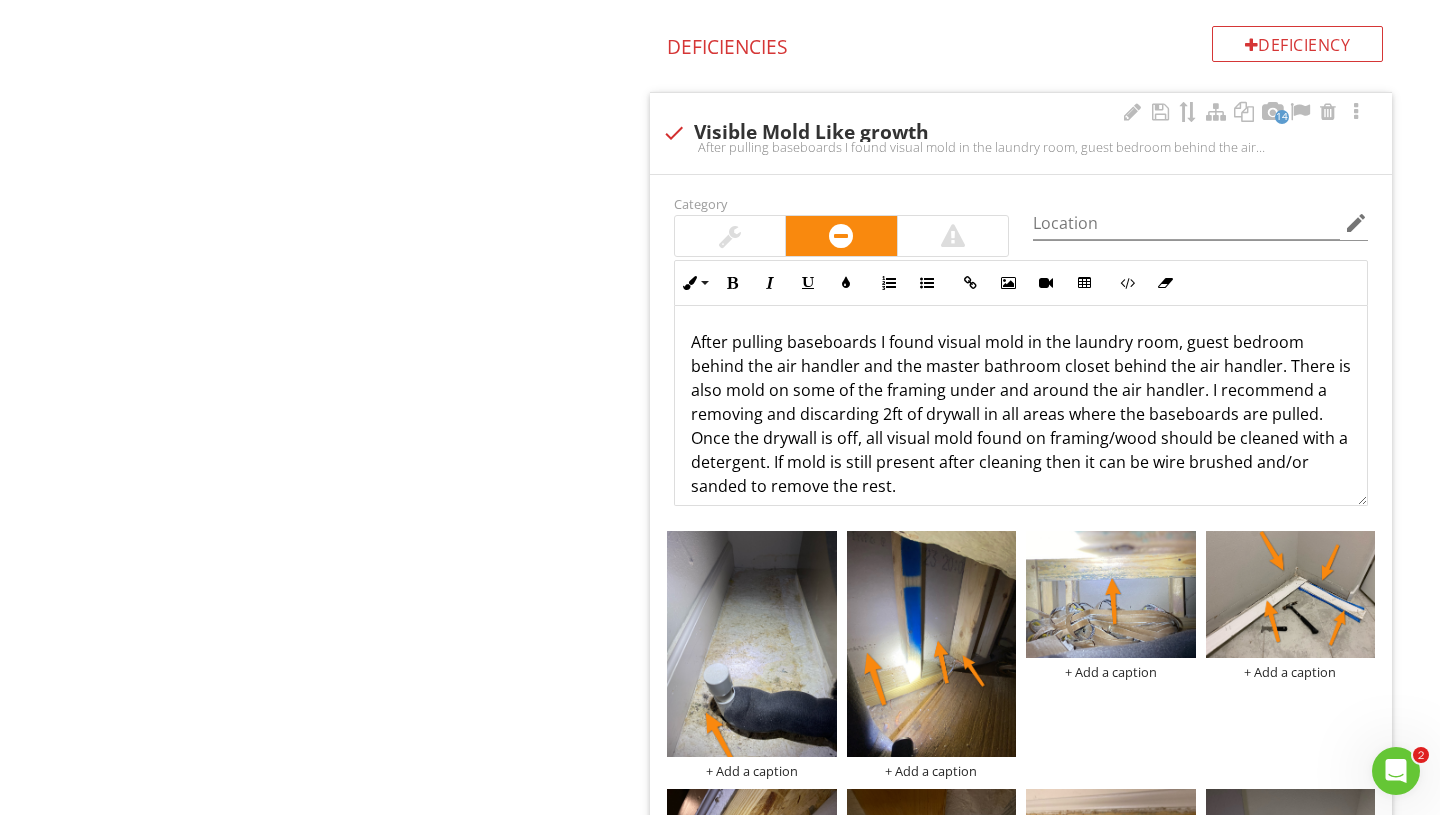click on "After pulling baseboards I found visual mold in the laundry room, guest bedroom behind the air handler and the master bathroom closet behind the air handler. There is also mold on some of the framing under and around the air handler. I recommend a removing and discarding 2ft of drywall in all areas where the baseboards are pulled. Once the drywall is off, all visual mold found on framing/wood should be cleaned with a detergent. If mold is still present after cleaning then it can be wire brushed and/or sanded to remove the rest." at bounding box center [1021, 414] 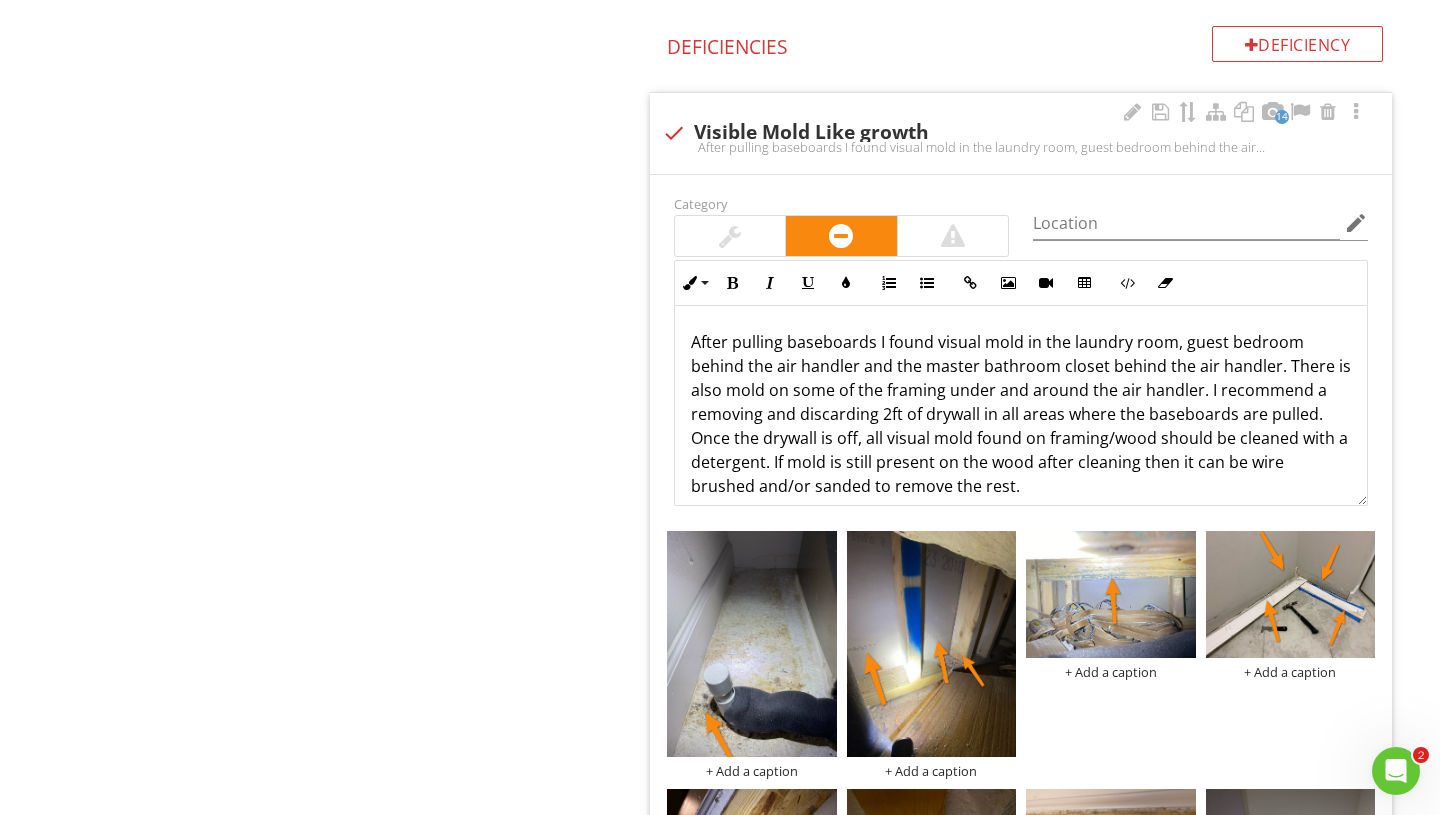 click on "After pulling baseboards I found visual mold in the laundry room, guest bedroom behind the air handler and the master bathroom closet behind the air handler. There is also mold on some of the framing under and around the air handler. I recommend a removing and discarding 2ft of drywall in all areas where the baseboards are pulled. Once the drywall is off, all visual mold found on framing/wood should be cleaned with a detergent. If mold is still present on the wood after cleaning then it can be wire brushed and/or sanded to remove the rest." at bounding box center (1021, 414) 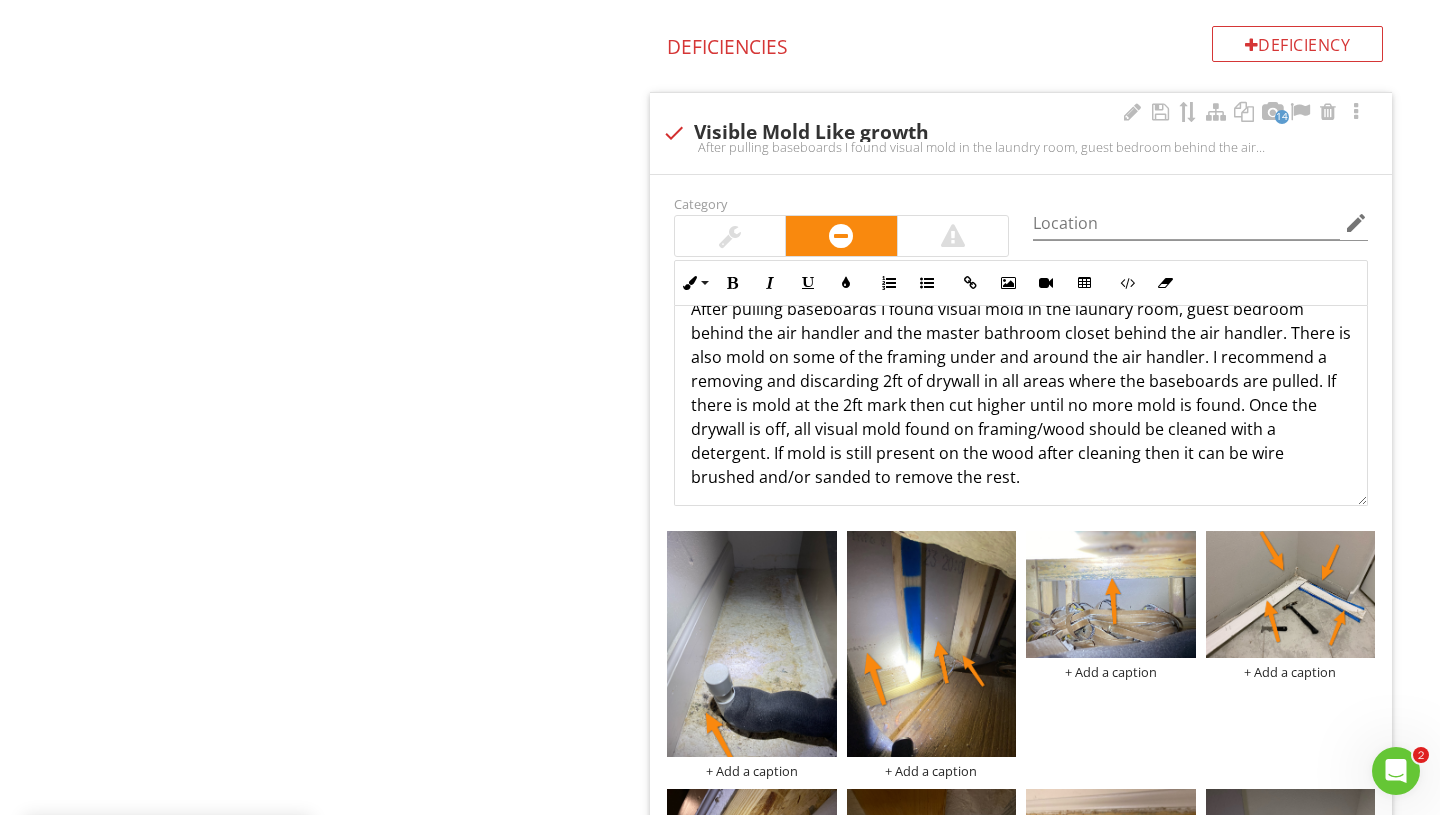 scroll, scrollTop: 38, scrollLeft: 0, axis: vertical 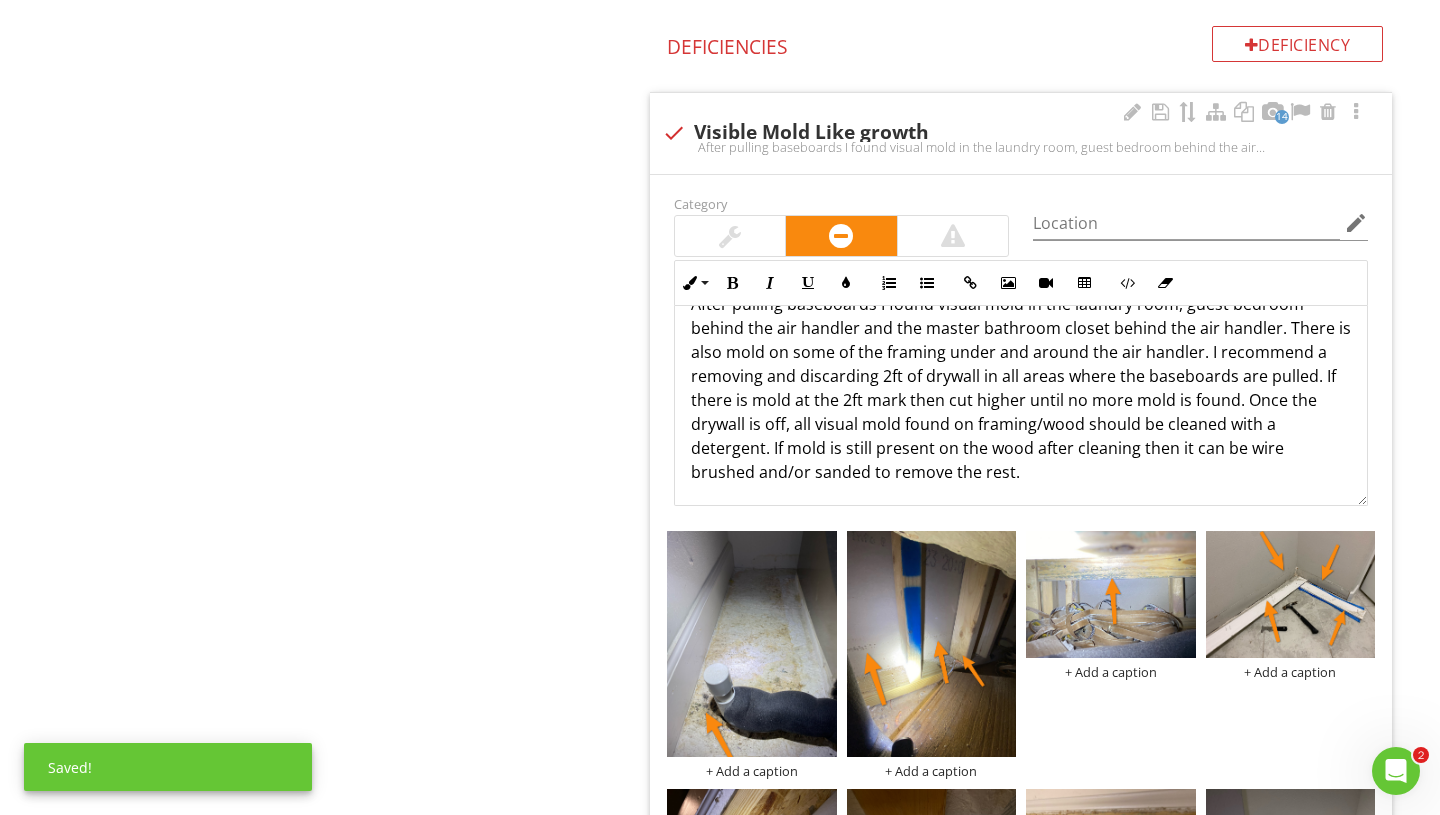 click on "After pulling baseboards I found visual mold in the laundry room, guest bedroom behind the air handler and the master bathroom closet behind the air handler. There is also mold on some of the framing under and around the air handler. I recommend a removing and discarding 2ft of drywall in all areas where the baseboards are pulled. If there is mold at the 2ft mark then cut higher until no more mold is found. Once the drywall is off, all visual mold found on framing/wood should be cleaned with a detergent. If mold is still present on the wood after cleaning then it can be wire brushed and/or sanded to remove the rest." at bounding box center (1021, 388) 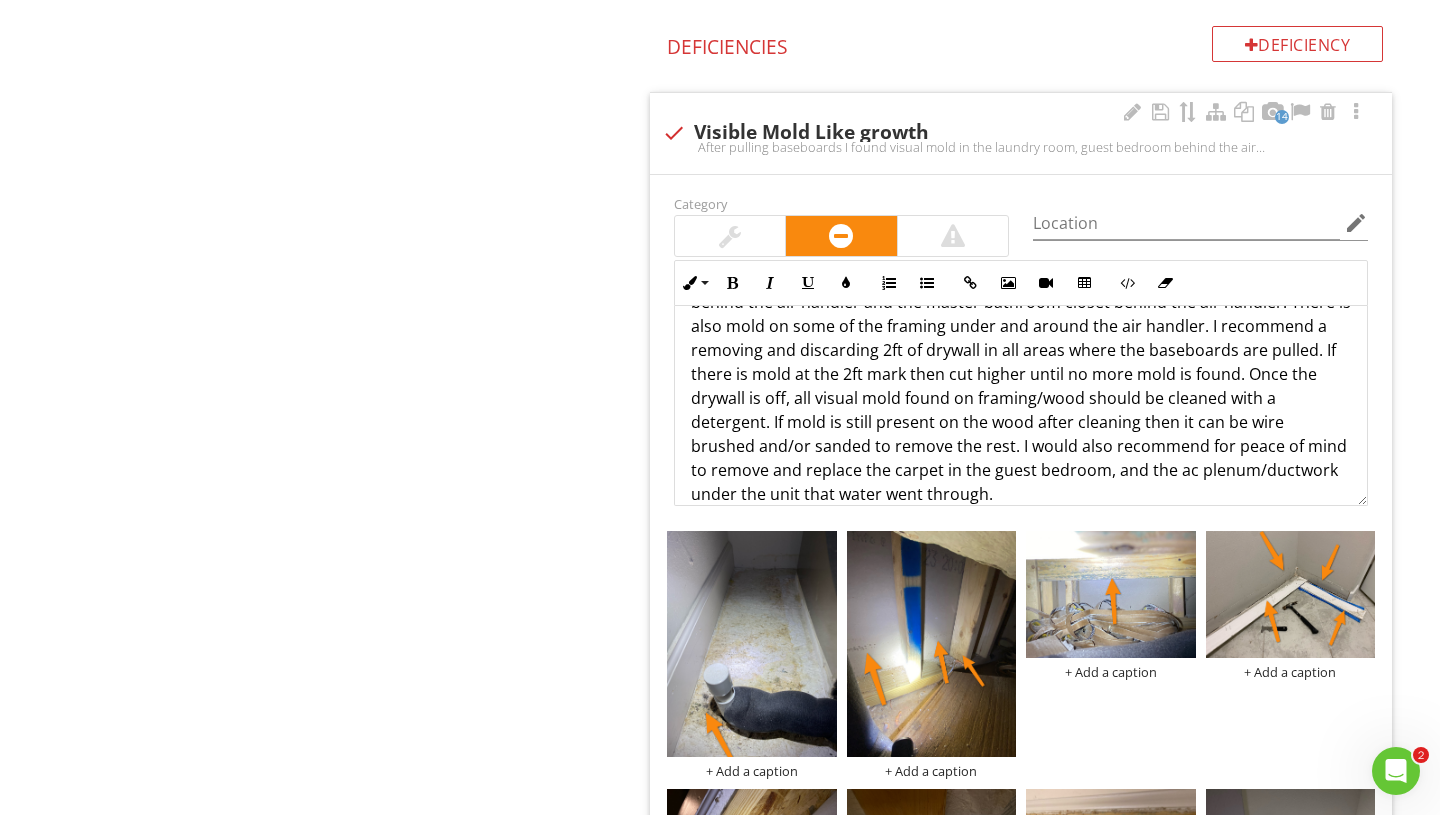 scroll, scrollTop: 89, scrollLeft: 0, axis: vertical 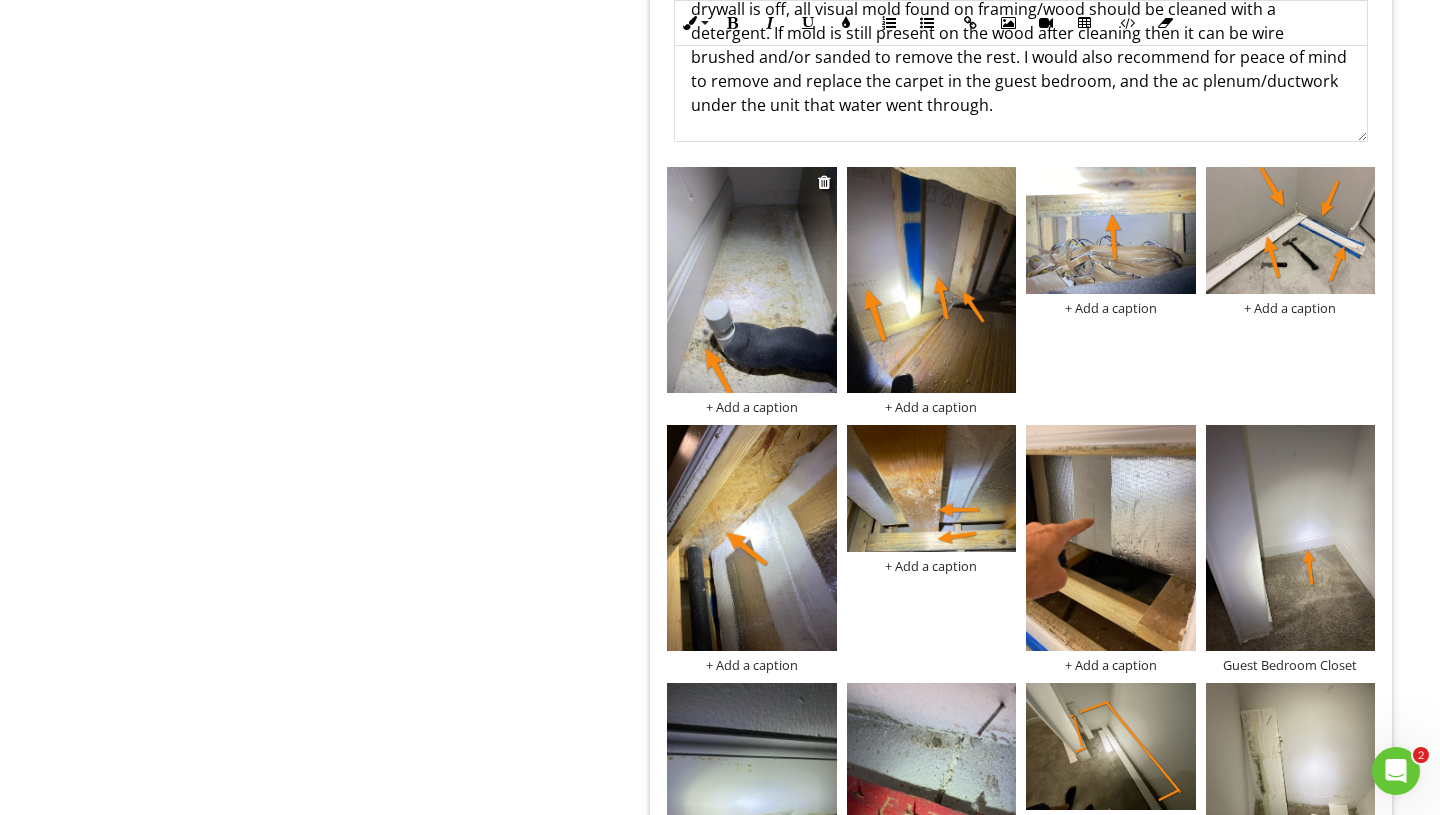 click on "+ Add a caption" at bounding box center (752, 407) 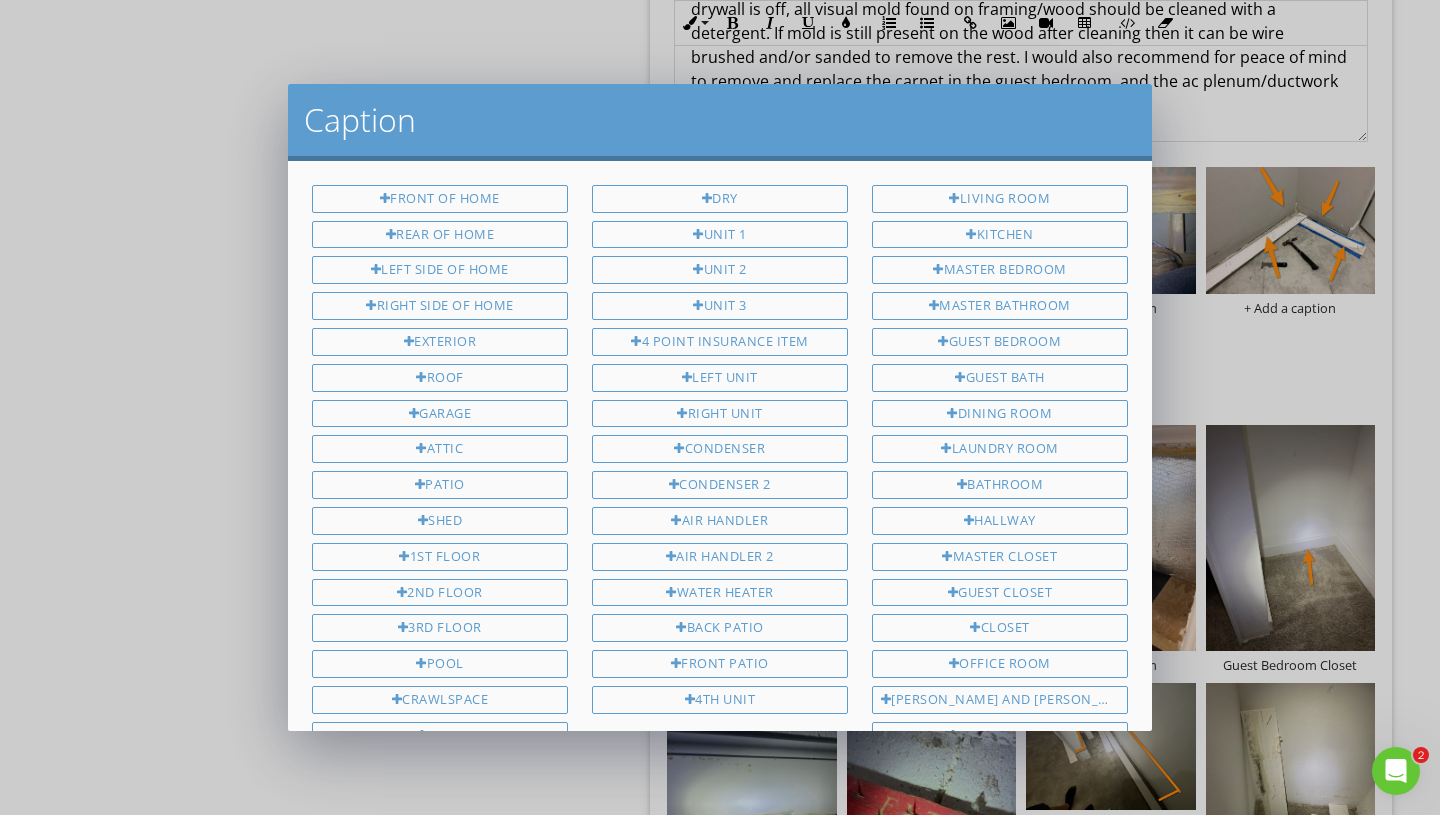 scroll, scrollTop: 406, scrollLeft: 0, axis: vertical 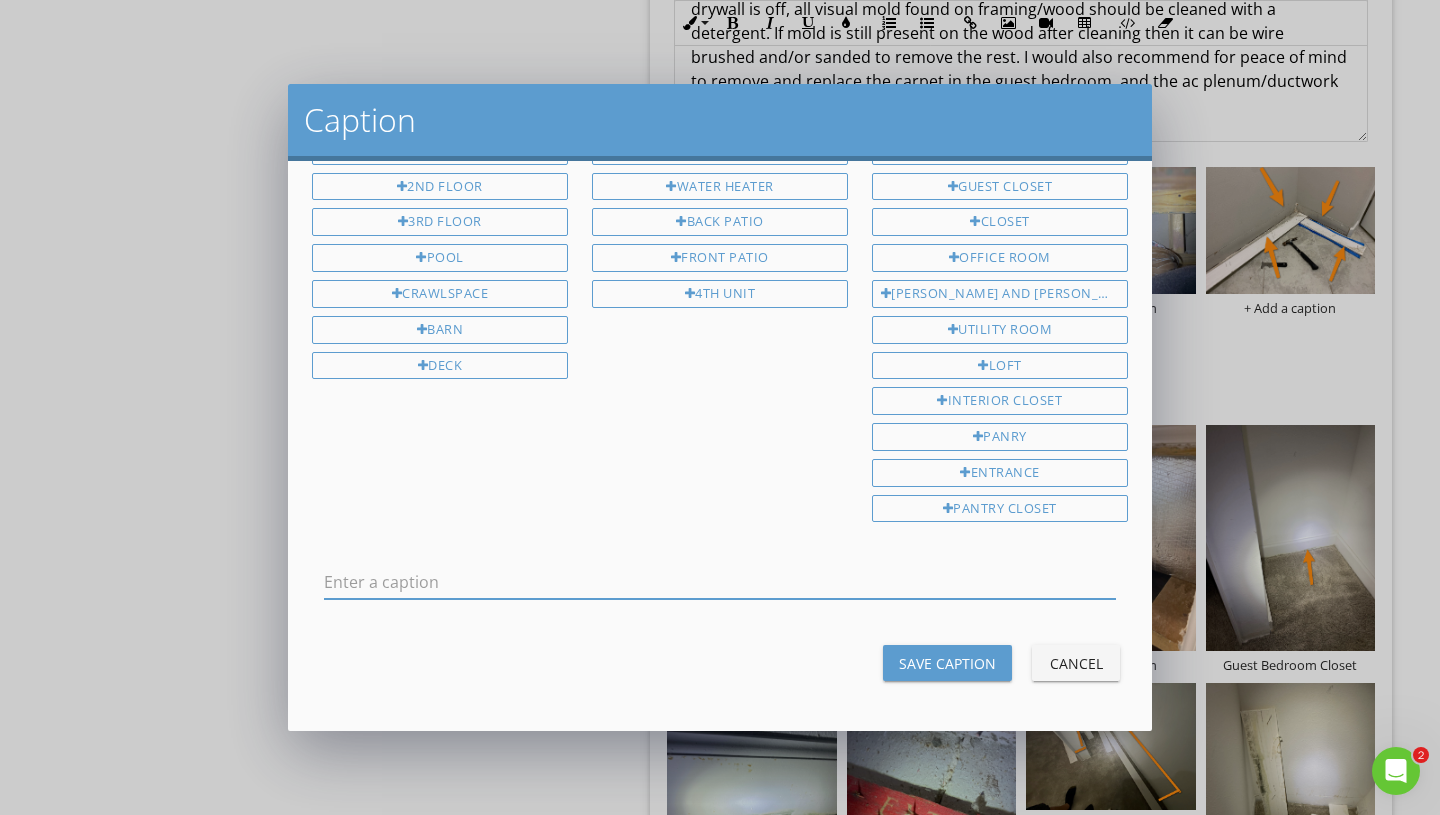 click at bounding box center (720, 586) 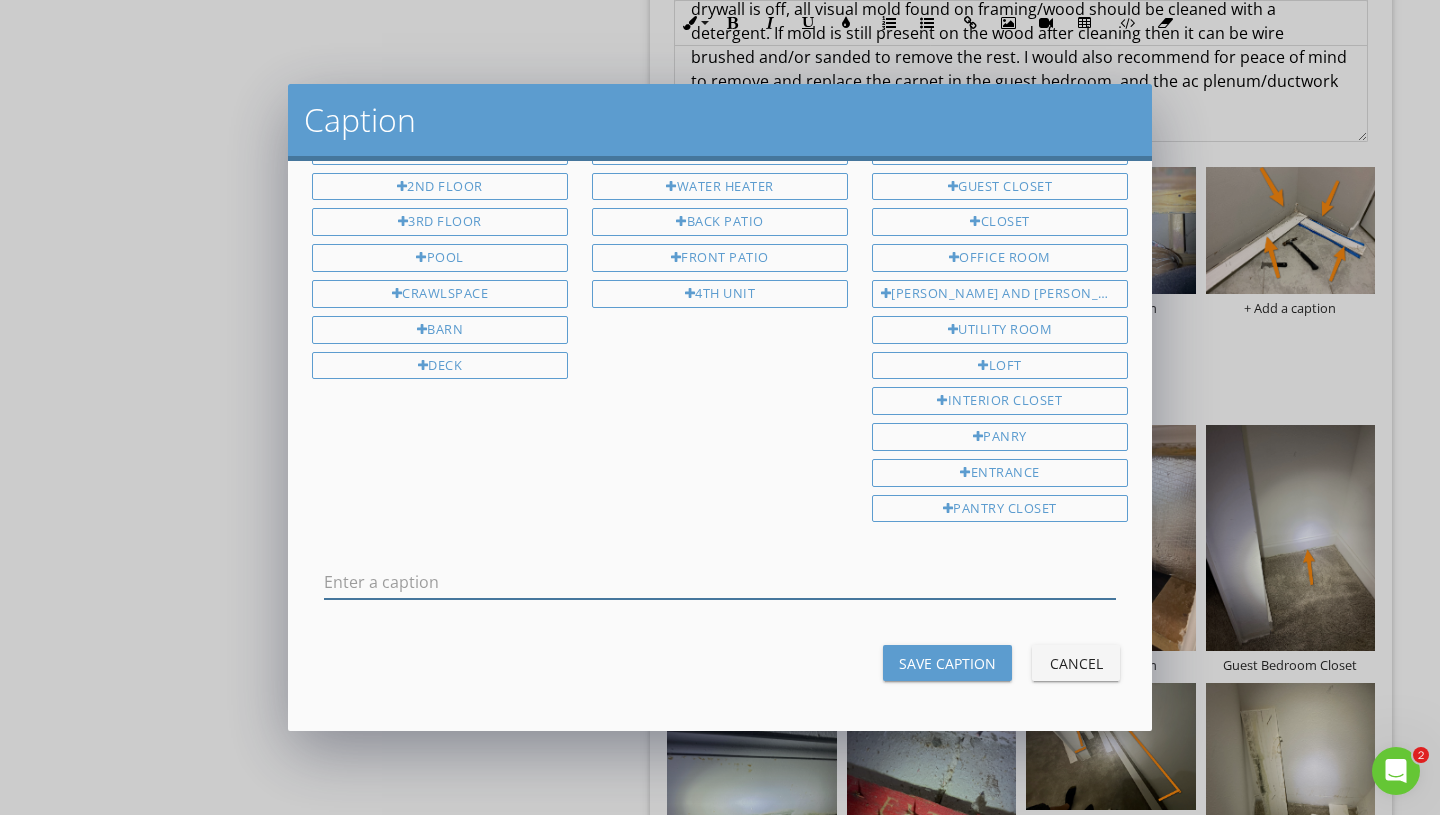 click at bounding box center (720, 582) 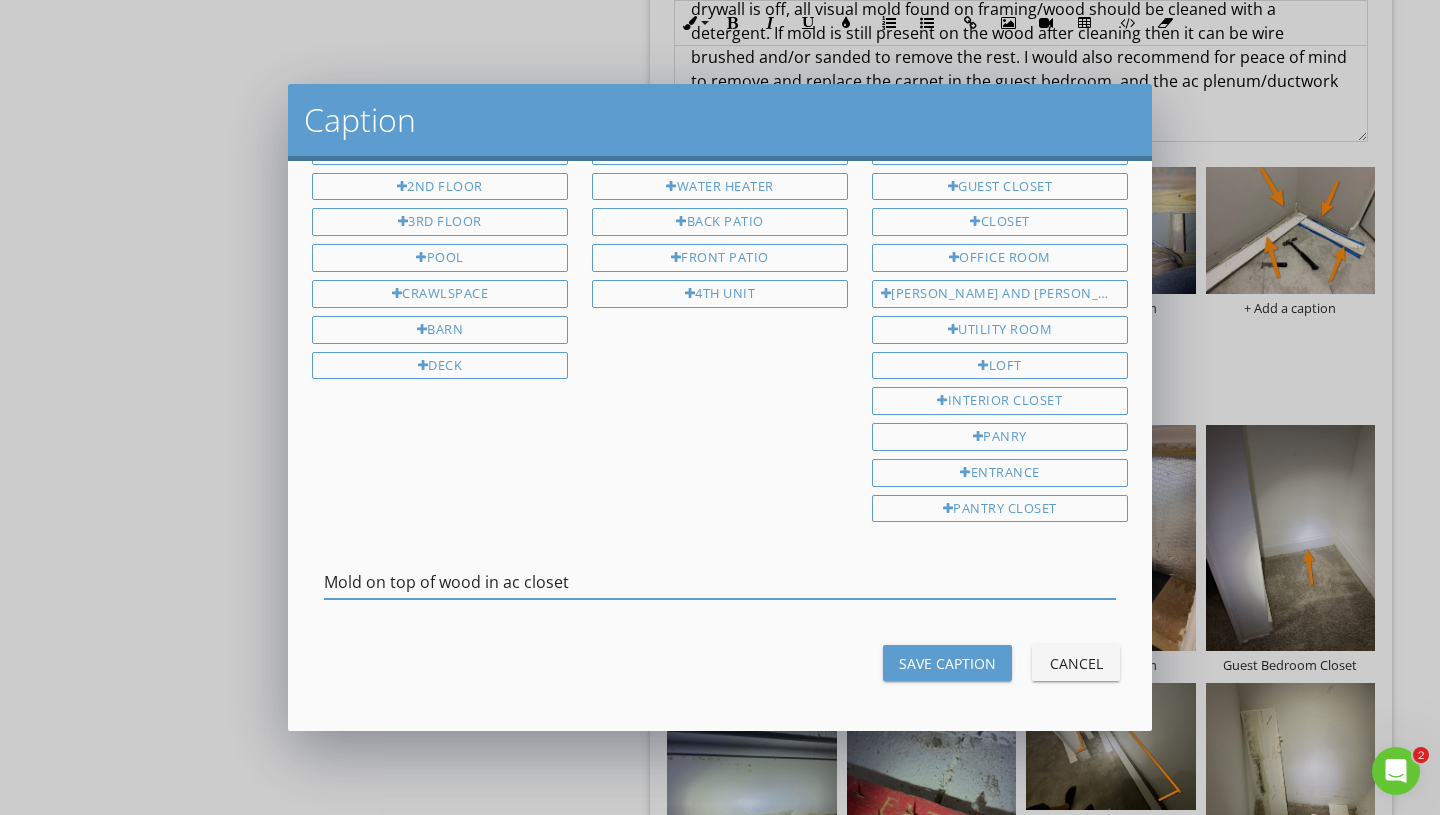 type on "Mold on top of wood in ac closet" 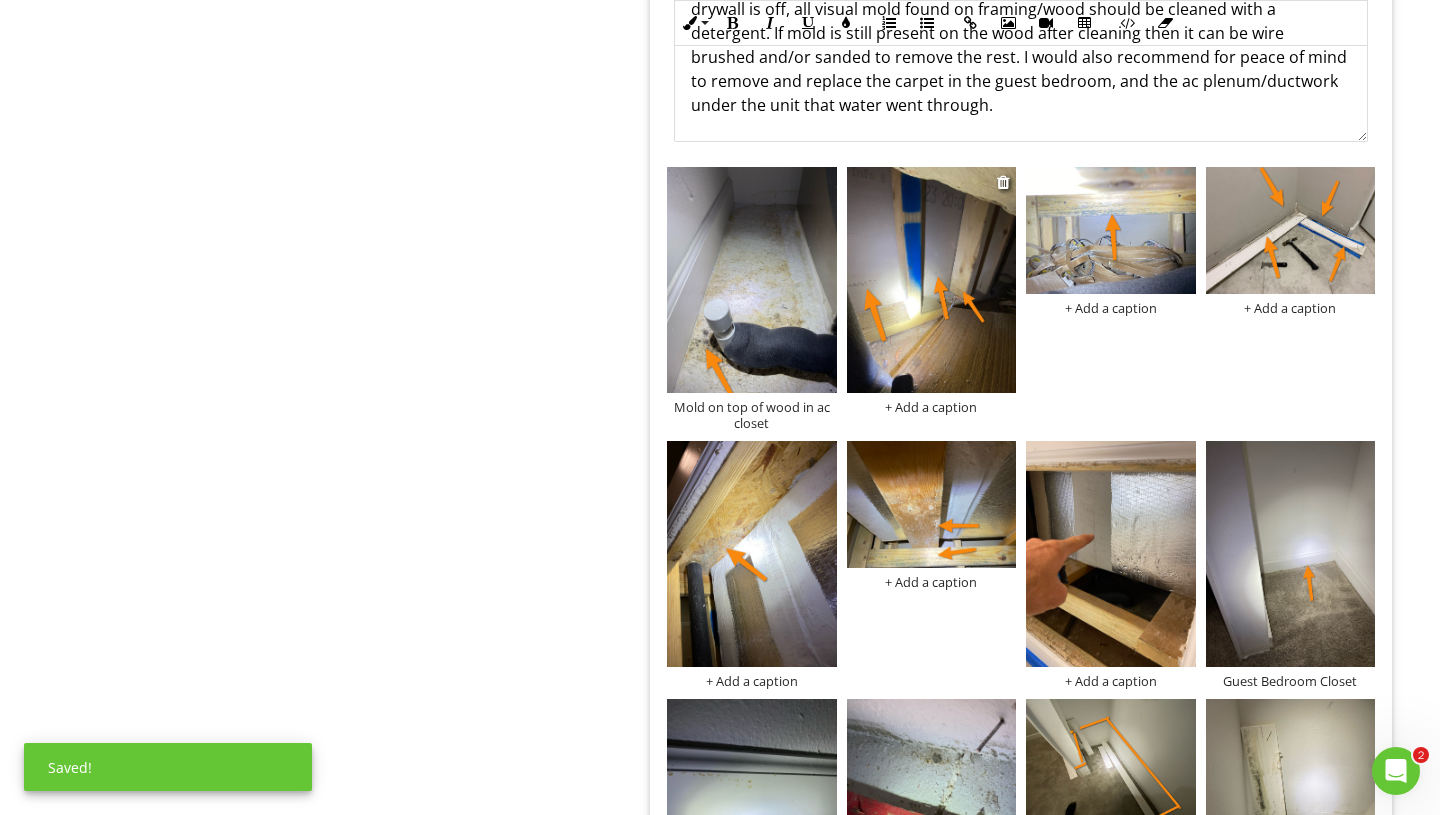 click on "+ Add a caption" at bounding box center (932, 407) 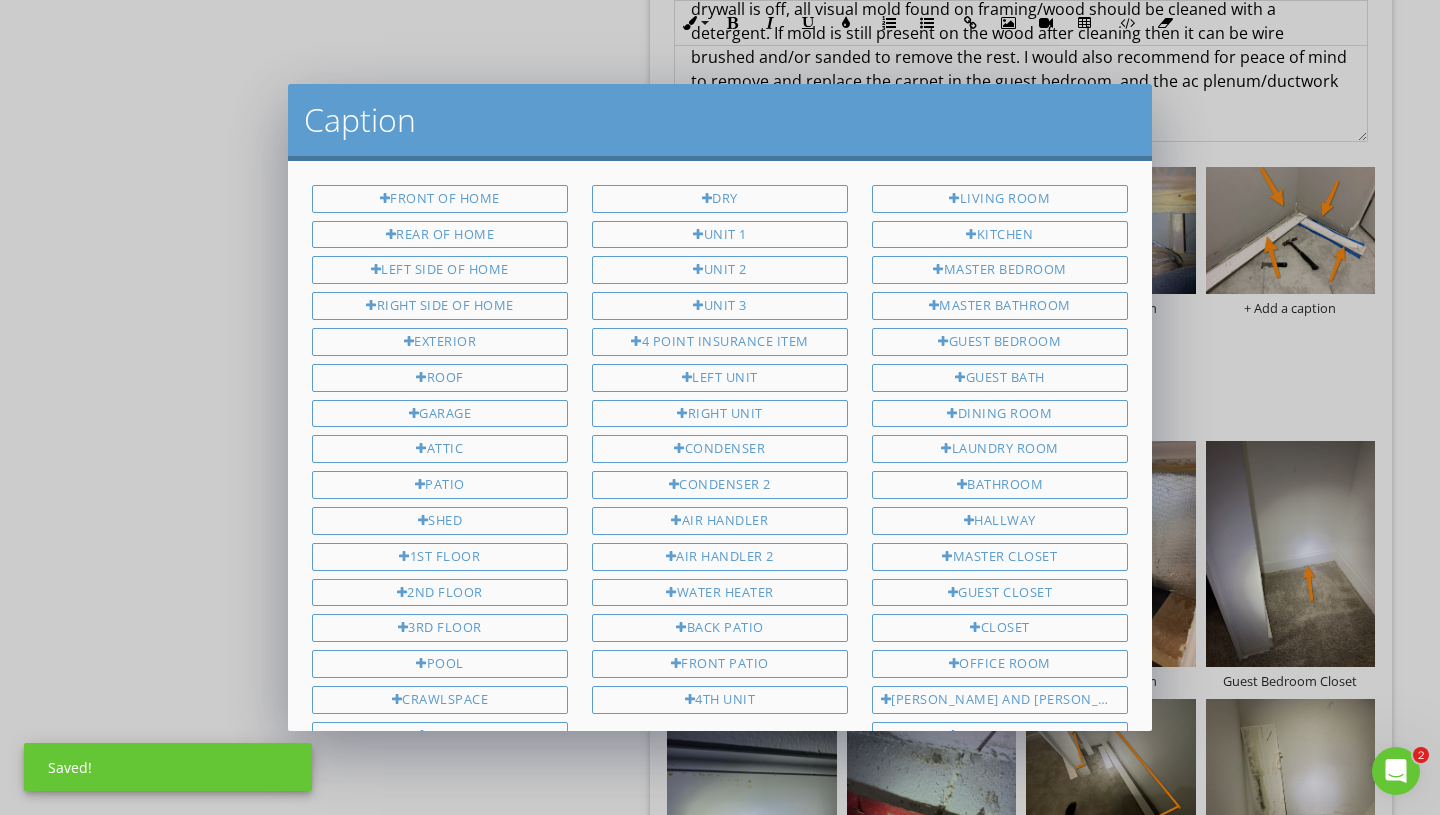 scroll, scrollTop: 406, scrollLeft: 0, axis: vertical 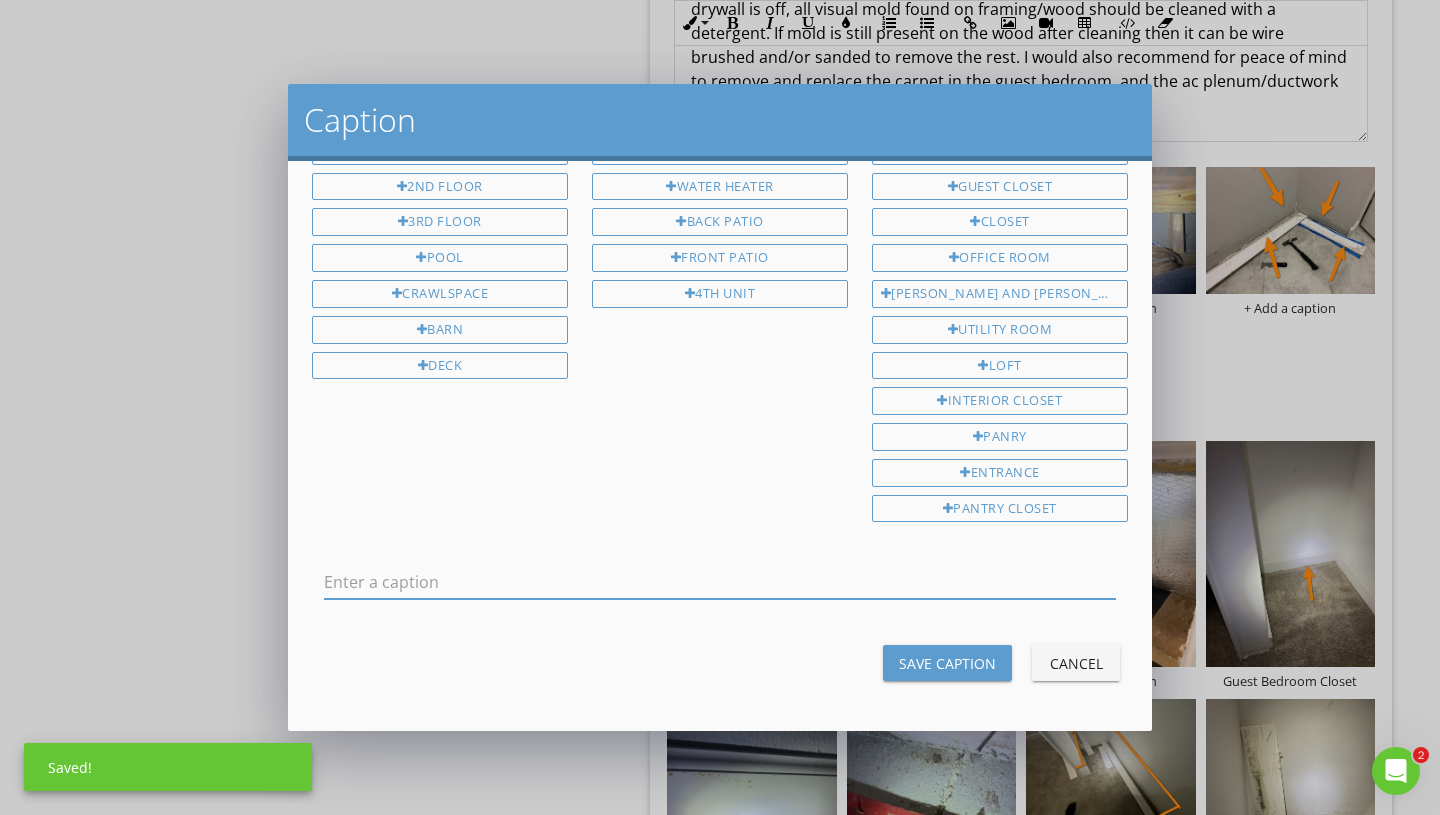 click at bounding box center [720, 582] 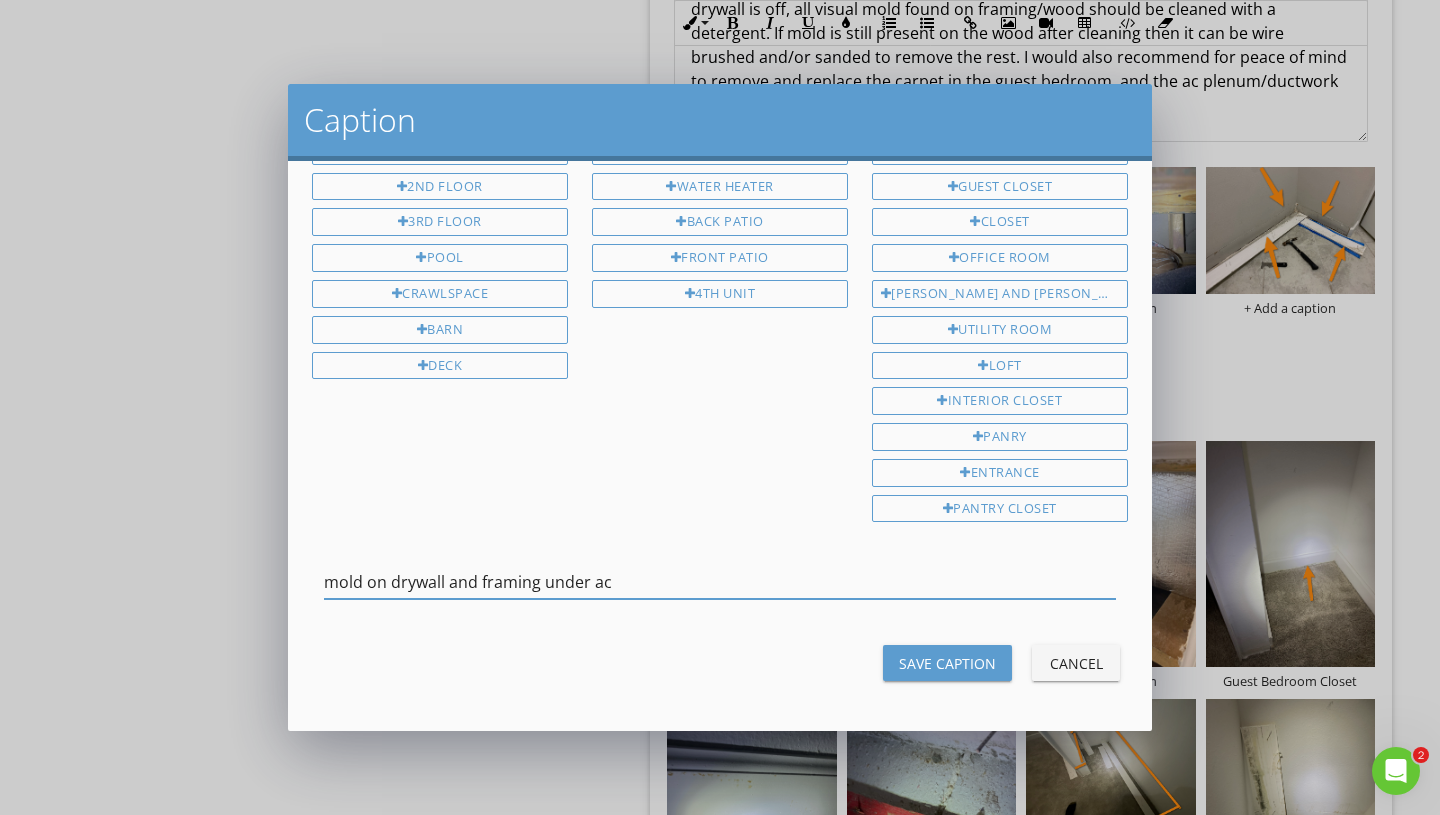 type on "mold on drywall and framing under ac" 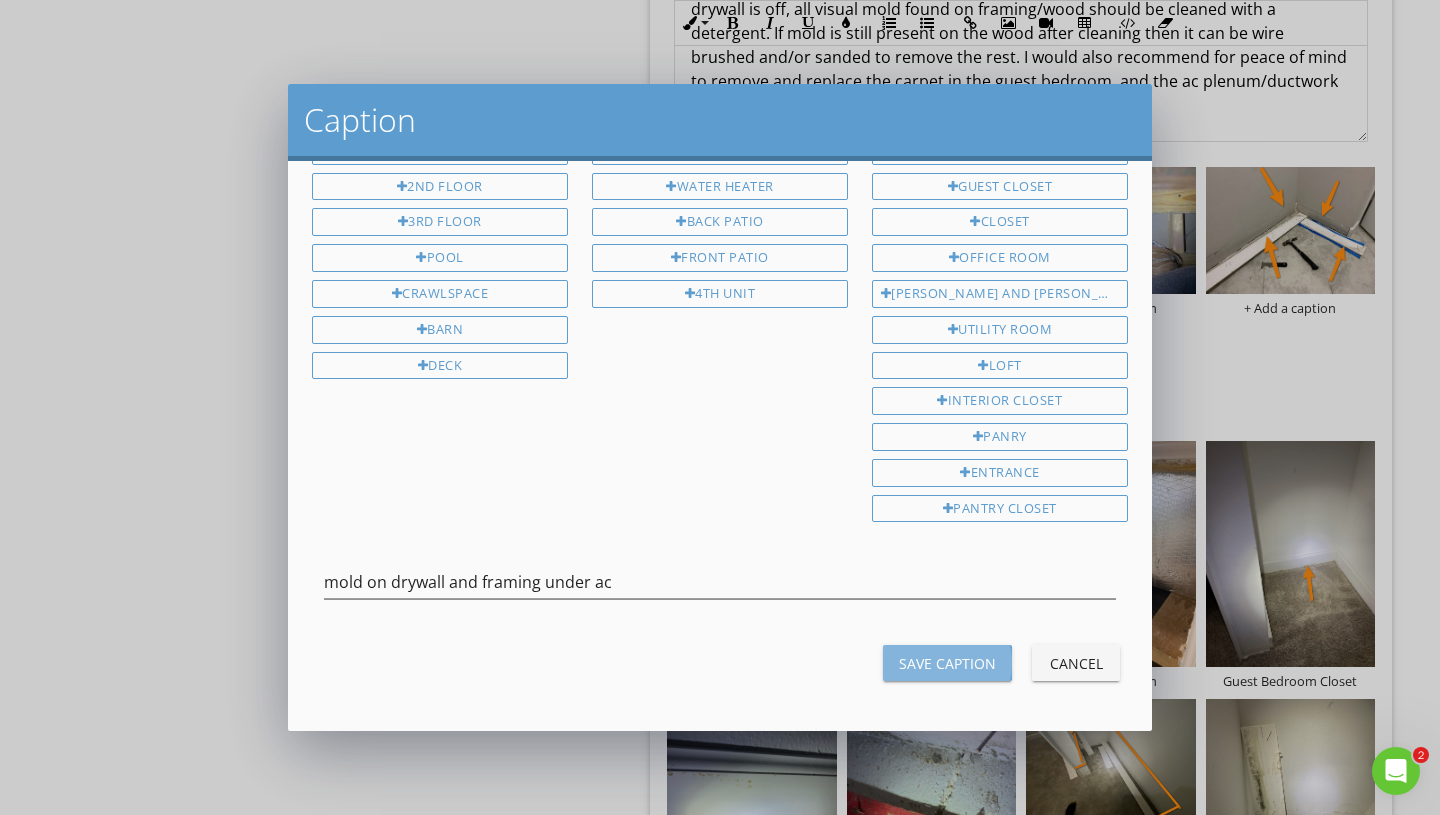 click on "Save Caption" at bounding box center [947, 663] 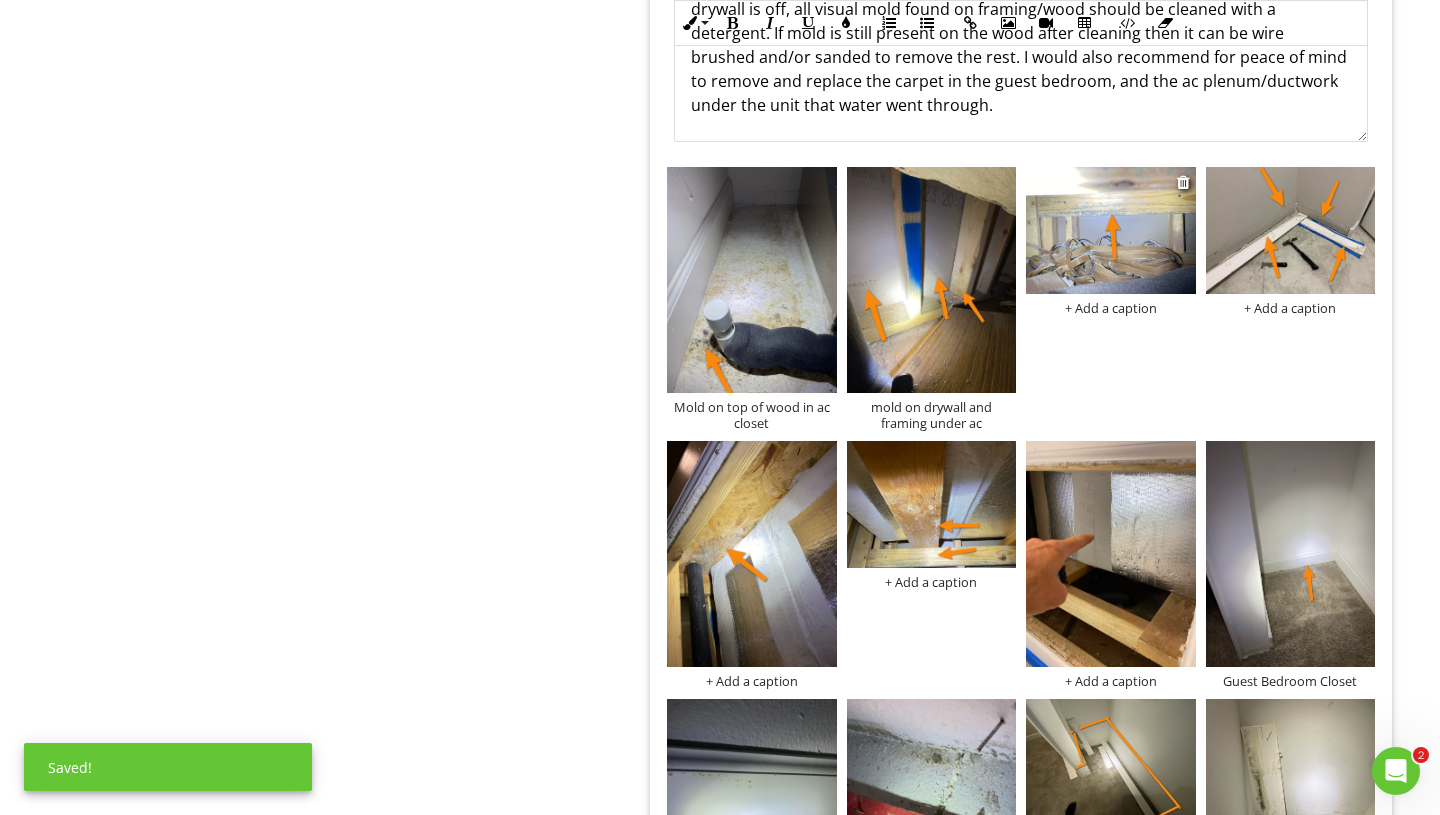 click on "+ Add a caption" at bounding box center [1111, 308] 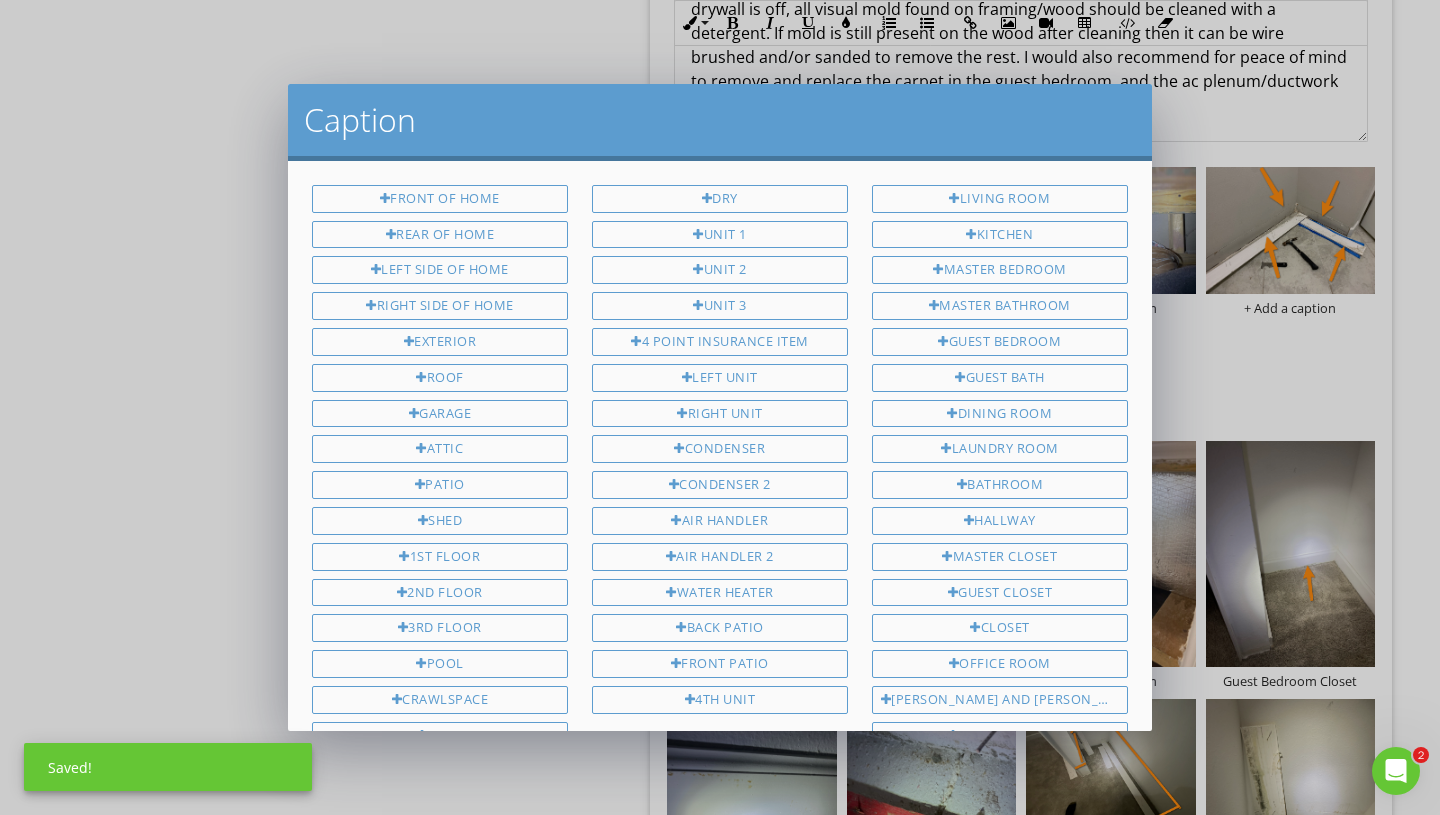 scroll, scrollTop: 406, scrollLeft: 0, axis: vertical 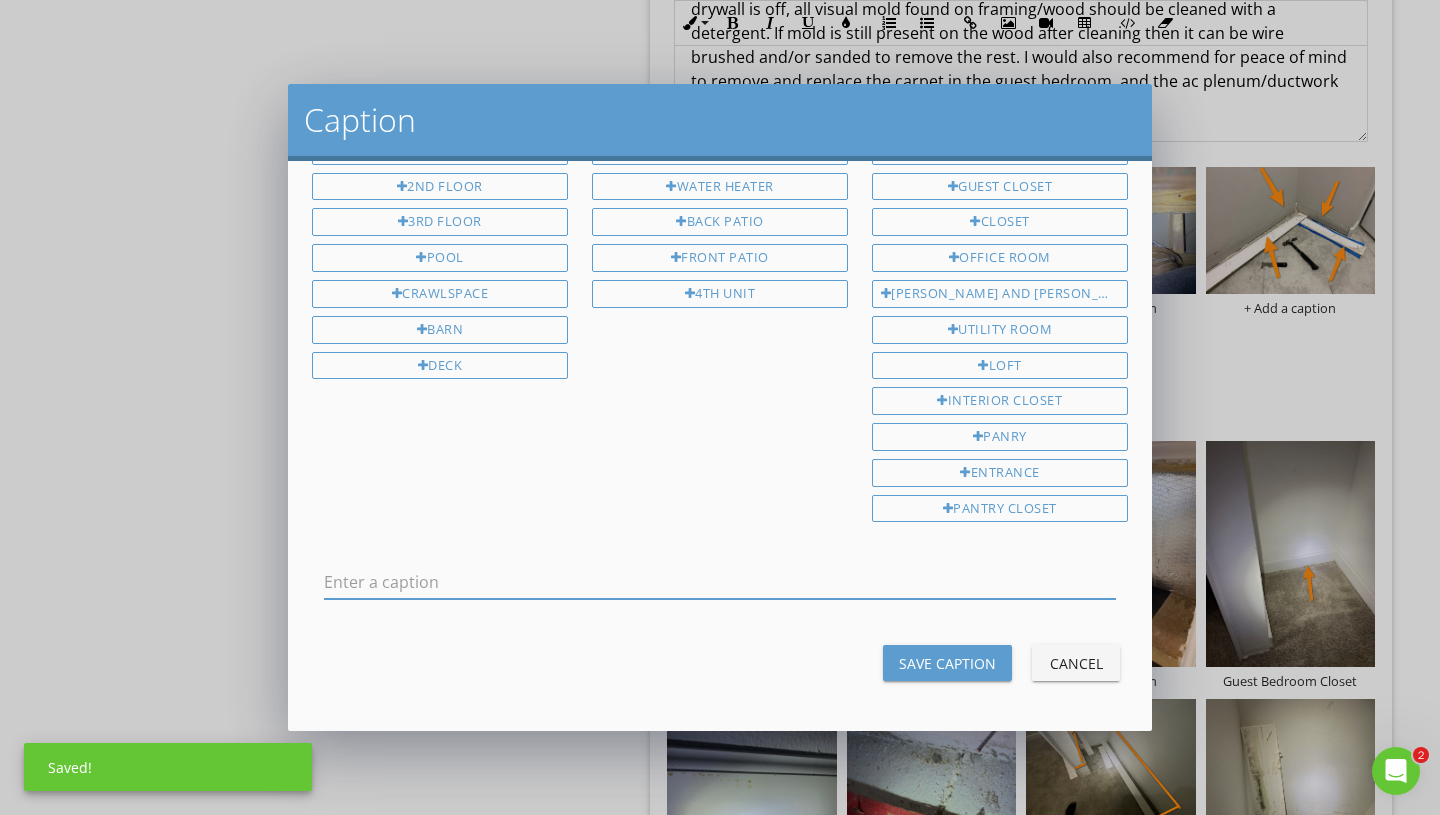 click at bounding box center (720, 582) 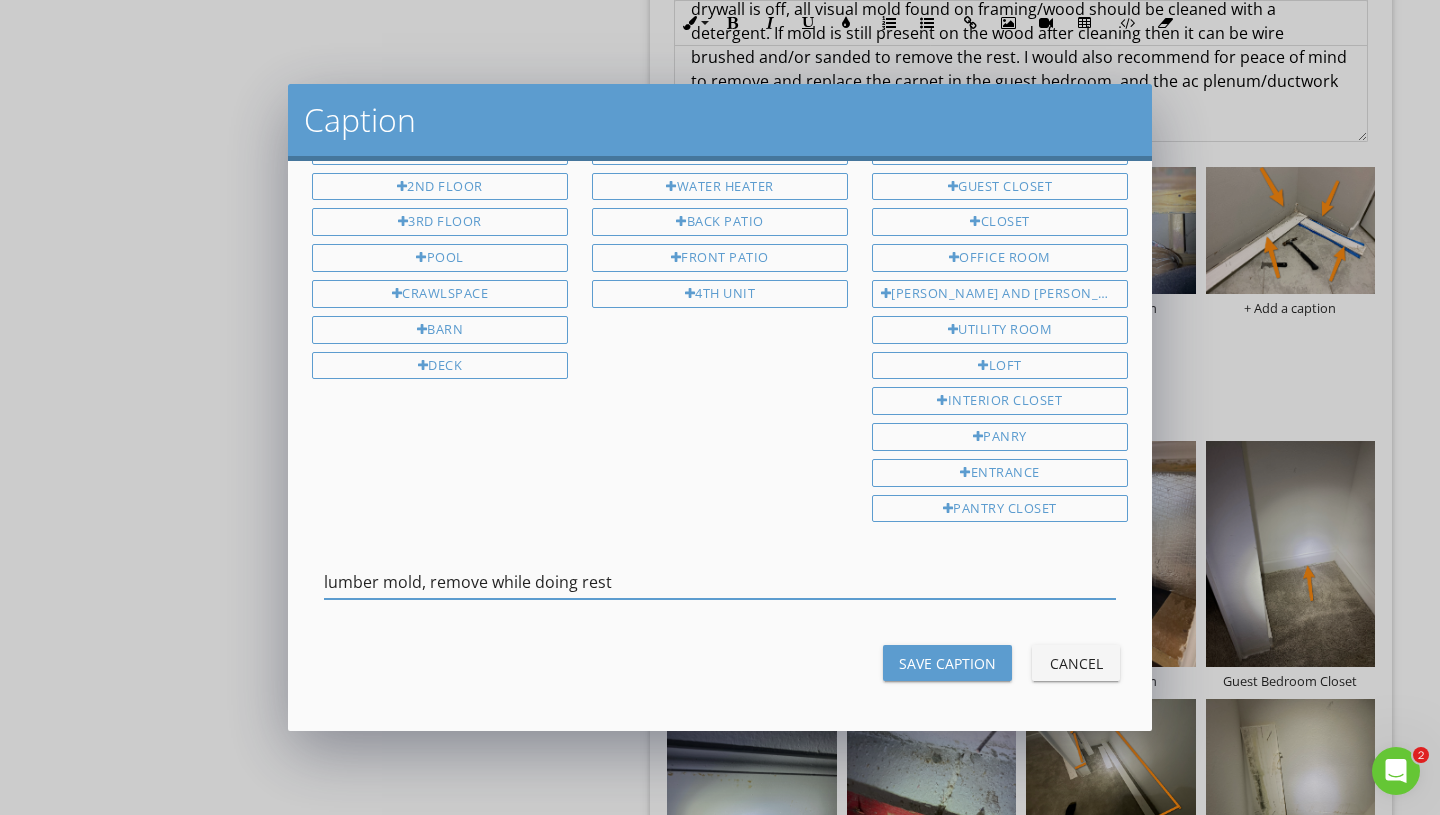 type on "lumber mold, remove while doing rest" 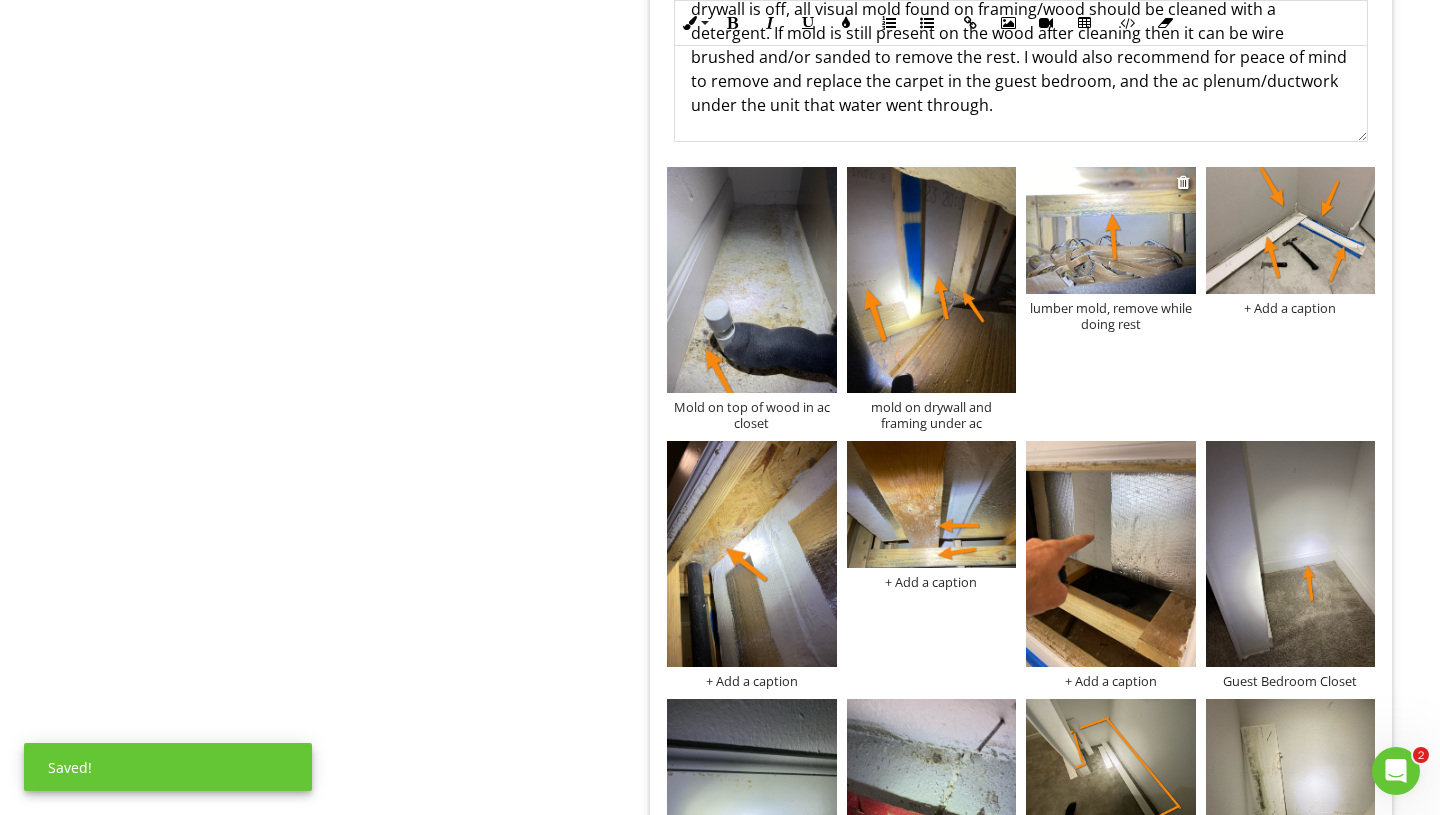 click on "lumber mold, remove while doing rest" at bounding box center (1111, 316) 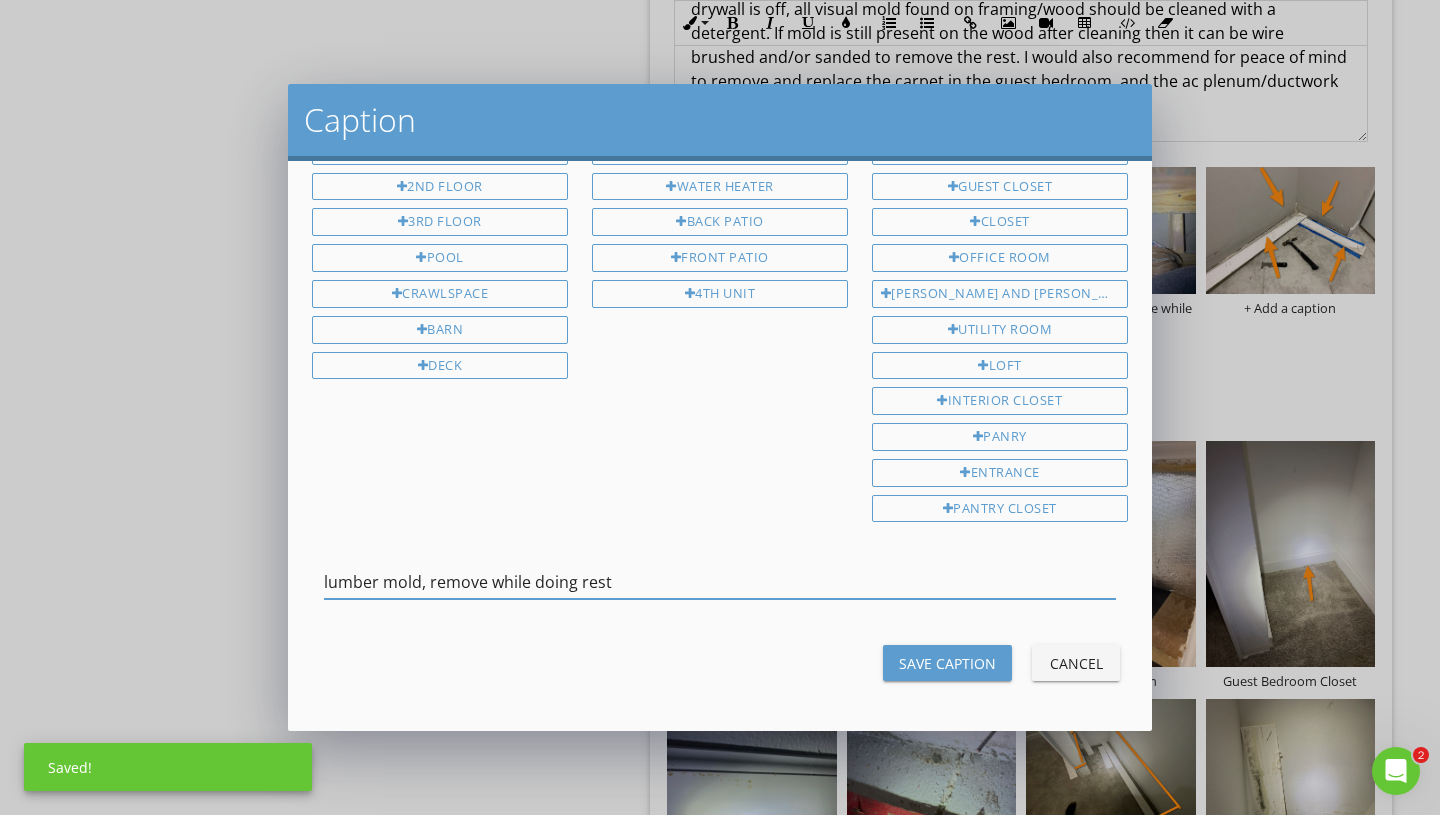 click on "lumber mold, remove while doing rest" at bounding box center (720, 582) 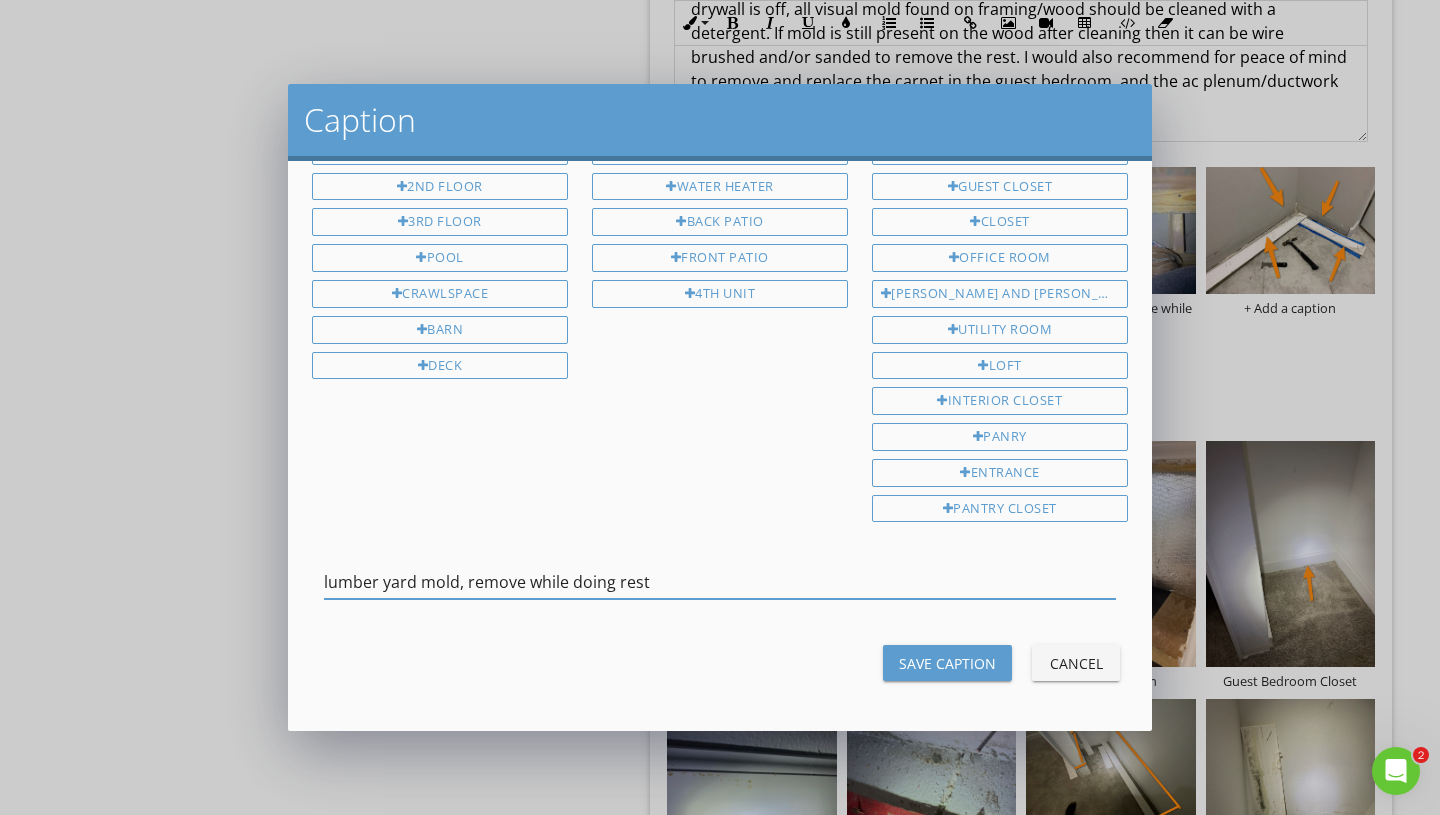 type on "lumber yard mold, remove while doing rest" 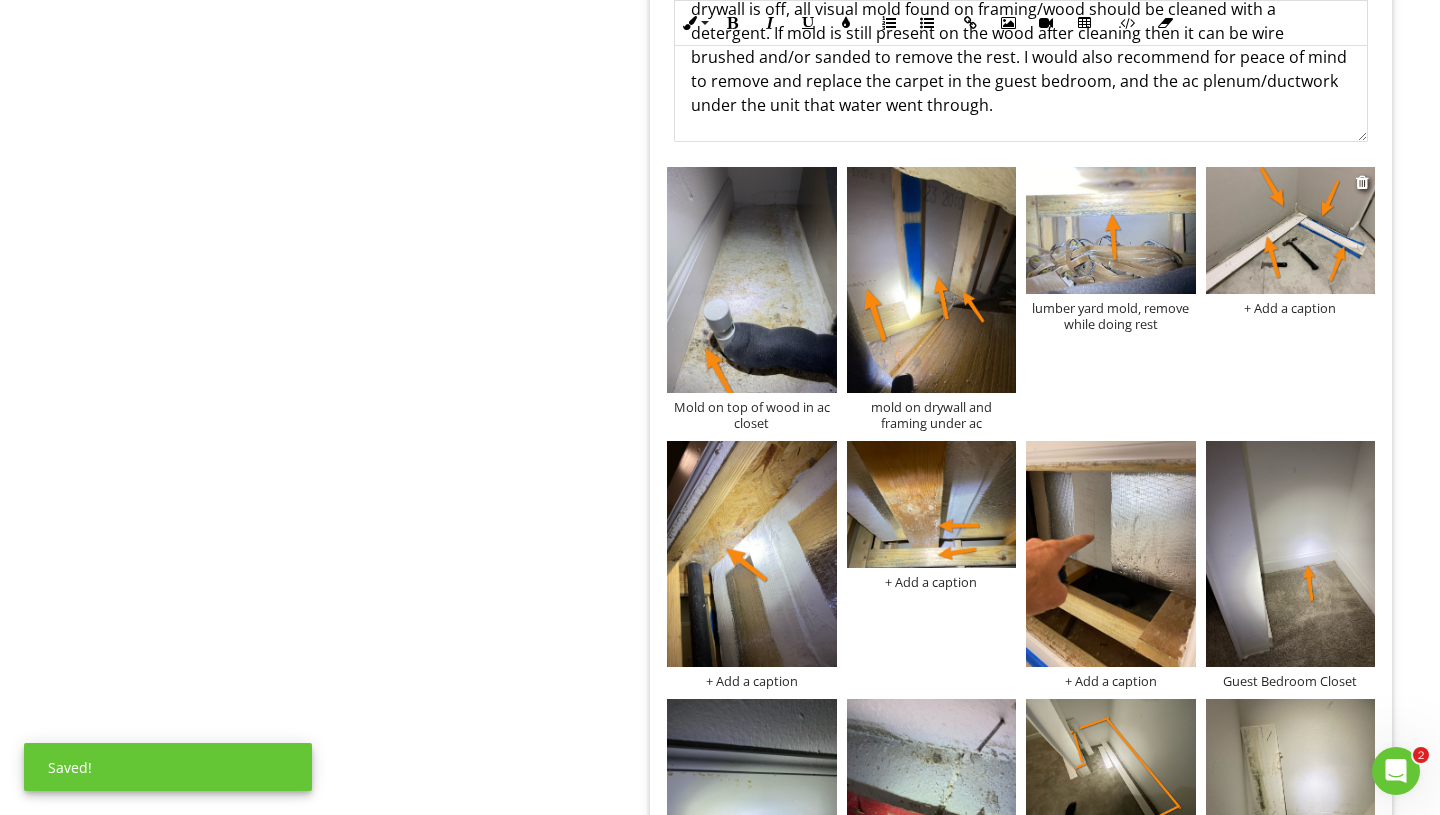click on "+ Add a caption" at bounding box center [1291, 308] 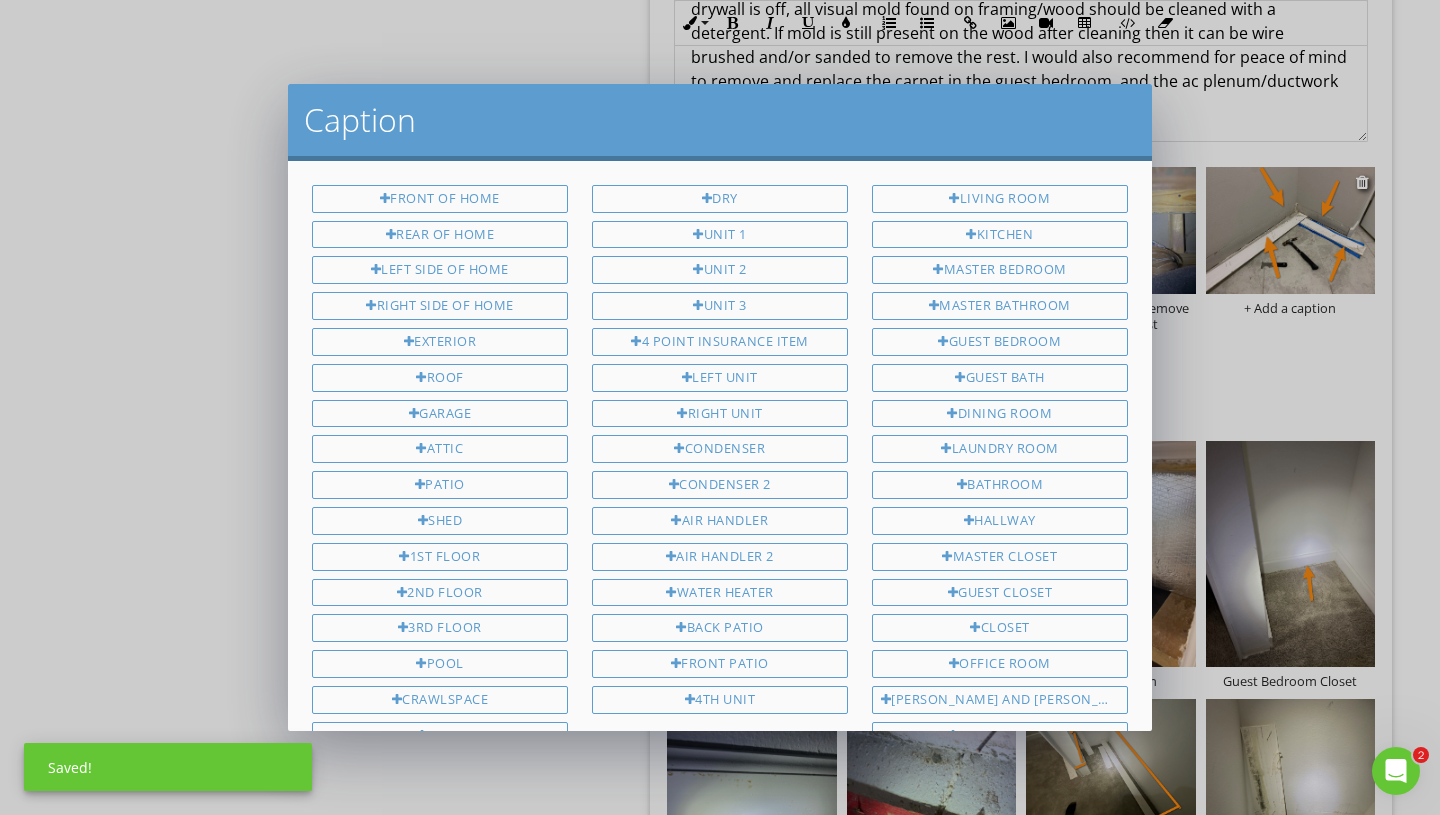 scroll, scrollTop: 406, scrollLeft: 0, axis: vertical 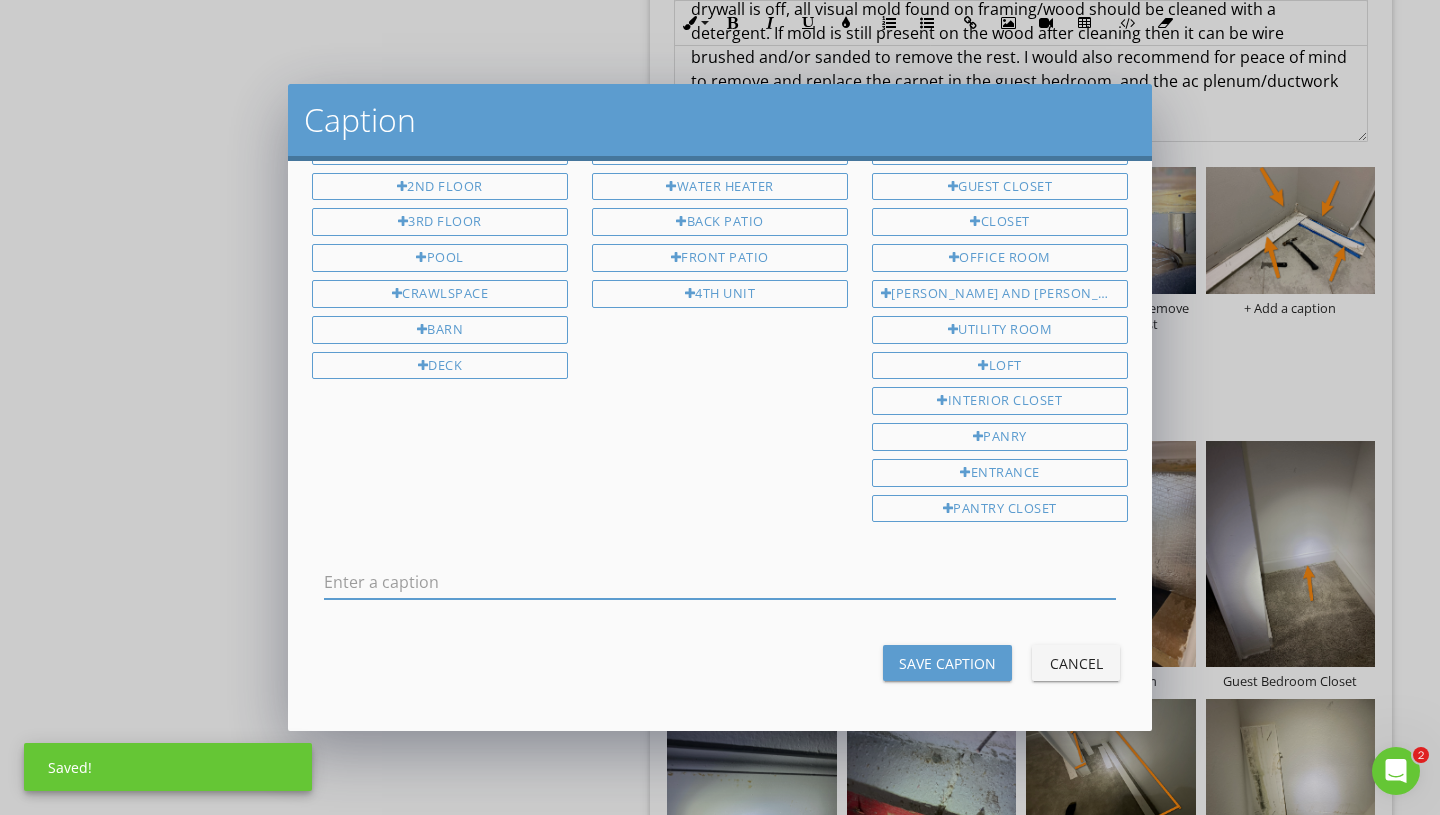 click at bounding box center [720, 582] 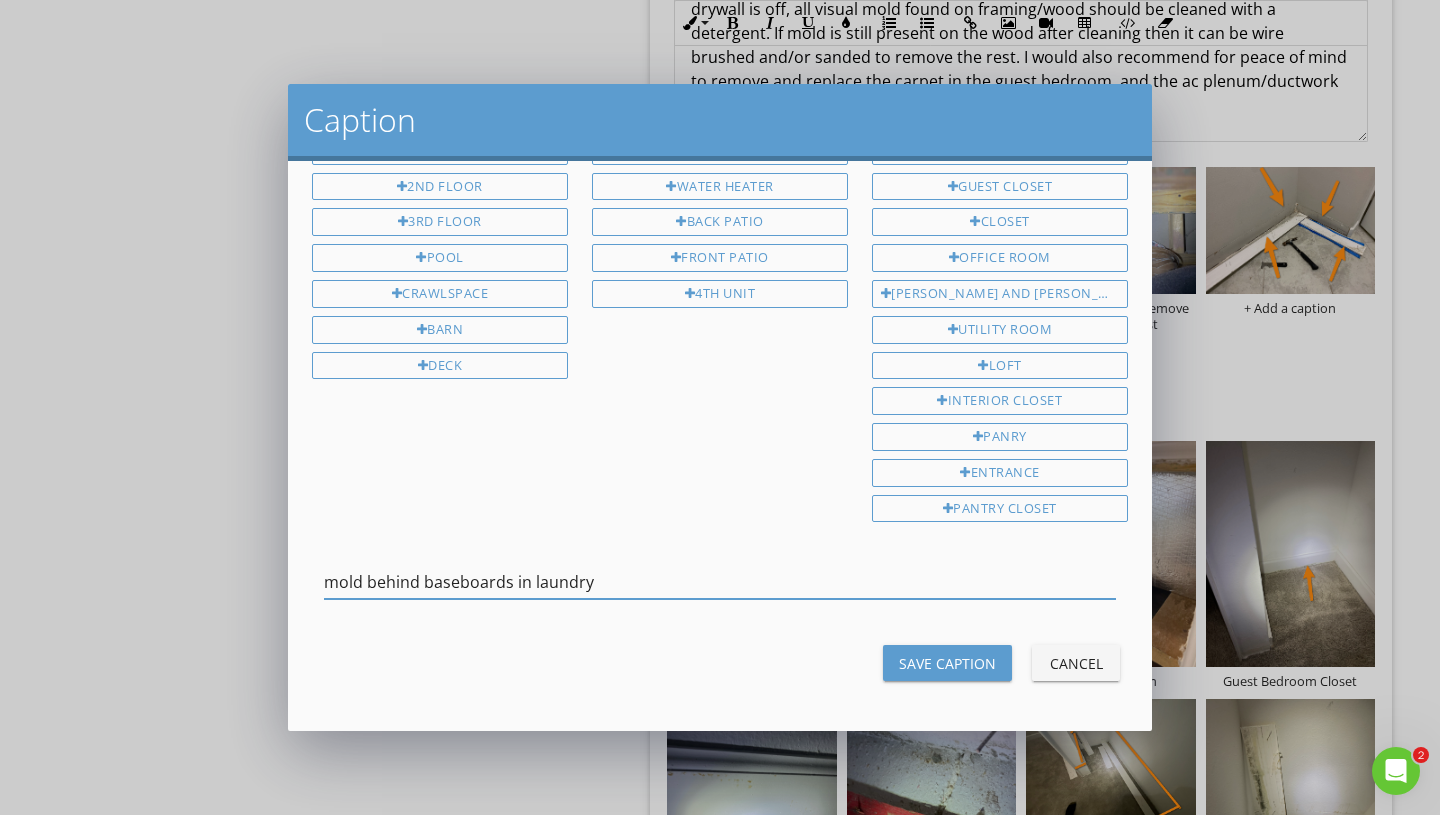 type on "mold behind baseboards in laundry" 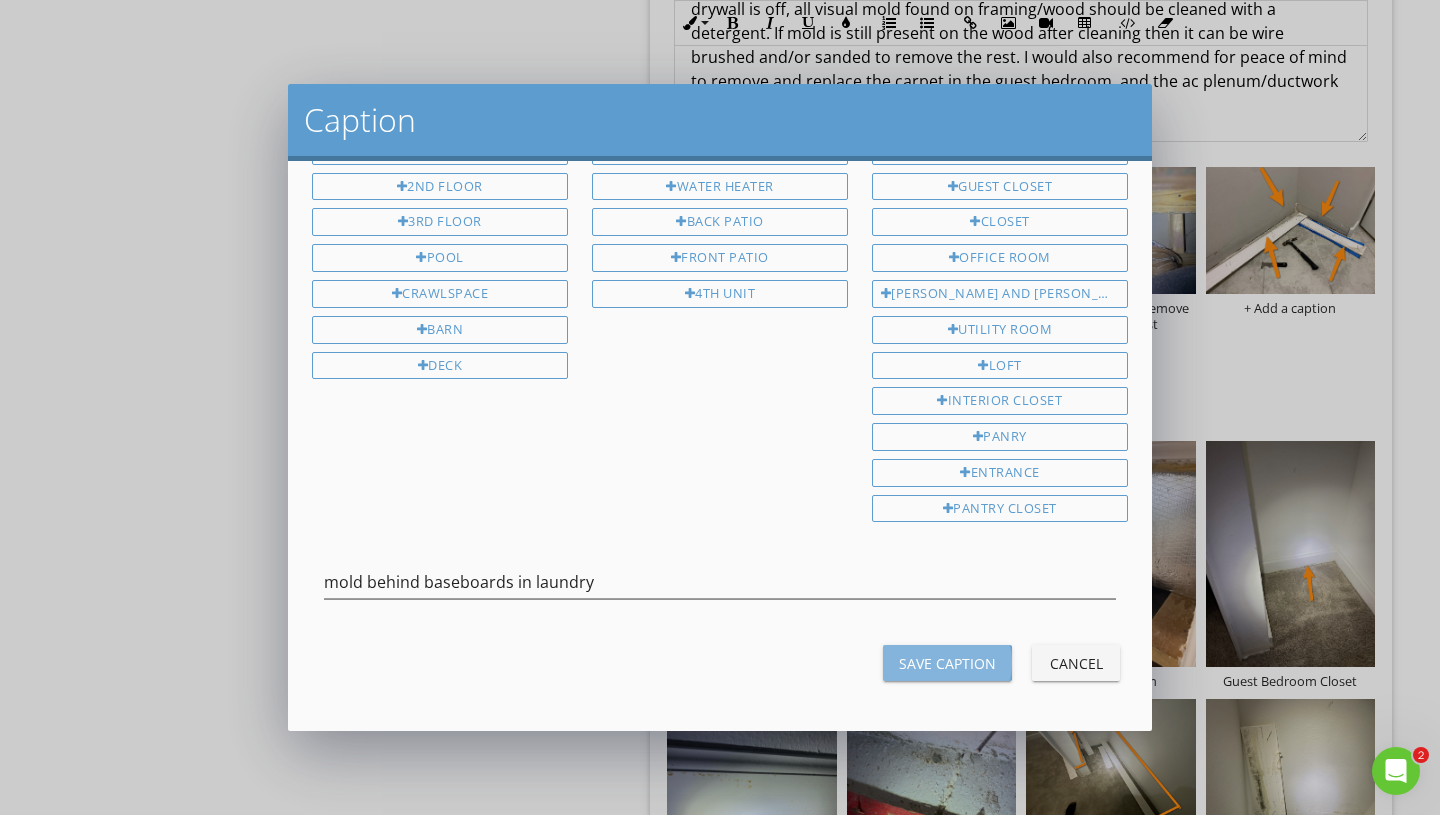 click on "Save Caption" at bounding box center (947, 663) 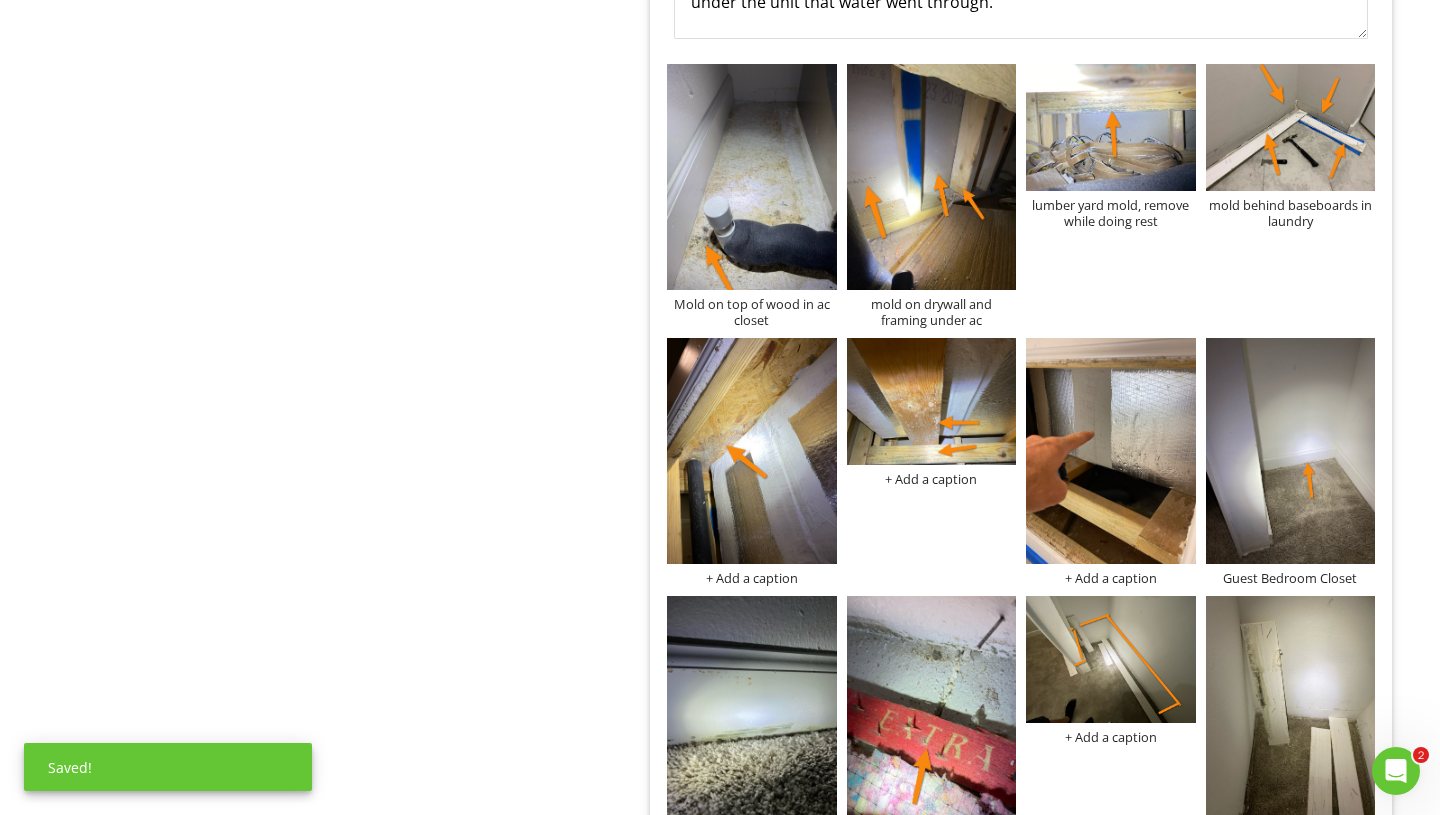 scroll, scrollTop: 1371, scrollLeft: 0, axis: vertical 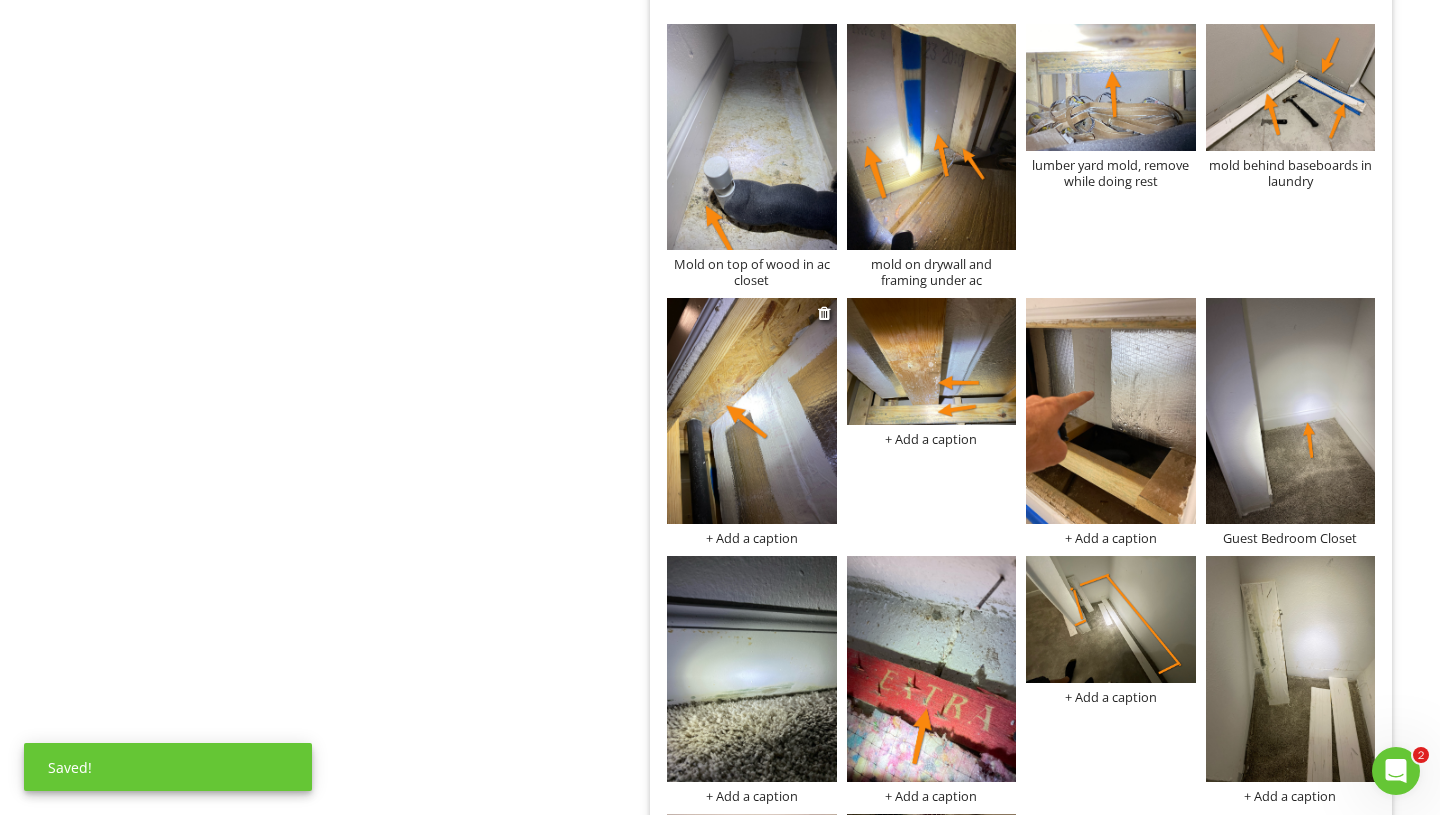 click on "+ Add a caption" at bounding box center [752, 538] 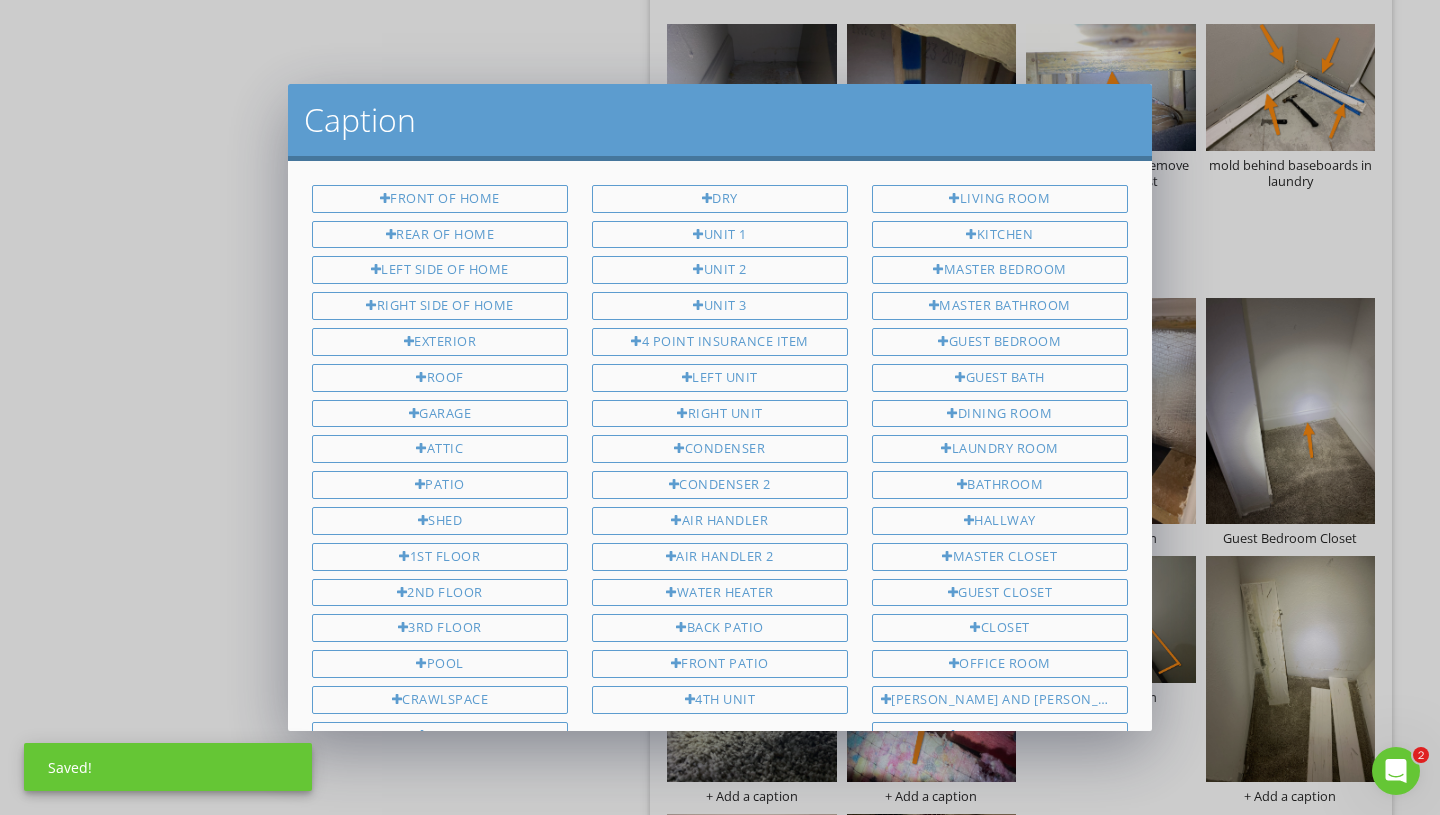 scroll, scrollTop: 406, scrollLeft: 0, axis: vertical 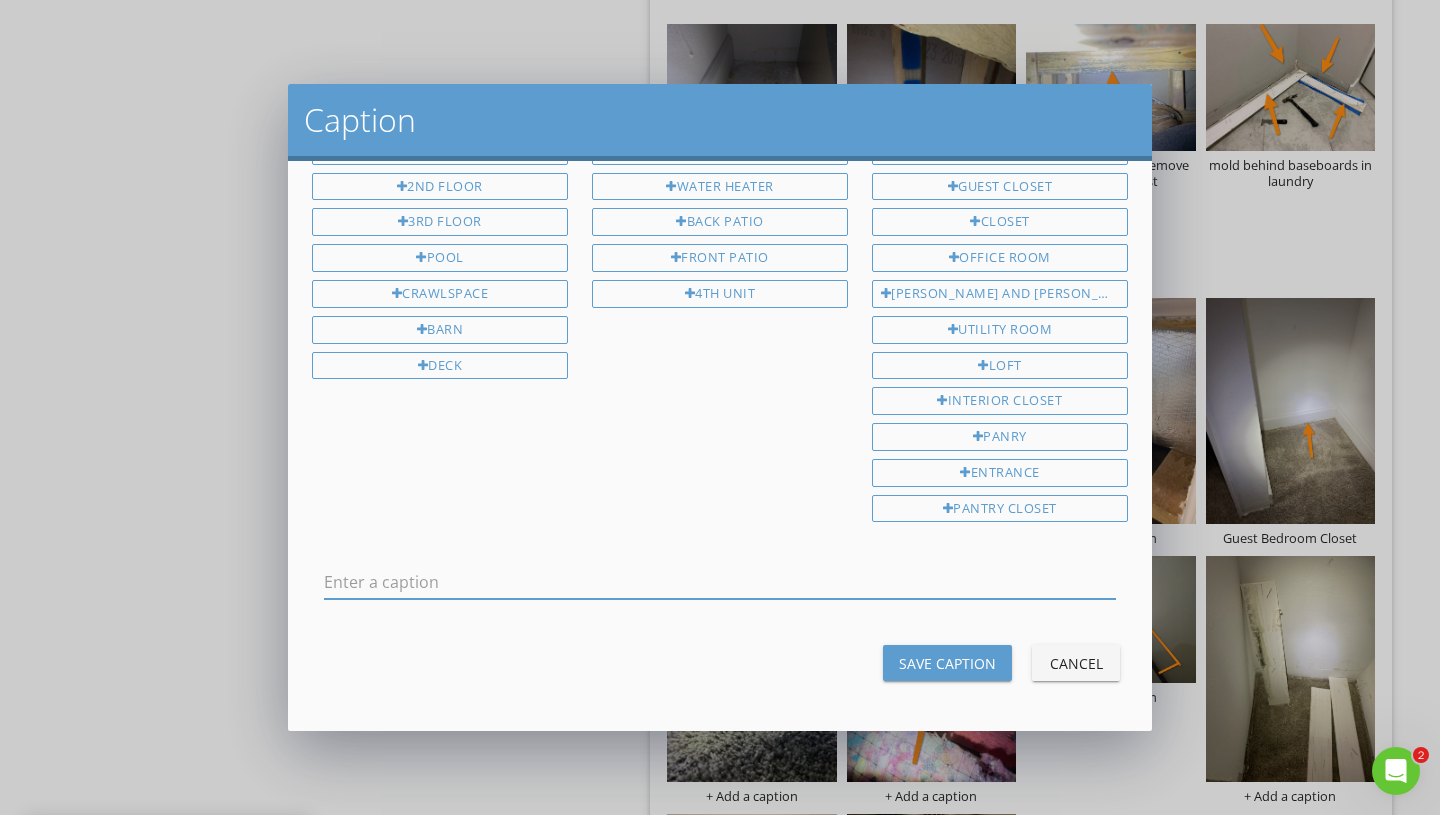 click at bounding box center [720, 582] 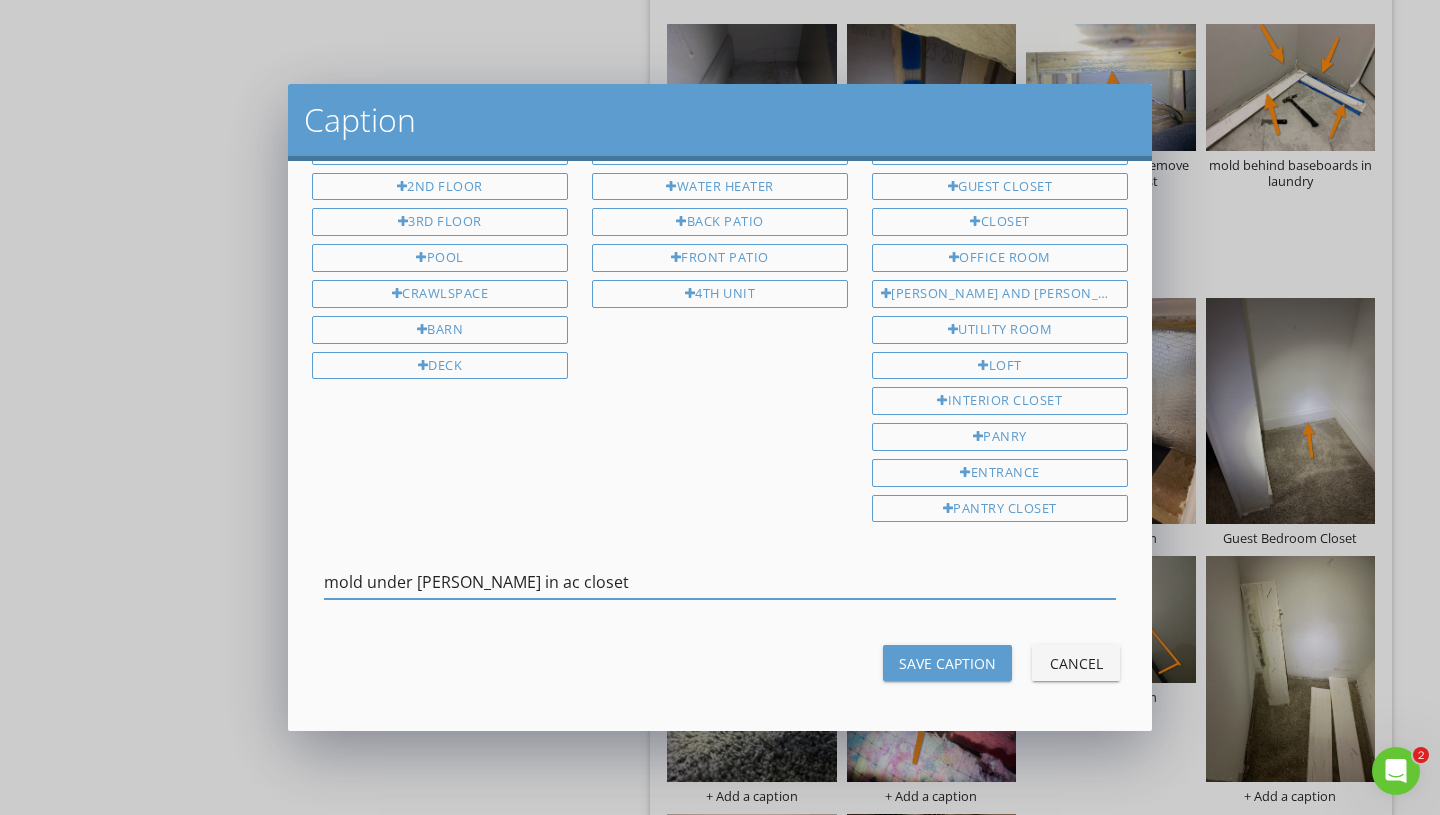 type on "mold under wood in ac closet" 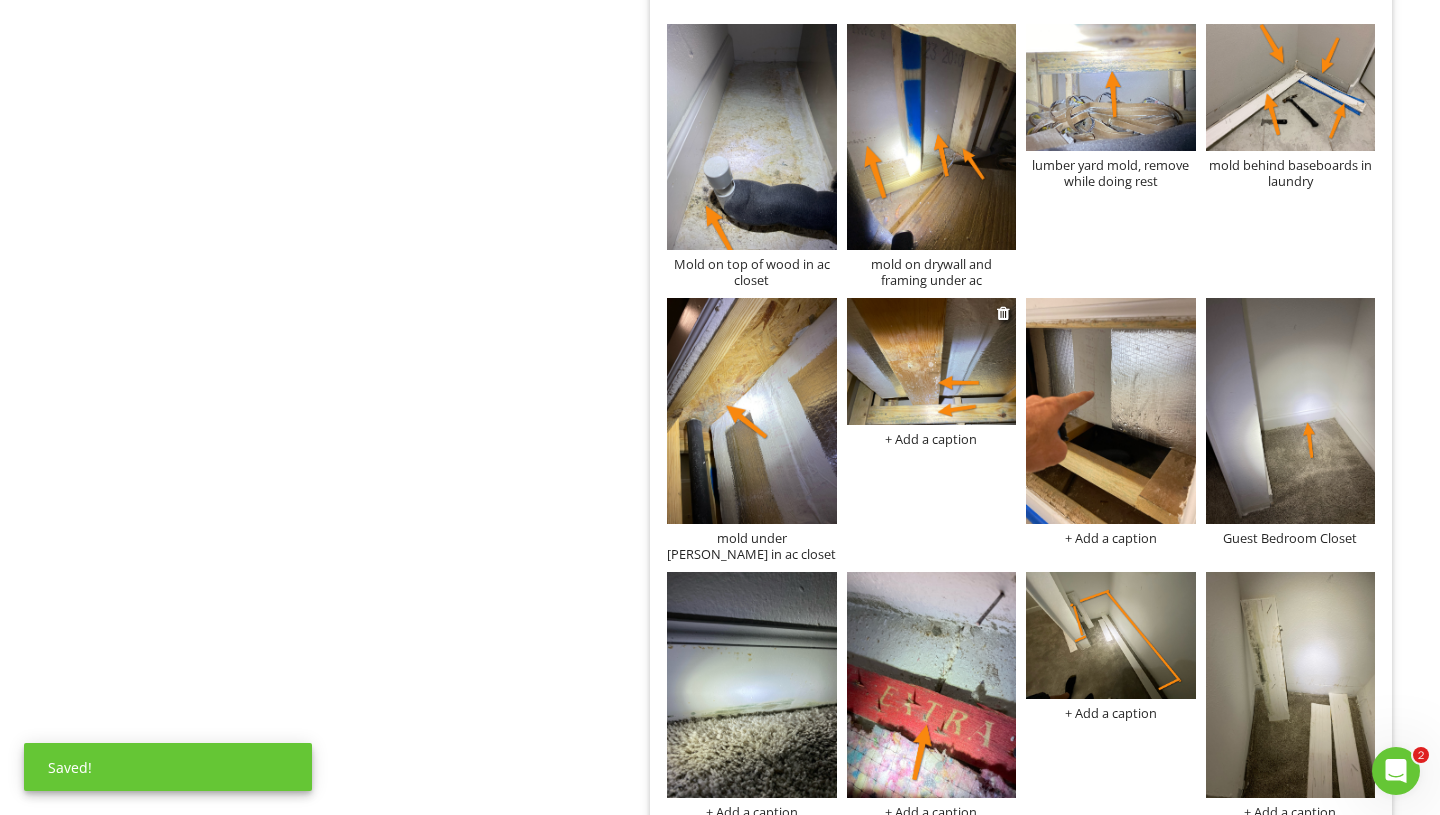 click on "+ Add a caption" at bounding box center (932, 439) 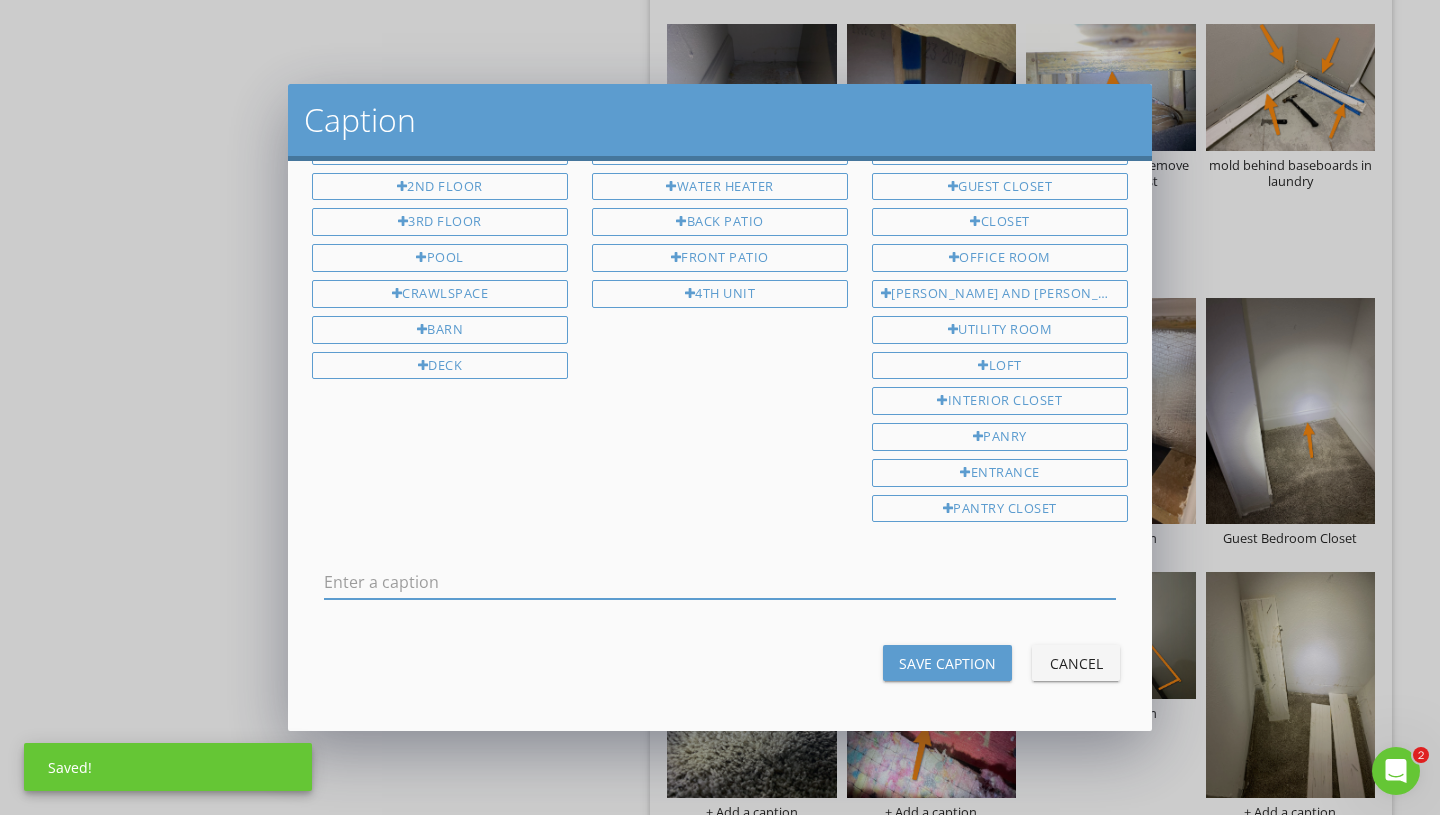 click at bounding box center (720, 582) 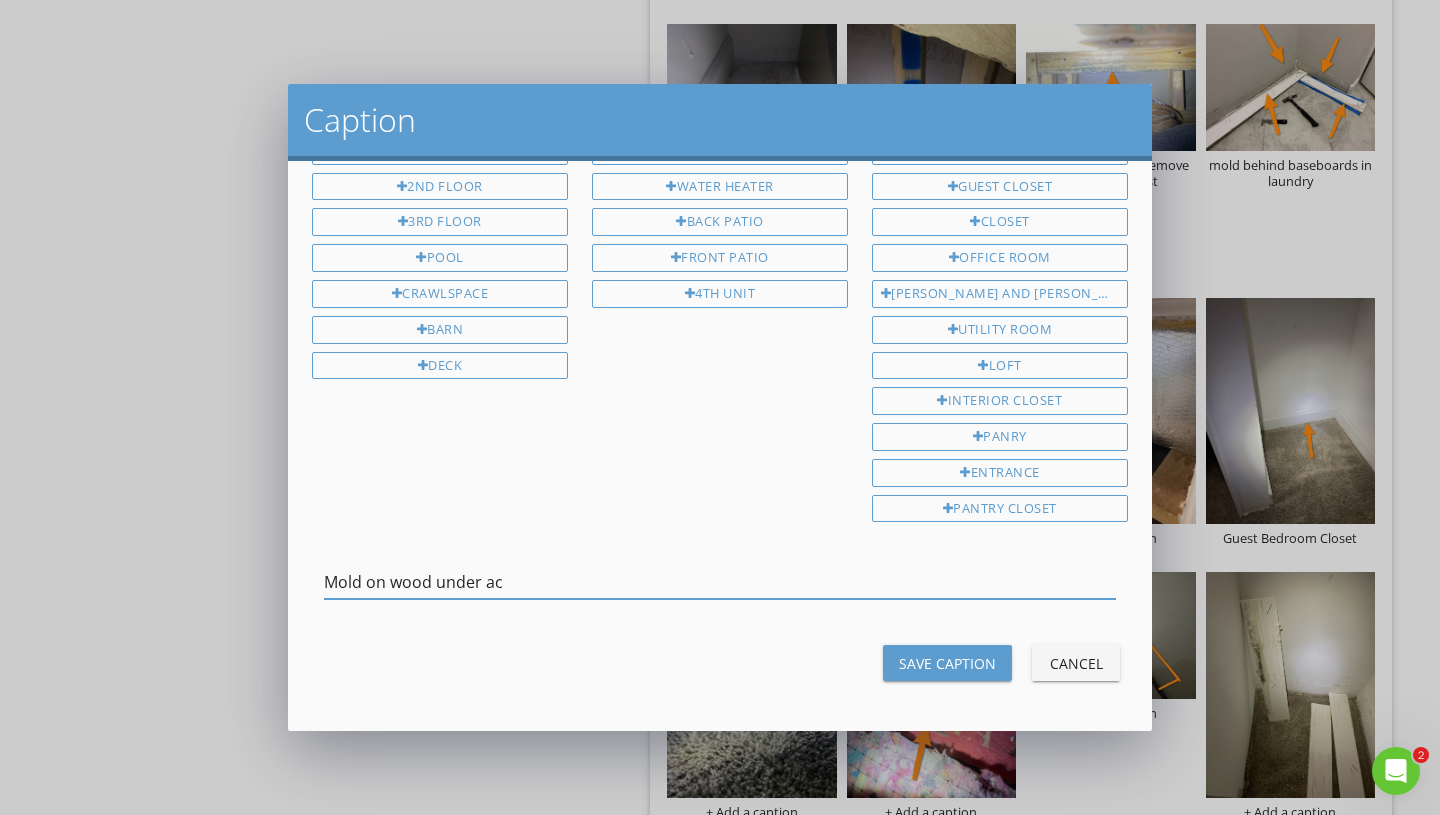 type on "Mold on wood under ac" 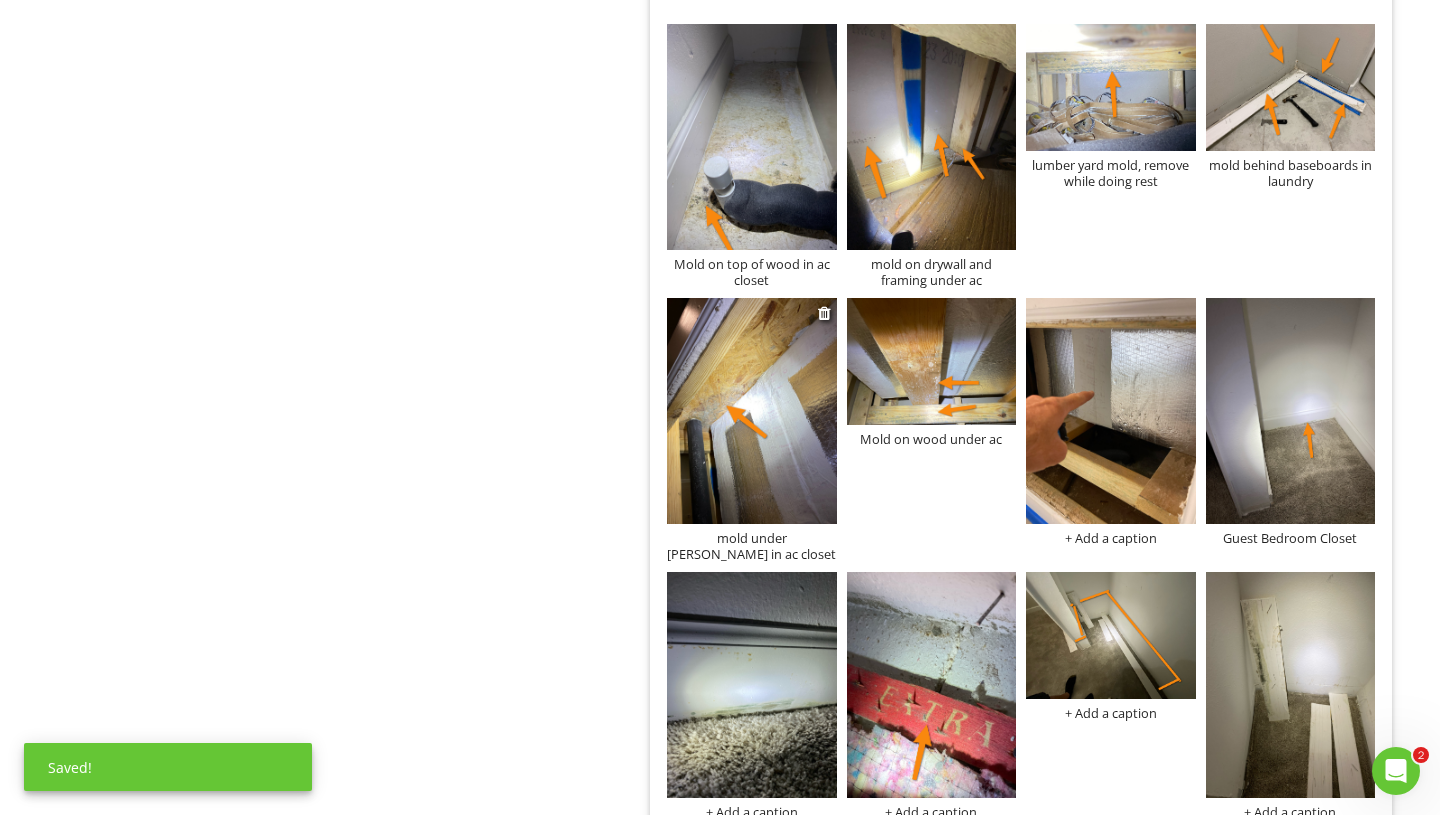 click on "mold under wood in ac closet" at bounding box center (752, 546) 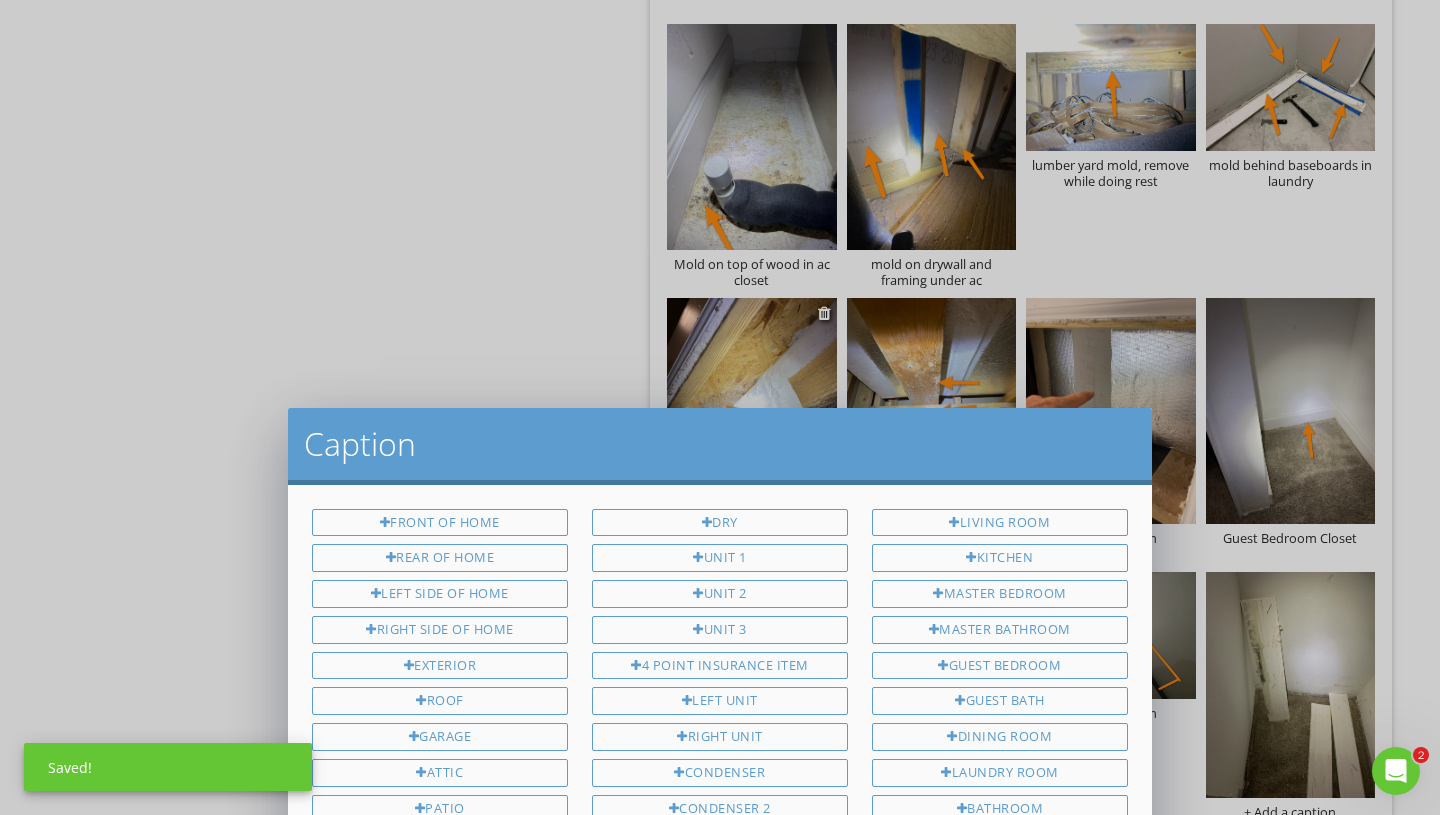 scroll, scrollTop: 406, scrollLeft: 0, axis: vertical 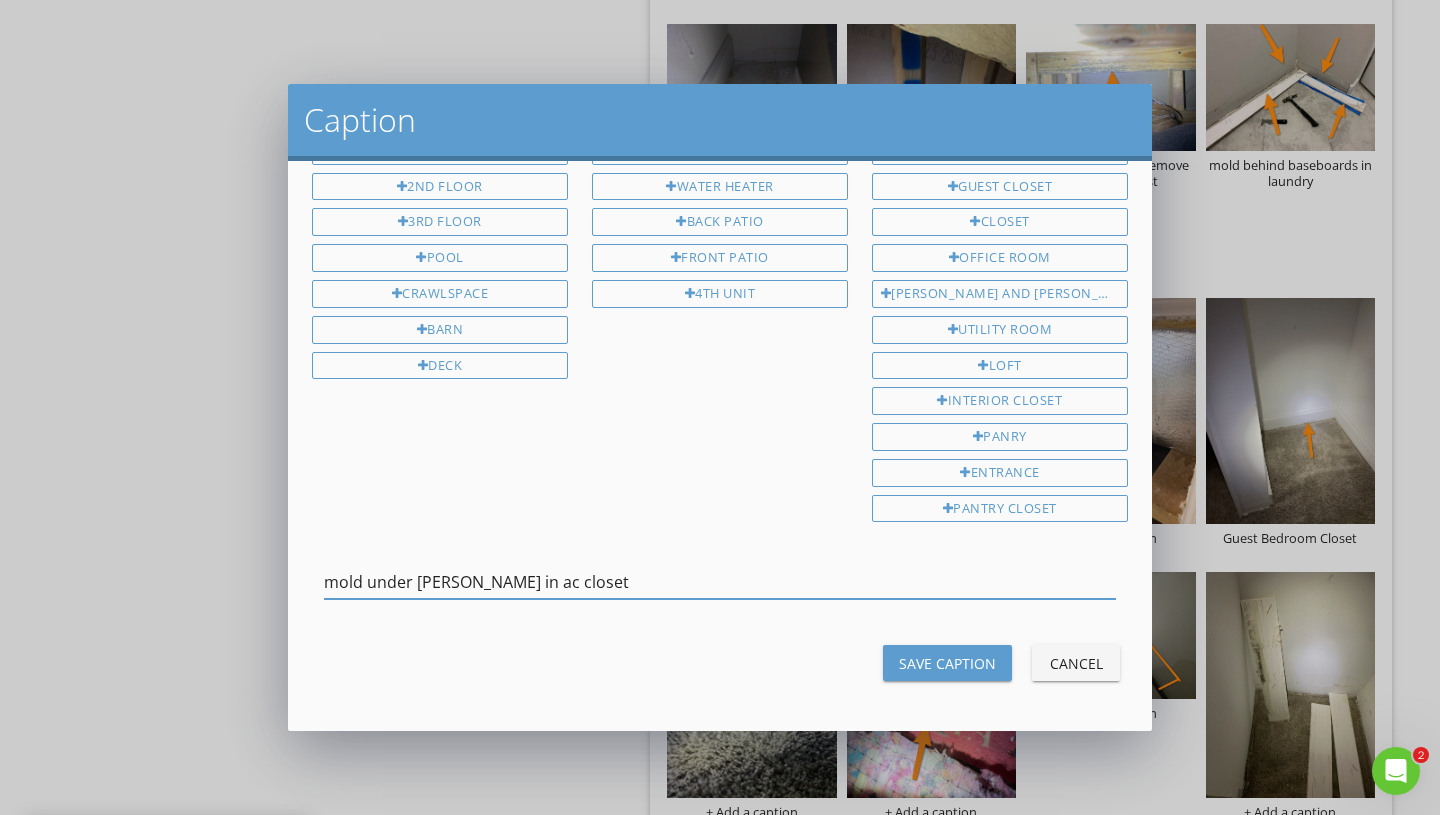 click on "mold under wood in ac closet" at bounding box center [720, 582] 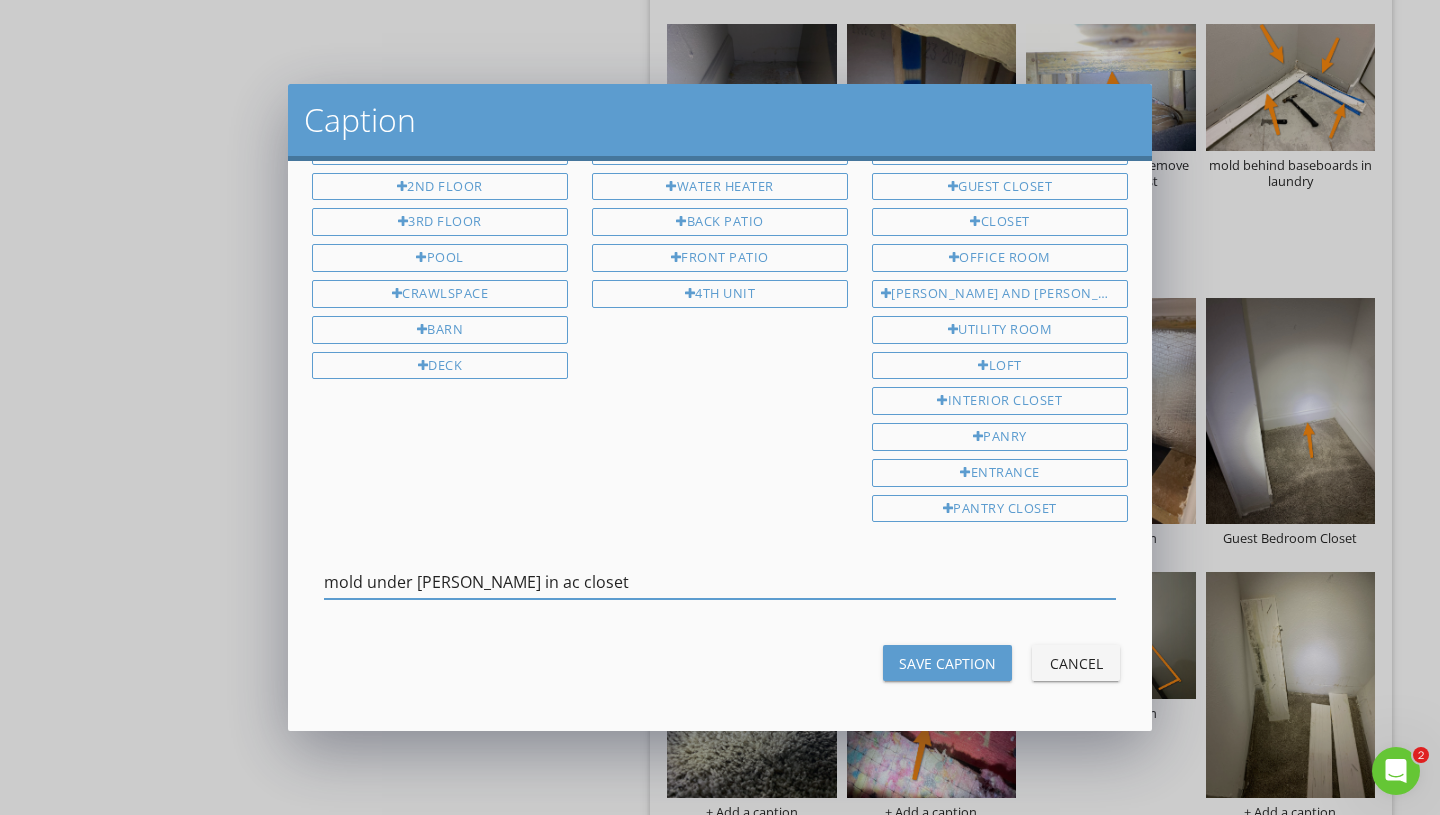 click on "mold under wood in ac closet" at bounding box center (720, 582) 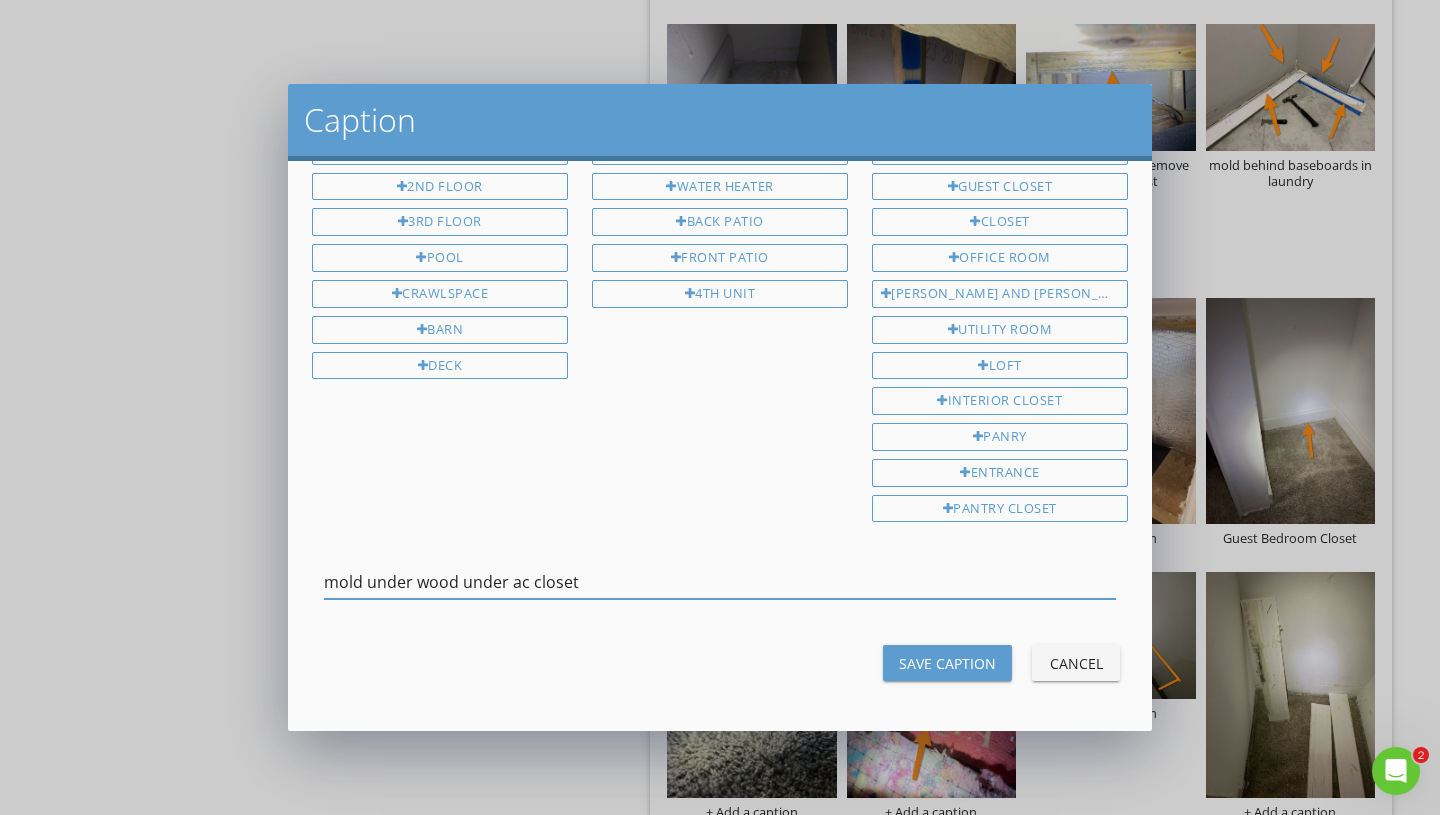 click on "mold under wood under ac closet" at bounding box center [720, 582] 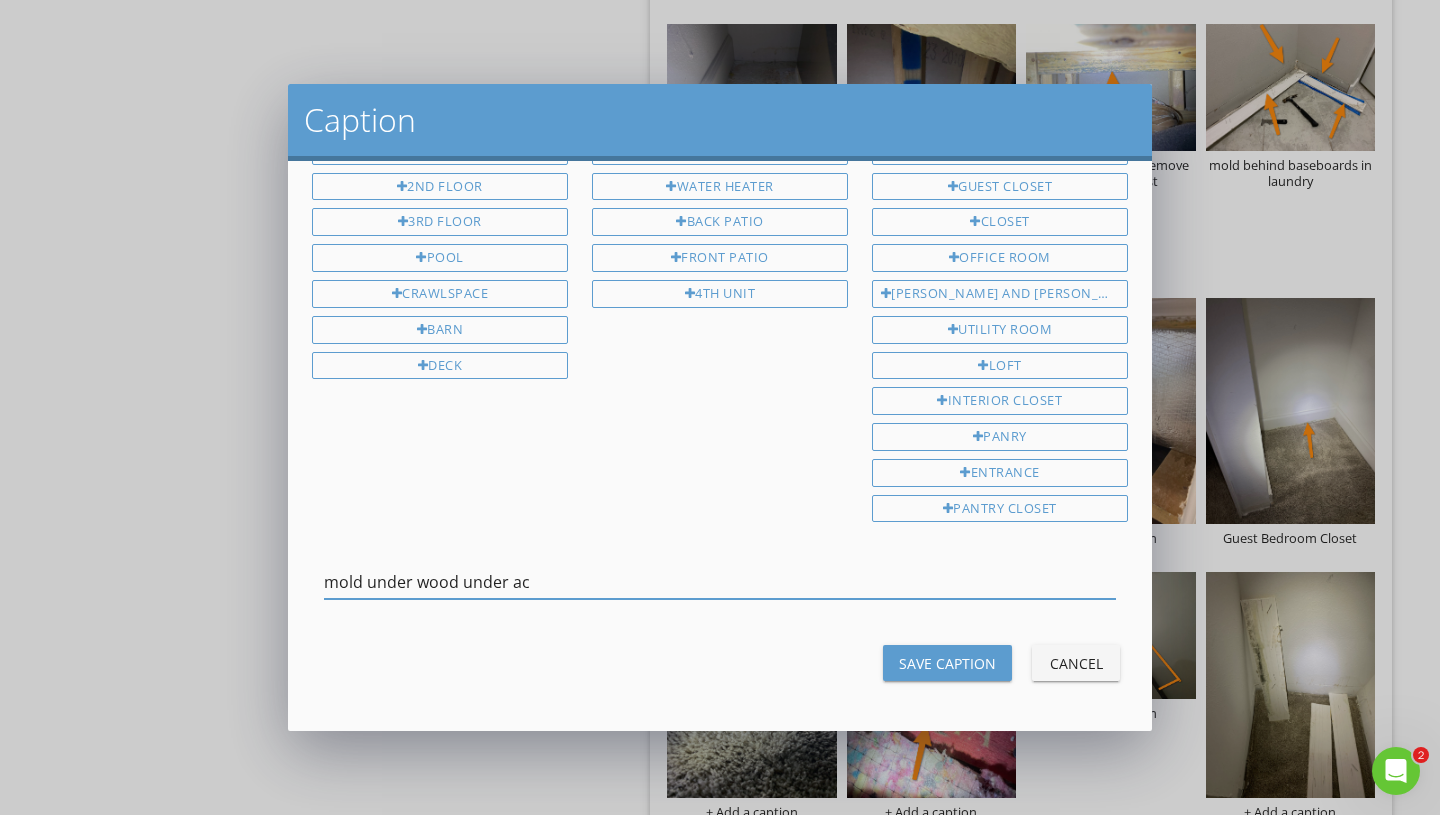 type on "mold under wood under ac" 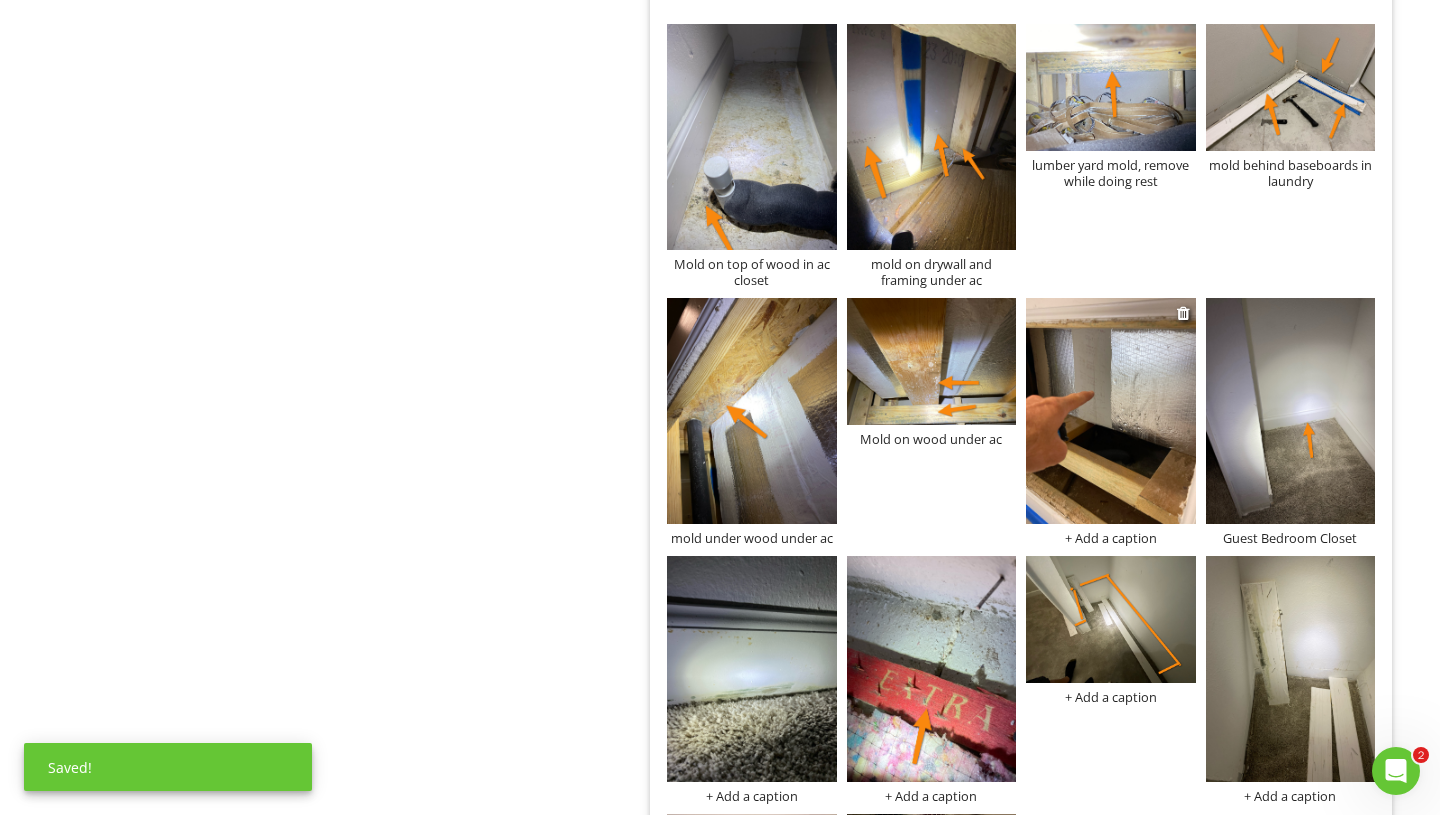 click on "+ Add a caption" at bounding box center (1111, 538) 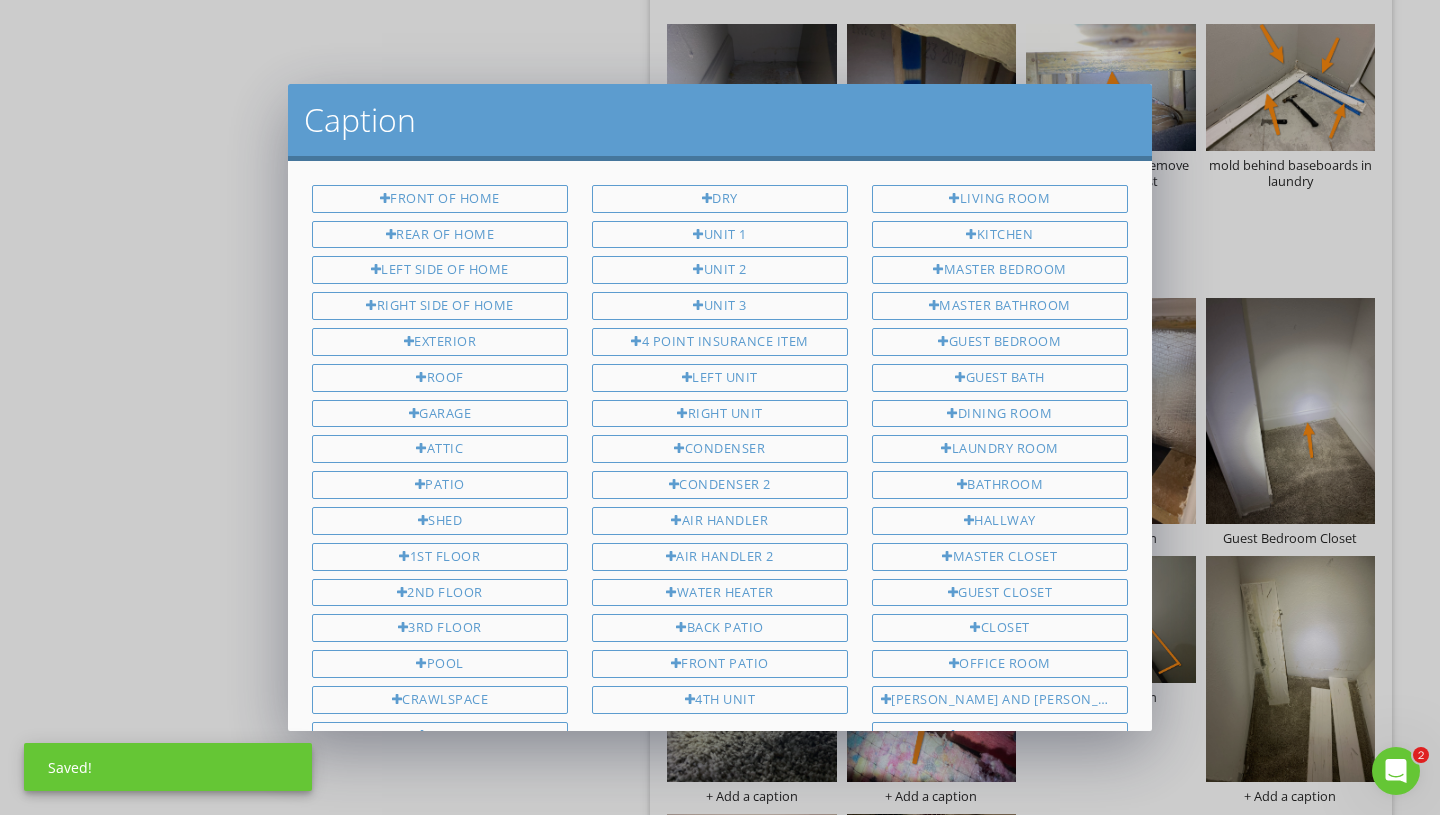scroll, scrollTop: 406, scrollLeft: 0, axis: vertical 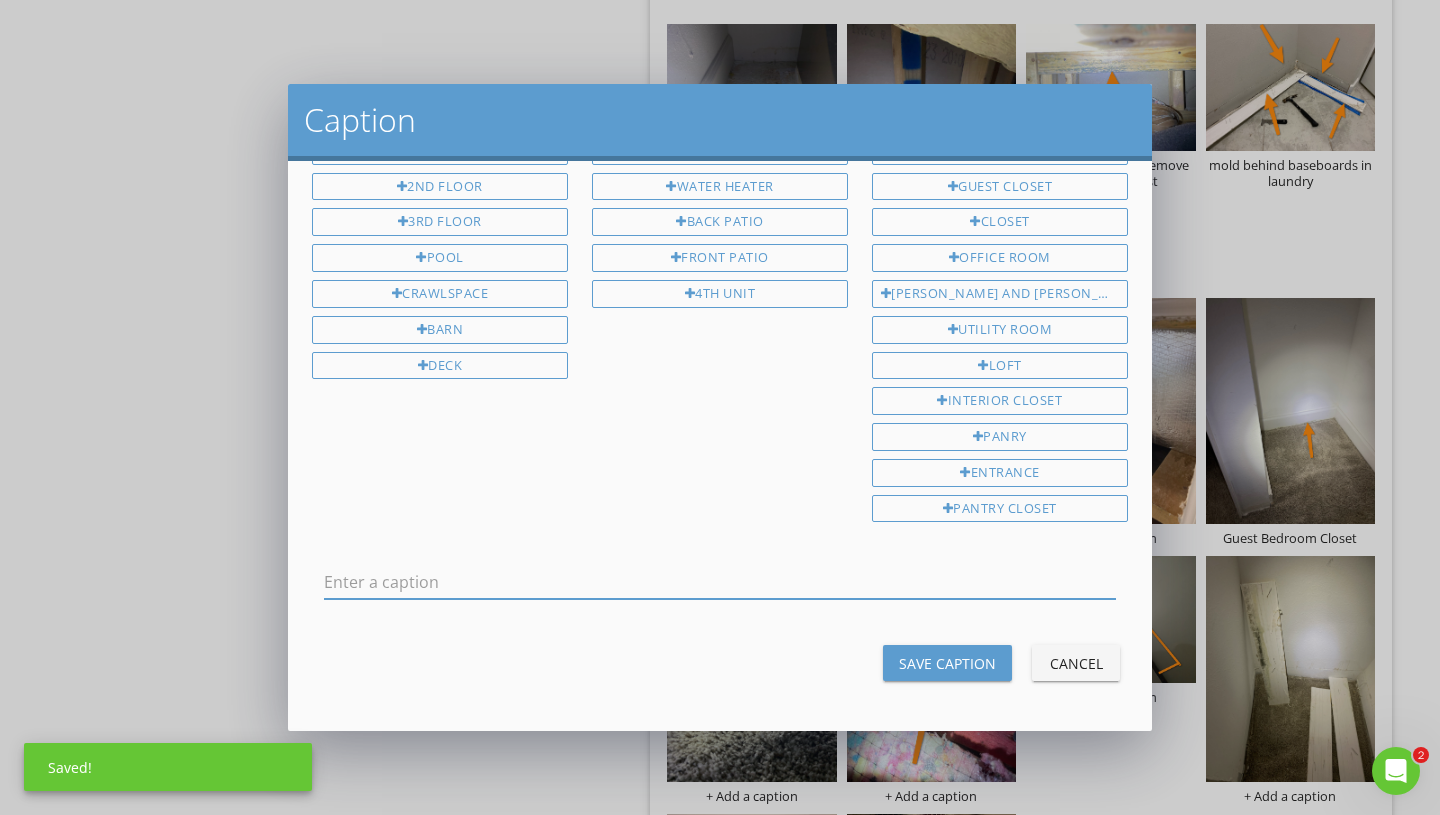 click at bounding box center [720, 582] 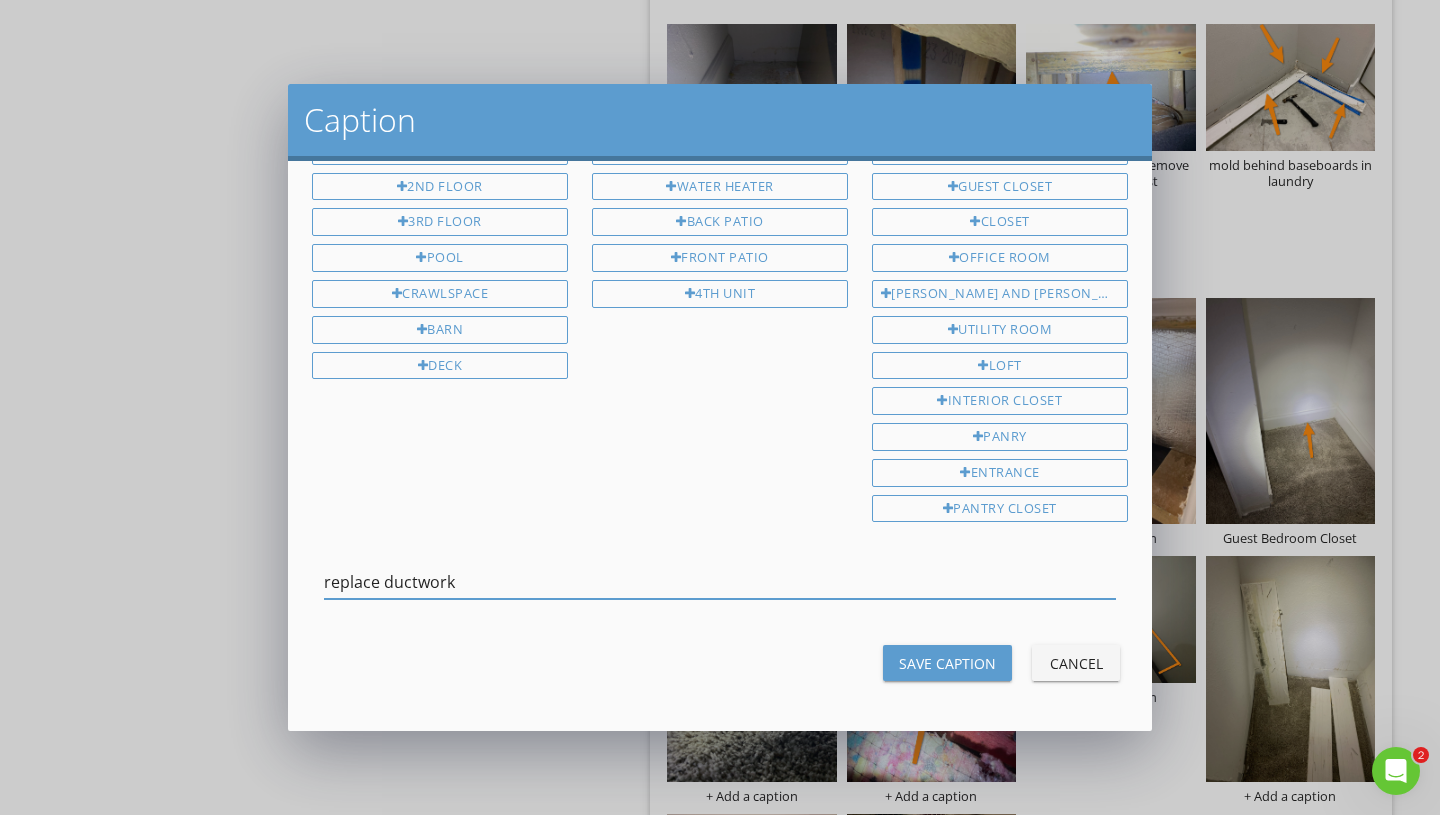 type on "replace ductwork" 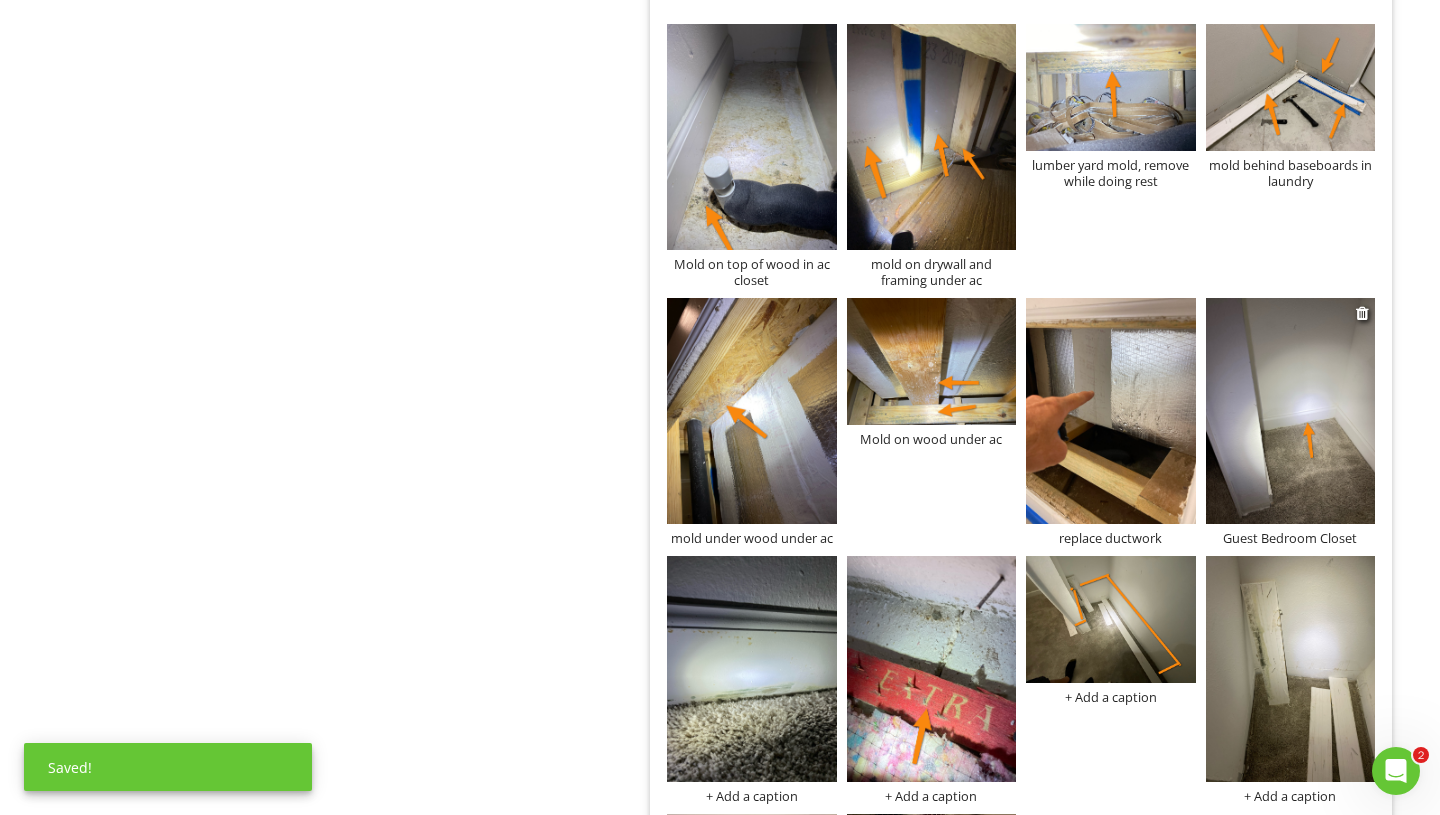 click on "Guest Bedroom Closet" at bounding box center [1291, 538] 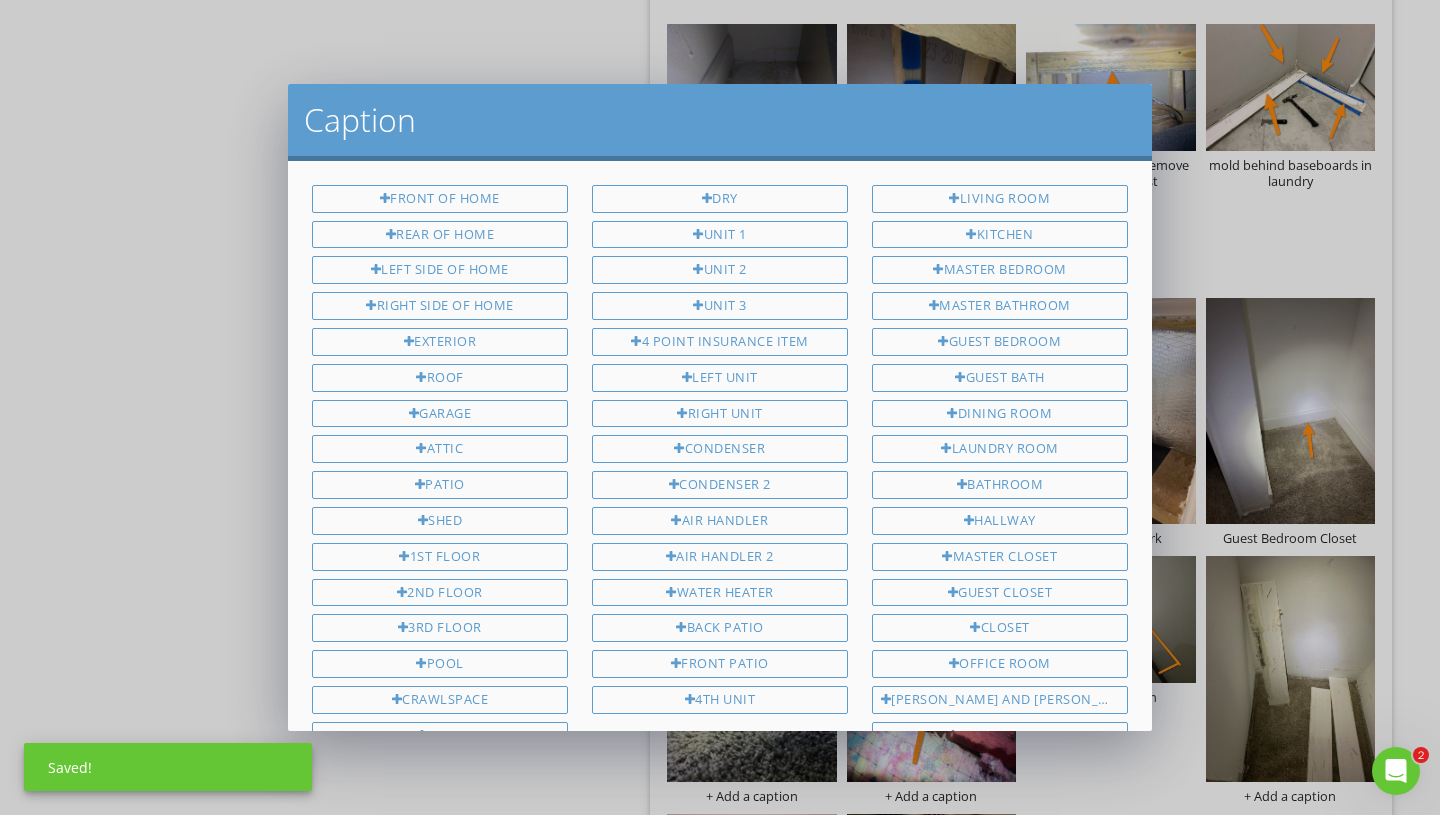 scroll, scrollTop: 406, scrollLeft: 0, axis: vertical 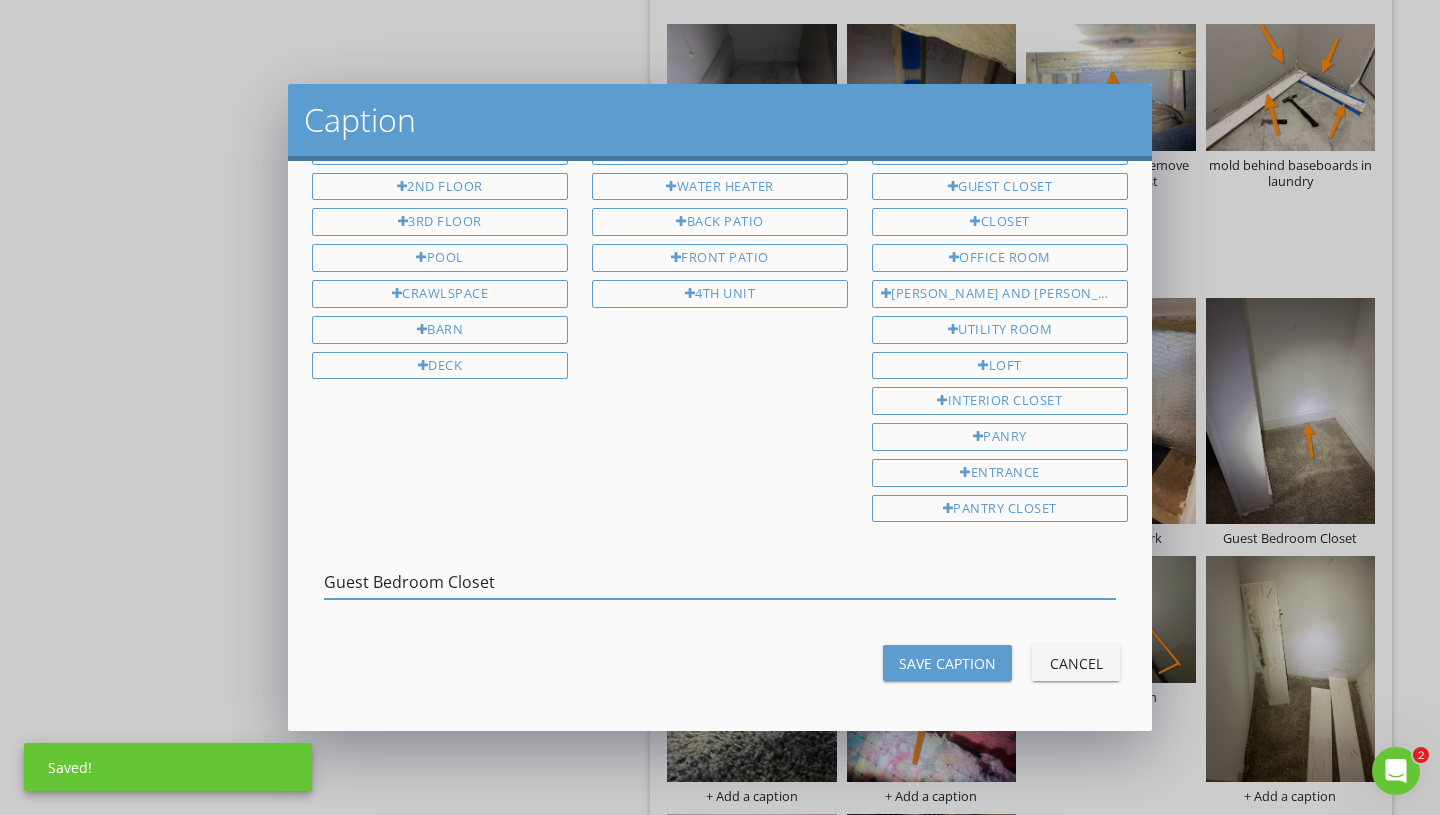 click on "Caption
Front Of Home
Rear Of Home
Left Side Of Home
Right Side Of Home
Exterior
Roof
Garage
Attic
Patio
Shed
1st Floor
2nd Floor
3rd Floor
Pool
Crawlspace
Barn
Deck
DRY
Unit 1
Unit 2
Unit 3
4 Point Insurance Item
Left Unit
Right Unit
Condenser
Condenser 2
Air Handler
Air Handler 2
Save Caption" at bounding box center (720, 407) 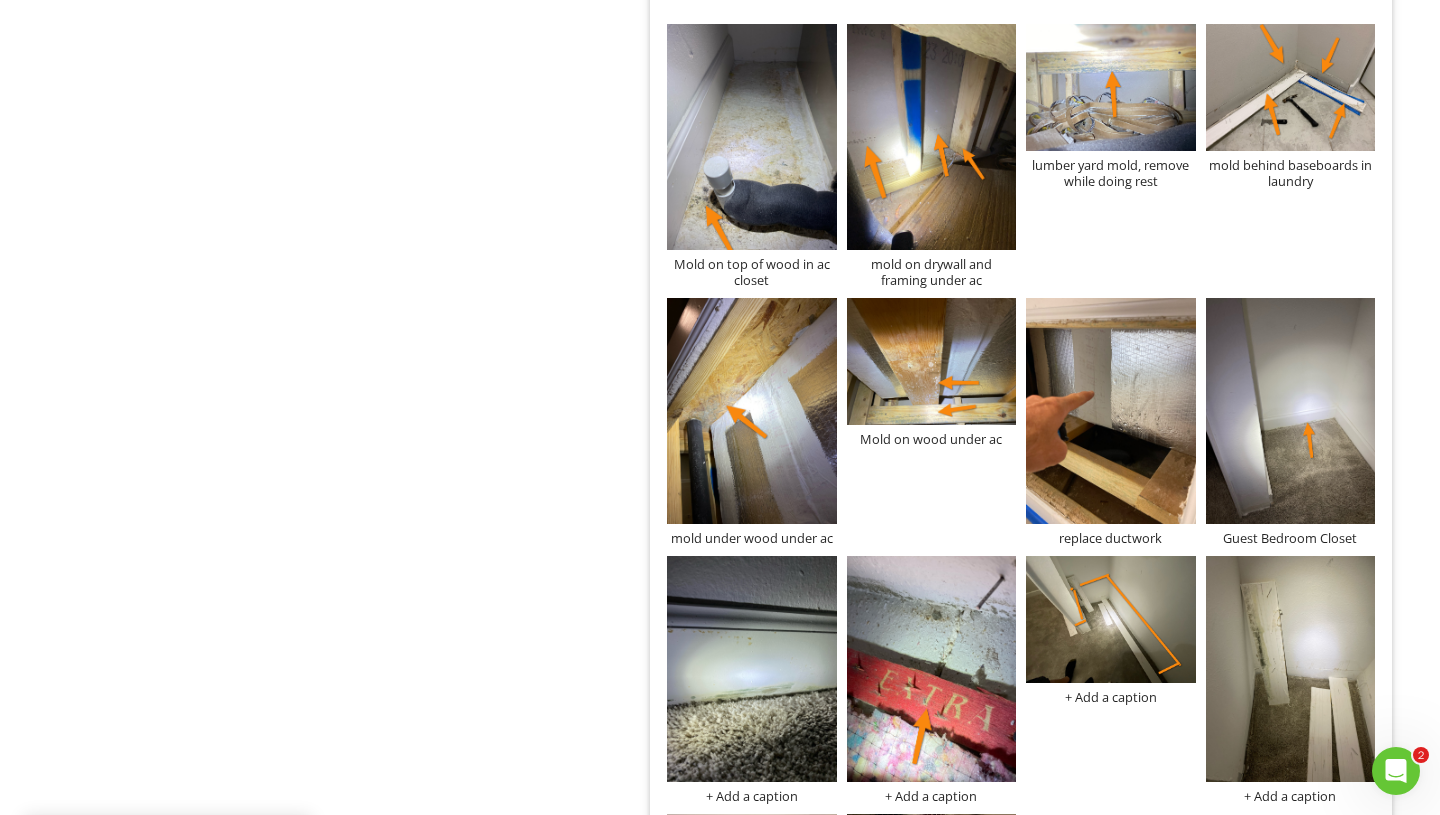 click at bounding box center [1291, 411] 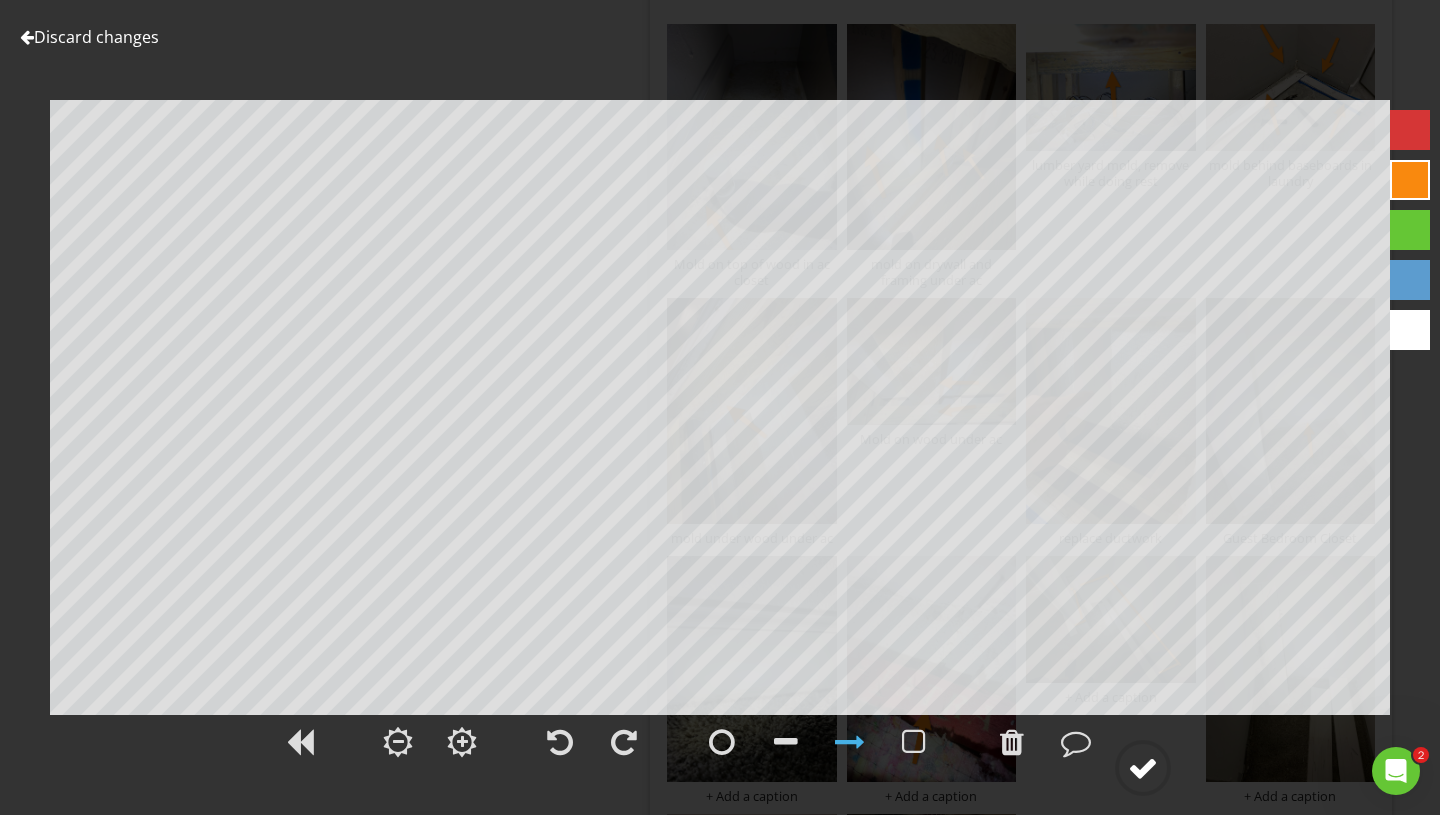 click 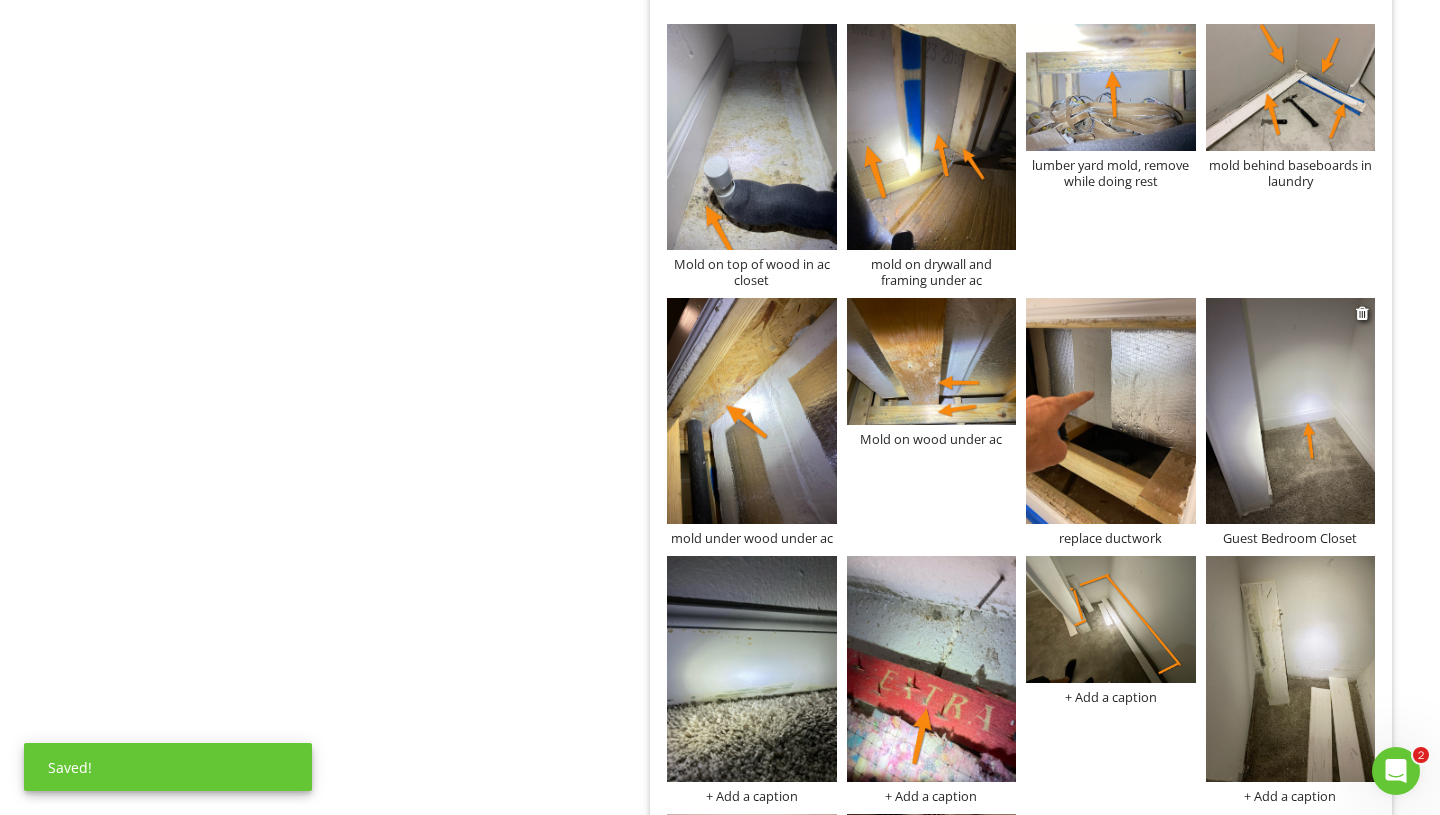 click on "Guest Bedroom Closet" at bounding box center (1291, 538) 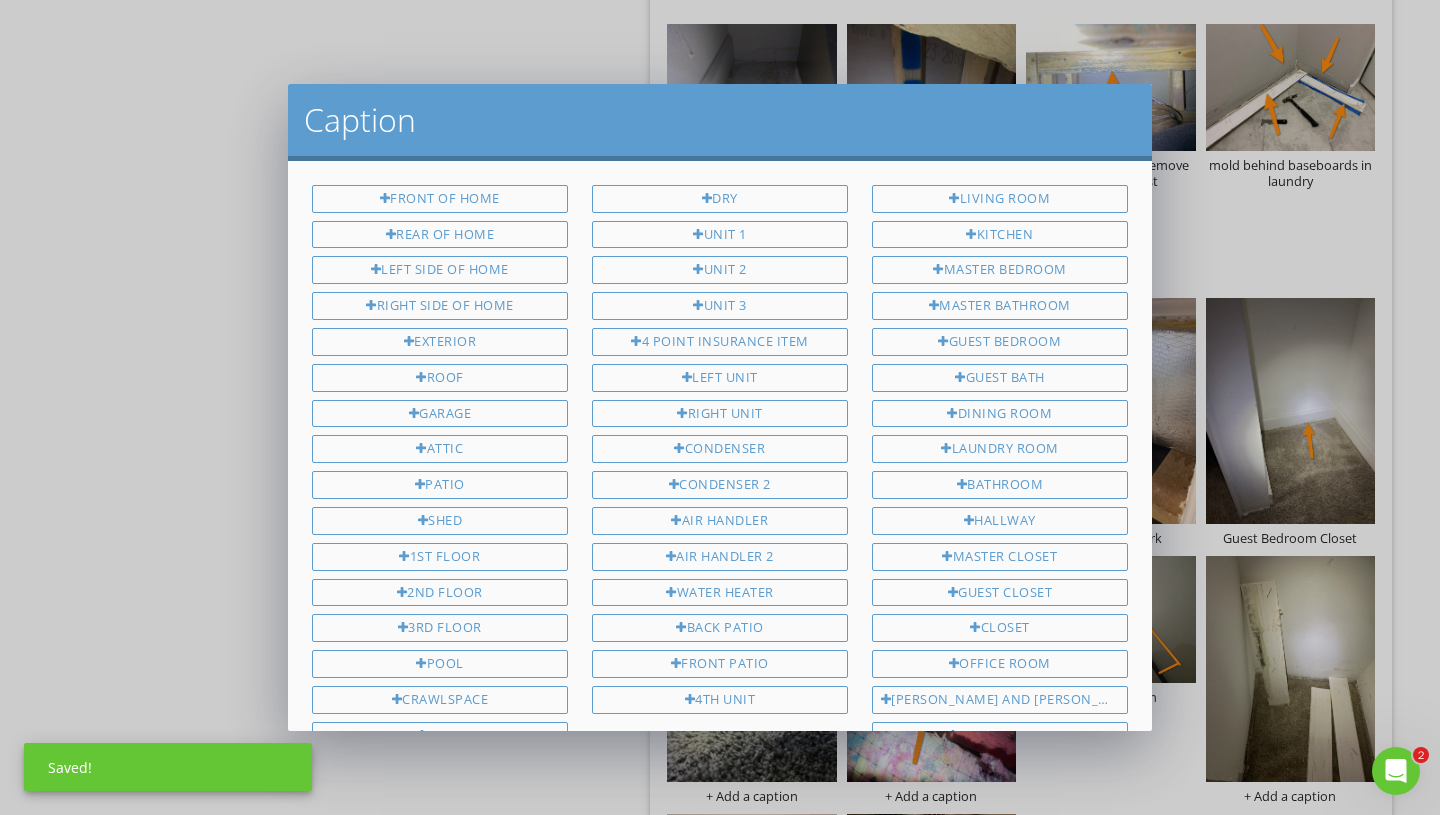 scroll, scrollTop: 406, scrollLeft: 0, axis: vertical 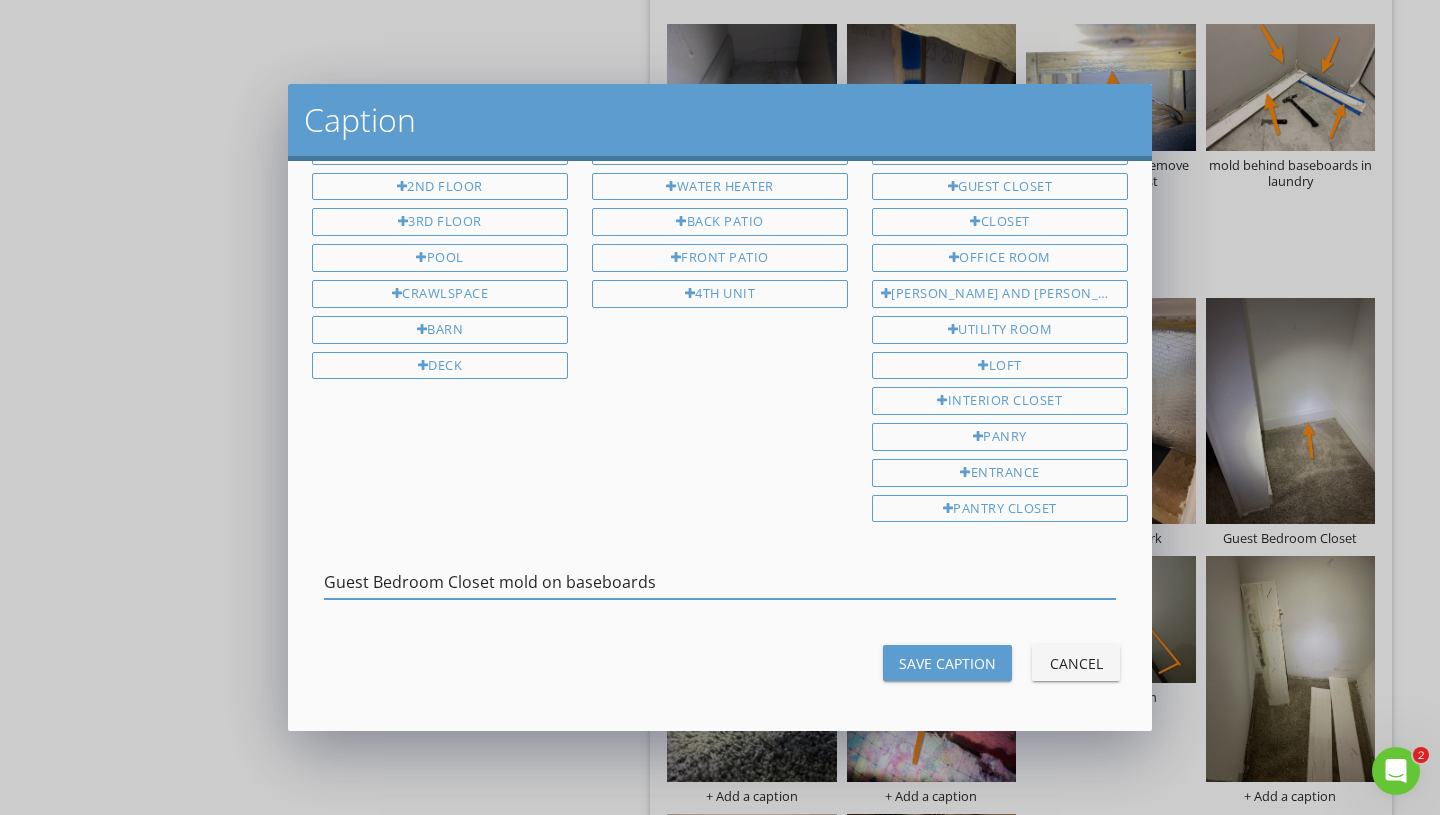 type on "Guest Bedroom Closet mold on baseboards" 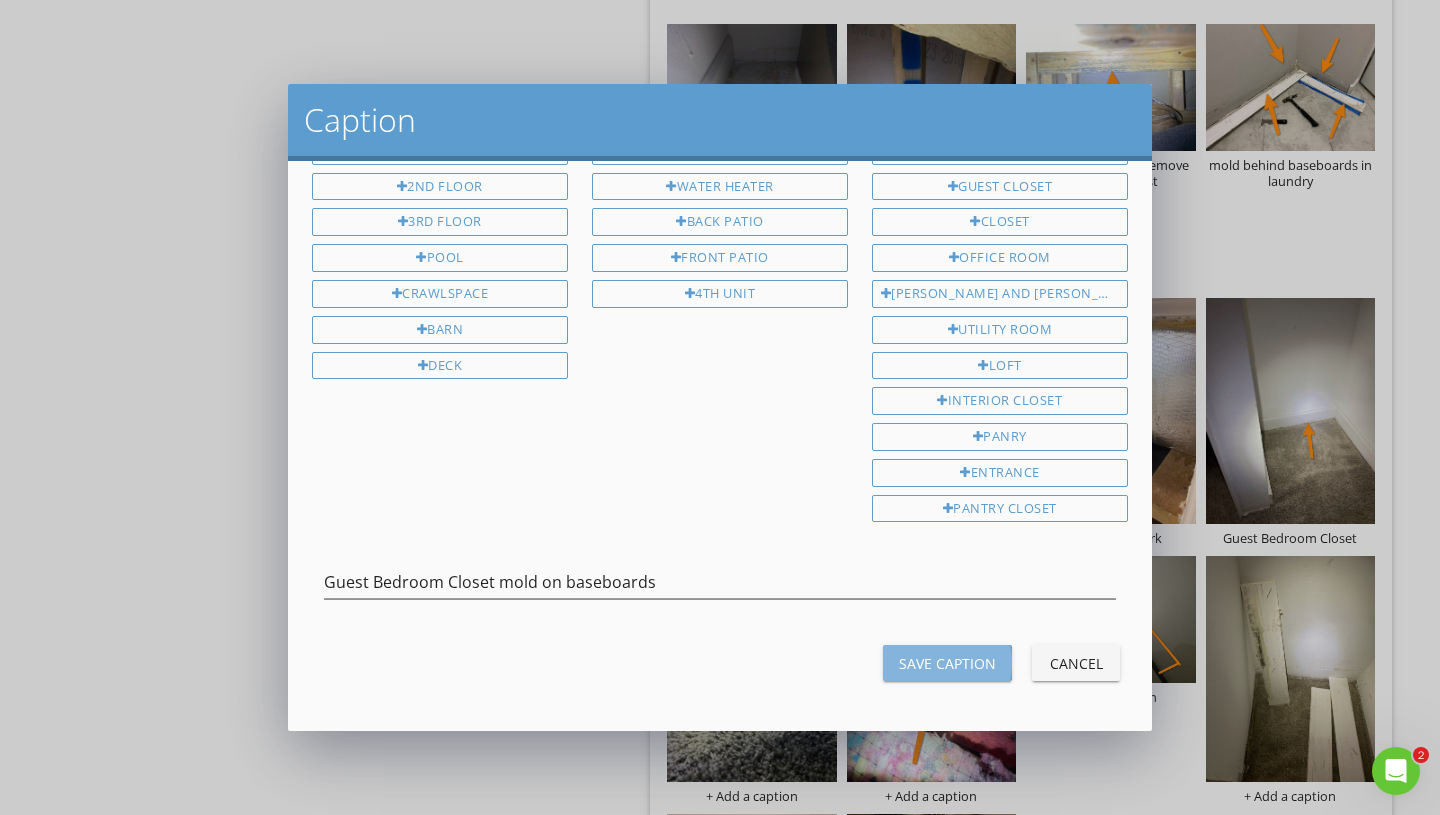 click on "Save Caption" at bounding box center (947, 663) 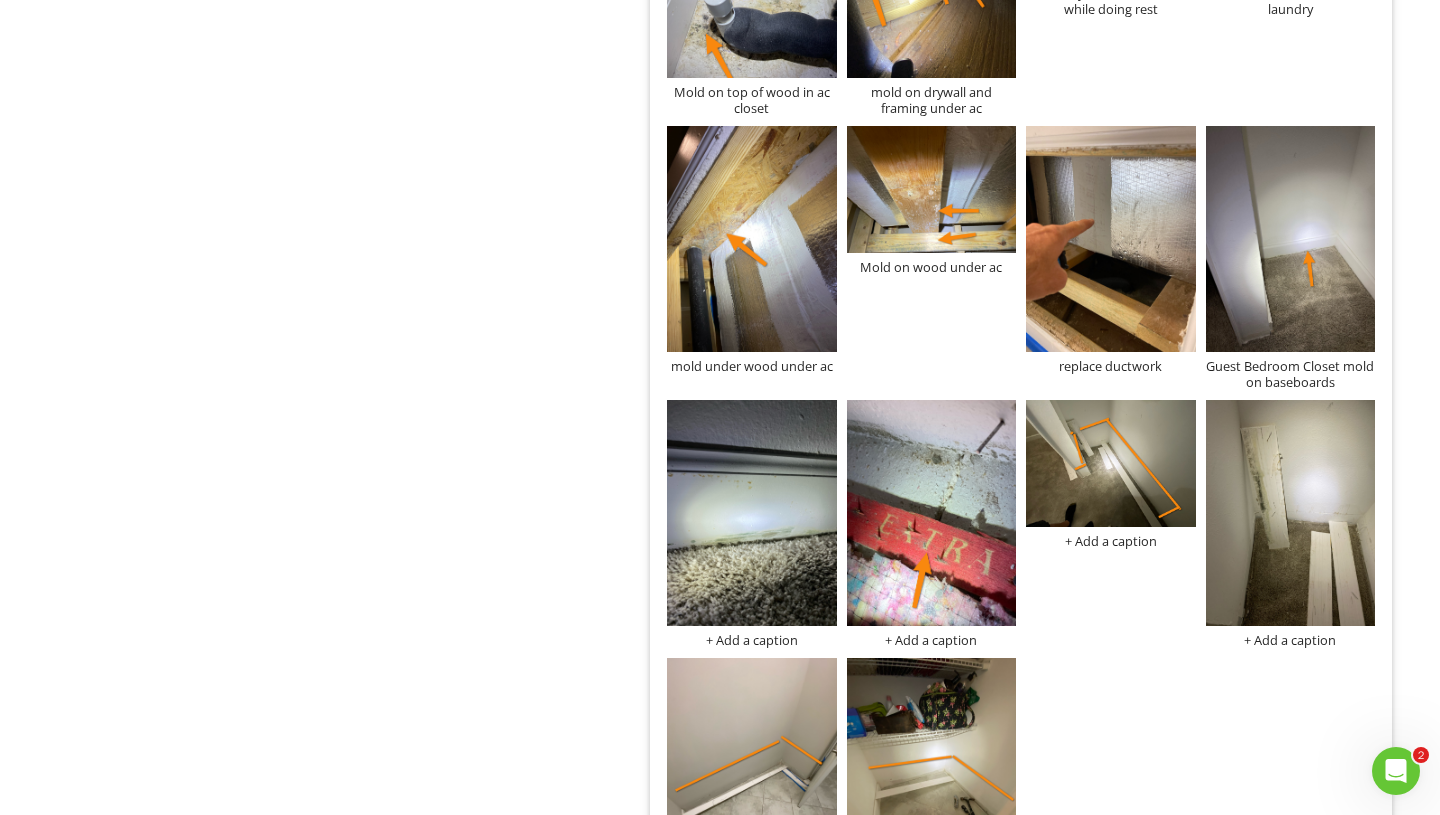 scroll, scrollTop: 1548, scrollLeft: 0, axis: vertical 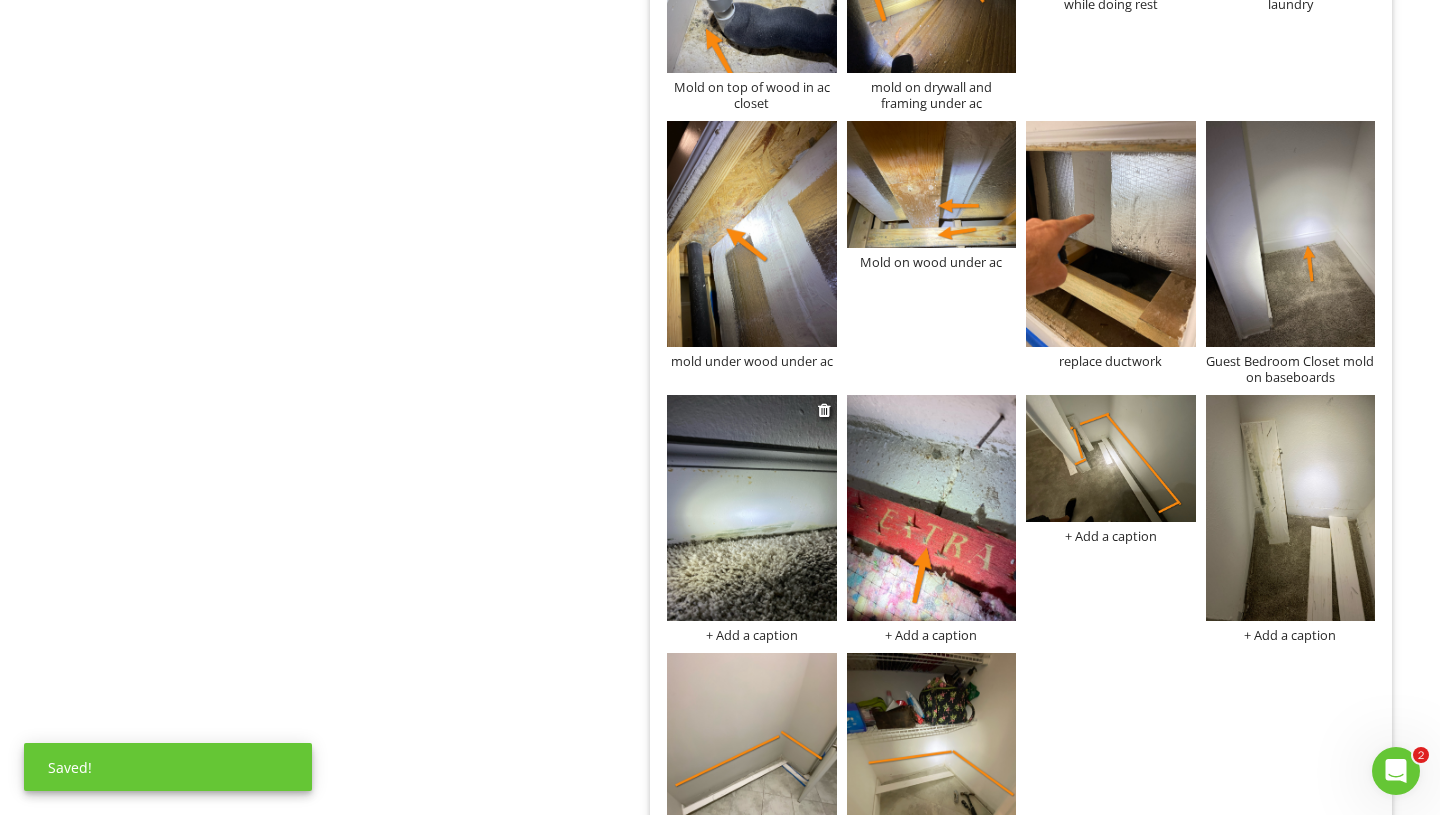 click at bounding box center (752, 508) 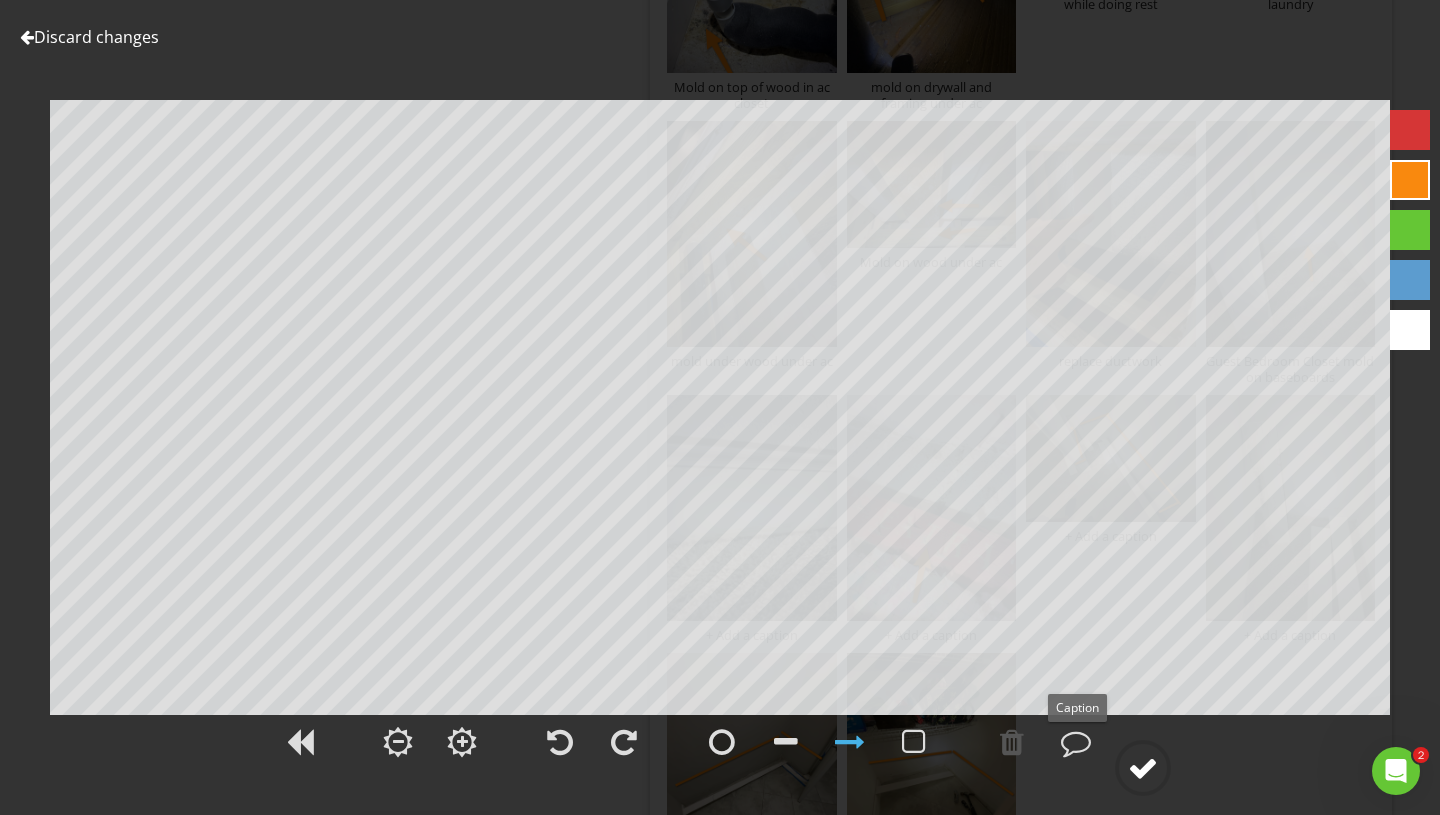 click at bounding box center (1143, 768) 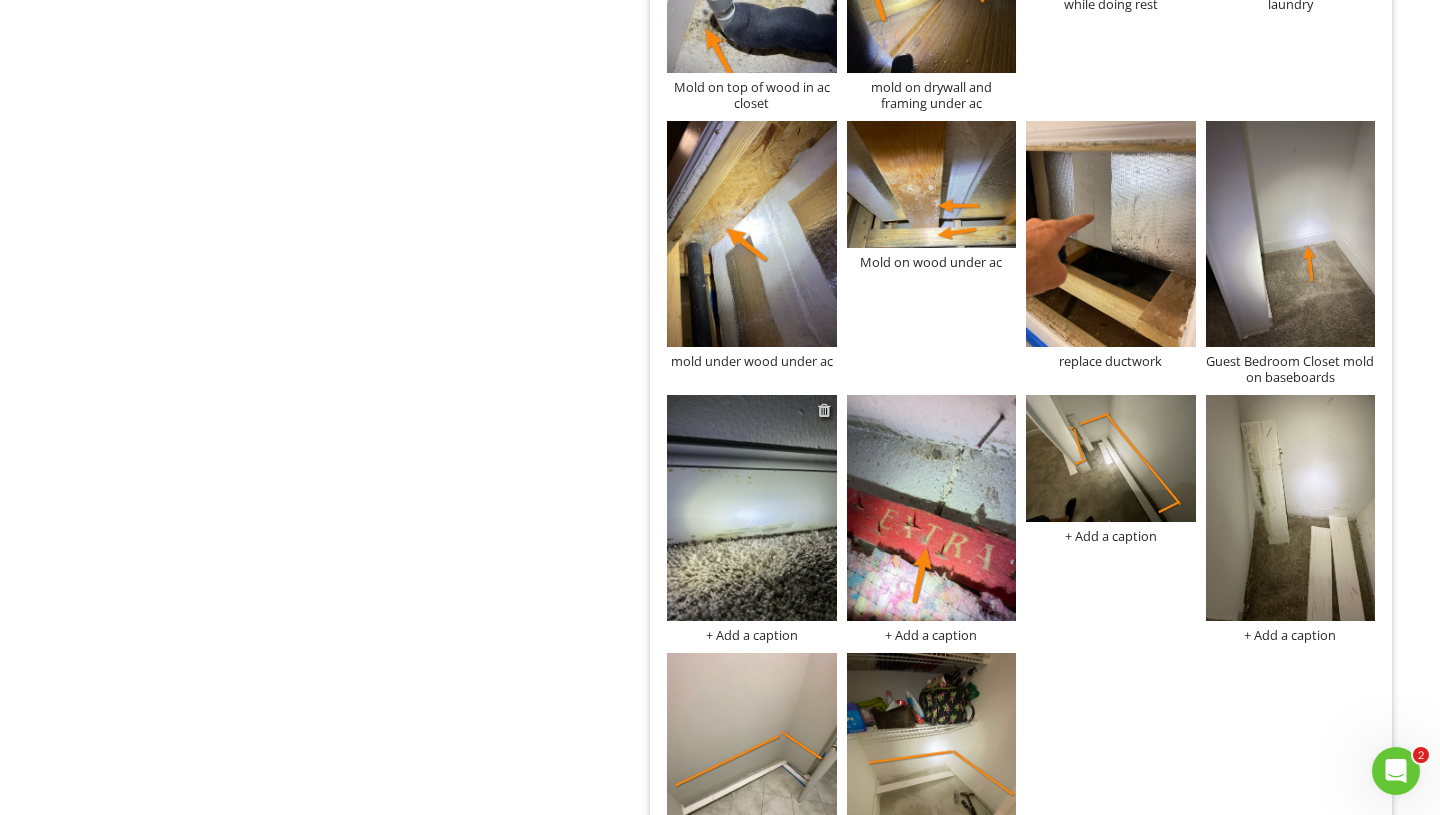 click at bounding box center [824, 410] 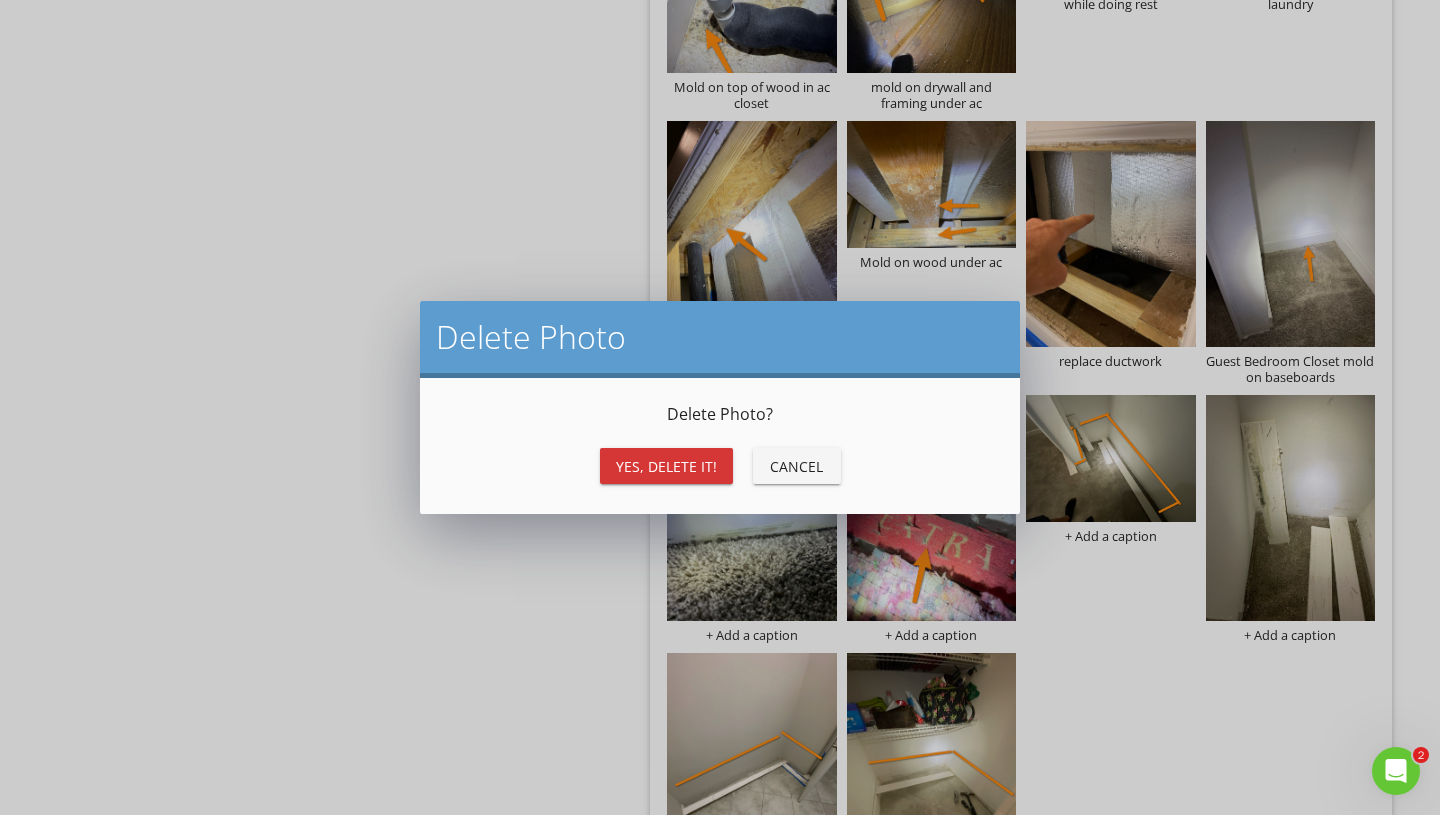 click on "Yes, Delete it!" at bounding box center [666, 466] 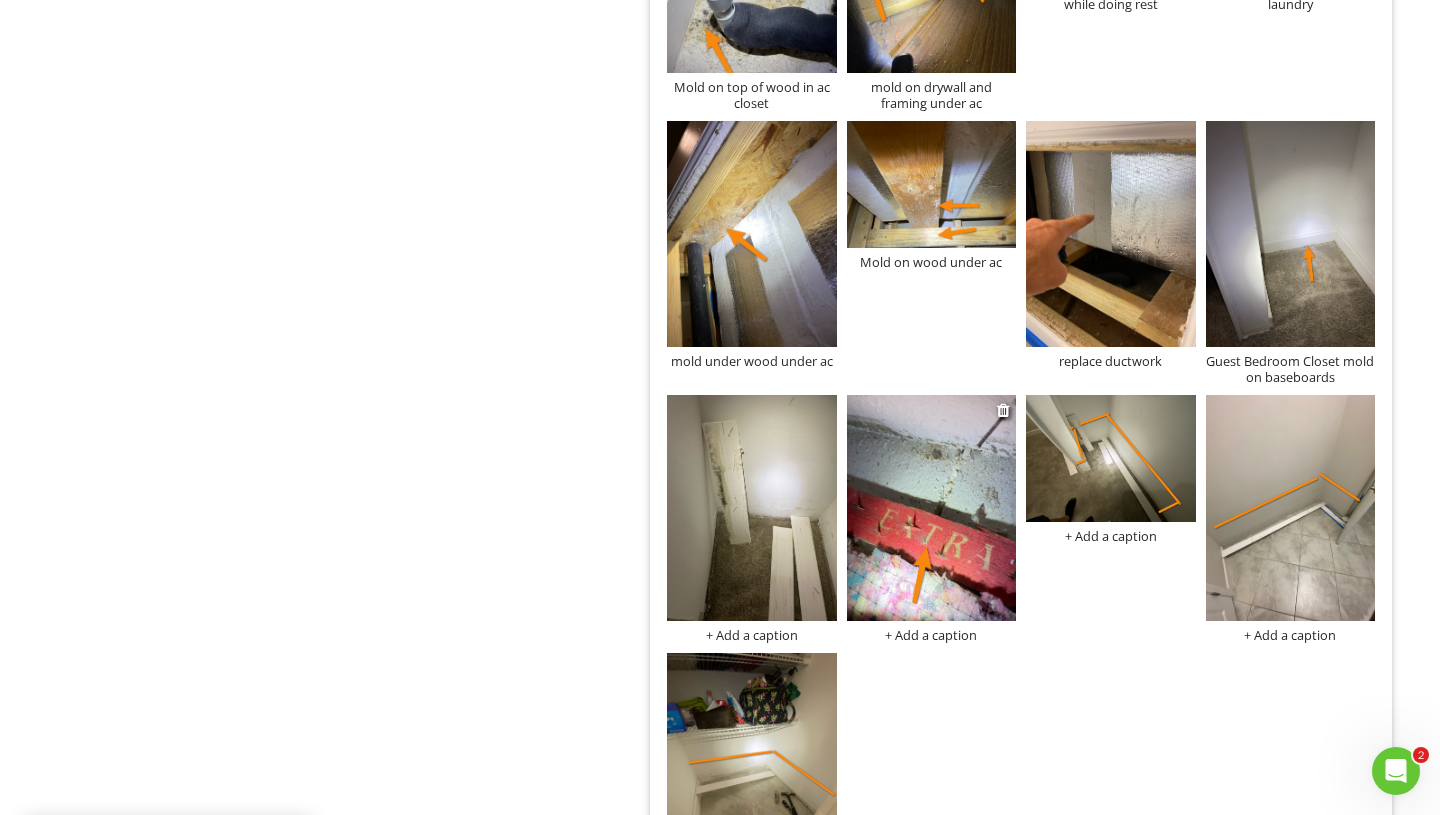 click on "+ Add a caption" at bounding box center [932, 635] 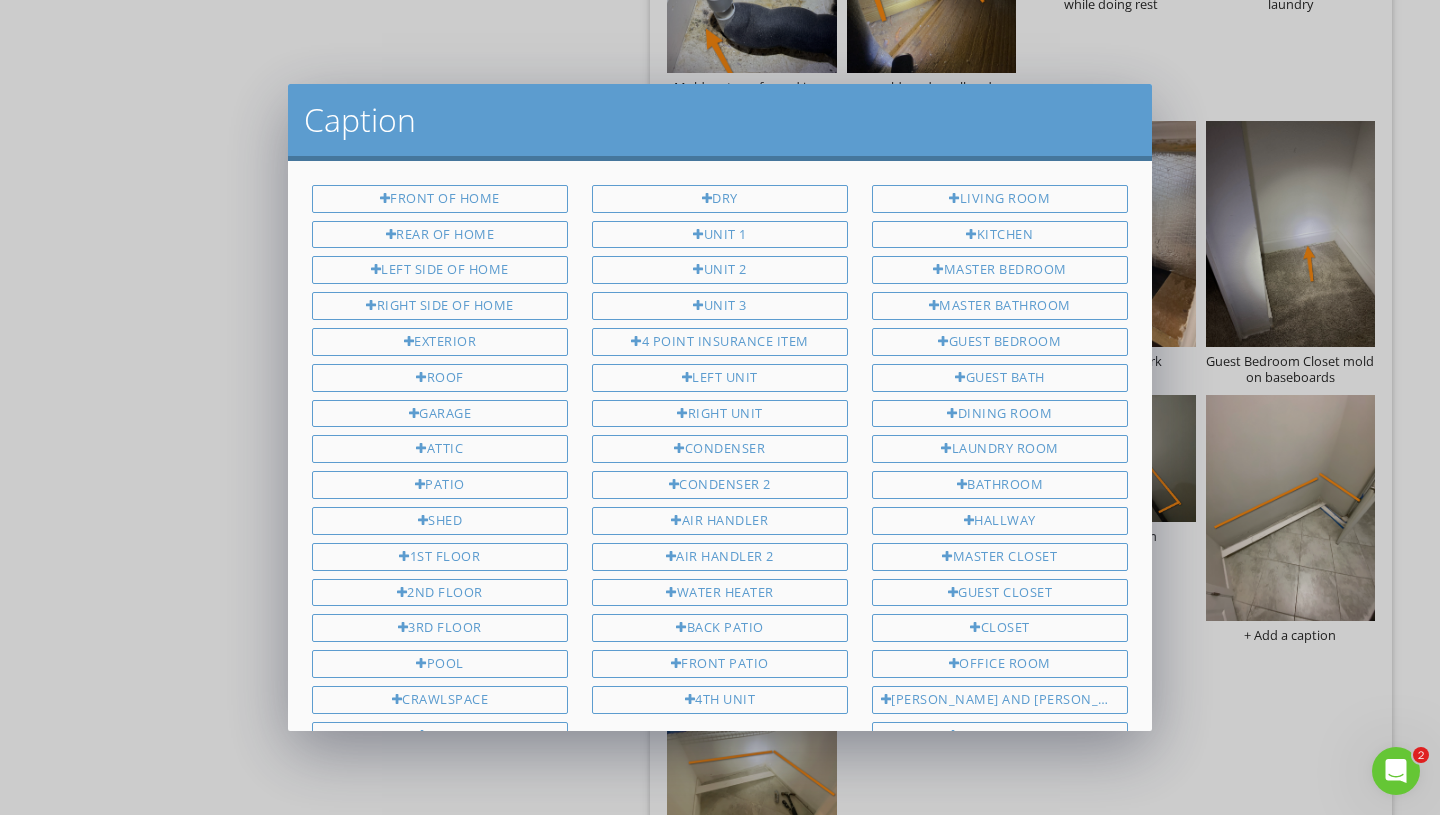 scroll, scrollTop: 406, scrollLeft: 0, axis: vertical 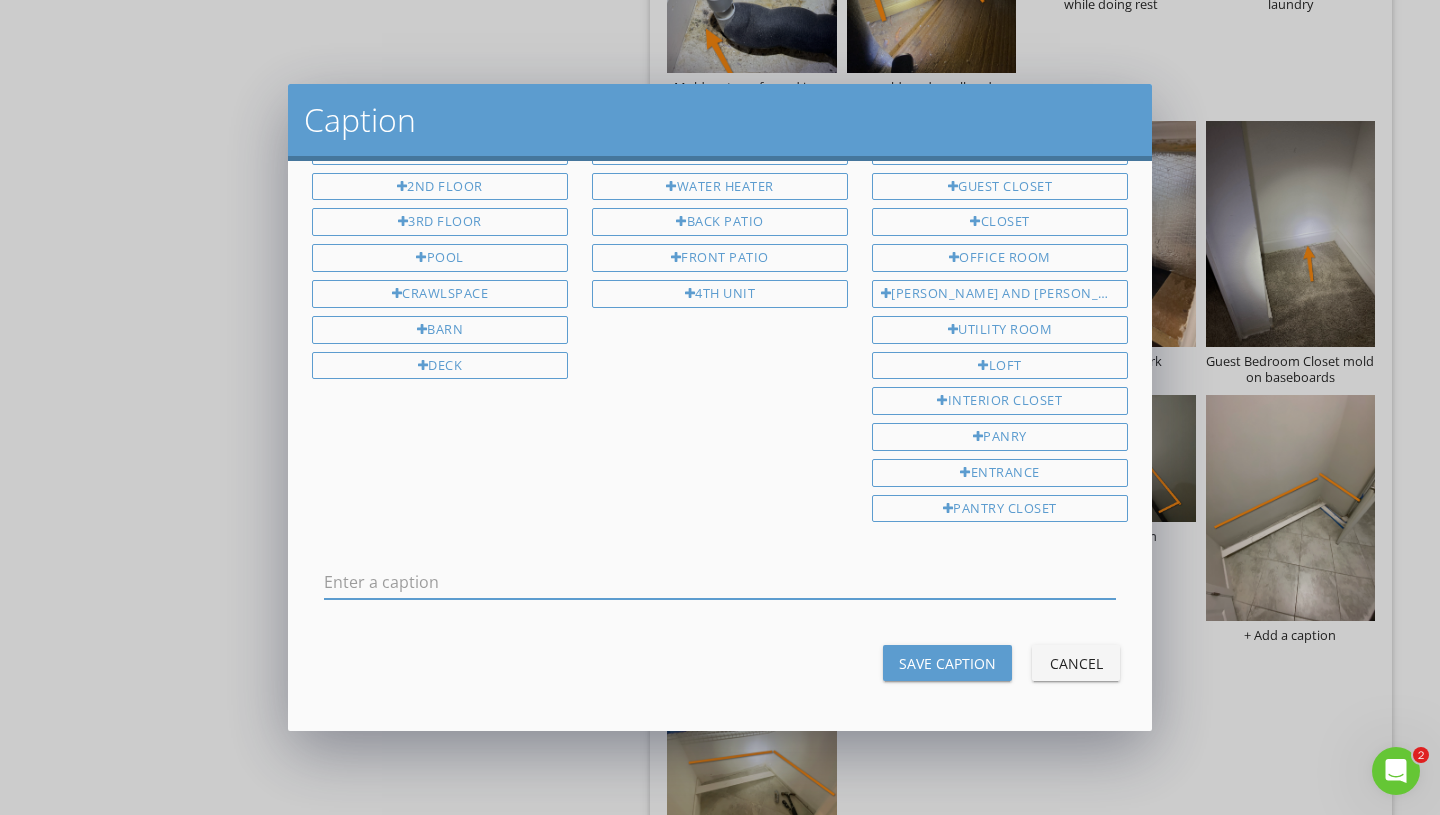 click at bounding box center [720, 582] 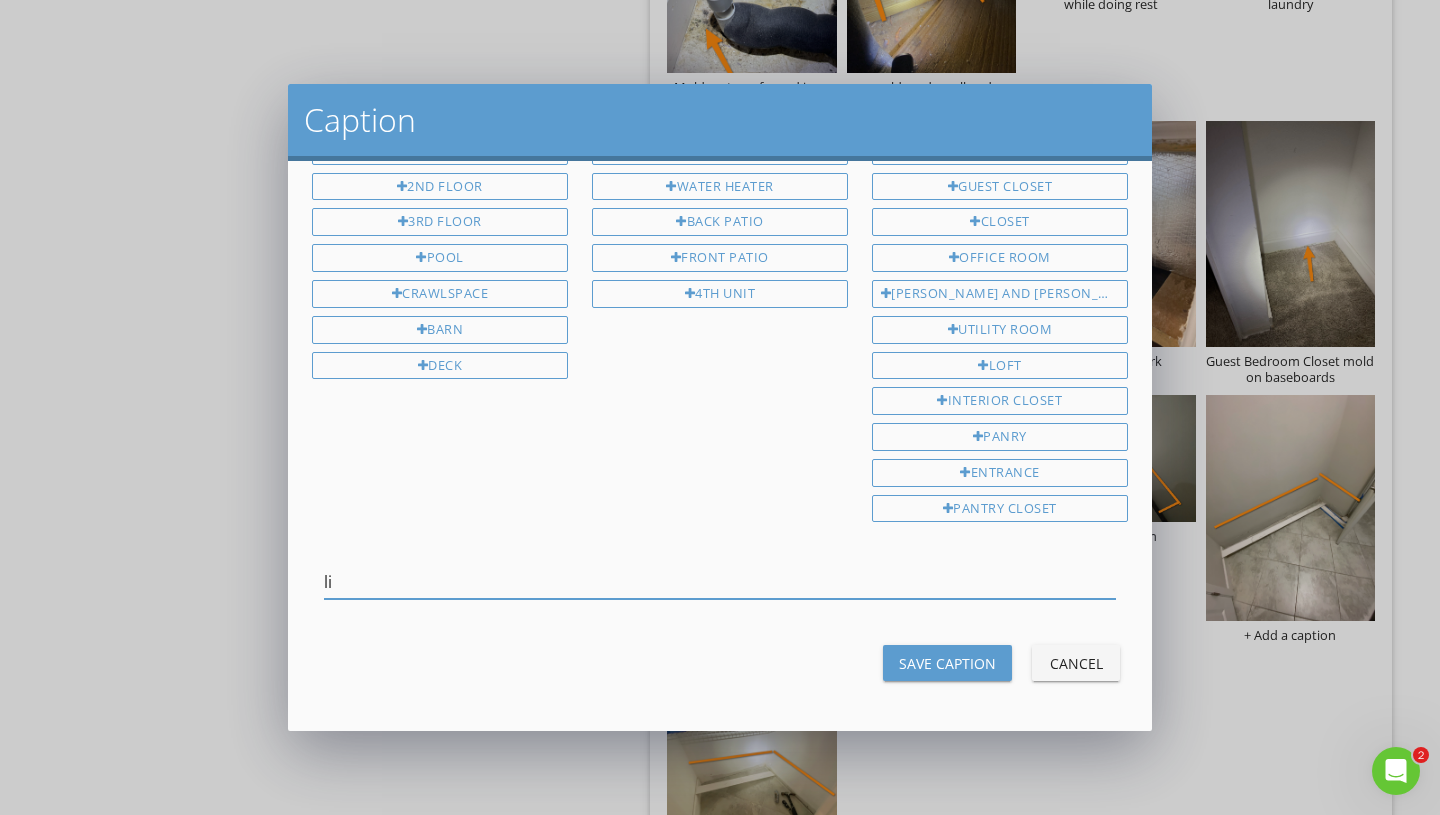 type on "l" 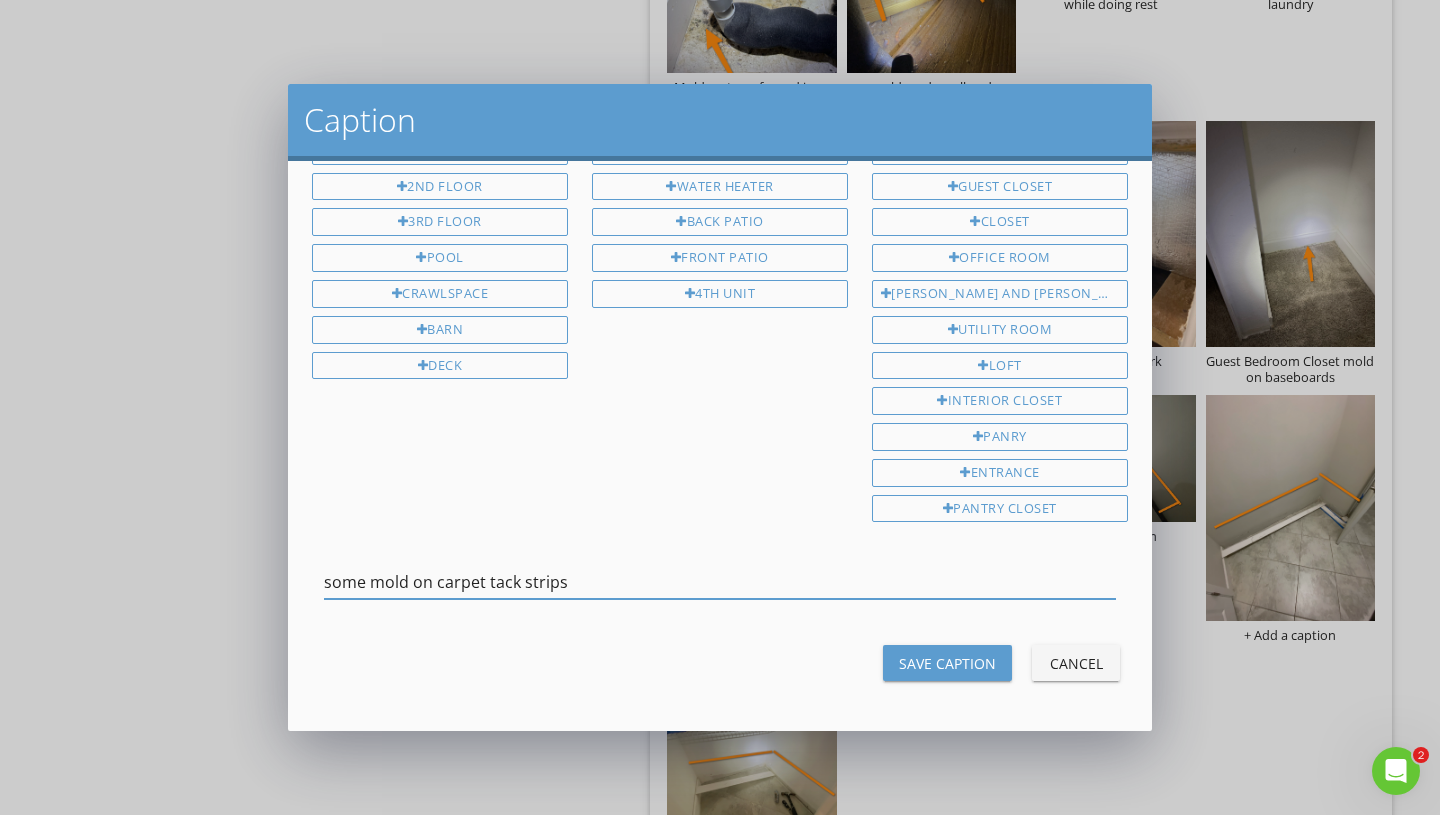 type on "some mold on carpet tack strips" 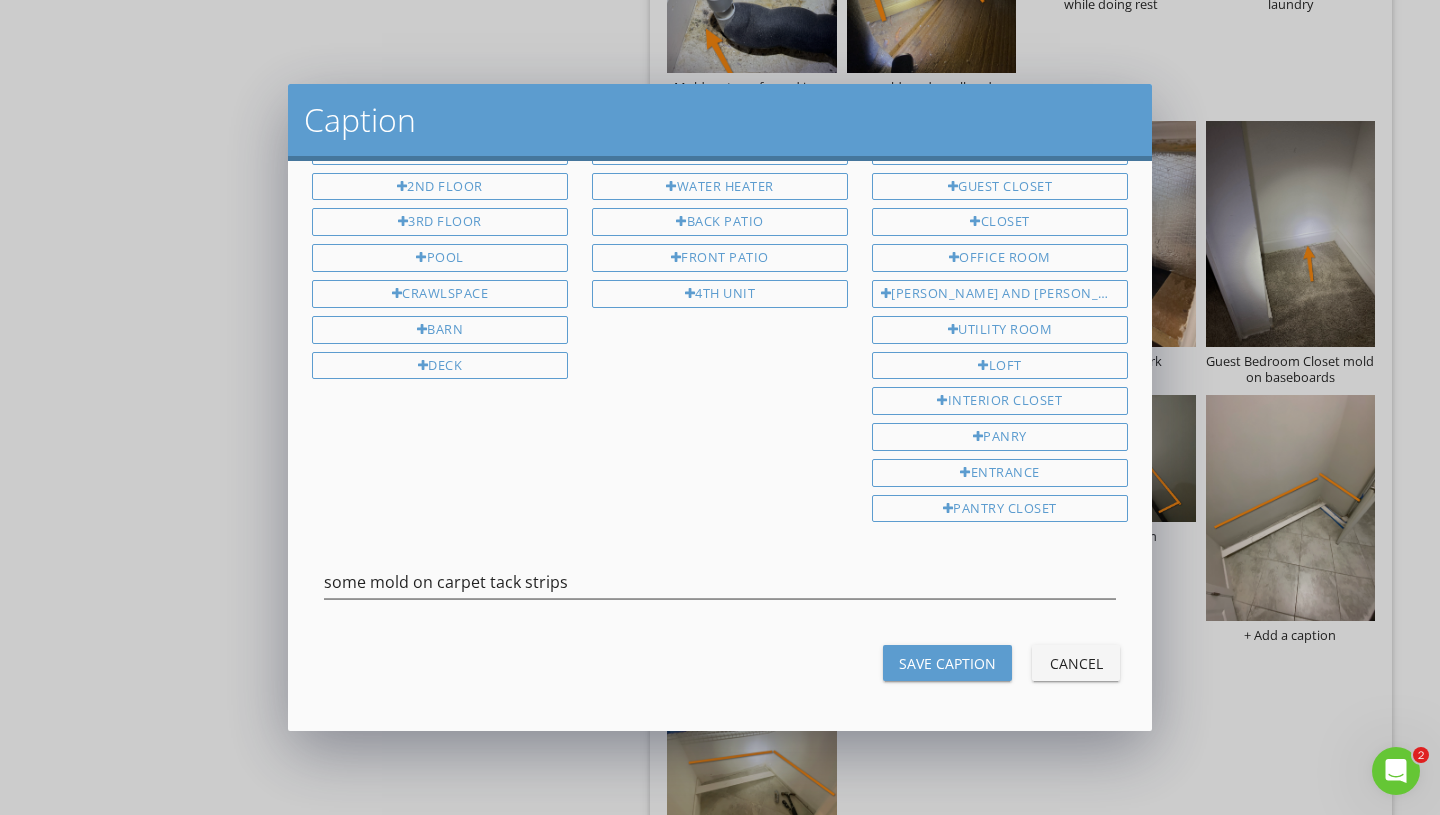 click on "Save Caption" at bounding box center [947, 663] 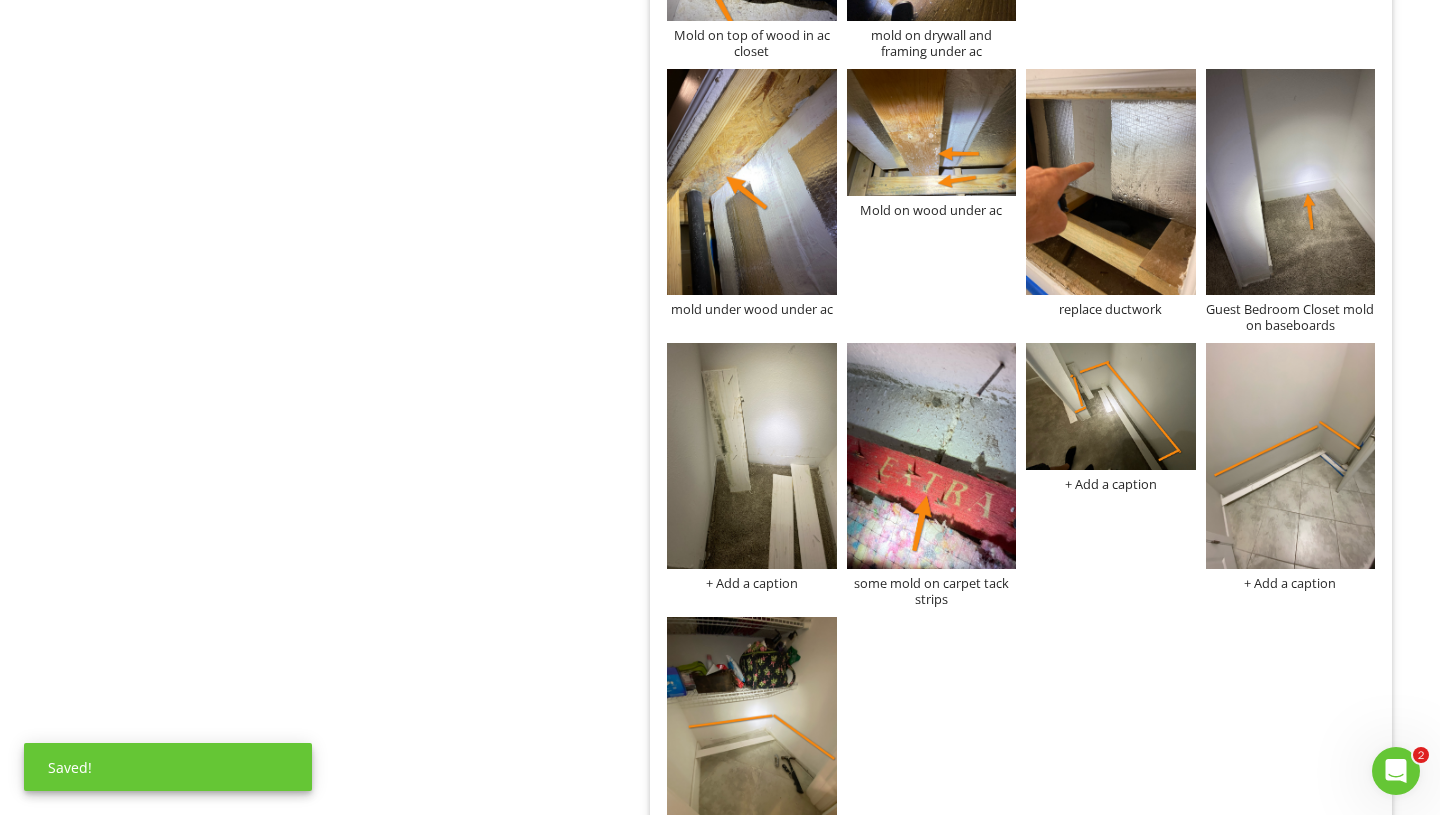 scroll, scrollTop: 1603, scrollLeft: 0, axis: vertical 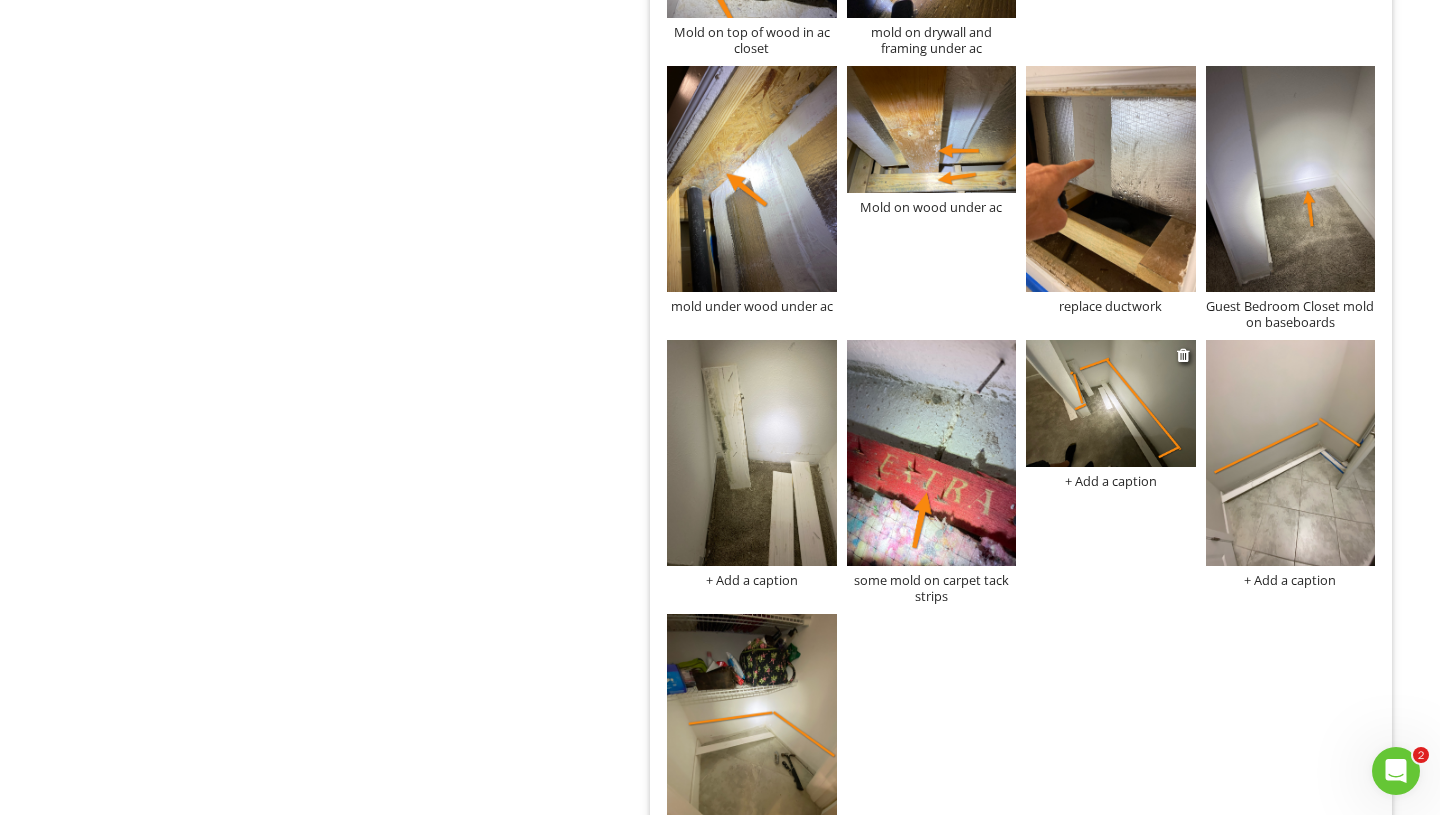 click at bounding box center [1111, 403] 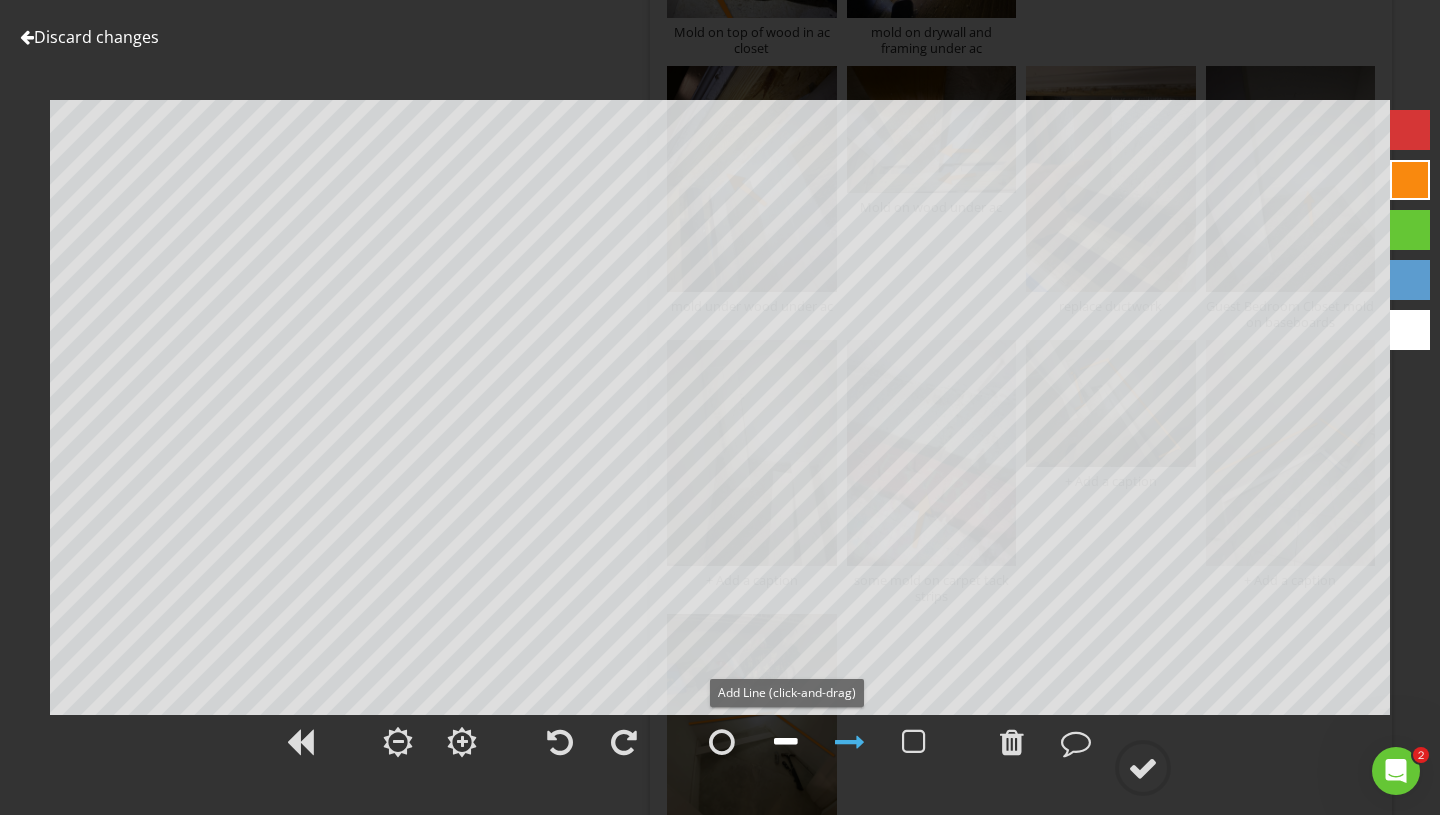 click at bounding box center [786, 742] 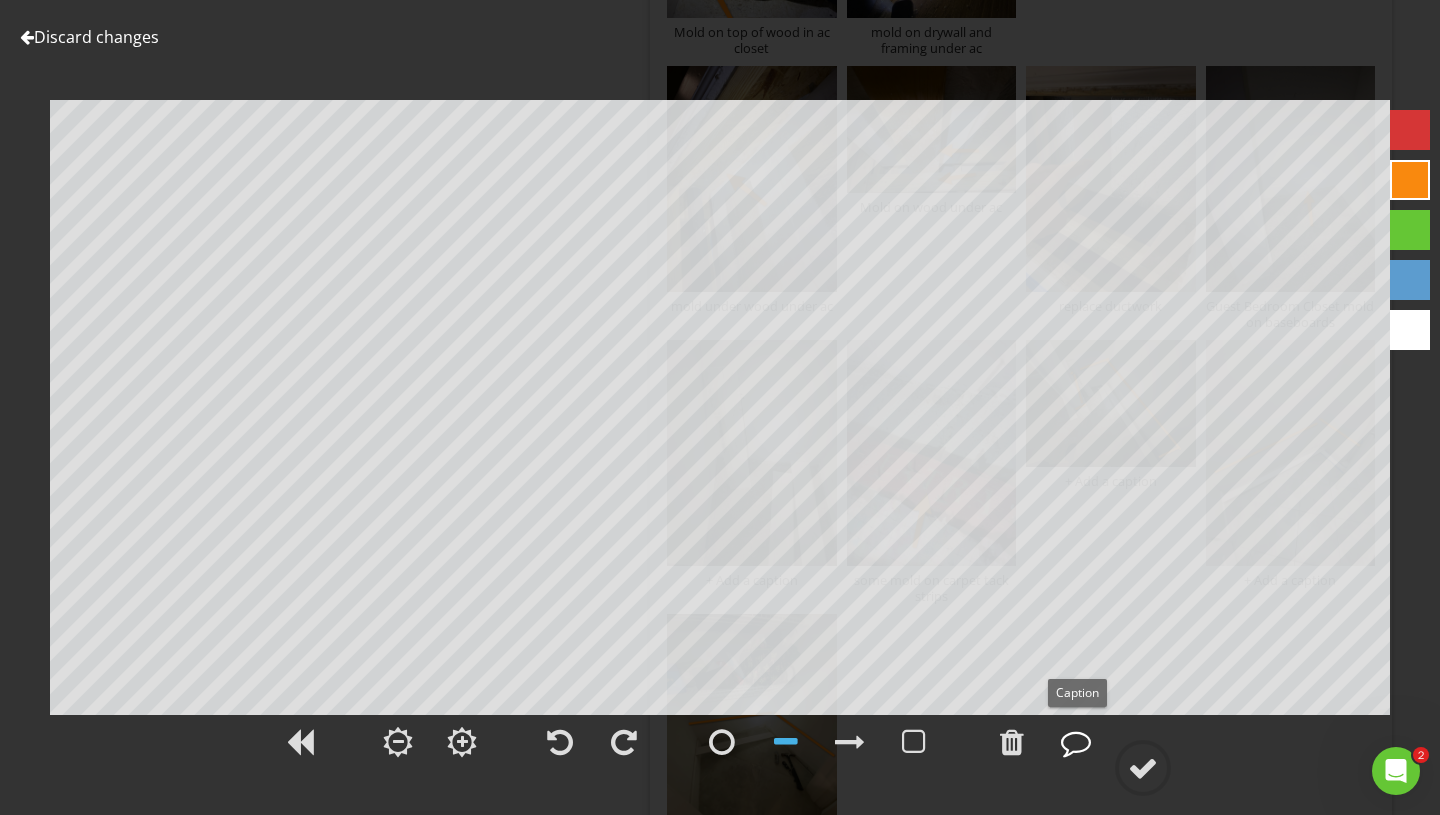 click at bounding box center [1076, 742] 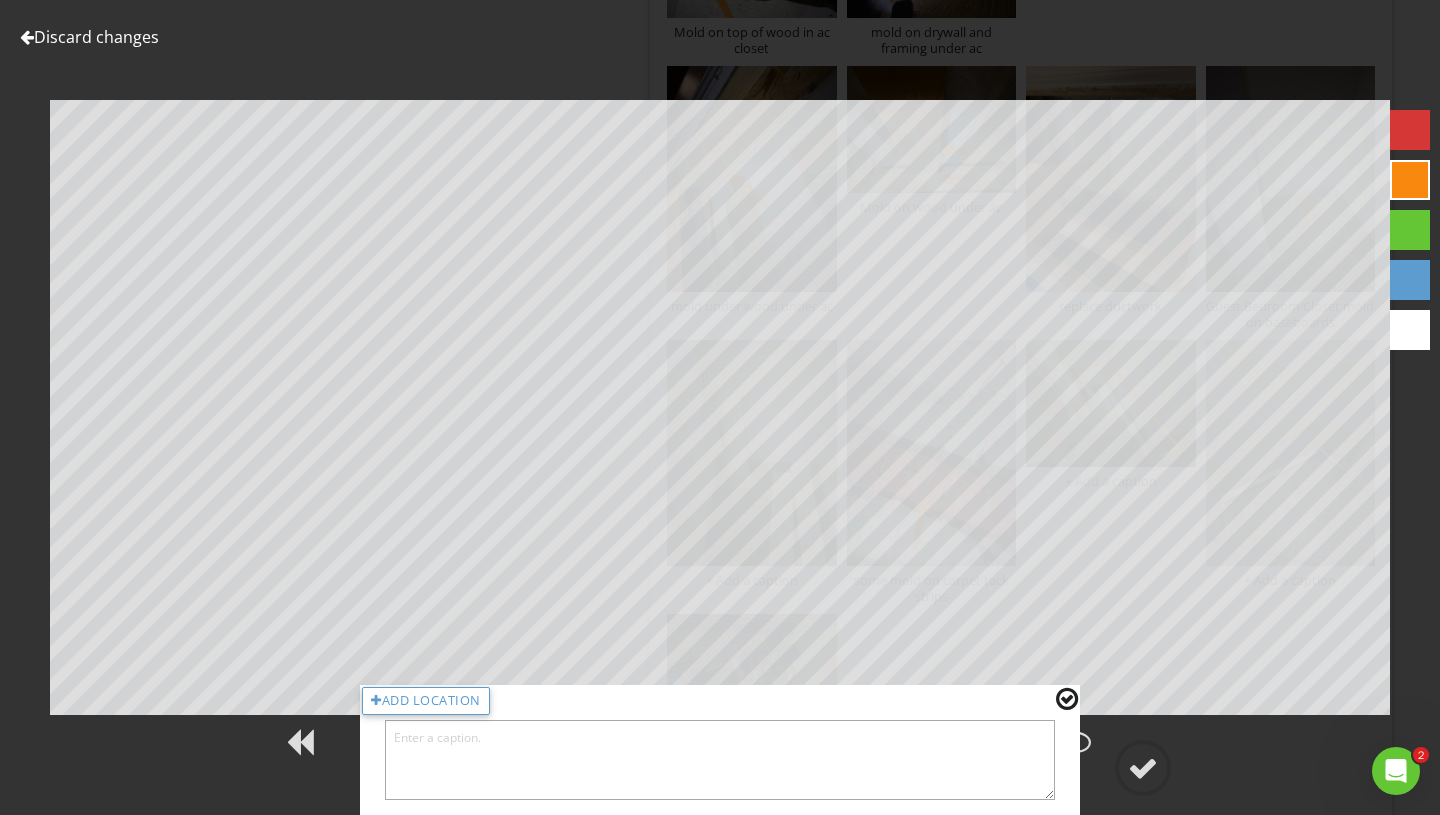 click at bounding box center (720, 760) 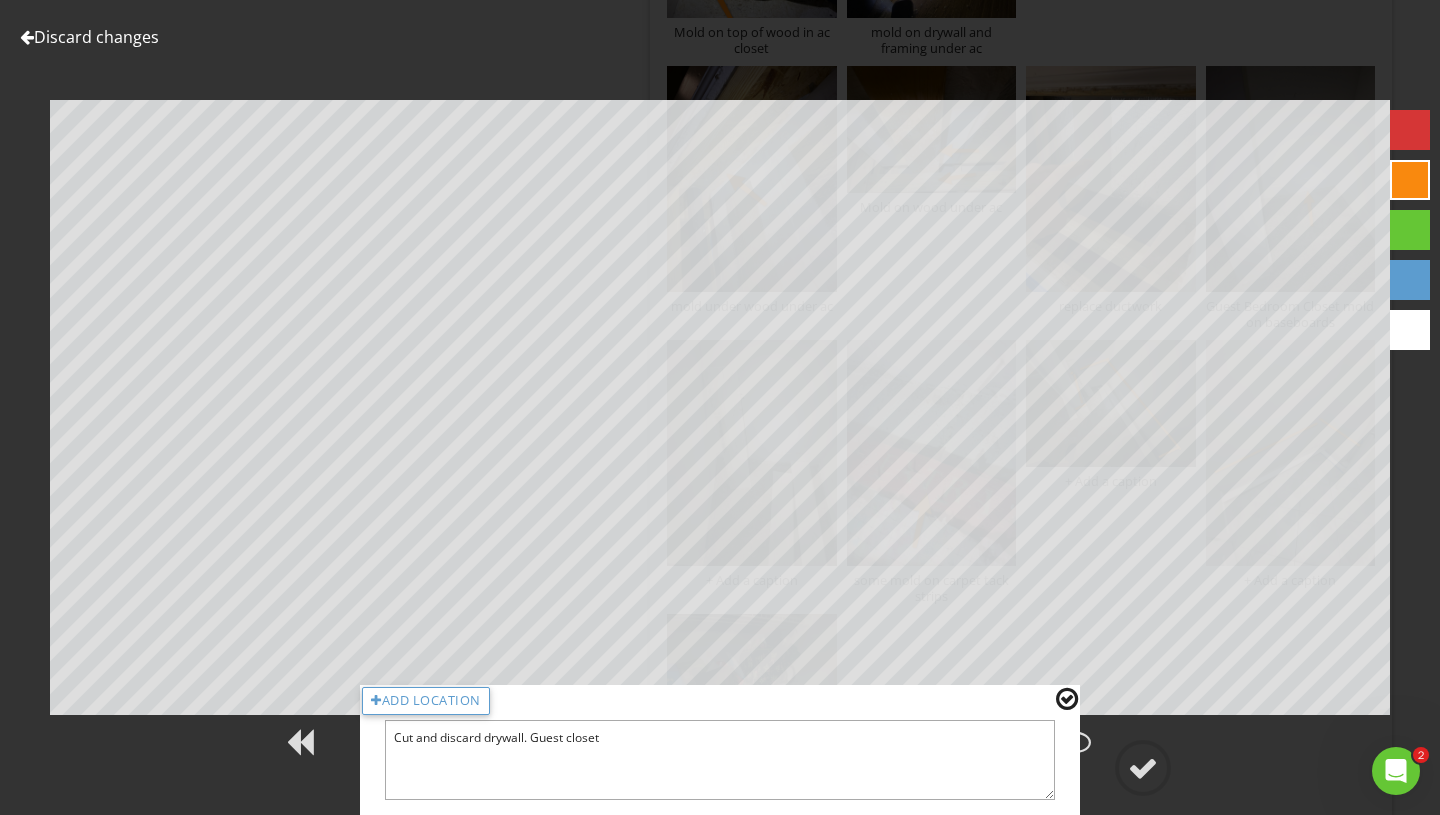 type on "Cut and discard drywall. Guest closet" 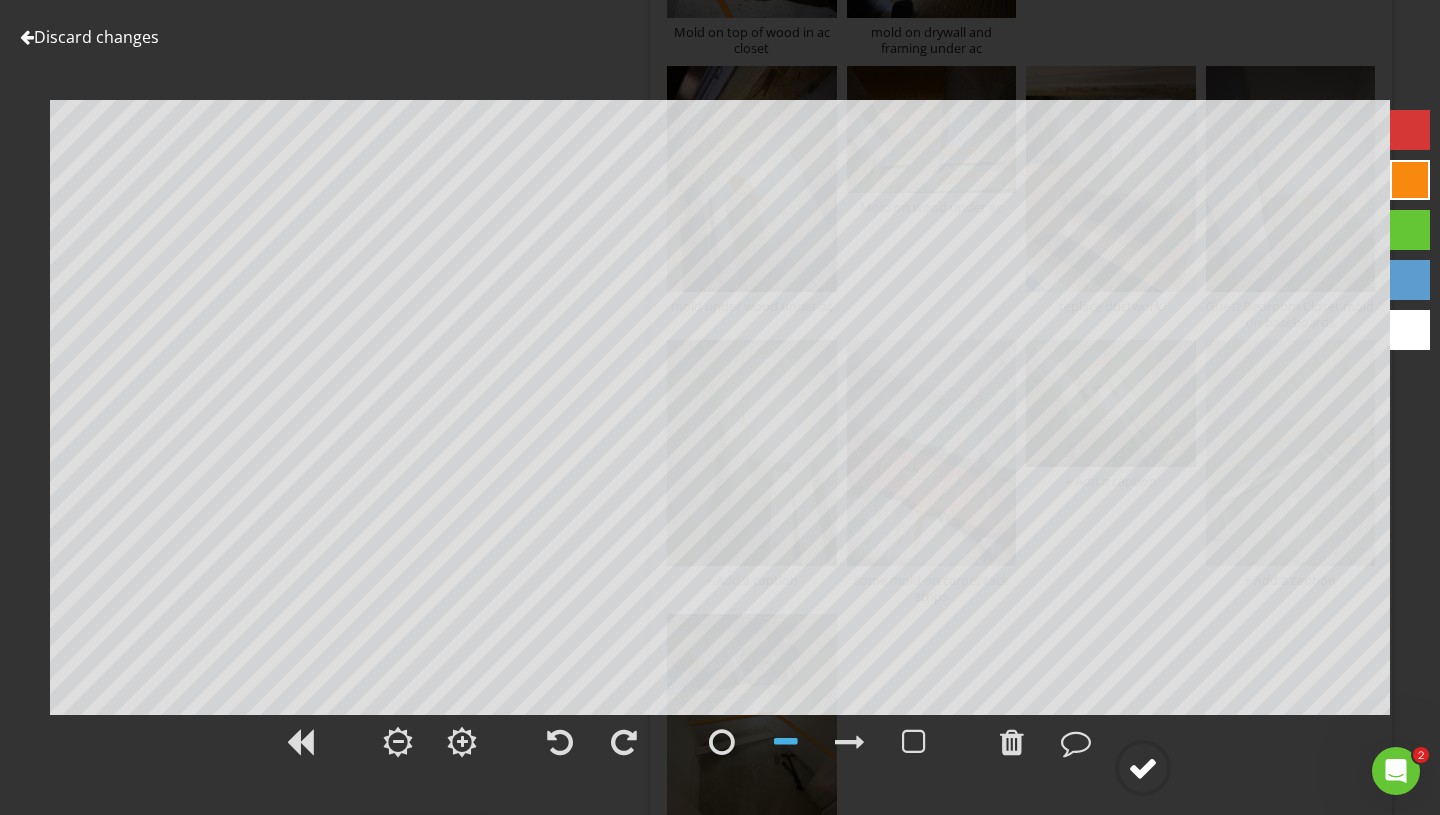 click at bounding box center (1143, 768) 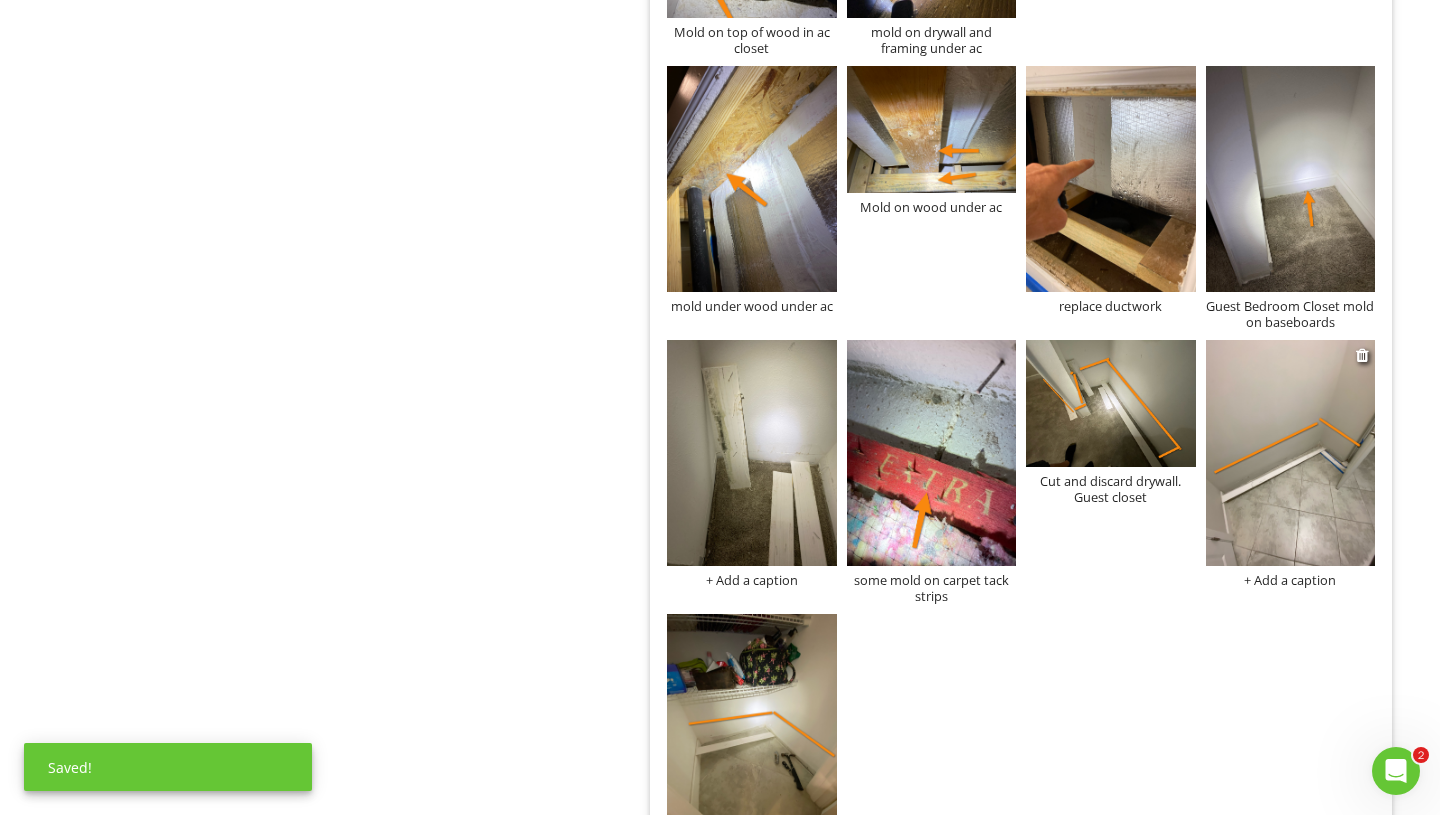 click on "+ Add a caption" at bounding box center (1291, 580) 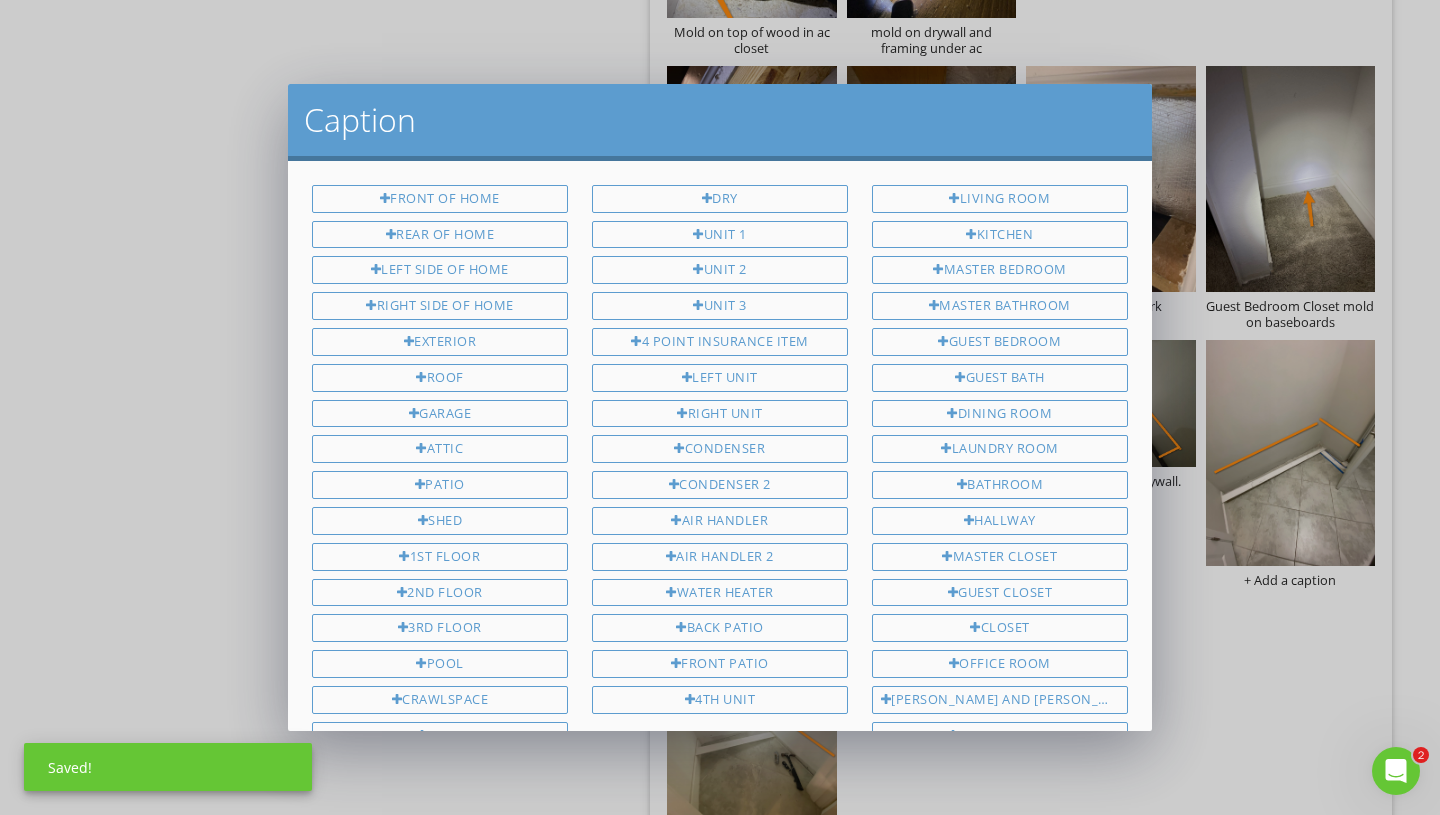 scroll, scrollTop: 406, scrollLeft: 0, axis: vertical 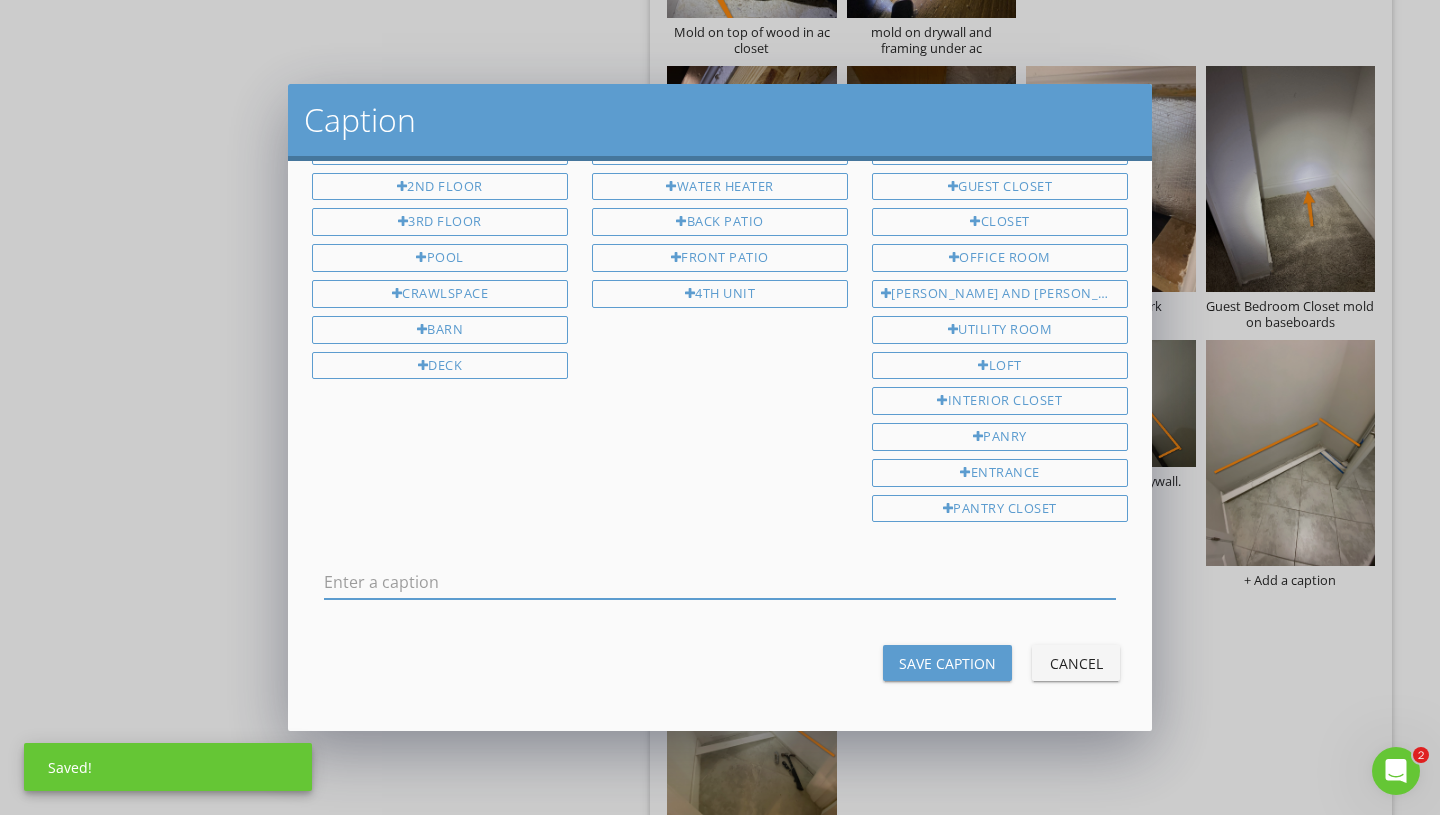 click at bounding box center [720, 613] 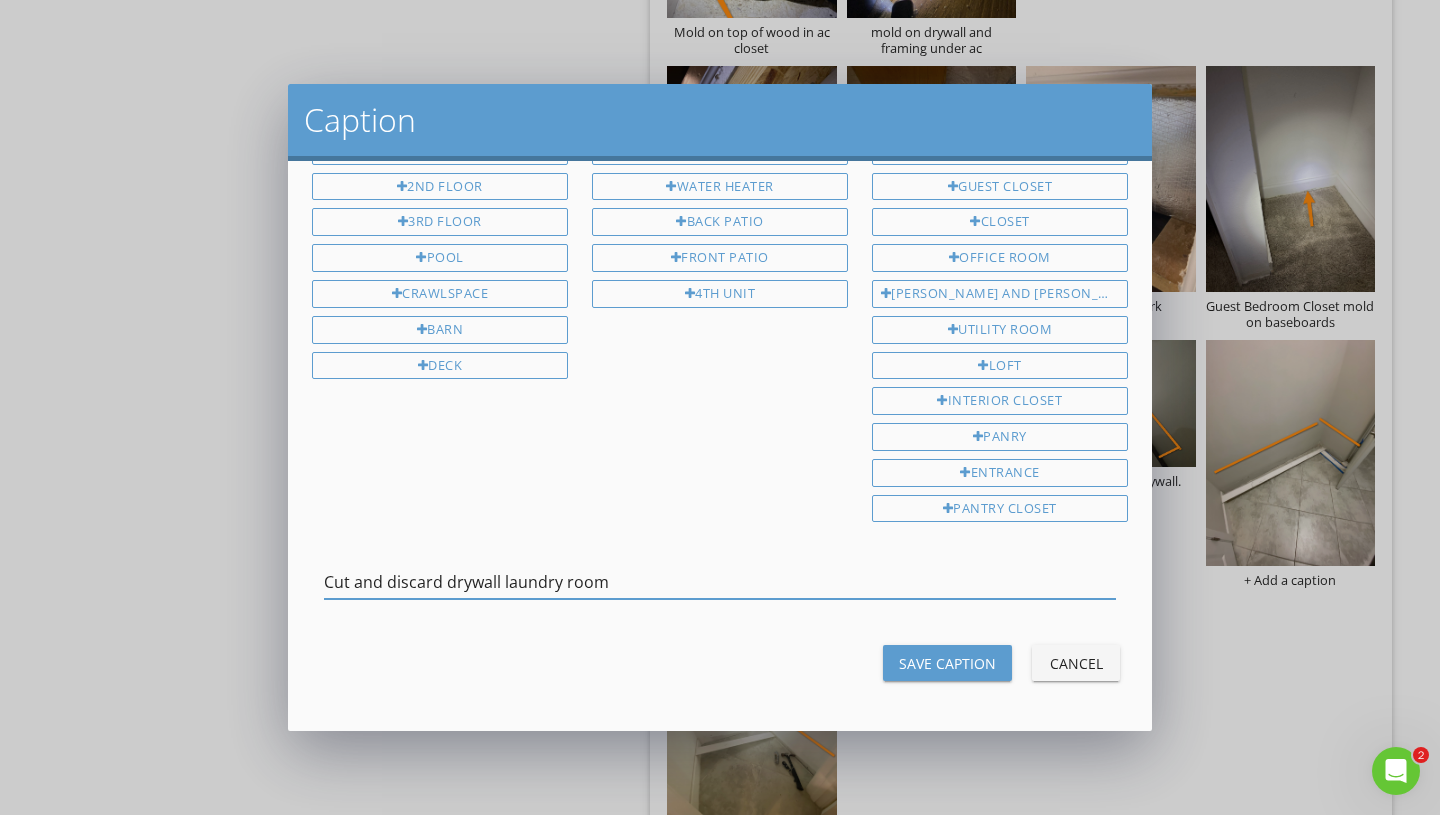 type on "Cut and discard drywall laundry room" 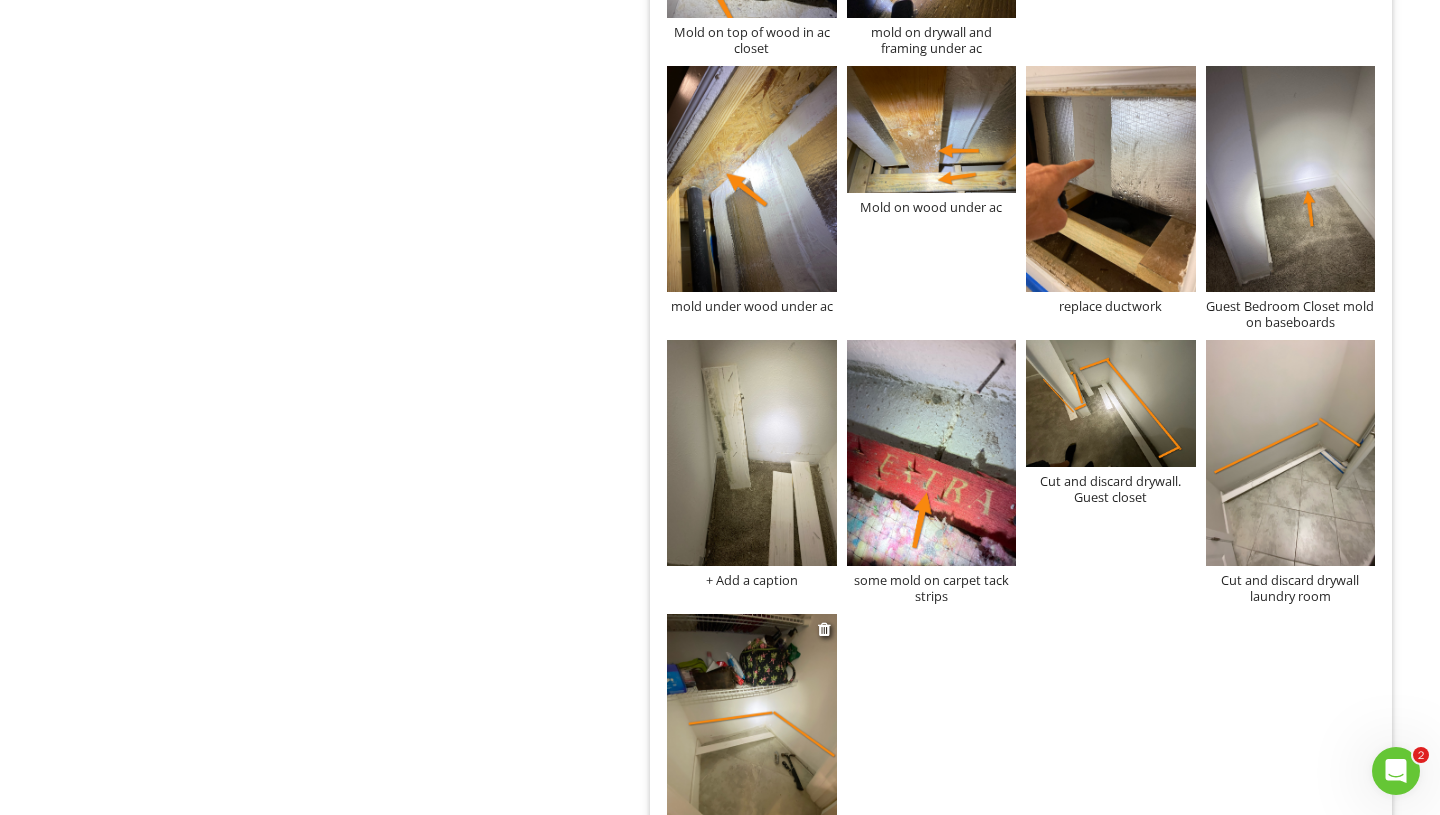 scroll, scrollTop: 1721, scrollLeft: 0, axis: vertical 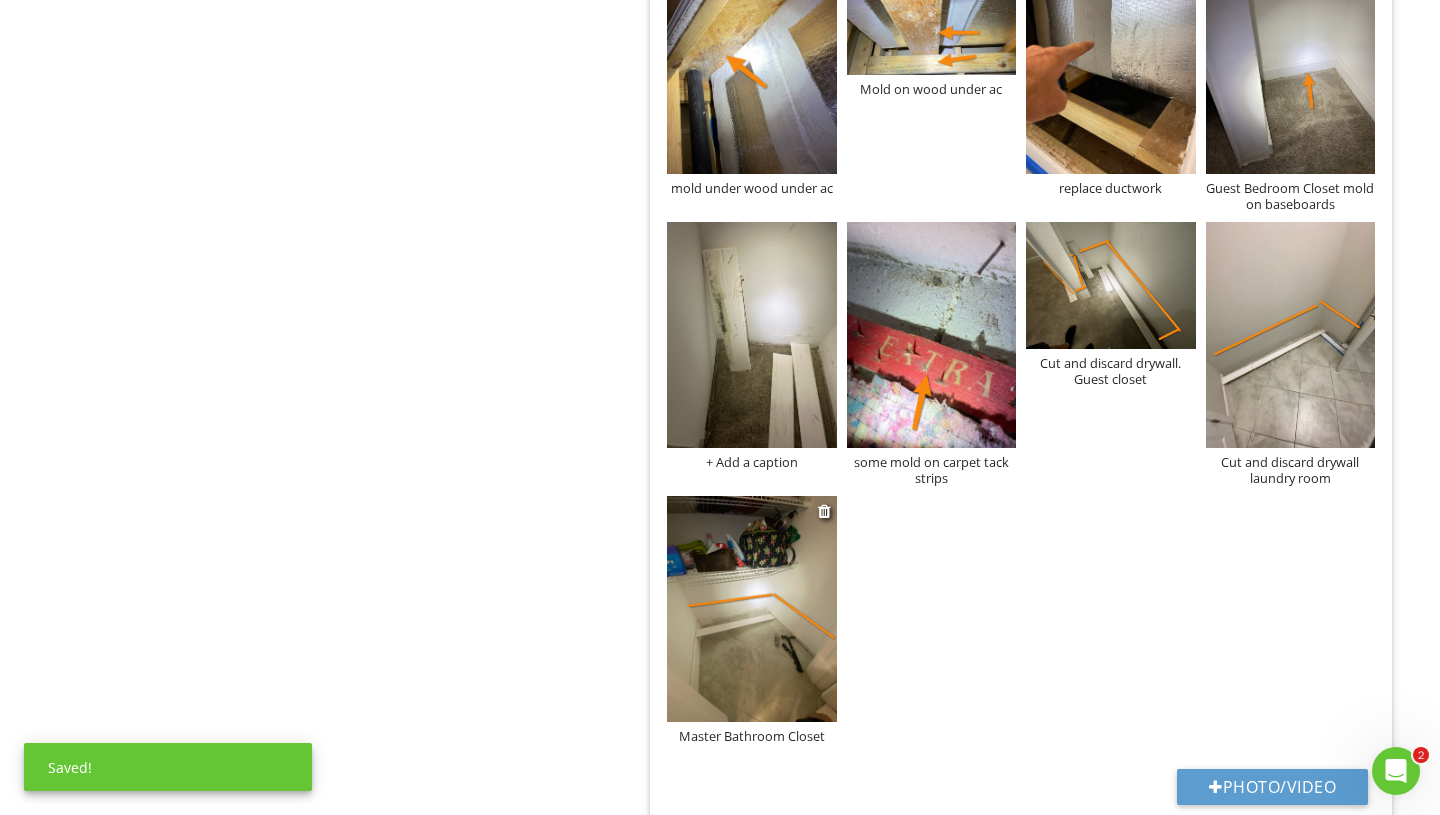 click on "Master Bathroom Closet" at bounding box center [752, 736] 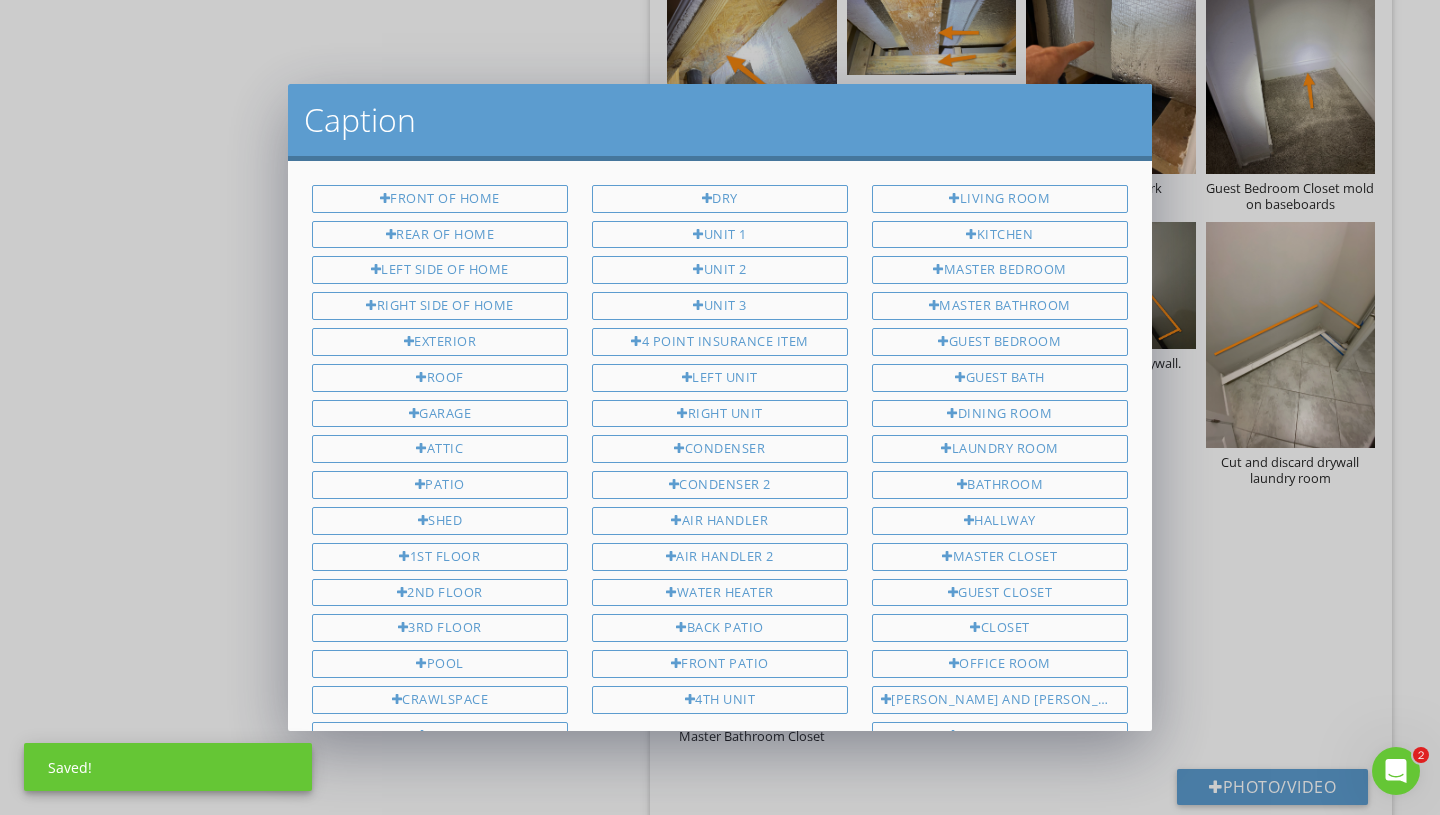 scroll, scrollTop: 406, scrollLeft: 0, axis: vertical 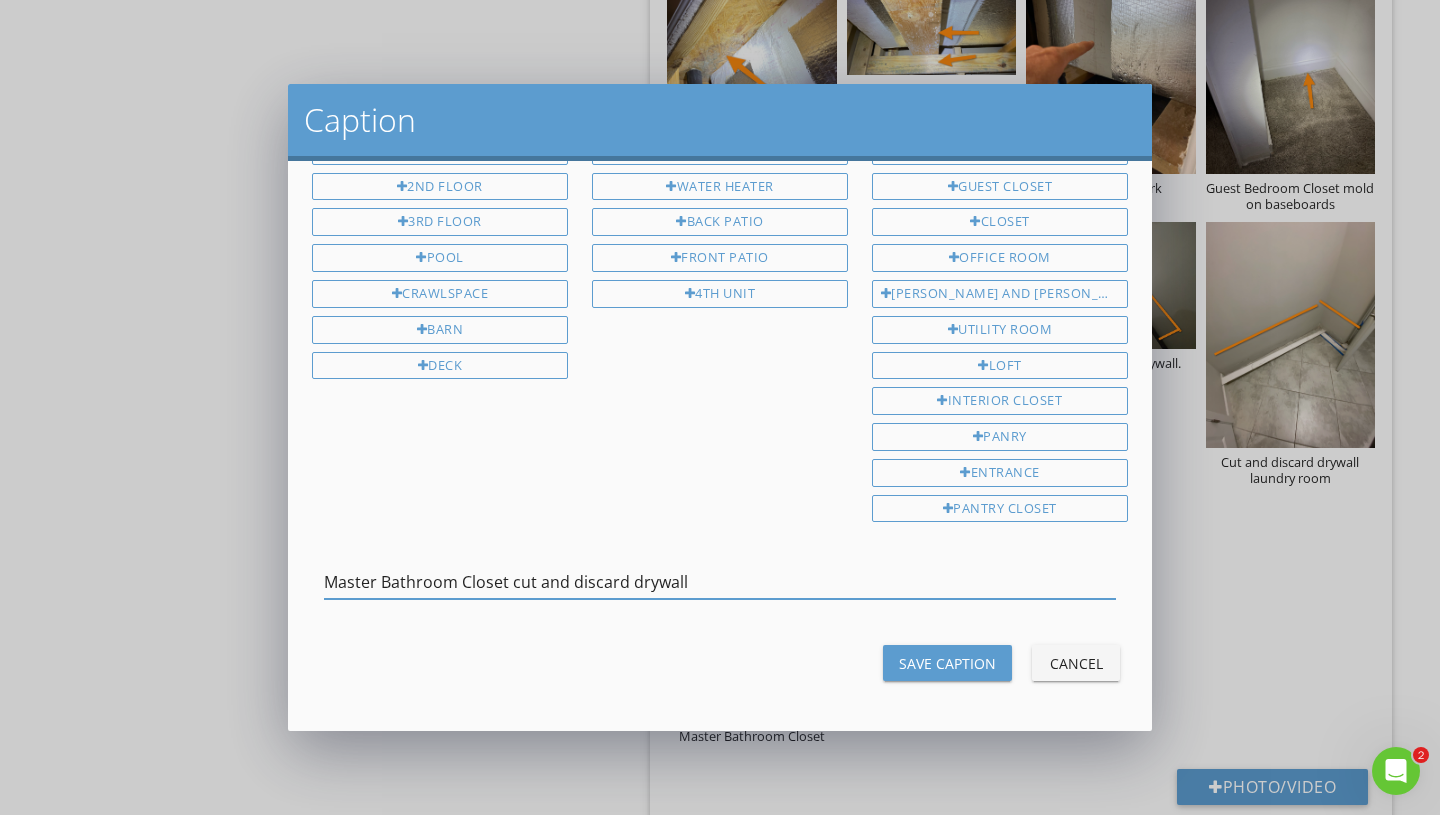 type on "Master Bathroom Closet cut and discard drywall" 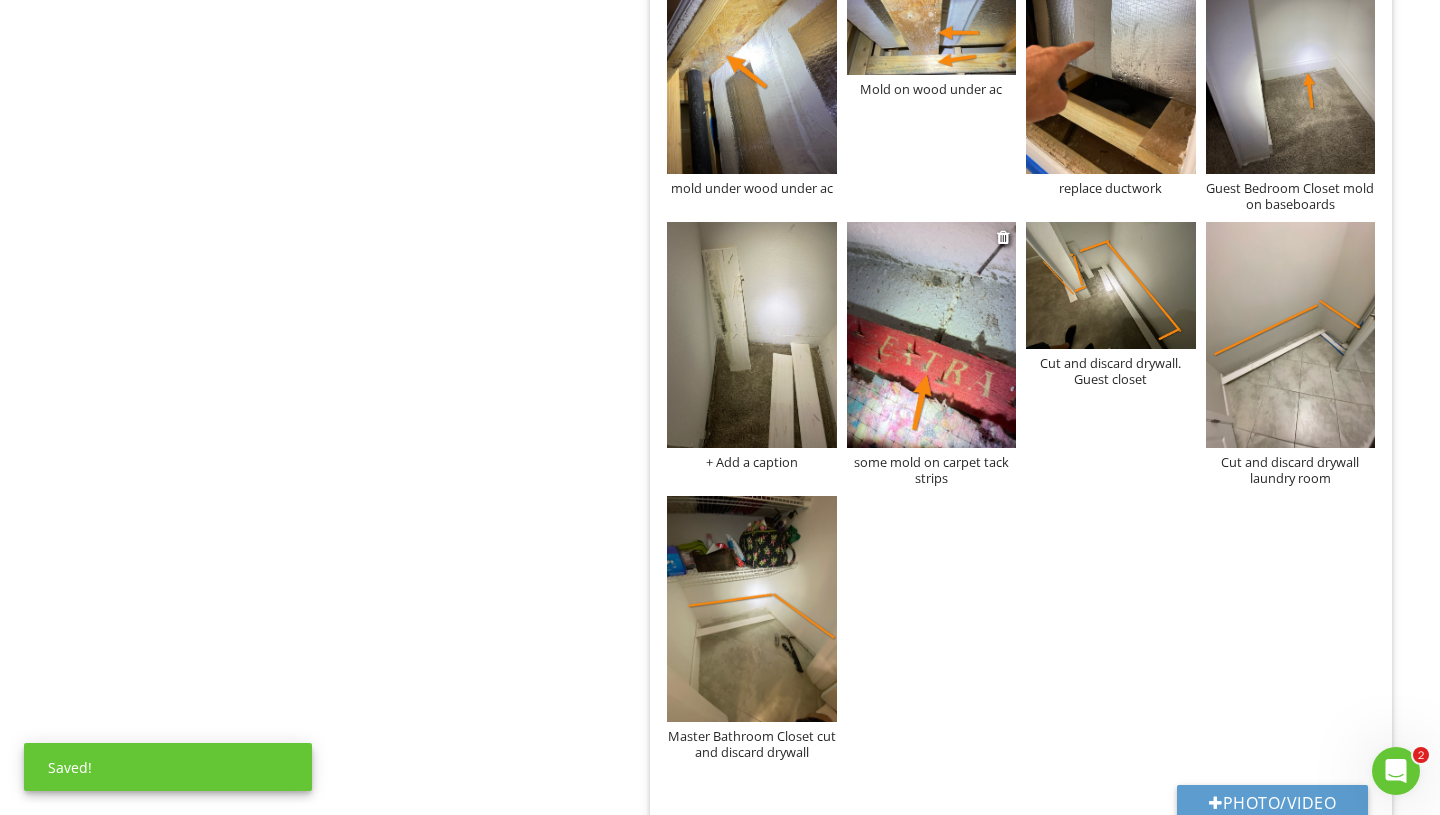 click on "some mold on carpet tack strips" at bounding box center [932, 470] 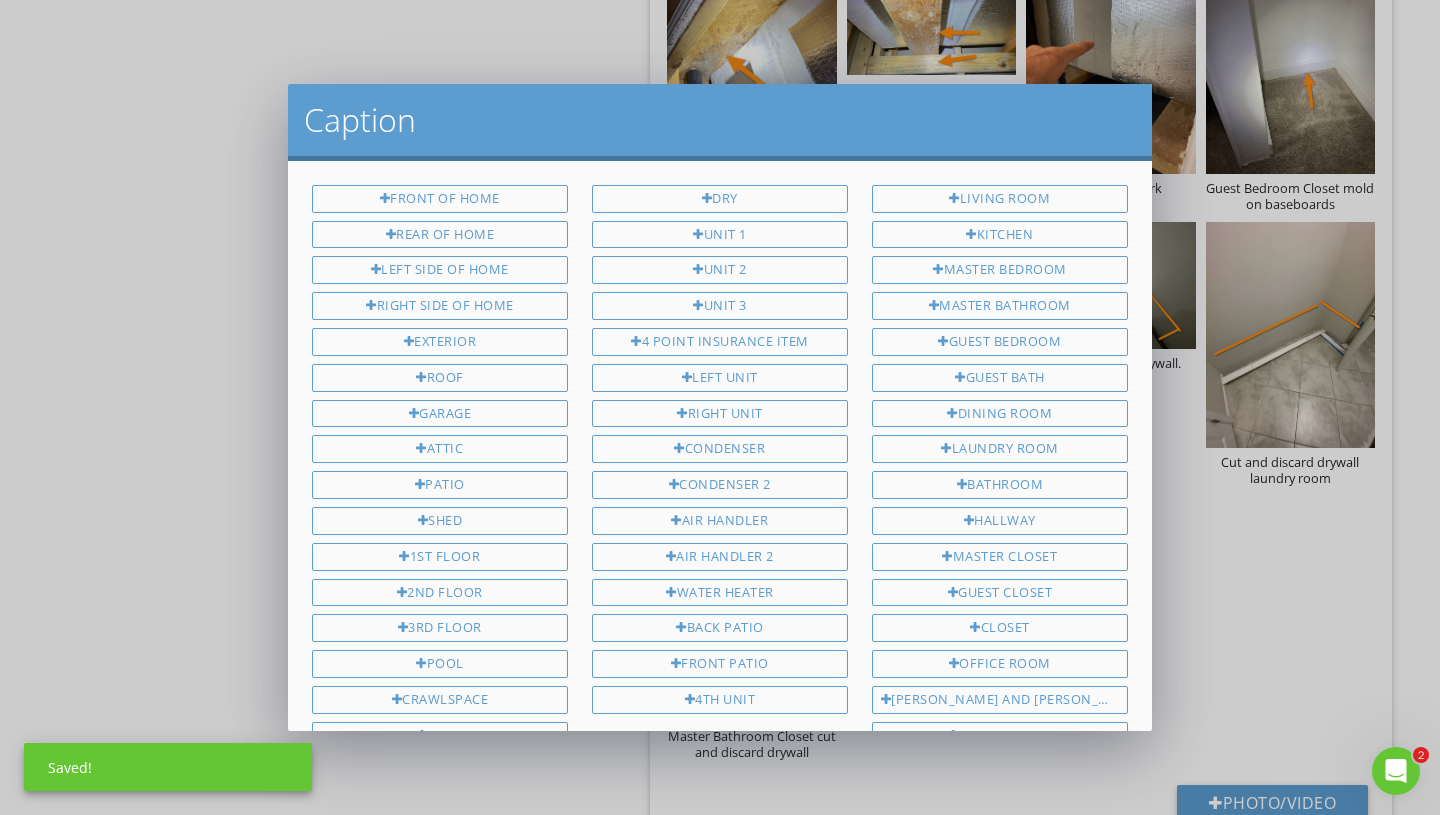 scroll, scrollTop: 406, scrollLeft: 0, axis: vertical 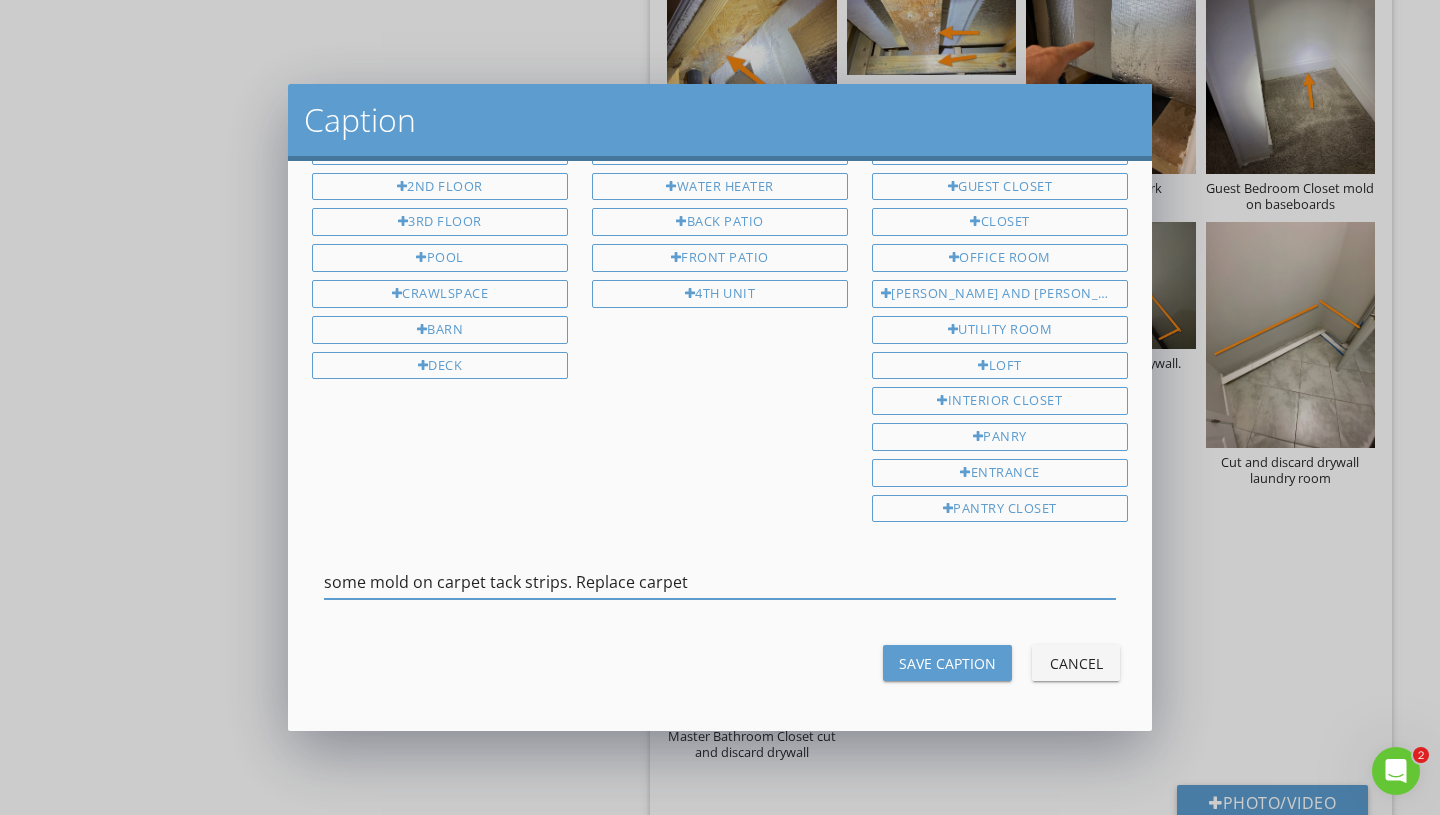 type on "some mold on carpet tack strips. Replace carpet" 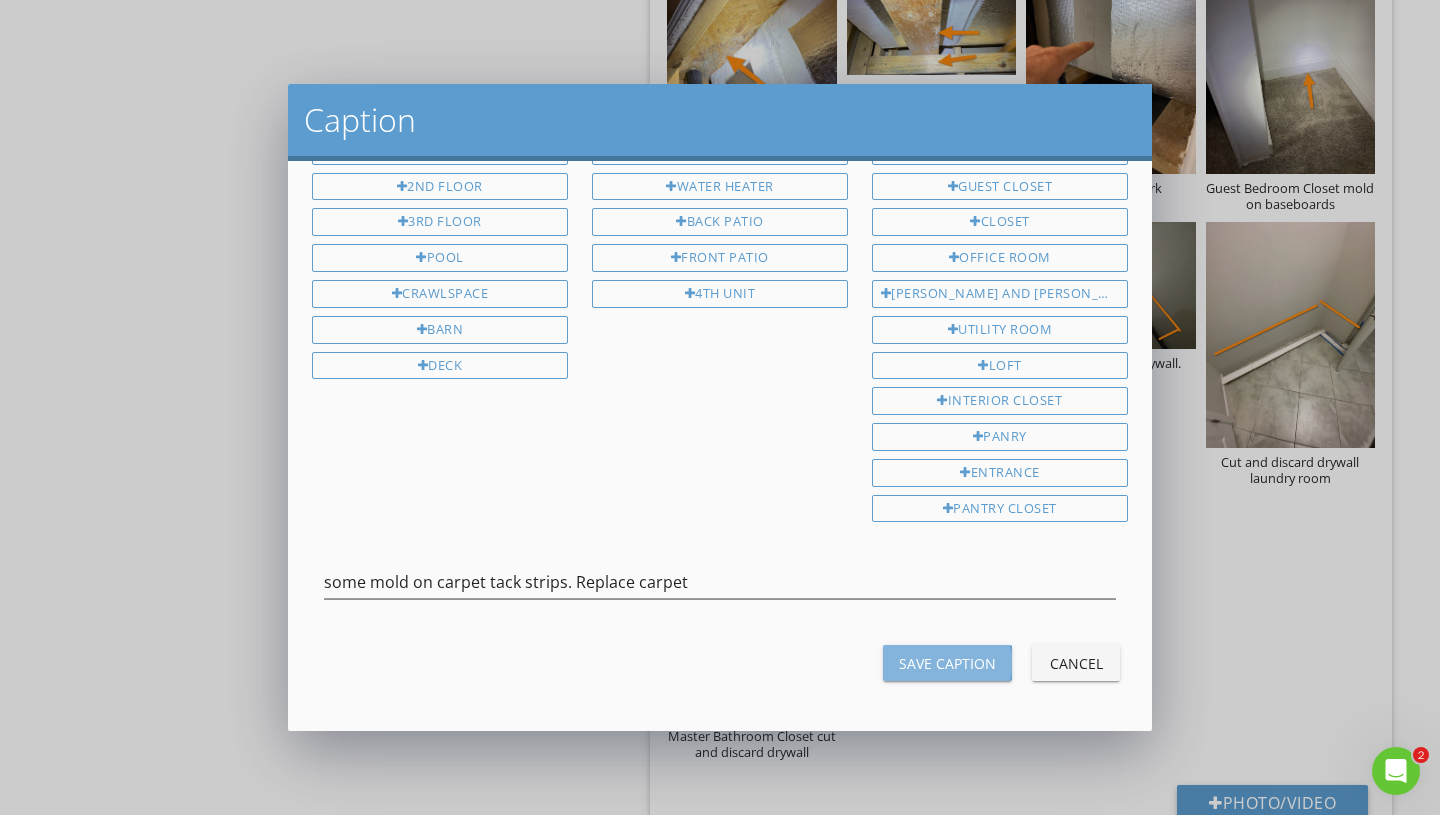 click on "Save Caption" at bounding box center (947, 663) 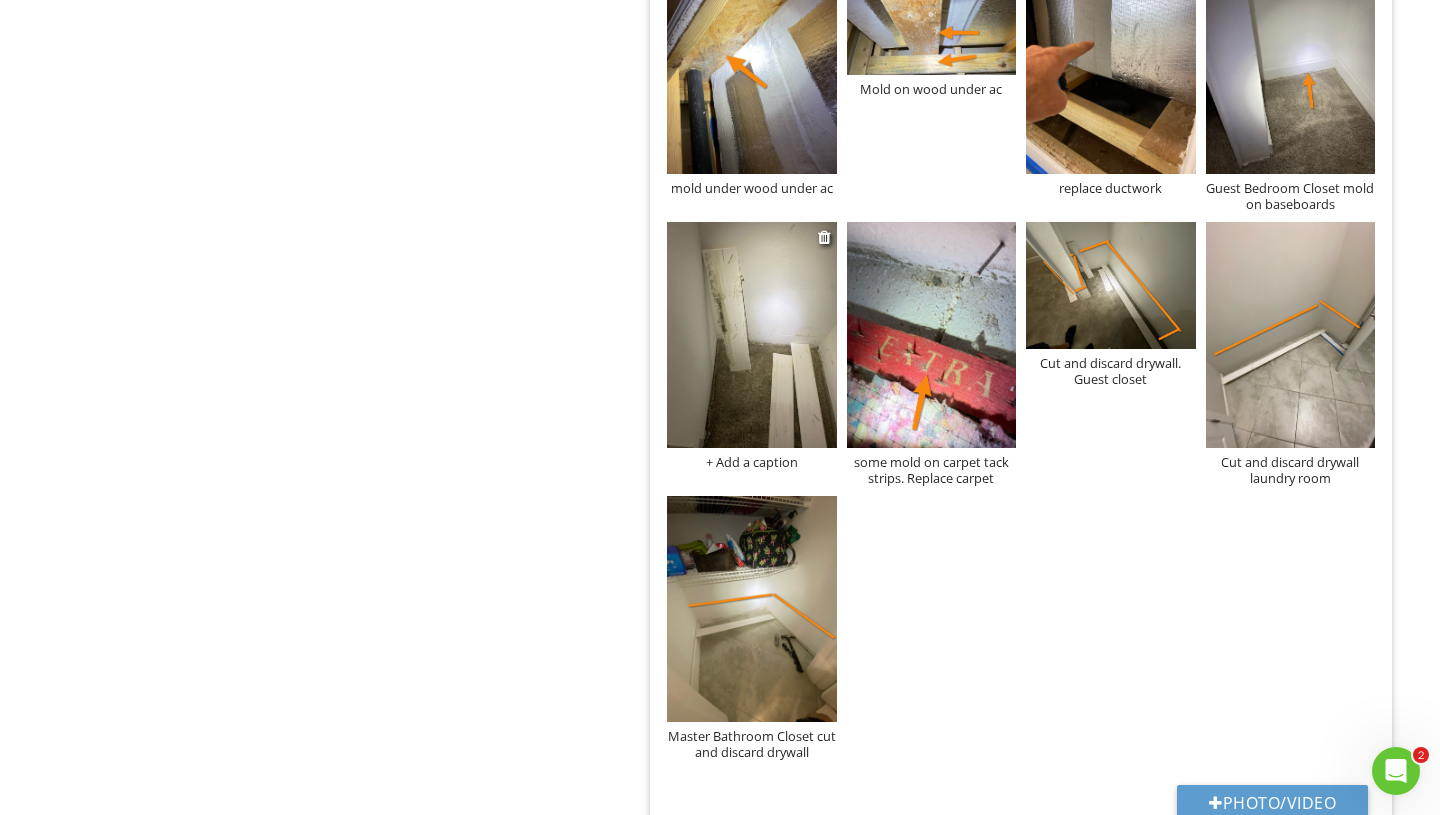 click at bounding box center (752, 335) 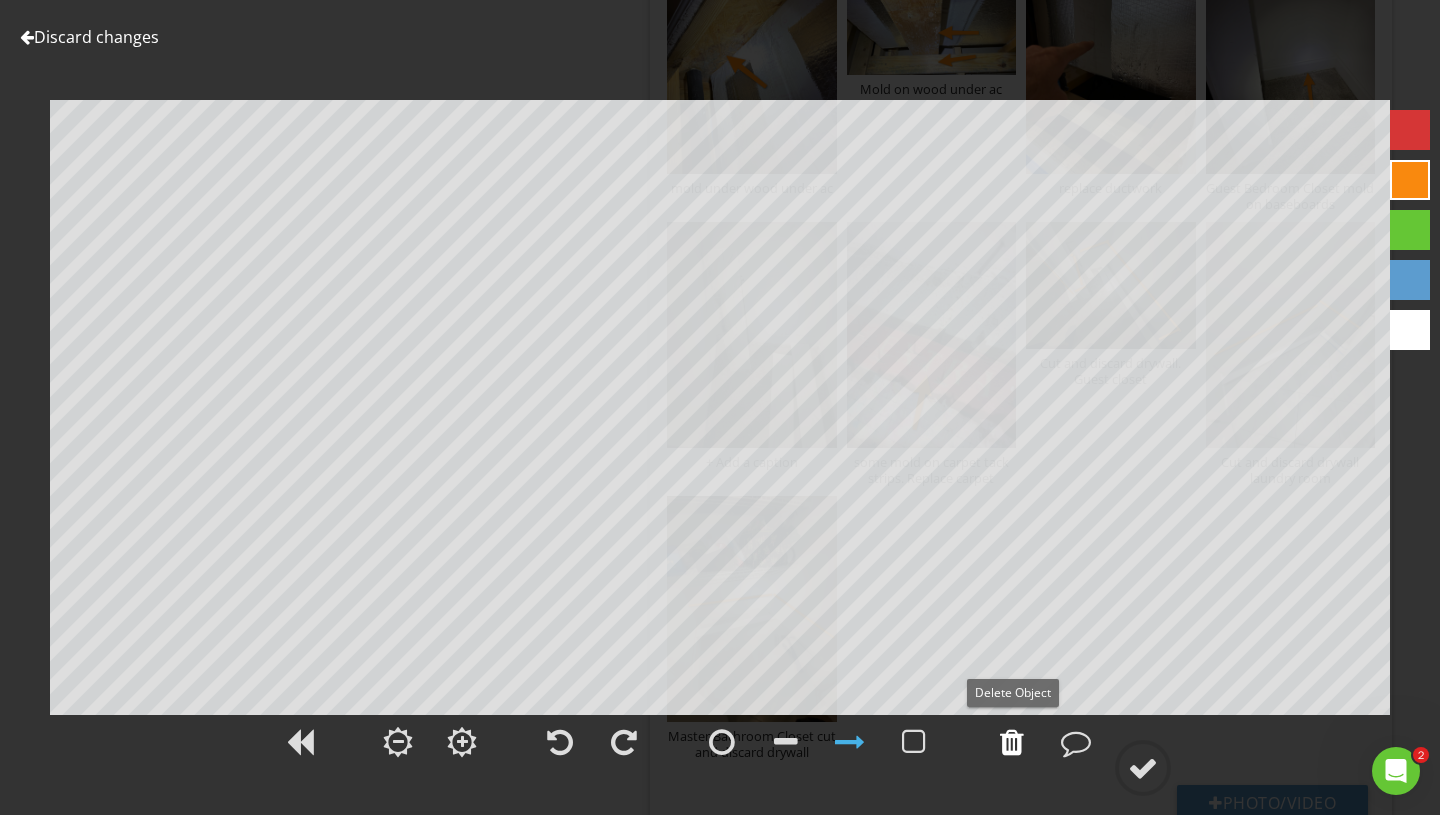 click at bounding box center (1012, 742) 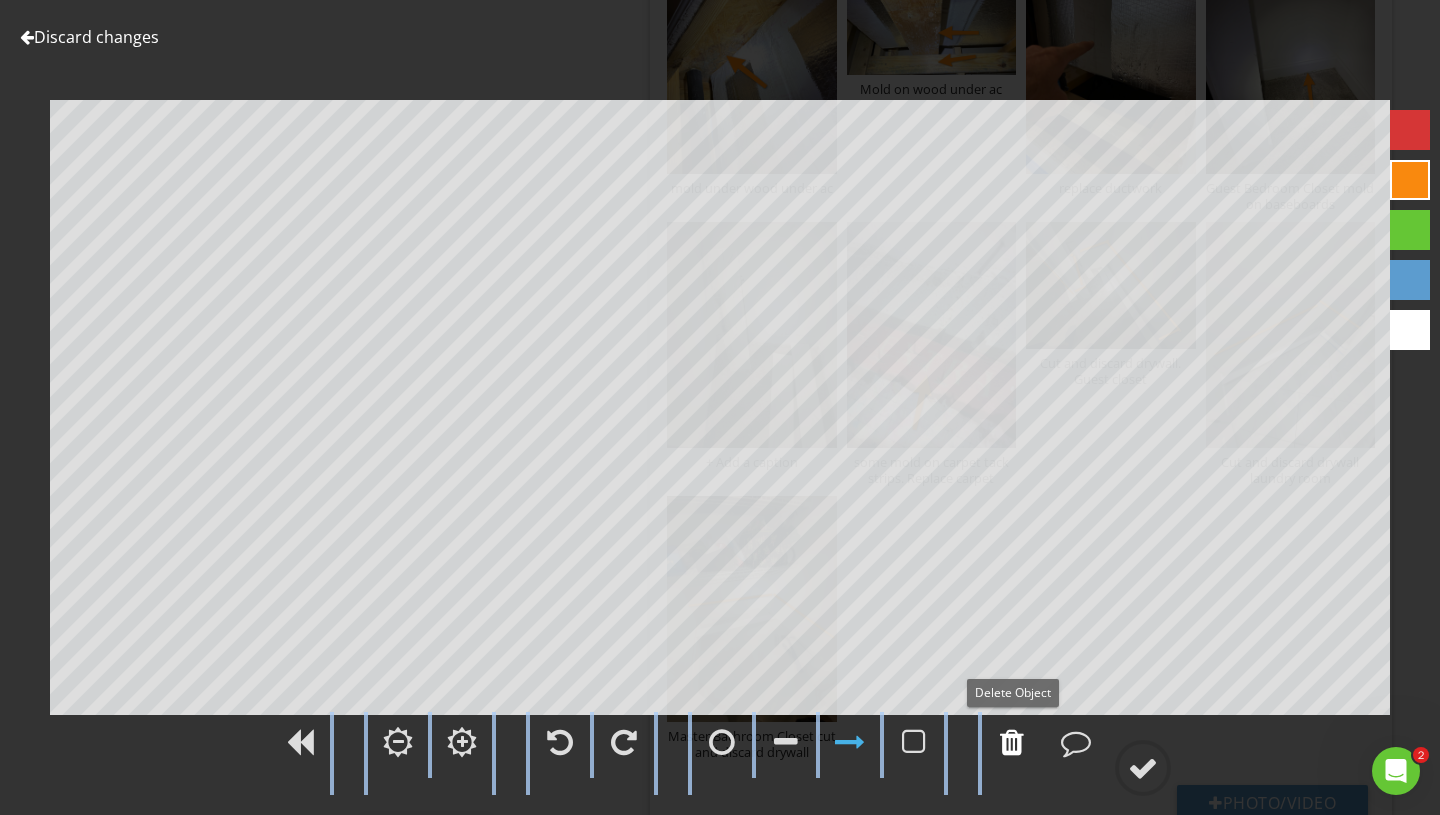 click at bounding box center [1012, 742] 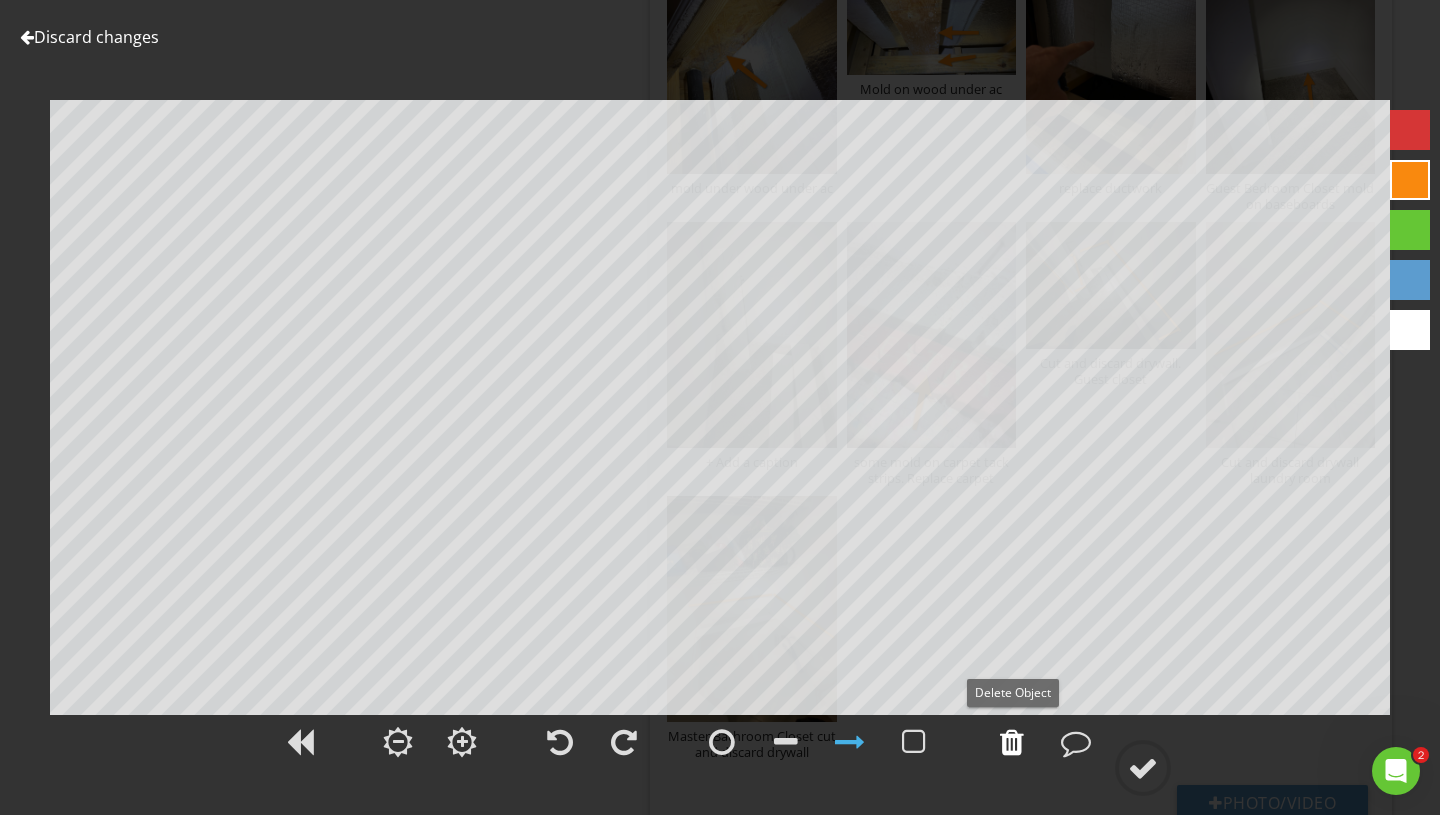click at bounding box center [1012, 742] 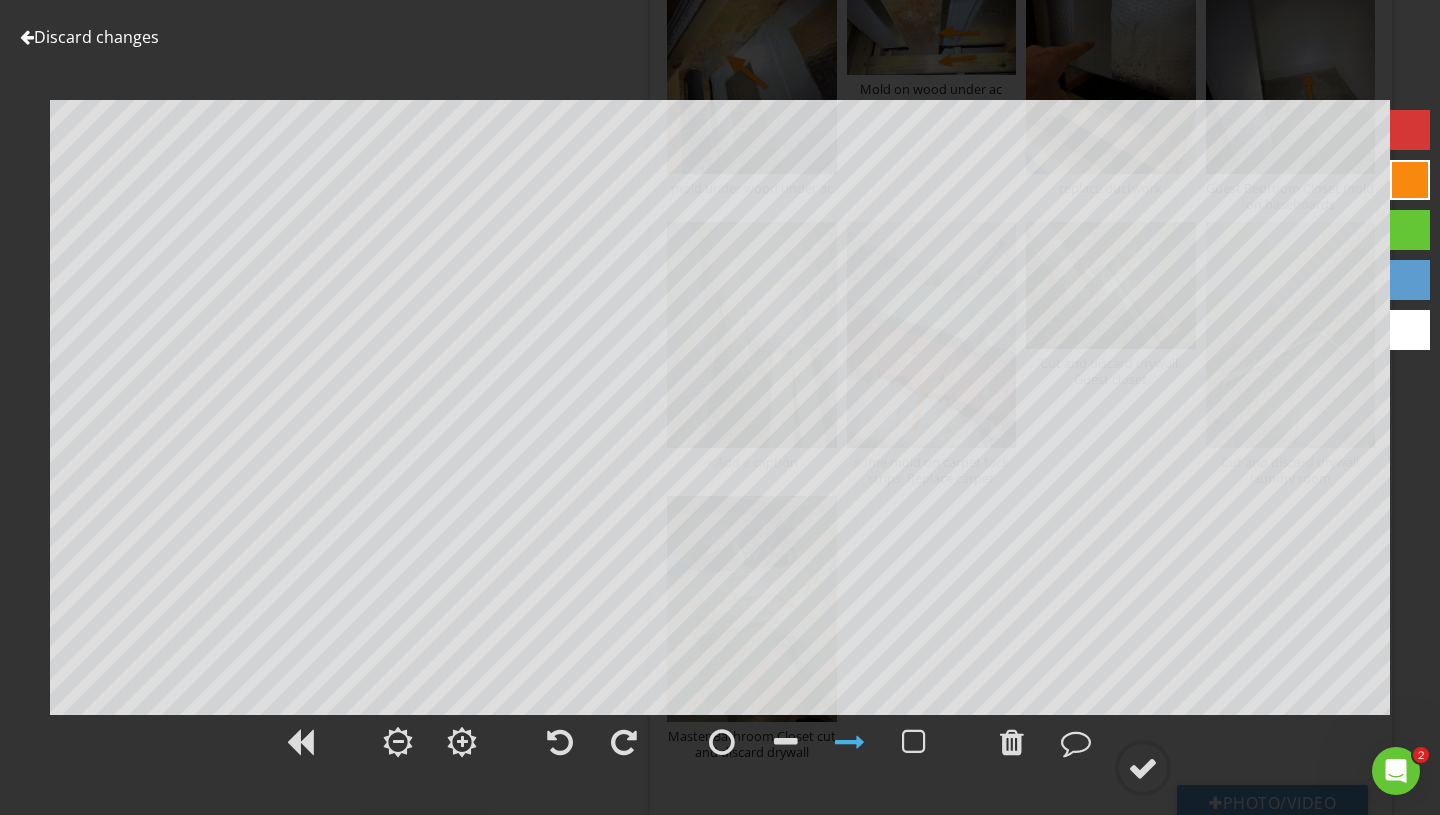 click at bounding box center [720, 753] 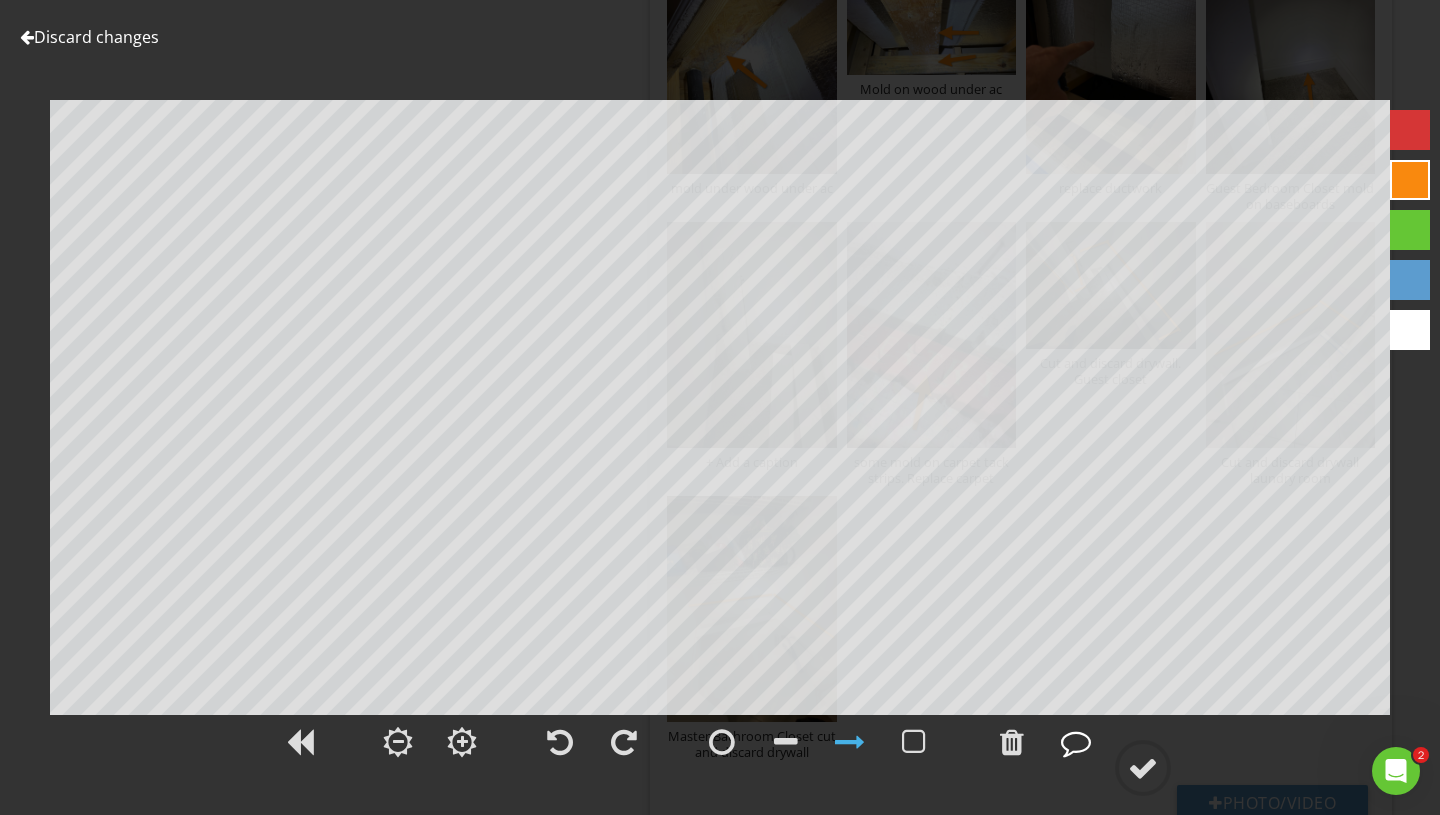 click at bounding box center (1076, 742) 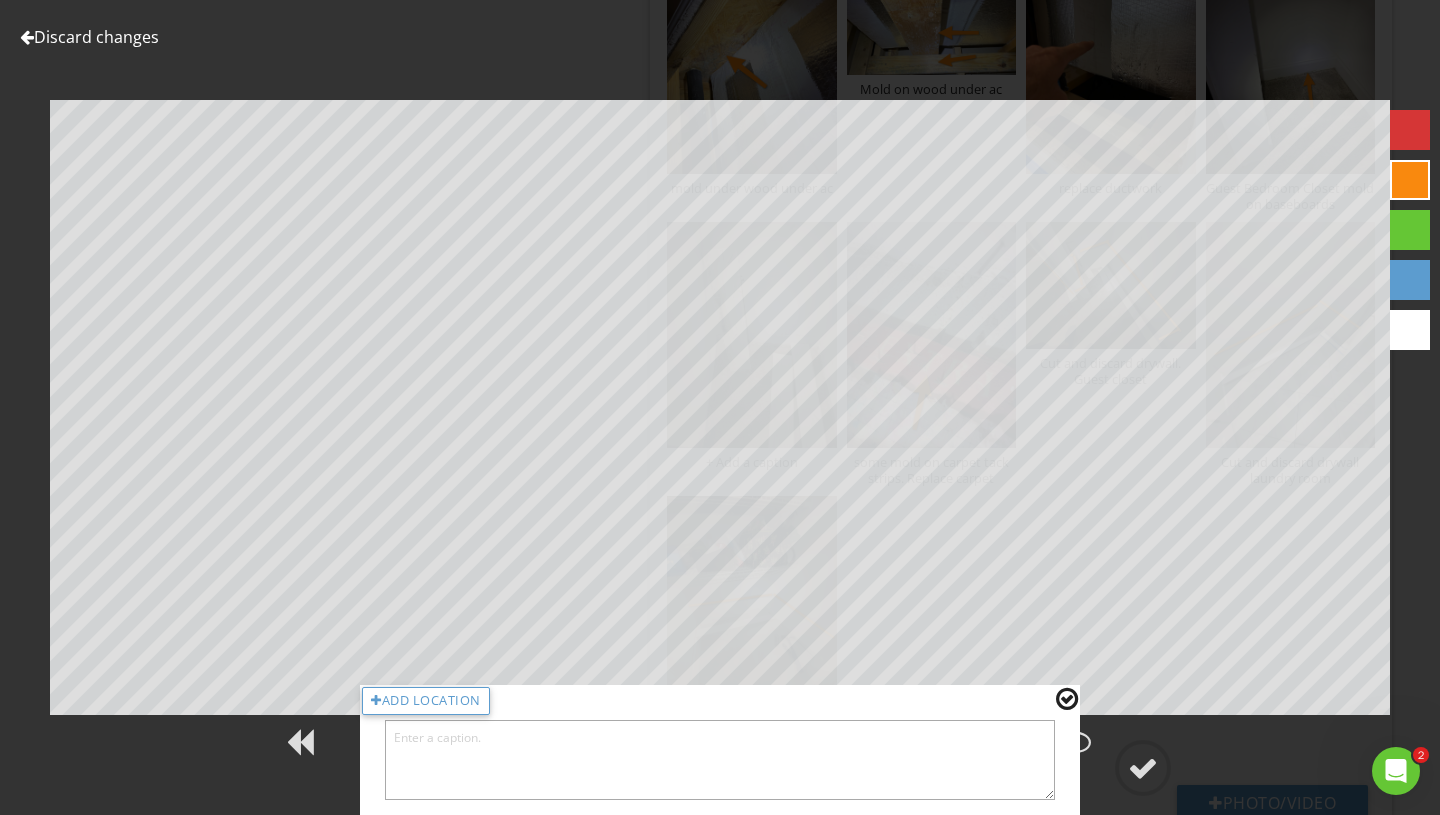 click at bounding box center (720, 760) 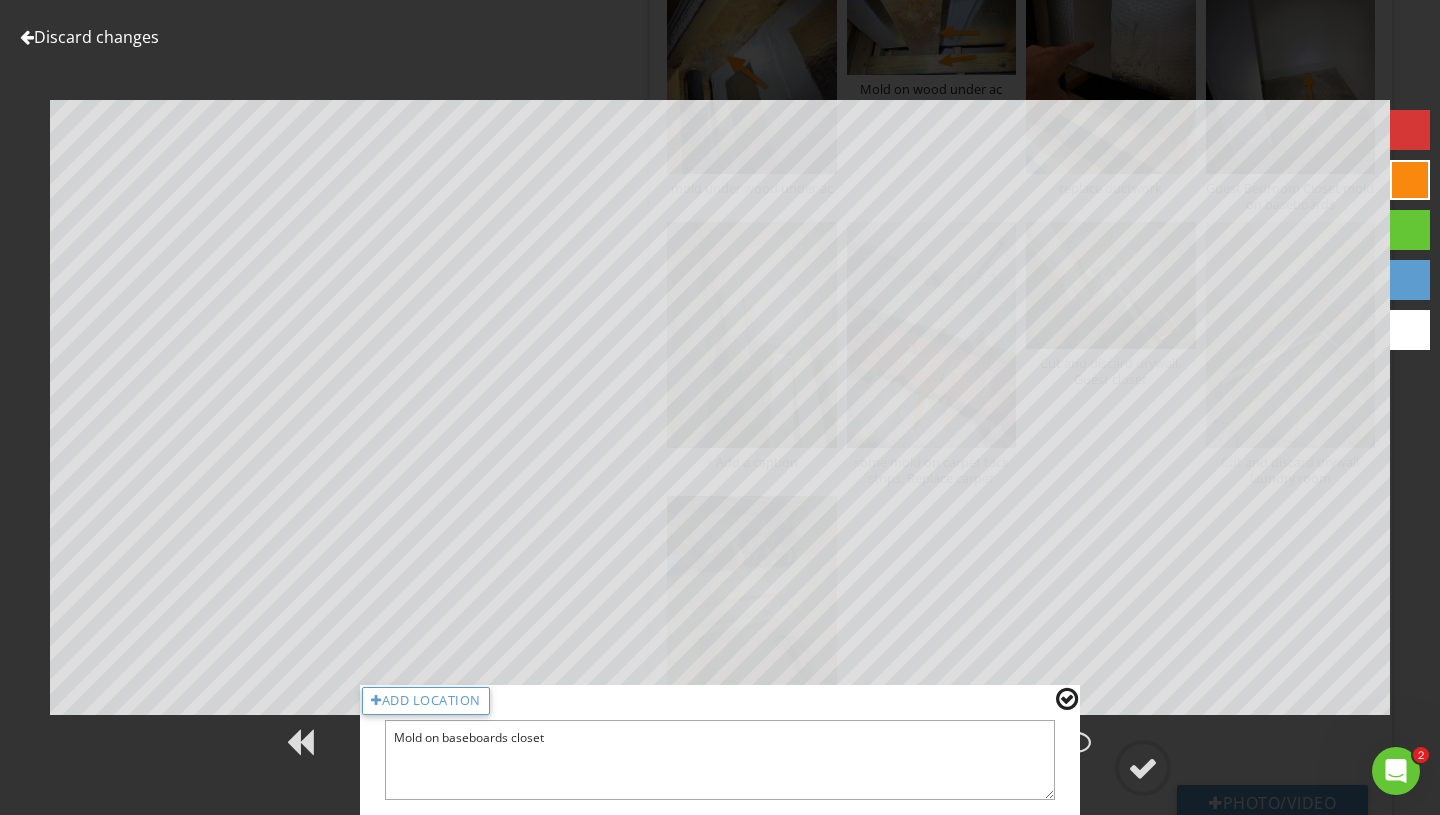 type on "Mold on baseboards closet" 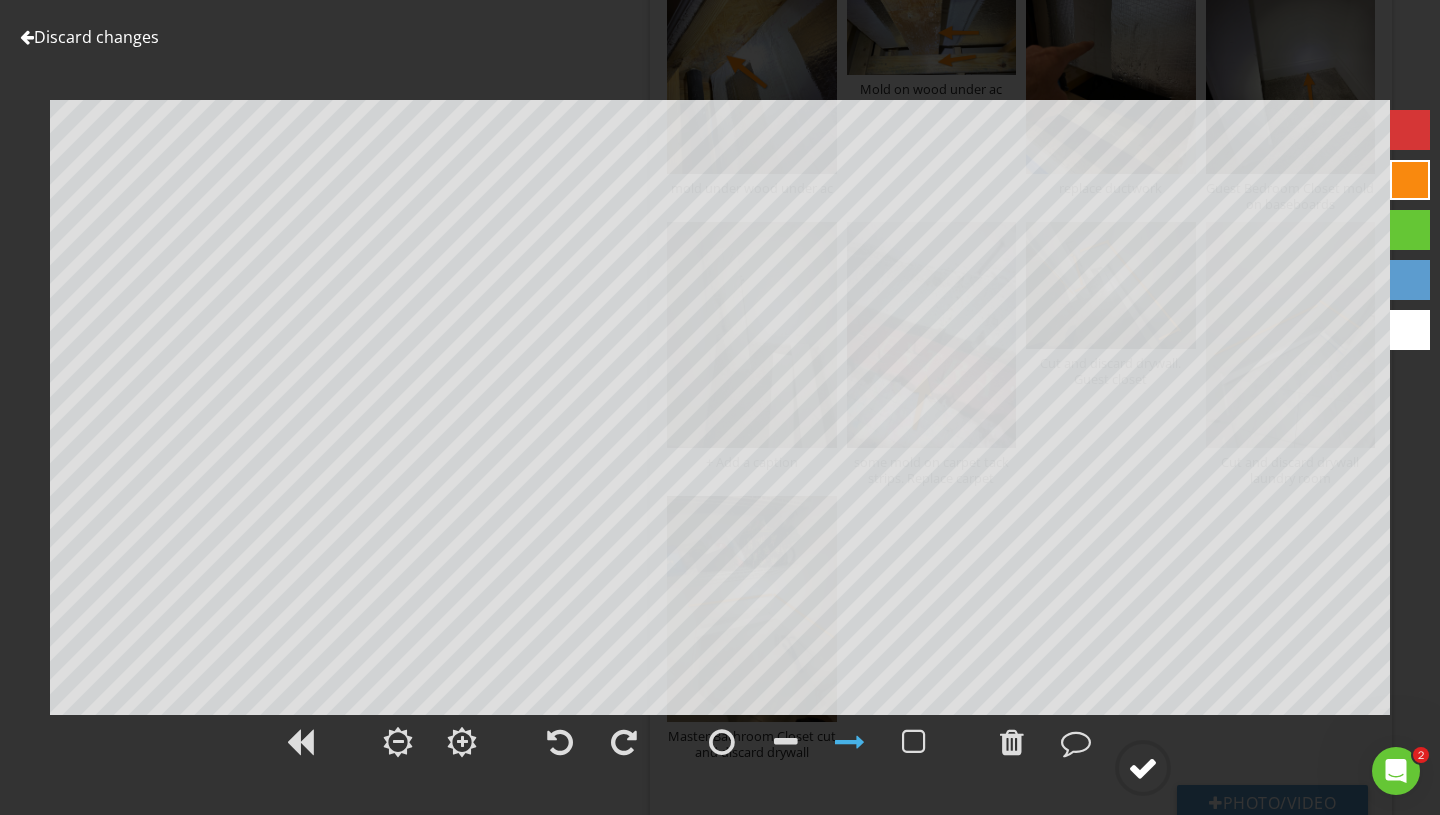 click at bounding box center (1143, 768) 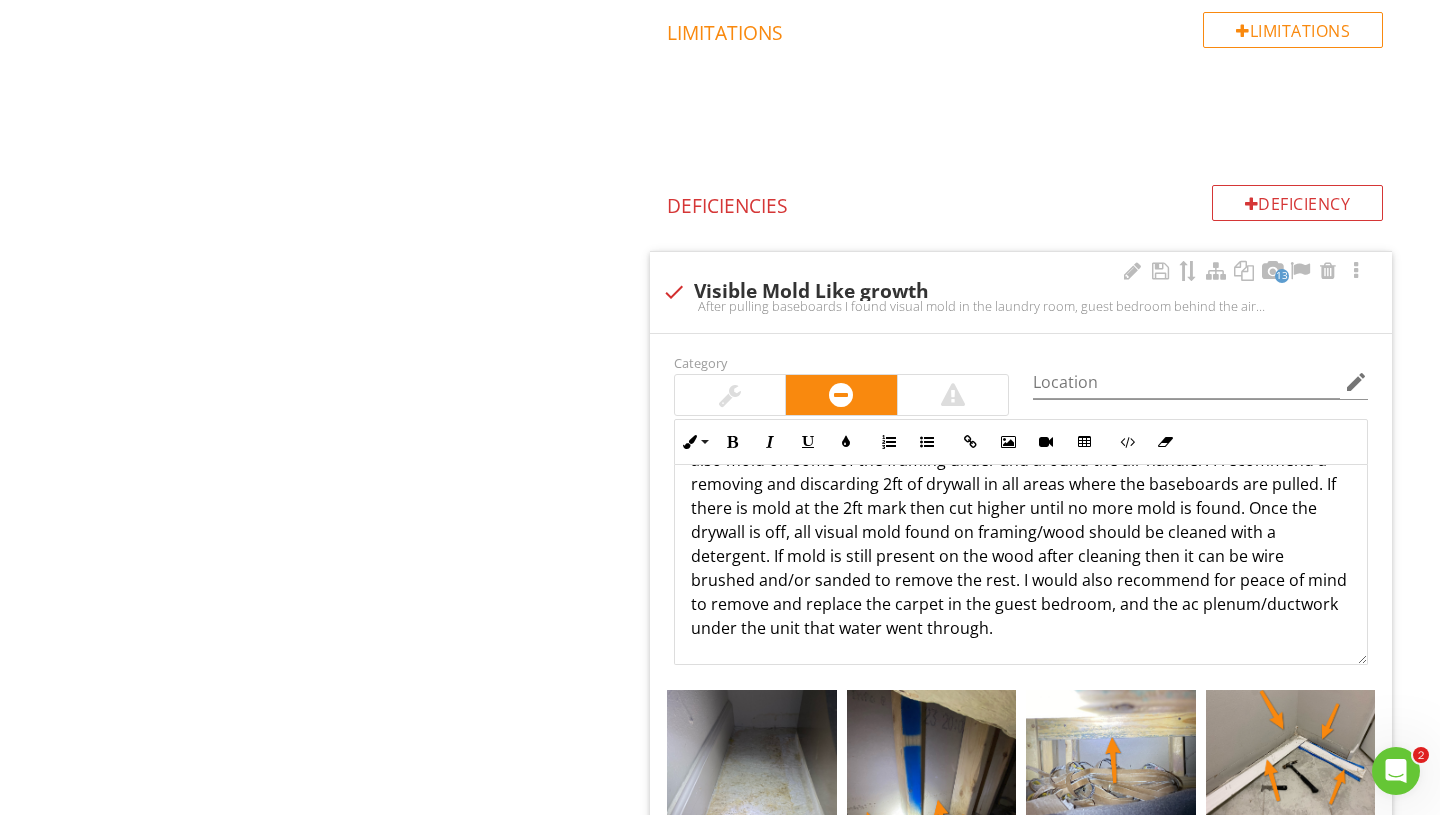 scroll, scrollTop: 691, scrollLeft: 0, axis: vertical 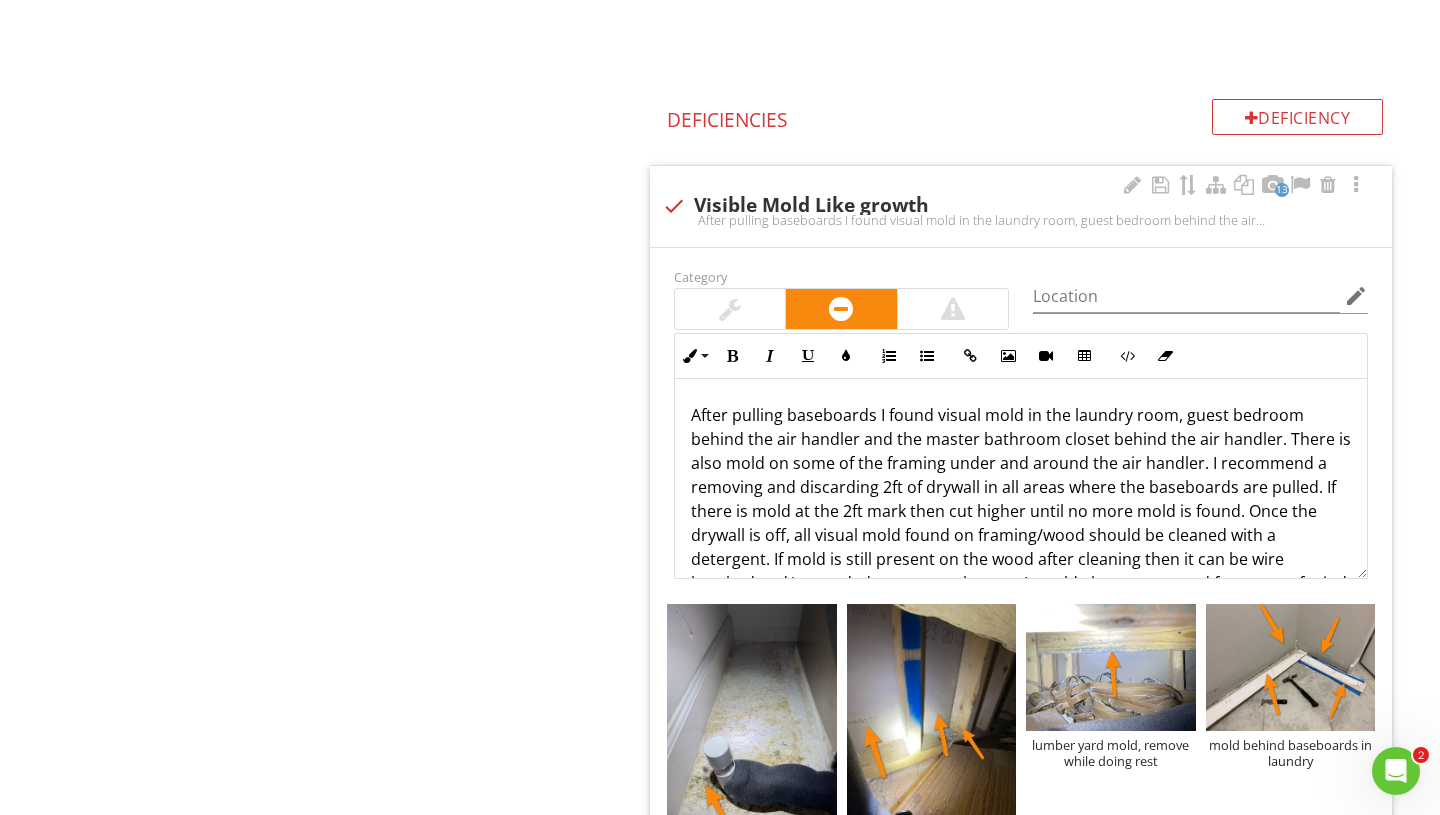 click on "After pulling baseboards I found visual mold in the laundry room, guest bedroom behind the air handler and the master bathroom closet behind the air handler. There is also mold on some of the framing under and around the air handler. I recommend a removing and discarding 2ft of drywall in all areas where the baseboards are pulled. If there is mold at the 2ft mark then cut higher until no more mold is found. Once the drywall is off, all visual mold found on framing/wood should be cleaned with a detergent. If mold is still present on the wood after cleaning then it can be wire brushed and/or sanded to remove the rest. I would also recommend for peace of mind to remove and replace the carpet in the guest bedroom, and the ac plenum/ductwork under the unit that water went through." at bounding box center [1021, 523] 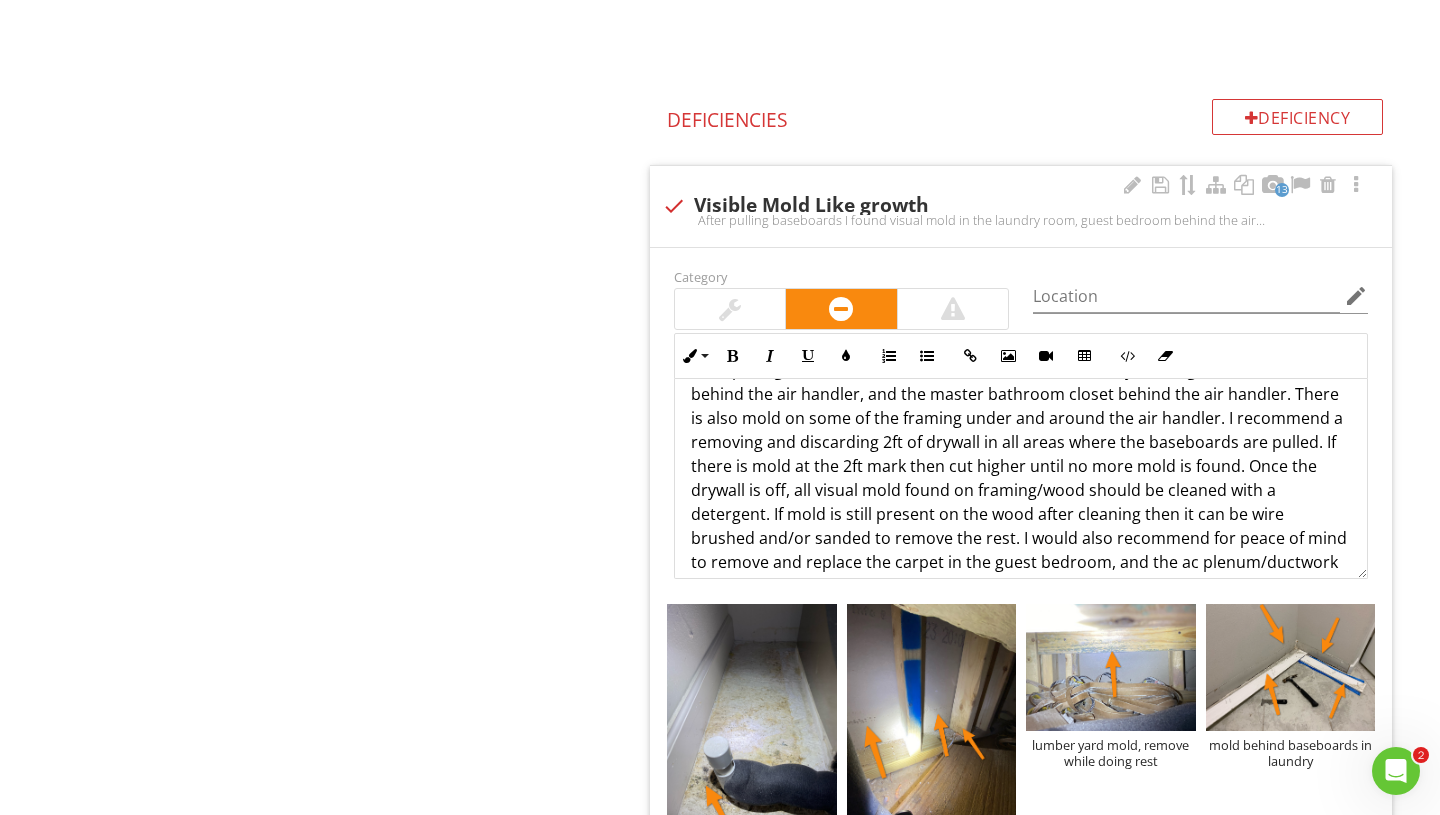 scroll, scrollTop: 74, scrollLeft: 0, axis: vertical 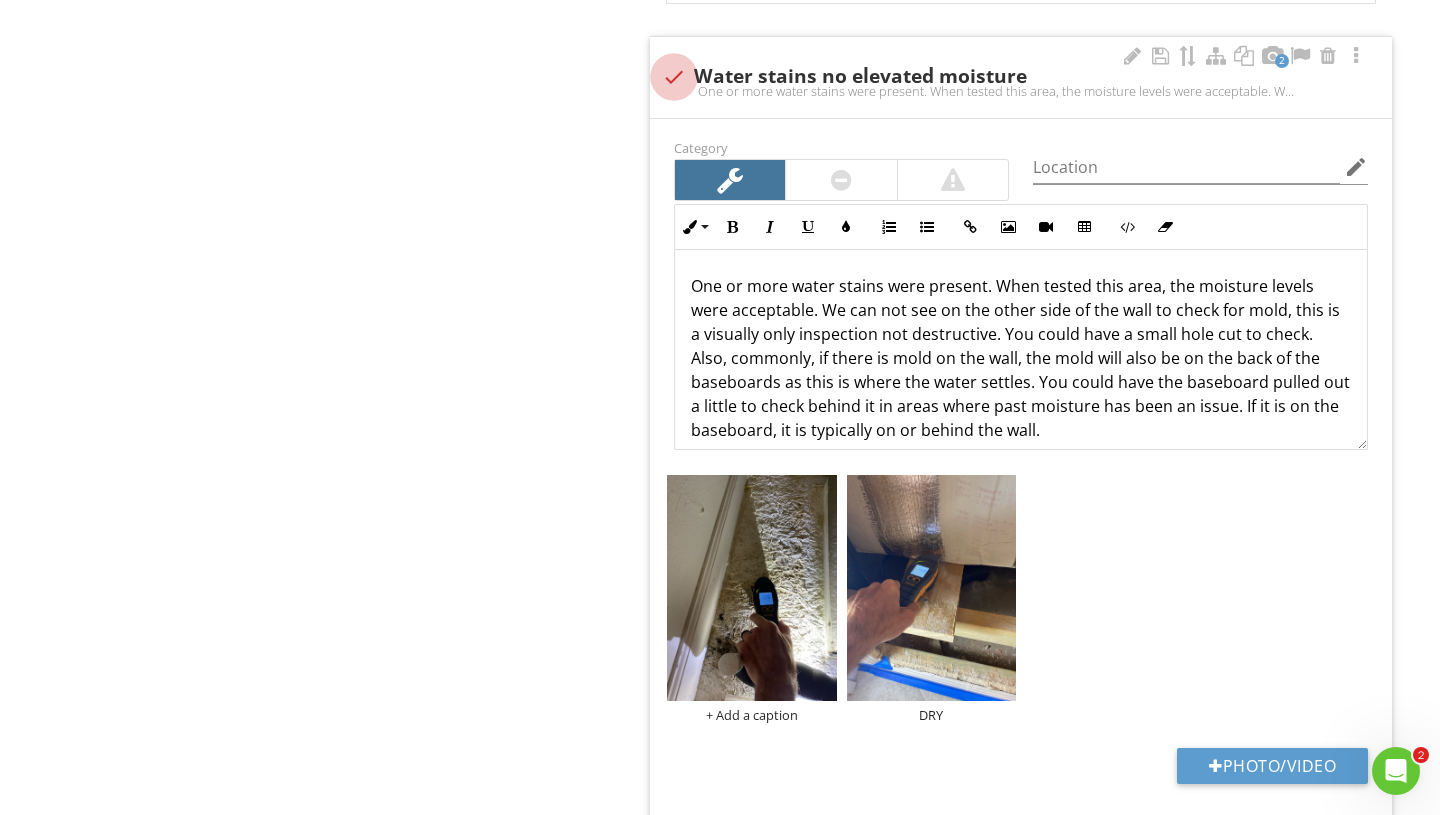 click at bounding box center (674, 77) 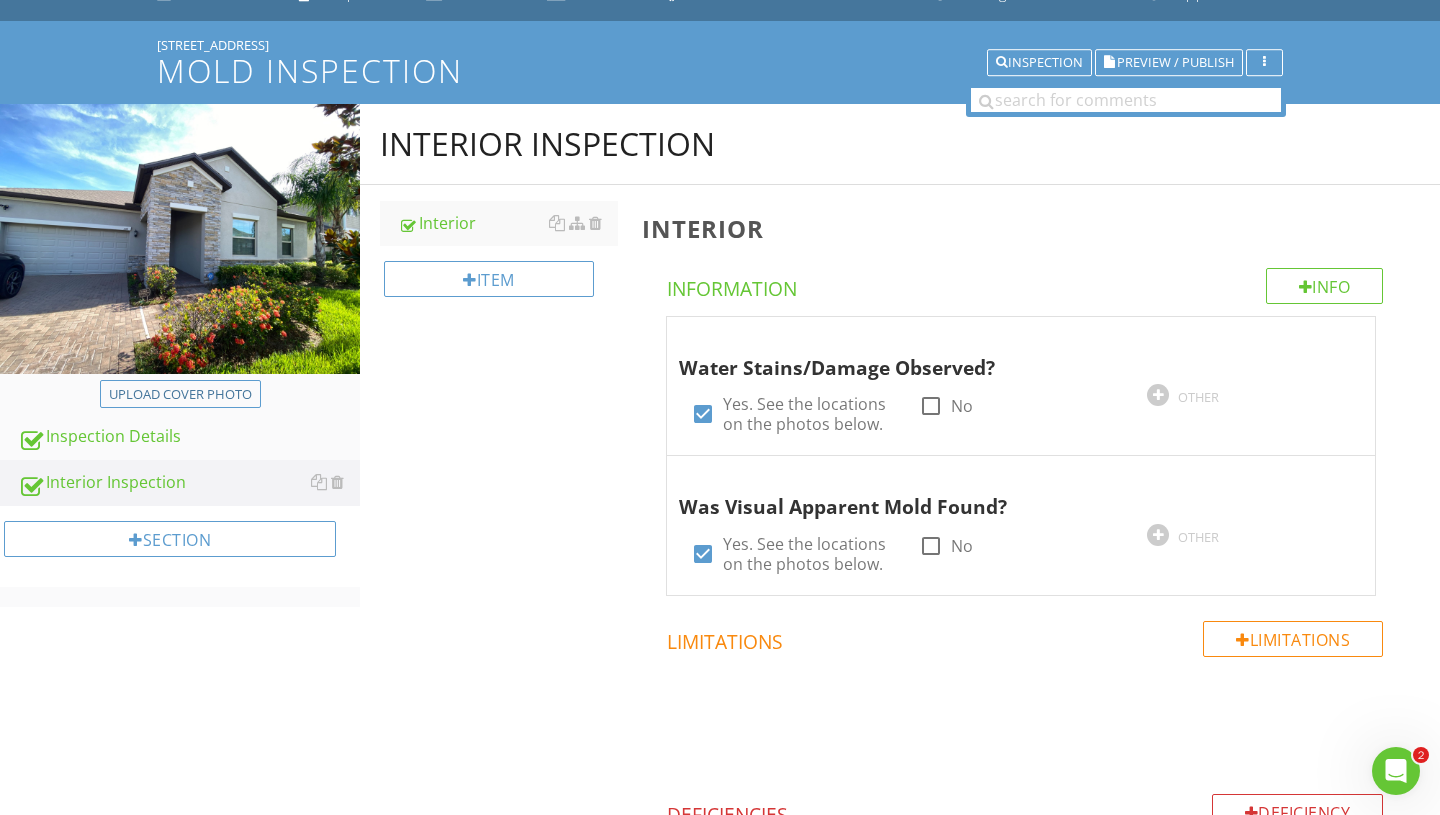 scroll, scrollTop: 43, scrollLeft: 0, axis: vertical 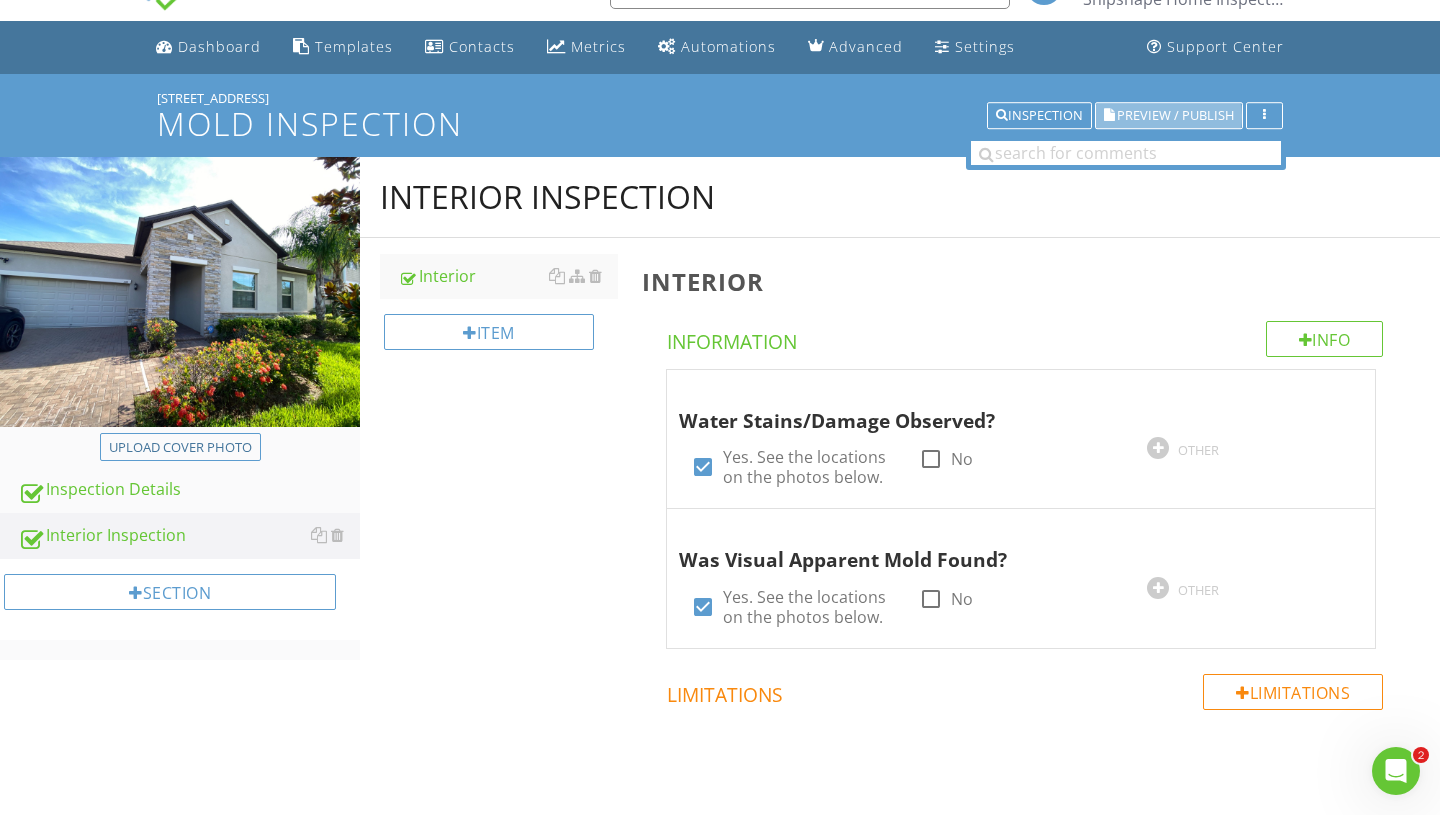 click on "Preview / Publish" at bounding box center [1175, 115] 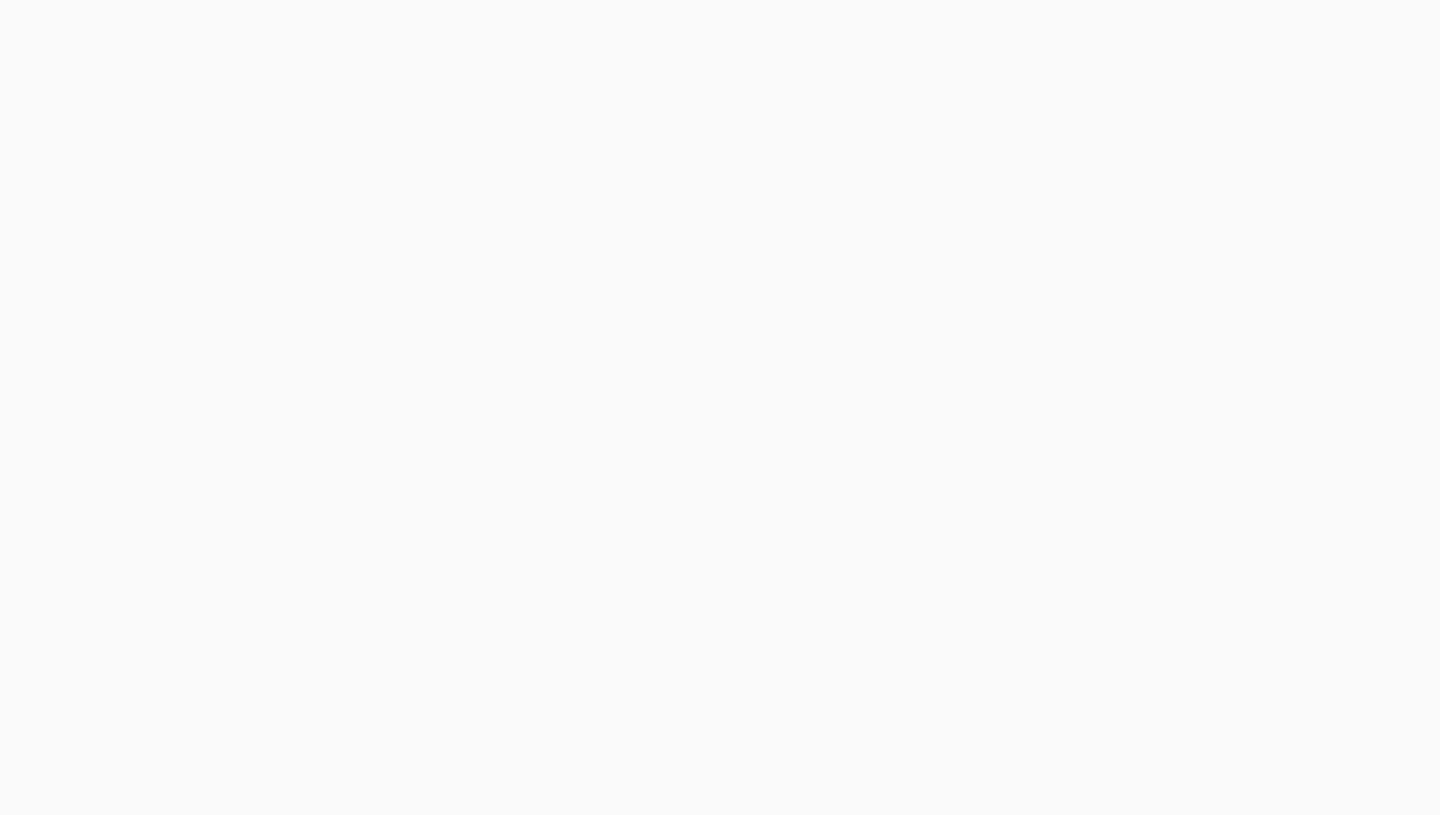 scroll, scrollTop: 0, scrollLeft: 0, axis: both 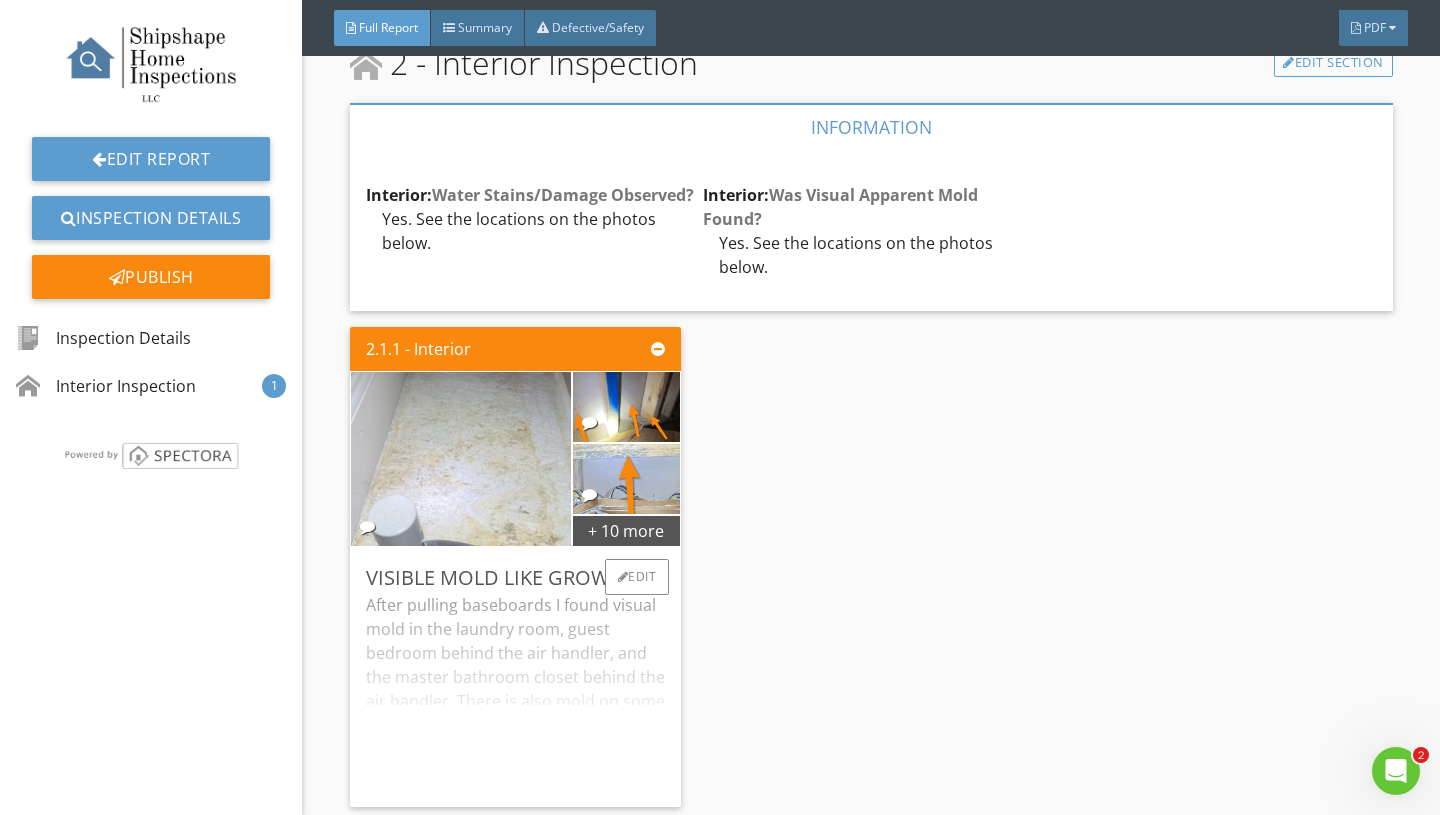 click at bounding box center (461, 458) 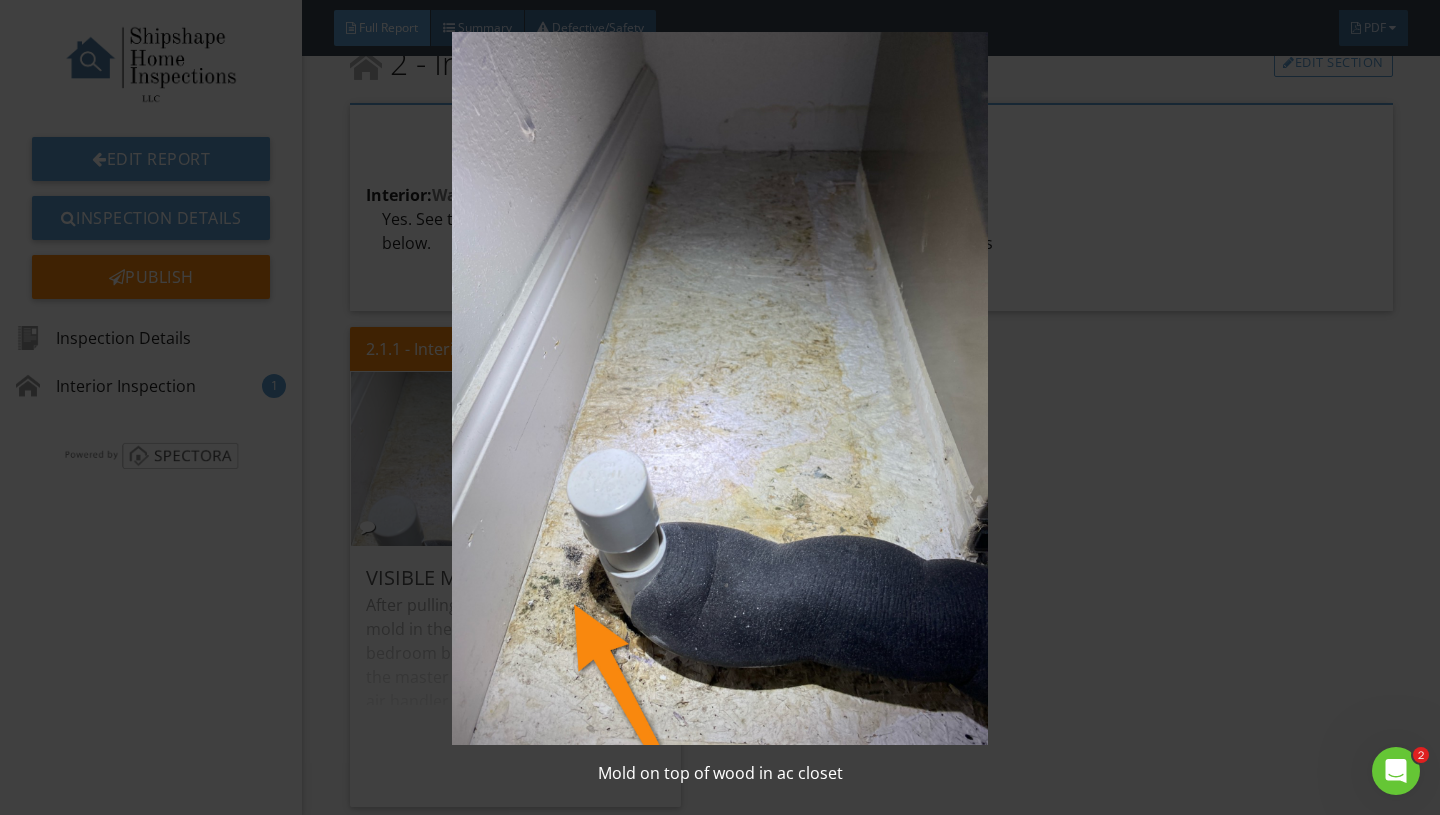 click at bounding box center (719, 388) 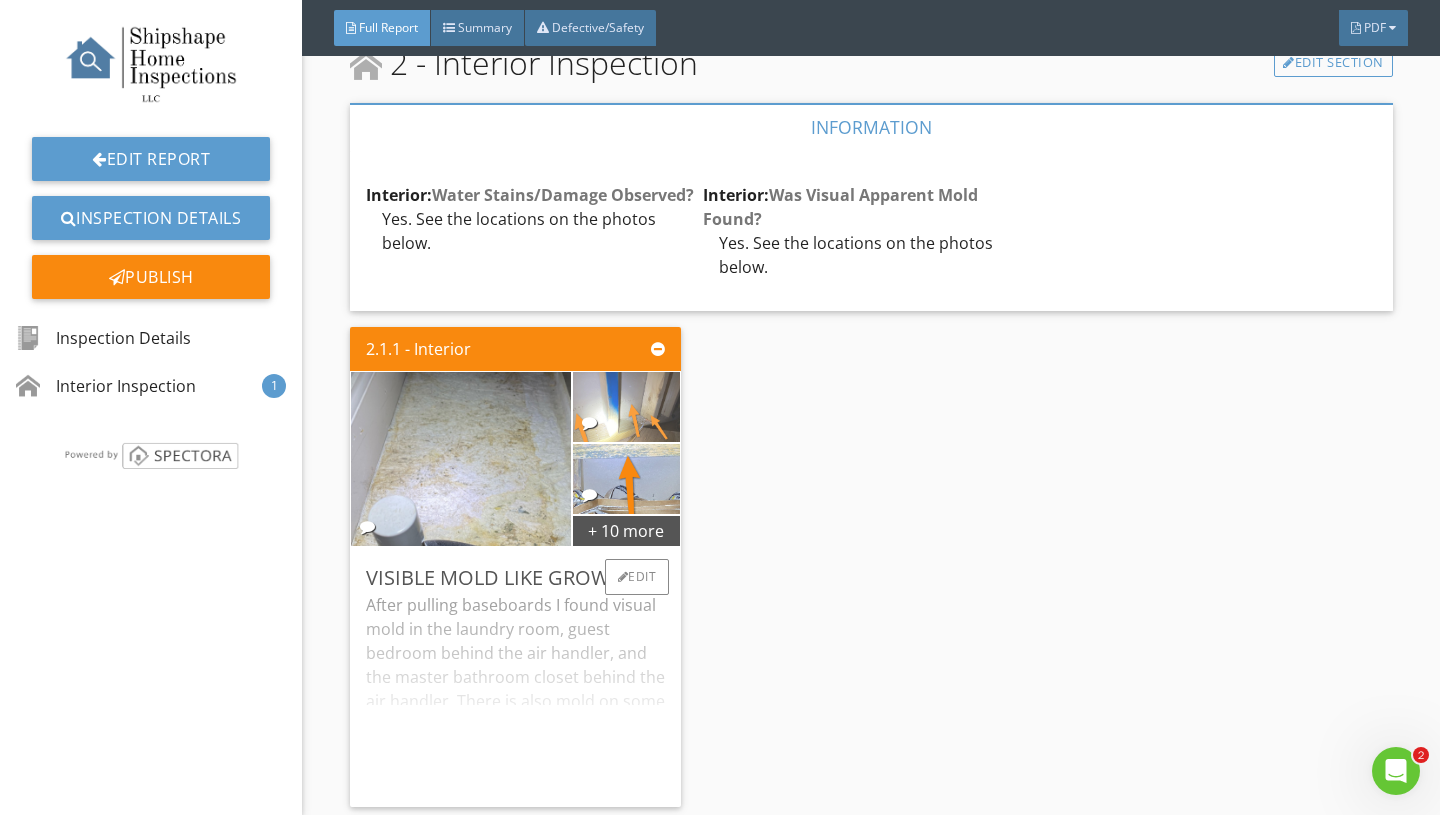 click at bounding box center [626, 406] 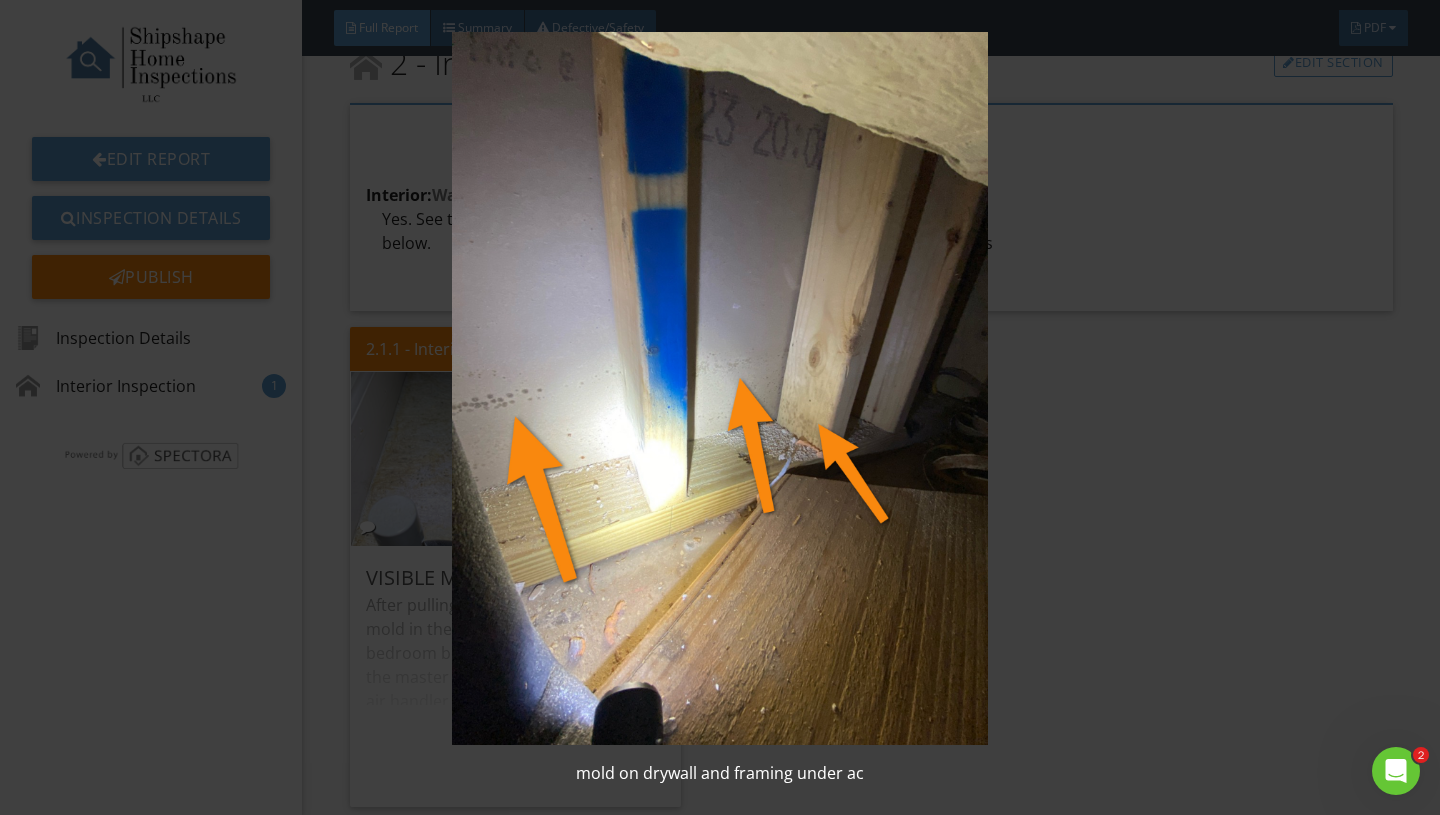 click at bounding box center (719, 388) 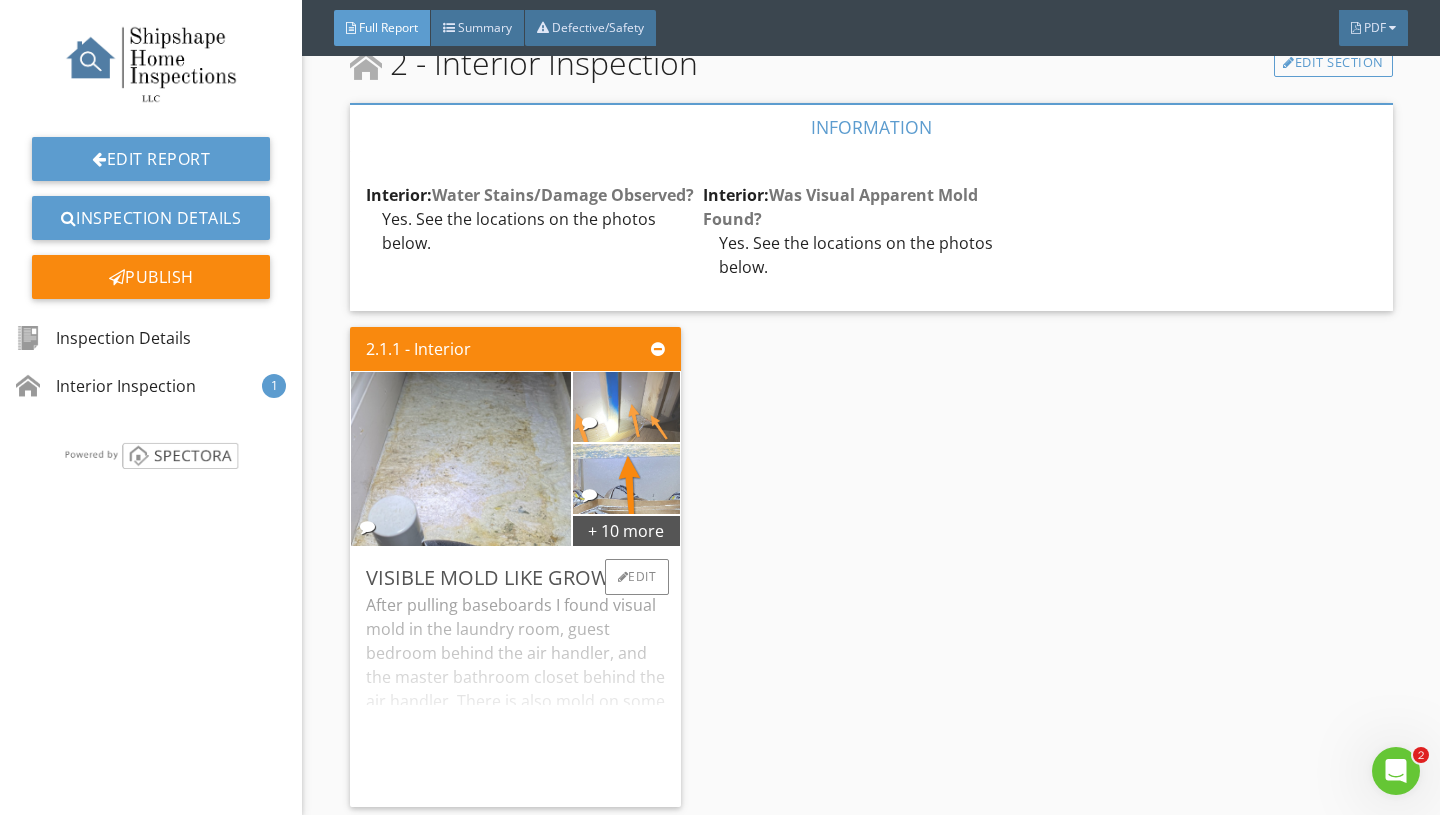 click at bounding box center (626, 406) 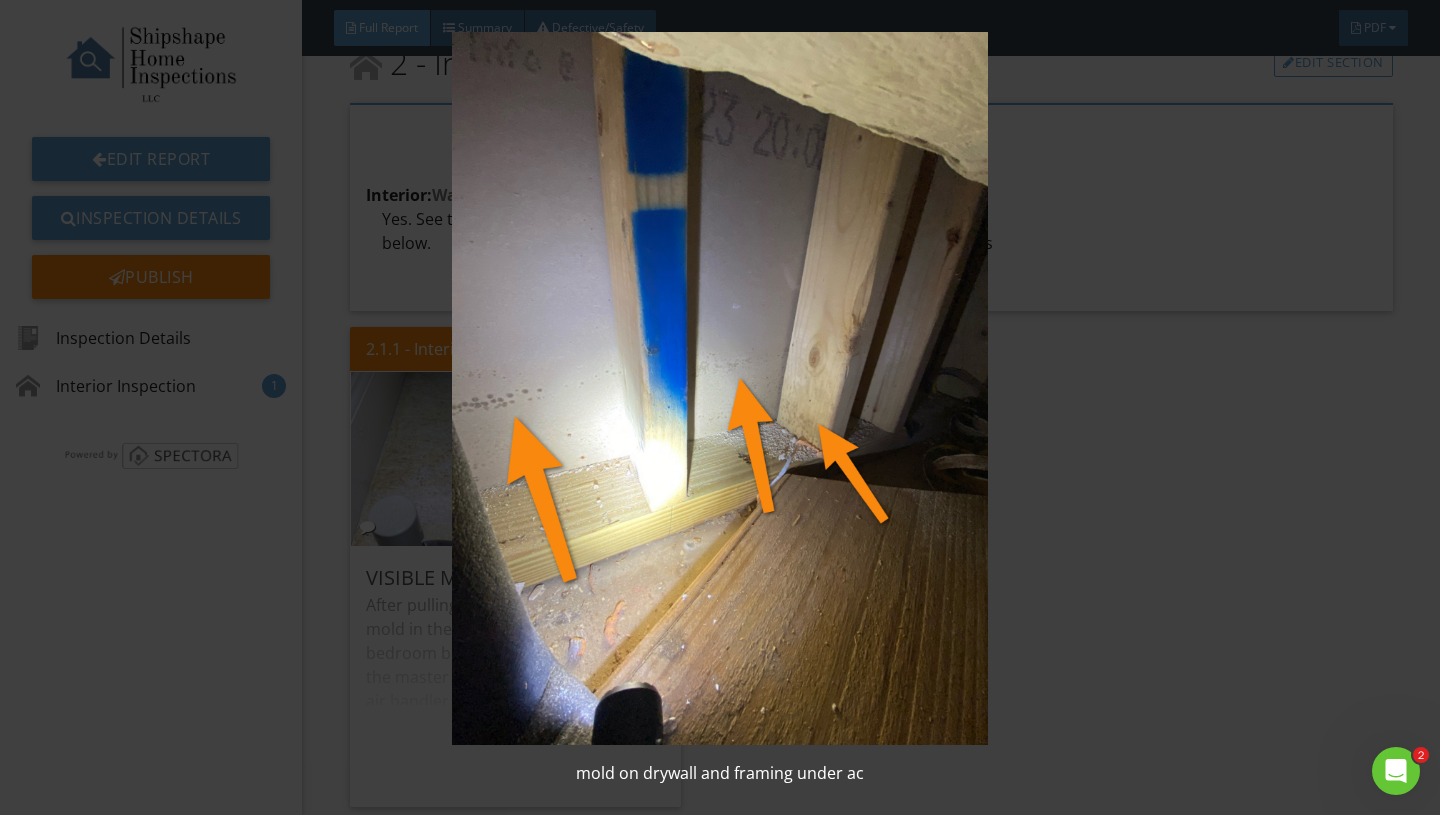 click at bounding box center (719, 388) 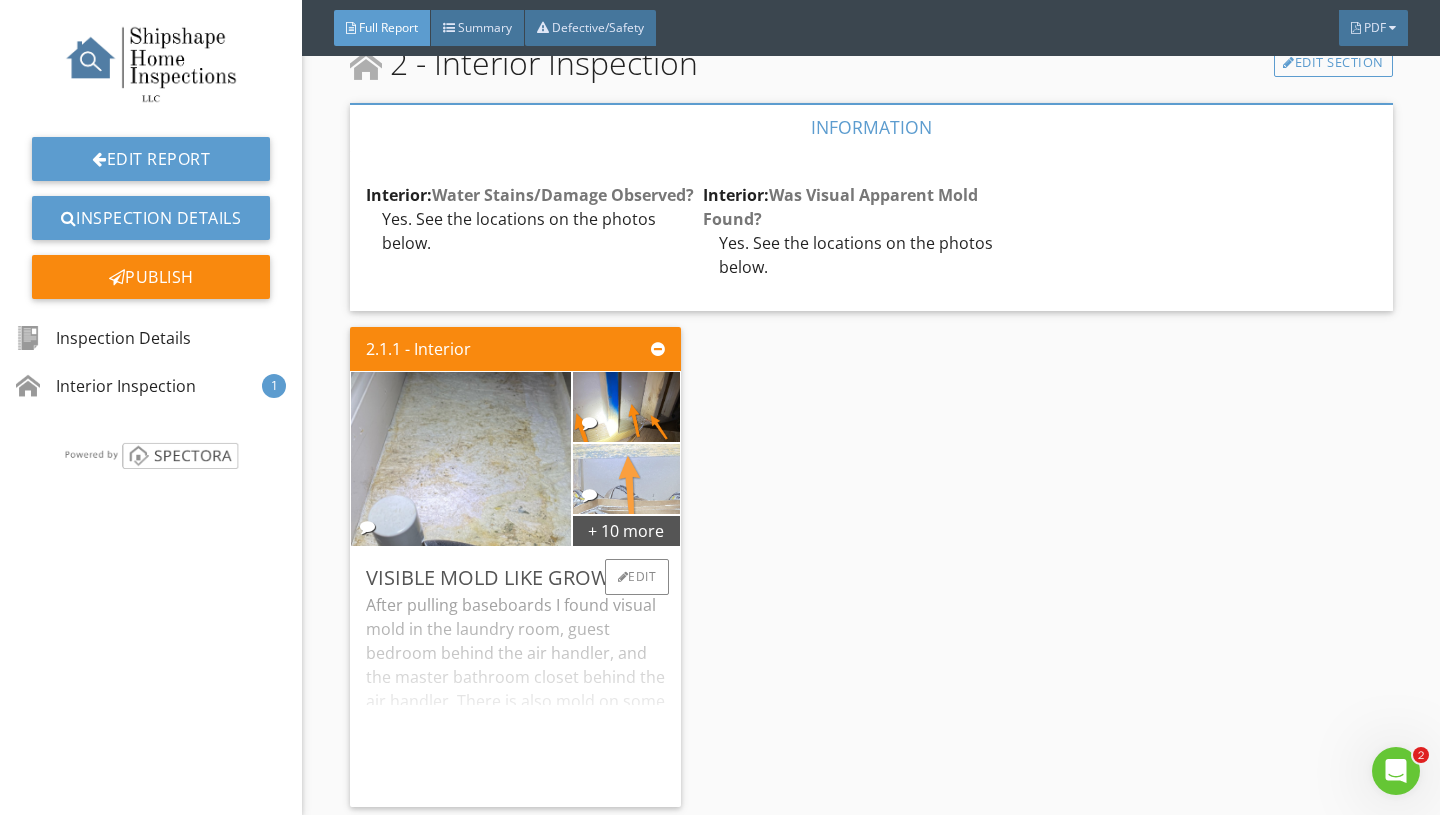 click at bounding box center (626, 478) 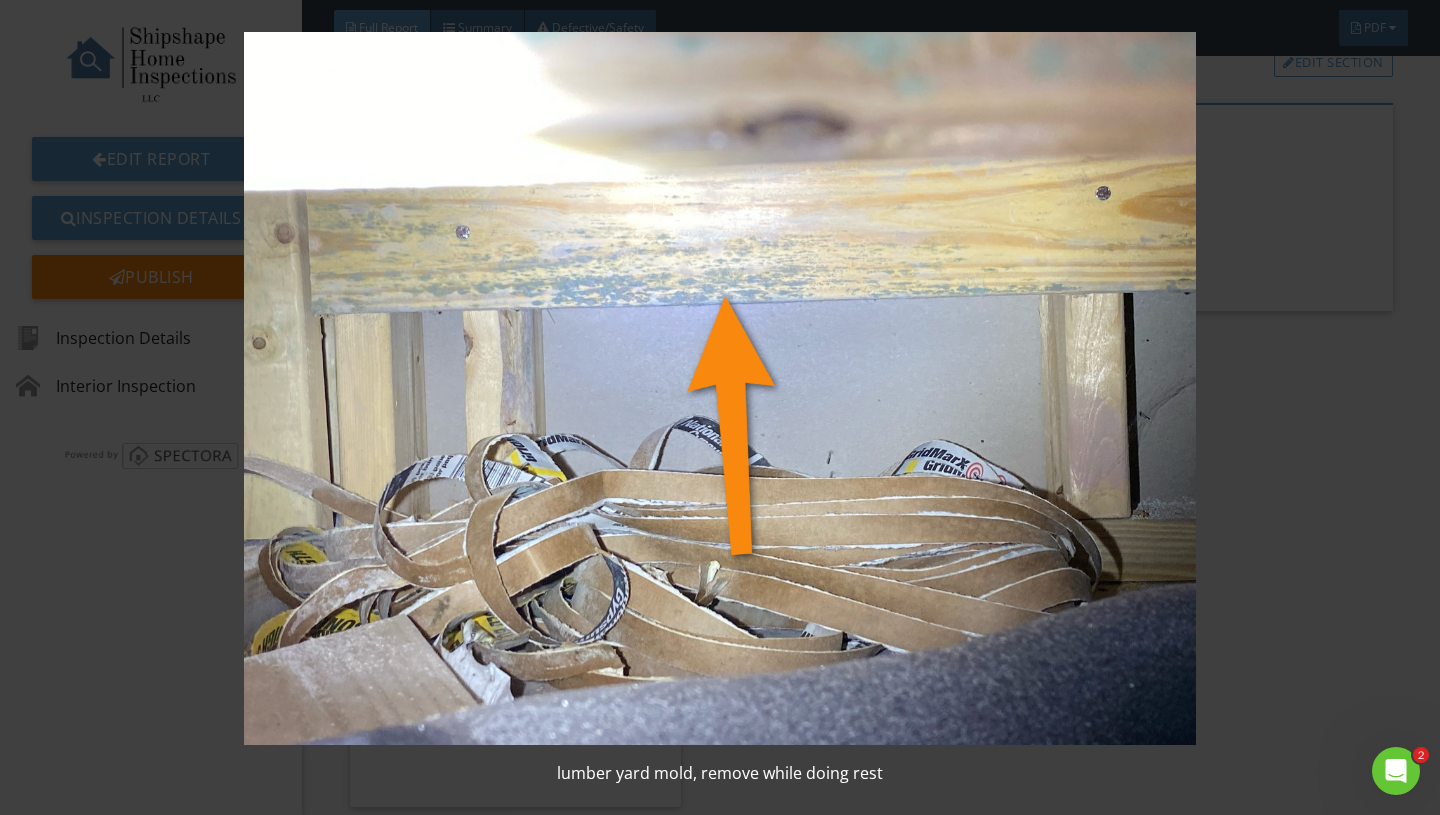 click at bounding box center [719, 388] 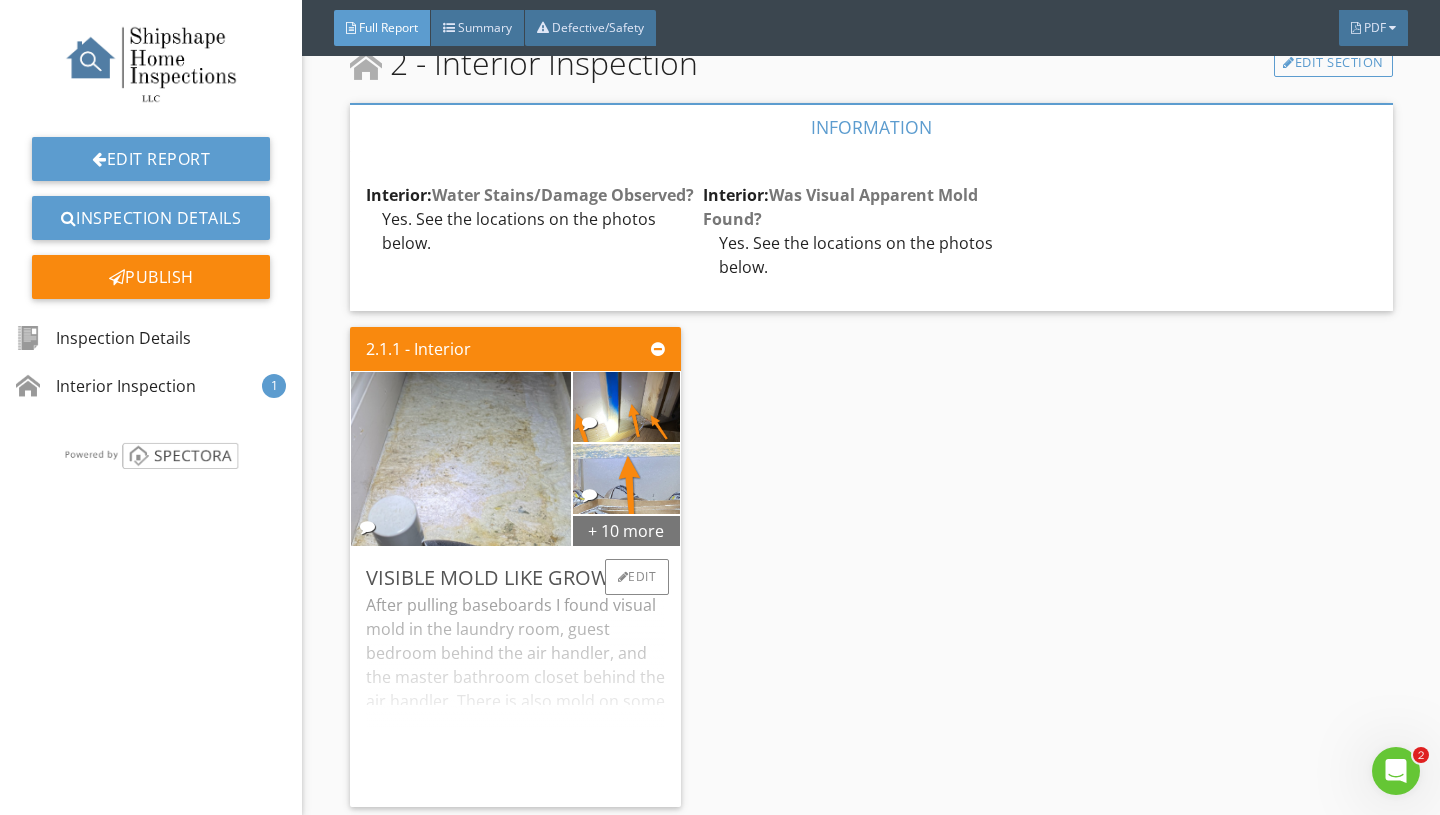 click on "+ 10 more" at bounding box center (627, 530) 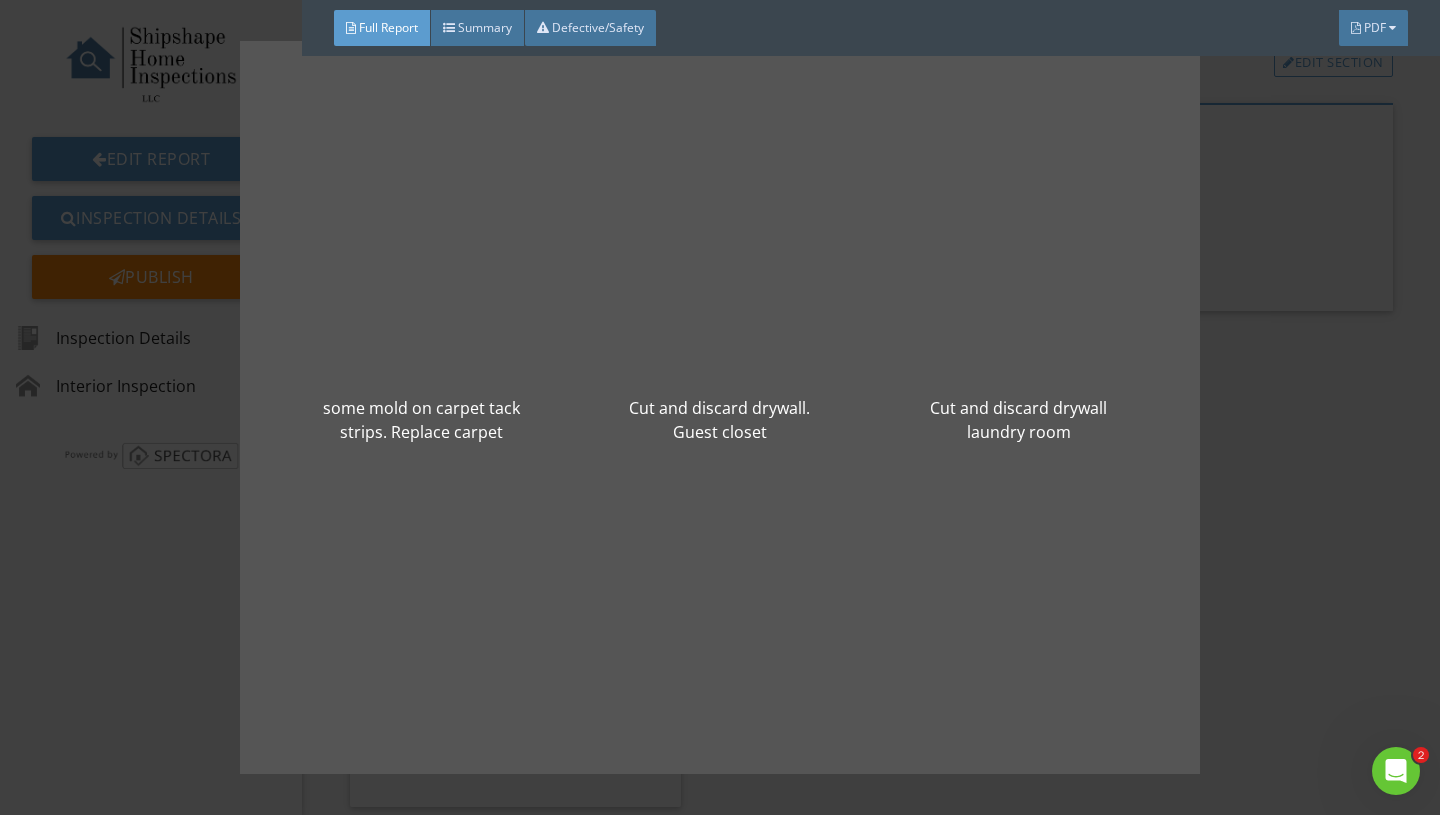 scroll, scrollTop: 1170, scrollLeft: 0, axis: vertical 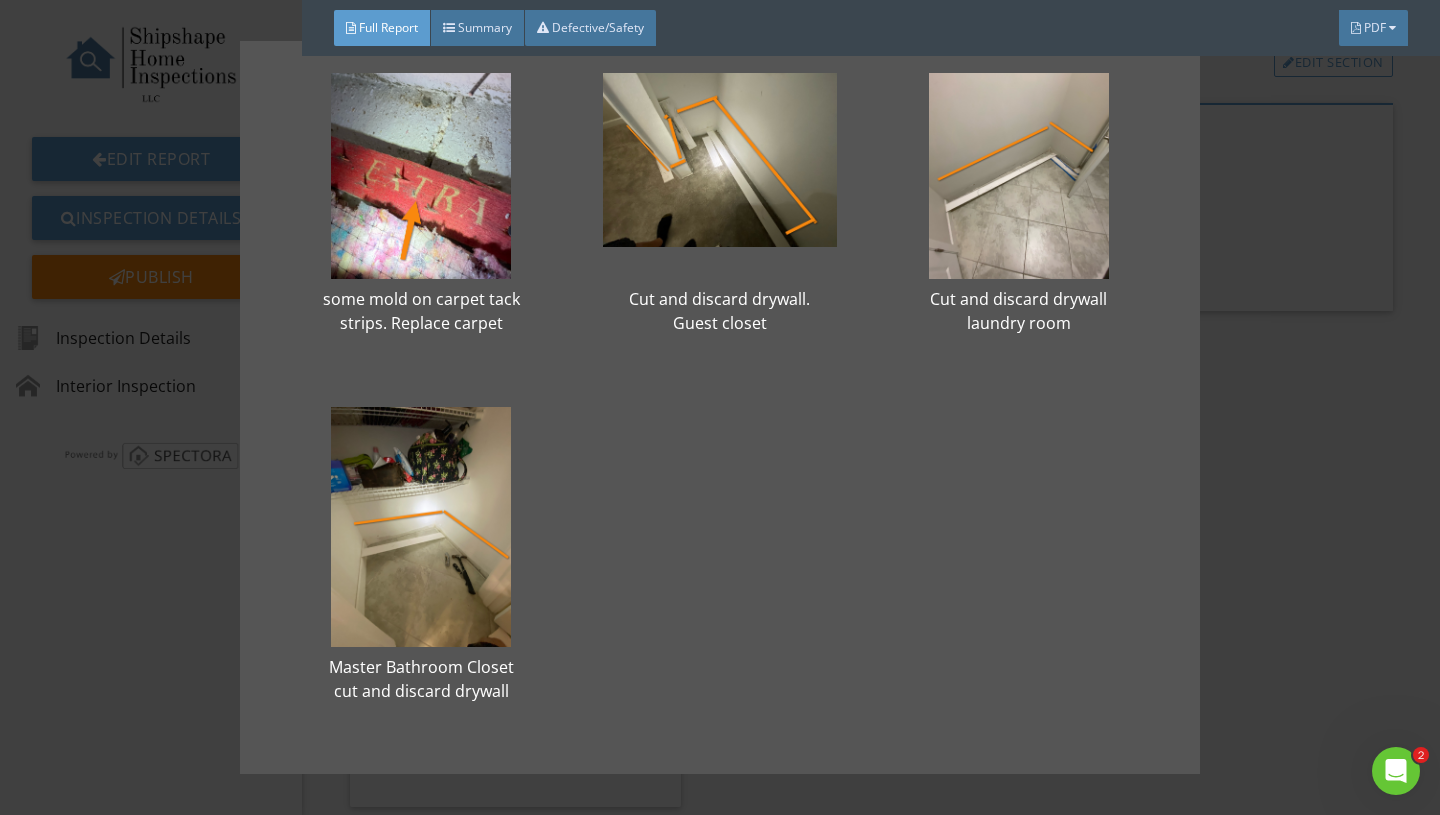 click on "Mold on top of wood in ac closet
mold on drywall and framing under ac
lumber yard mold, remove while doing rest
mold behind baseboards in laundry
mold under wood under ac
Mold on wood under ac
replace ductwork
Guest Bedroom Closet mold on baseboards
Mold on baseboards closet
some mold on carpet tack strips. Replace carpet
Cut and discard drywall. Guest closet
Cut and discard drywall laundry room
Master Bathroom Closet cut and discard drywall" at bounding box center (720, 407) 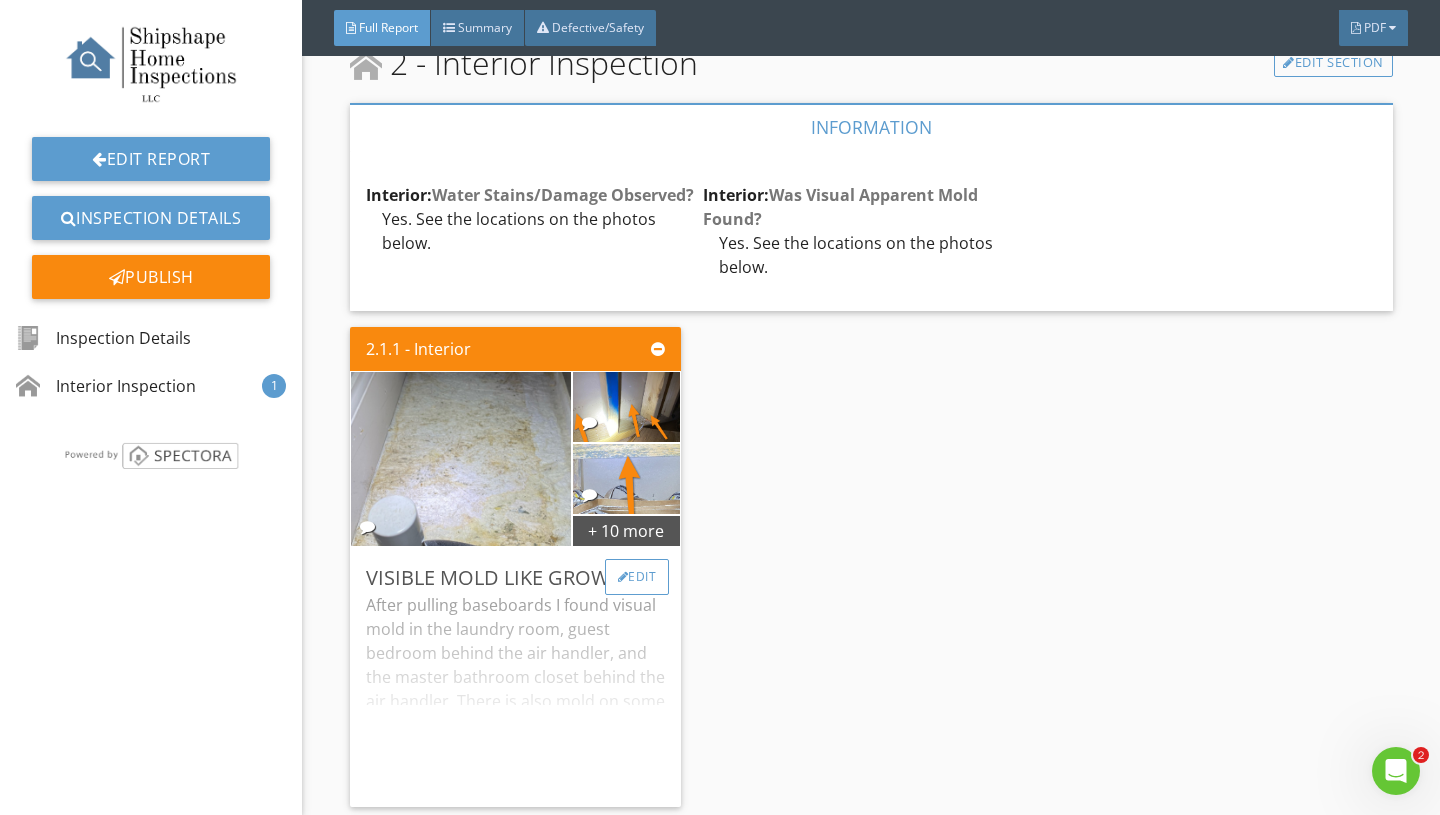click on "Edit" at bounding box center (637, 577) 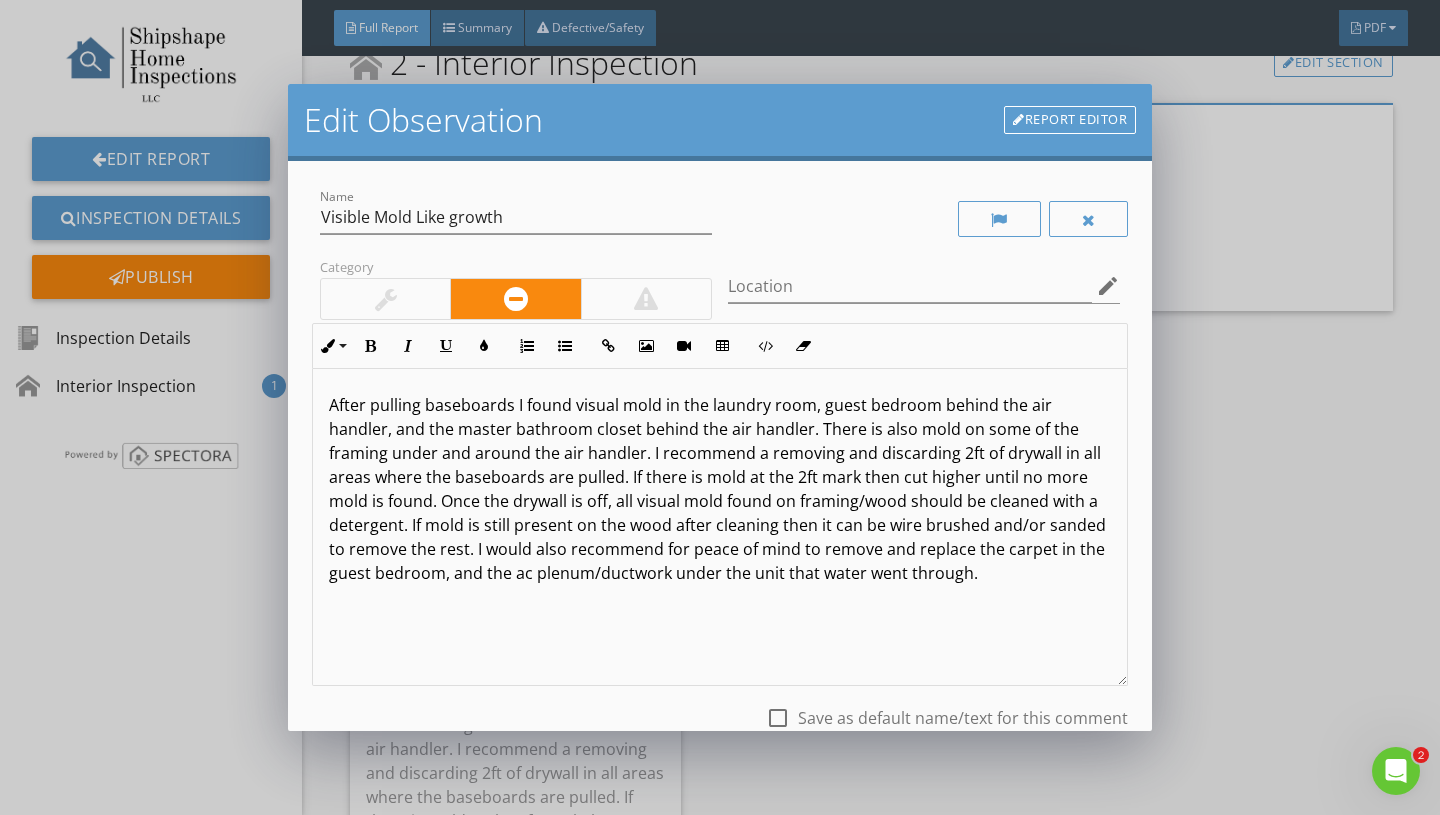 click on "After pulling baseboards I found visual mold in the laundry room, guest bedroom behind the air handler, and the master bathroom closet behind the air handler. There is also mold on some of the framing under and around the air handler. I recommend a removing and discarding 2ft of drywall in all areas where the baseboards are pulled. If there is mold at the 2ft mark then cut higher until no more mold is found. Once the drywall is off, all visual mold found on framing/wood should be cleaned with a detergent. If mold is still present on the wood after cleaning then it can be wire brushed and/or sanded to remove the rest. I would also recommend for peace of mind to remove and replace the carpet in the guest bedroom, and the ac plenum/ductwork under the unit that water went through." at bounding box center [720, 527] 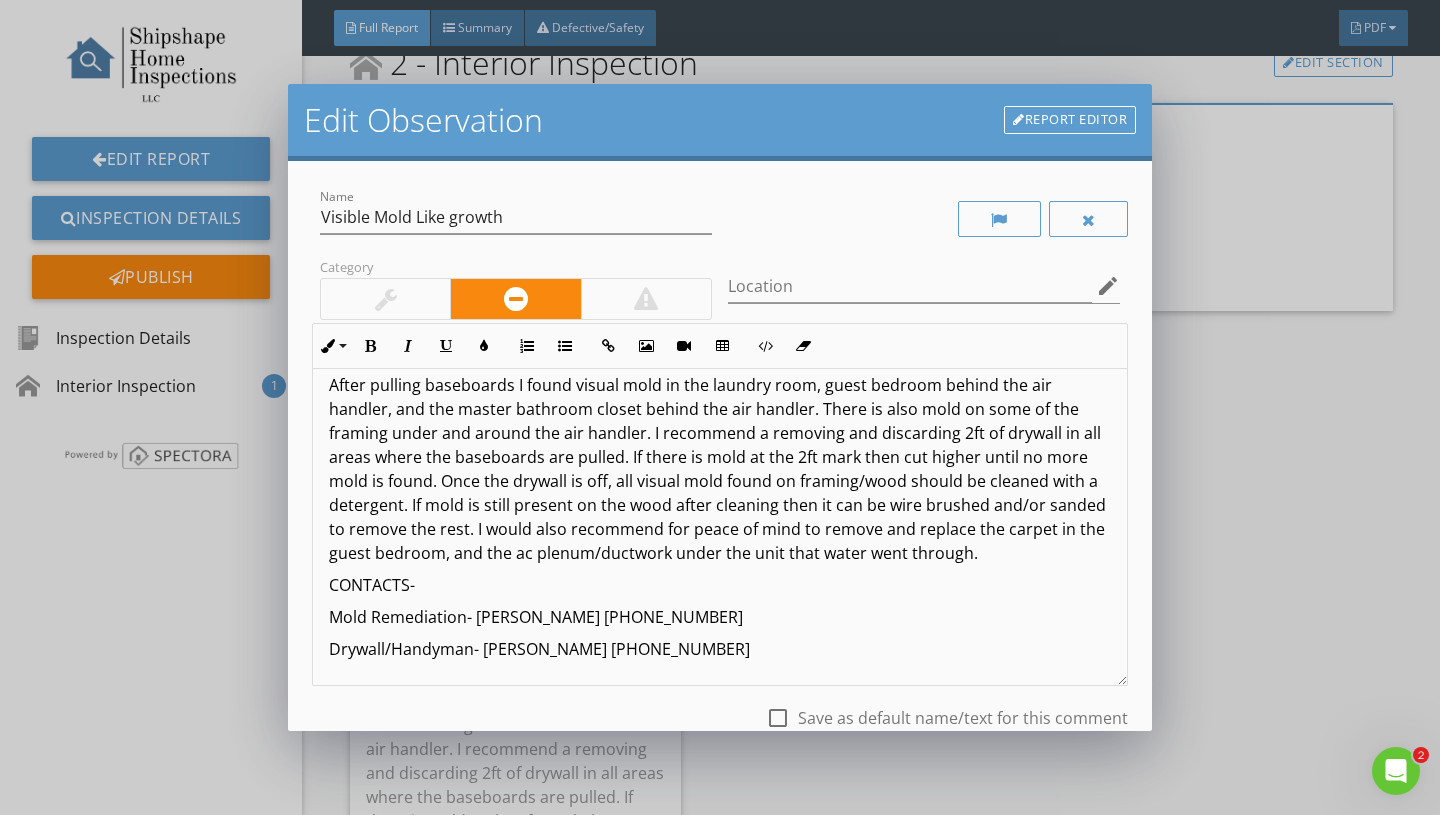 scroll, scrollTop: 0, scrollLeft: 0, axis: both 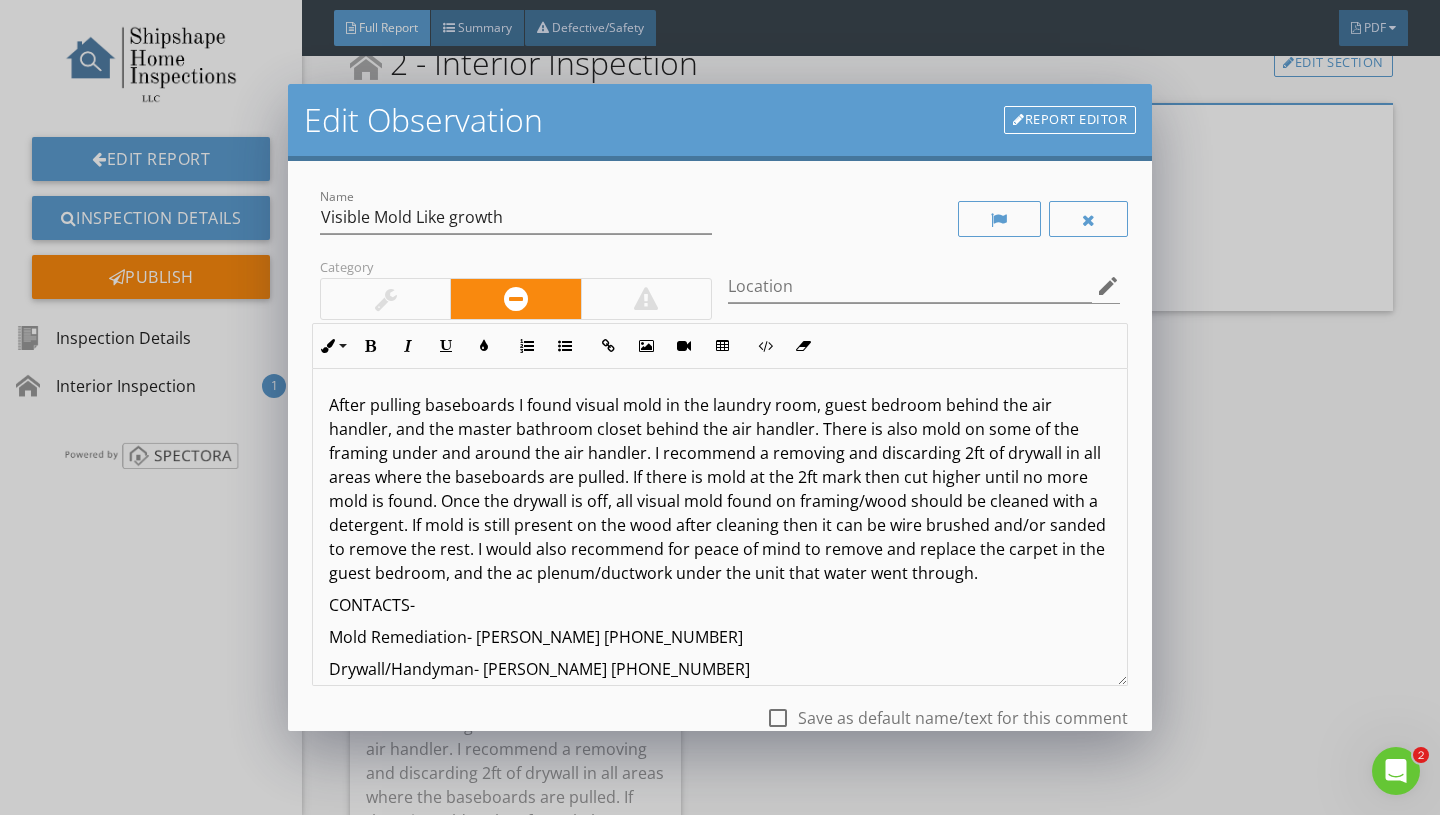 click on "After pulling baseboards I found visual mold in the laundry room, guest bedroom behind the air handler, and the master bathroom closet behind the air handler. There is also mold on some of the framing under and around the air handler. I recommend a removing and discarding 2ft of drywall in all areas where the baseboards are pulled. If there is mold at the 2ft mark then cut higher until no more mold is found. Once the drywall is off, all visual mold found on framing/wood should be cleaned with a detergent. If mold is still present on the wood after cleaning then it can be wire brushed and/or sanded to remove the rest. I would also recommend for peace of mind to remove and replace the carpet in the guest bedroom, and the ac plenum/ductwork under the unit that water went through." at bounding box center (720, 489) 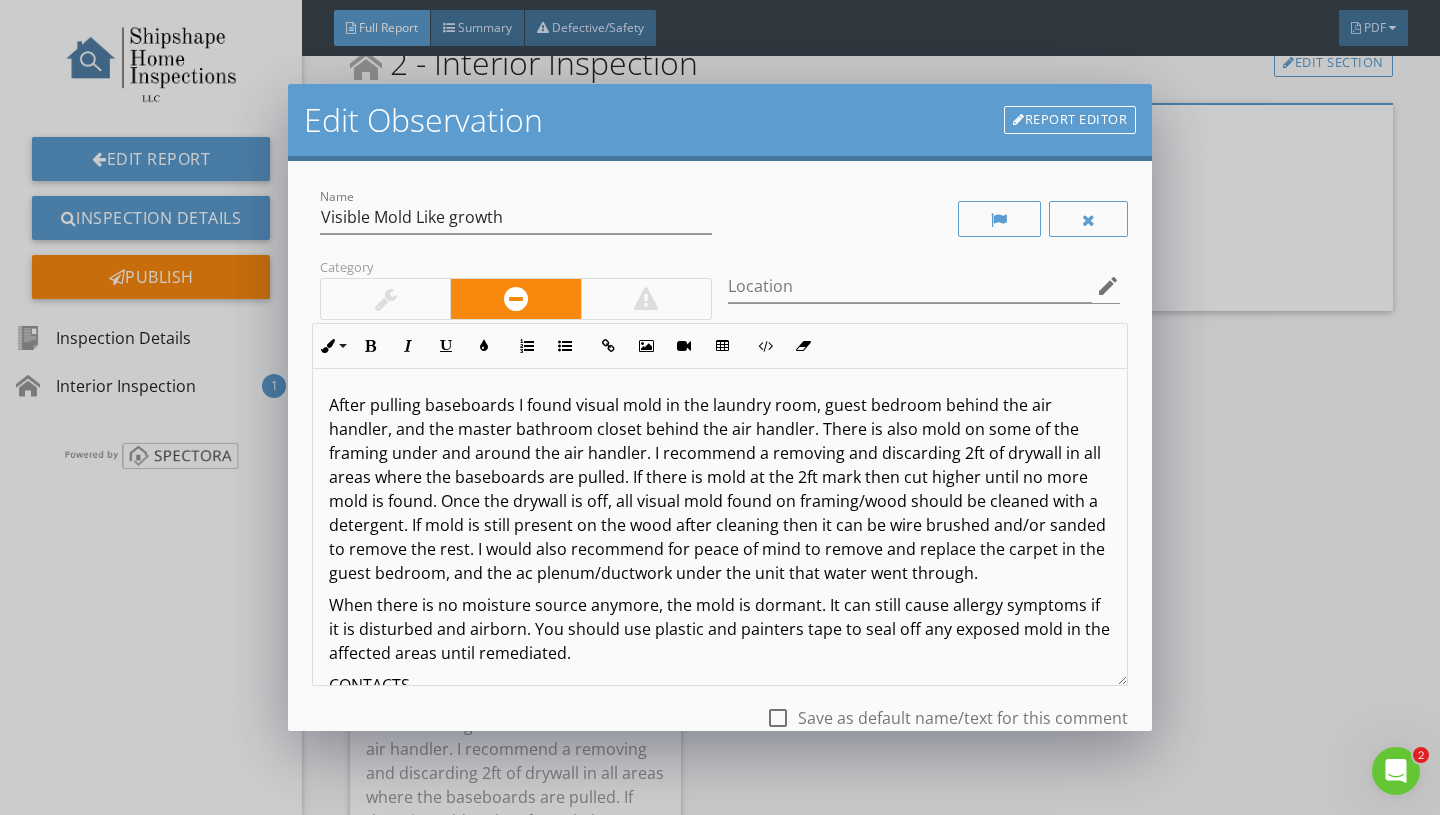 click on "When there is no moisture source anymore, the mold is dormant. It can still cause allergy symptoms if it is disturbed and airborn. You should use plastic and painters tape to seal off any exposed mold in the affected areas until remediated." at bounding box center [720, 629] 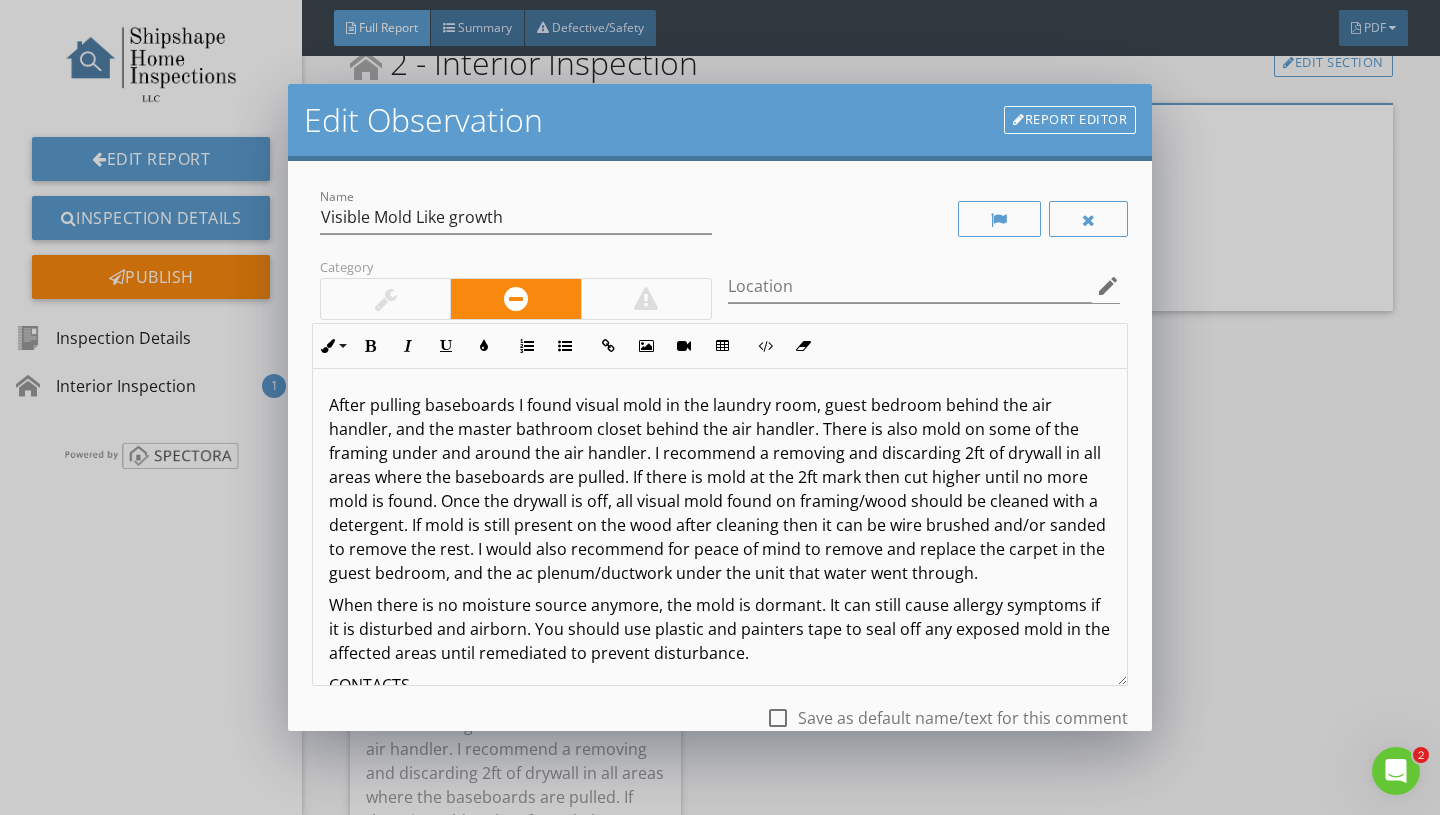scroll, scrollTop: 100, scrollLeft: 0, axis: vertical 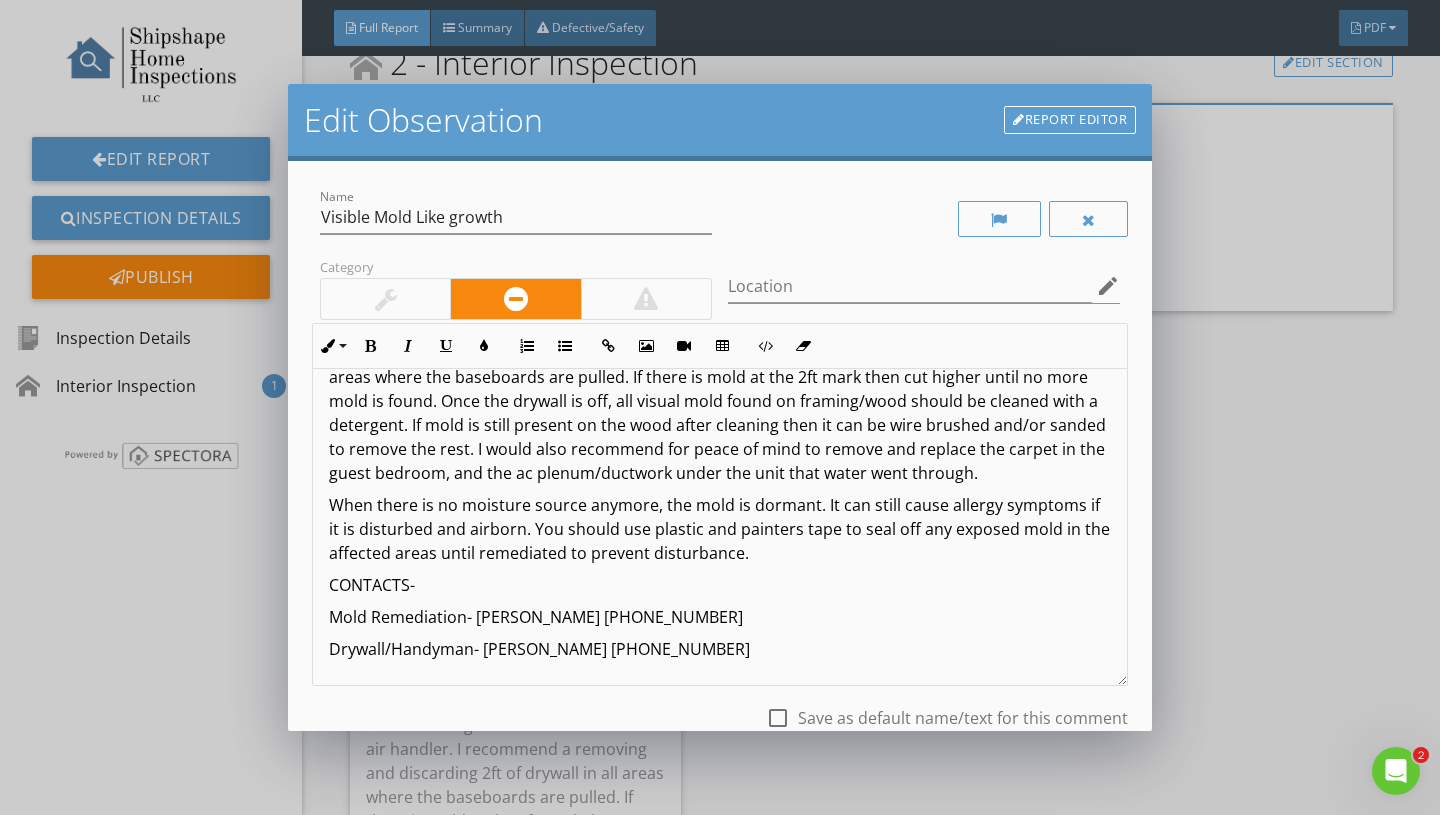 click on "When there is no moisture source anymore, the mold is dormant. It can still cause allergy symptoms if it is disturbed and airborn. You should use plastic and painters tape to seal off any exposed mold in the affected areas until remediated to prevent disturbance." at bounding box center (720, 529) 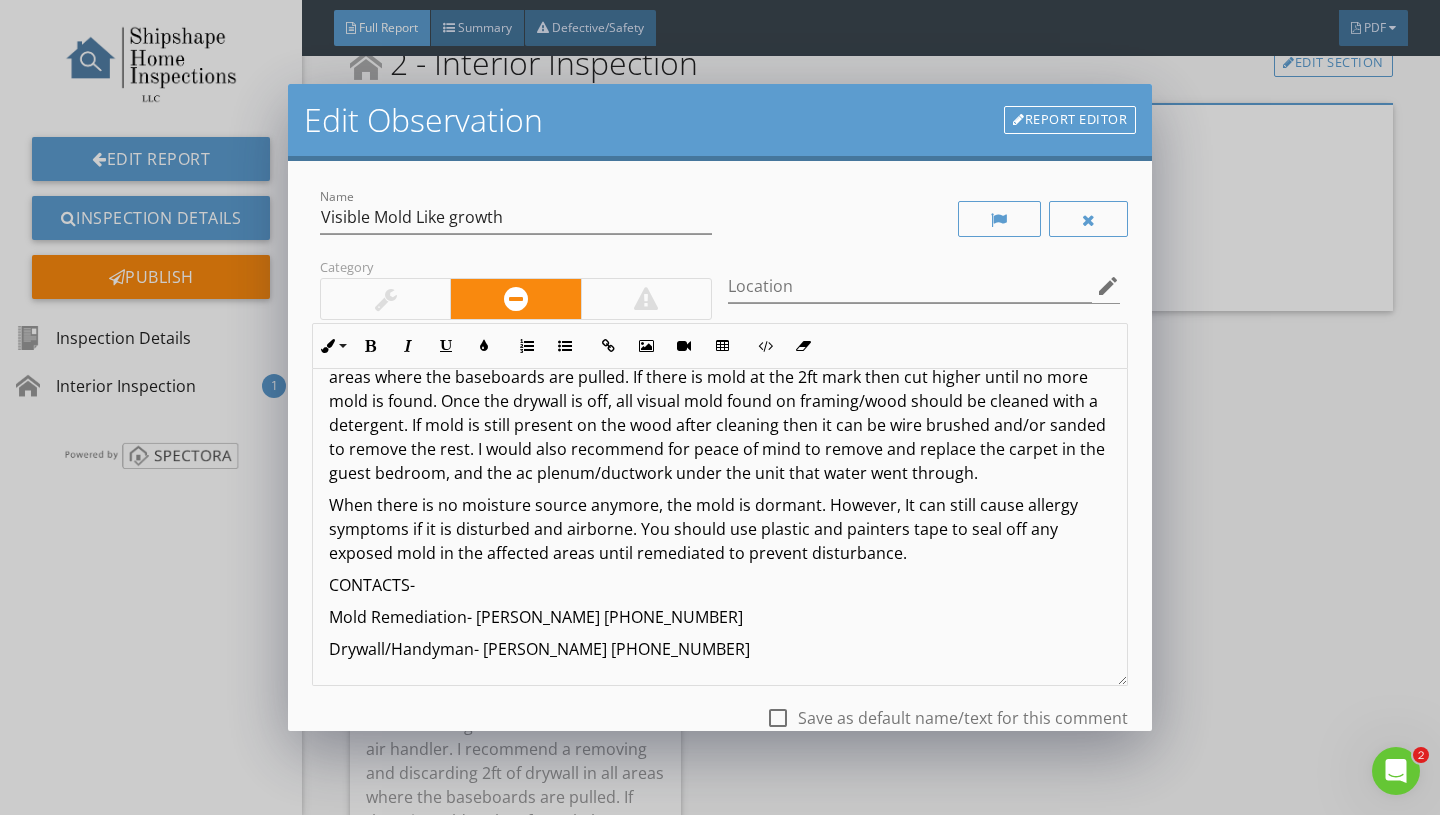 click on "CONTACTS-" at bounding box center [720, 585] 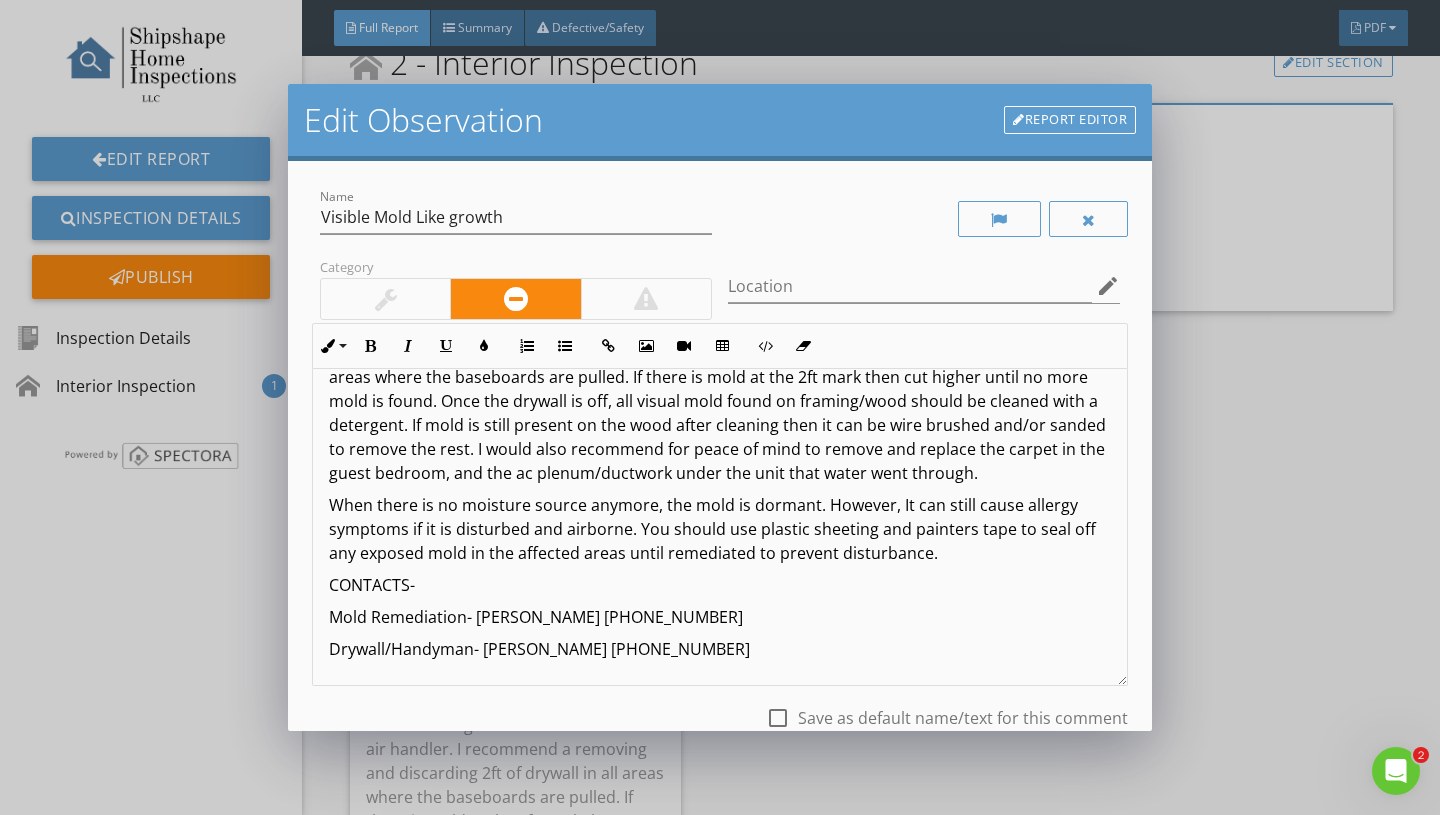 click on "When there is no moisture source anymore, the mold is dormant. However, It can still cause allergy symptoms if it is disturbed and airborne. You should use plastic sheeting and painters tape to seal off any exposed mold in the affected areas until remediated to prevent disturbance." at bounding box center (720, 529) 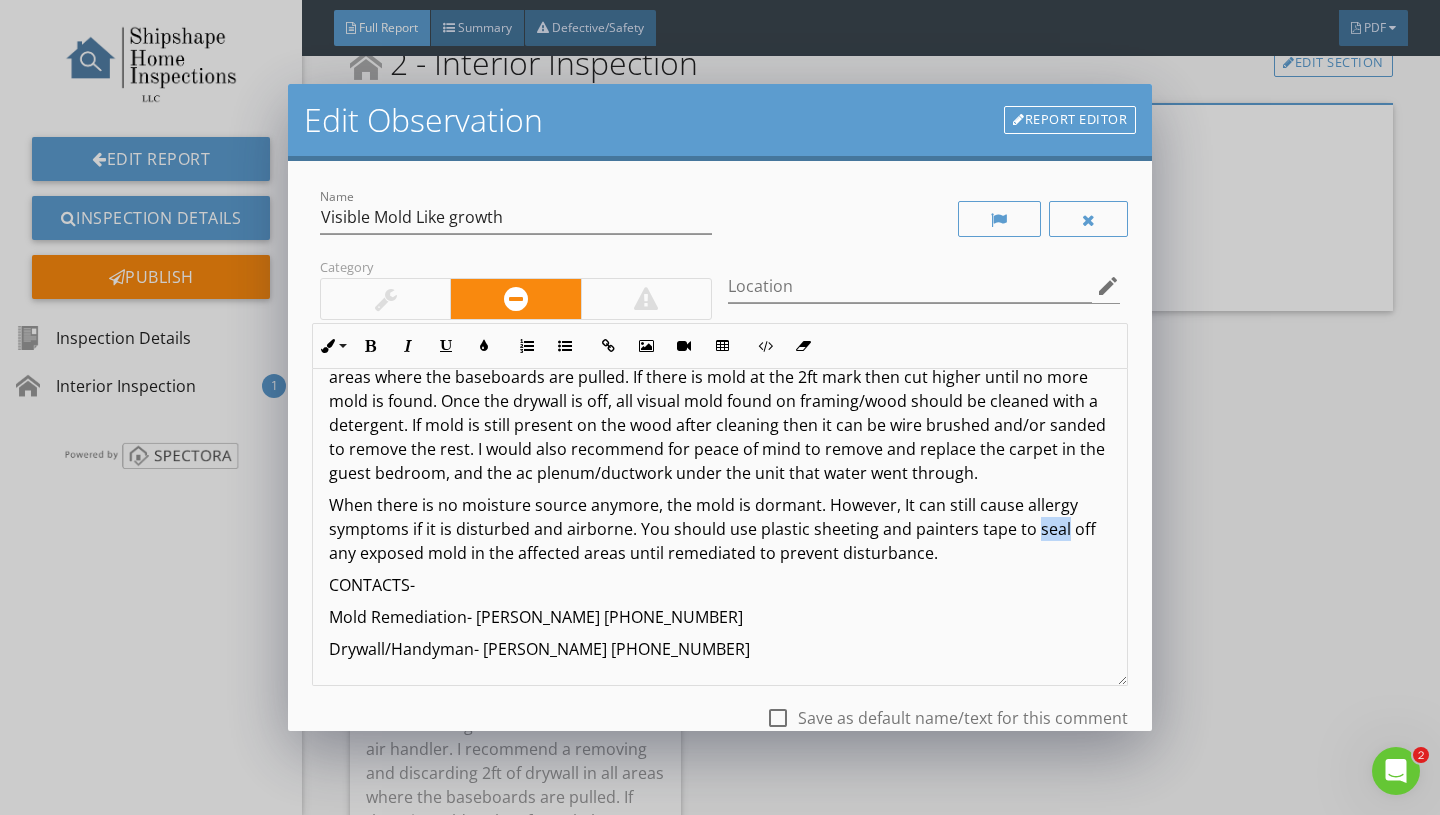 click on "When there is no moisture source anymore, the mold is dormant. However, It can still cause allergy symptoms if it is disturbed and airborne. You should use plastic sheeting and painters tape to seal off any exposed mold in the affected areas until remediated to prevent disturbance." at bounding box center [720, 529] 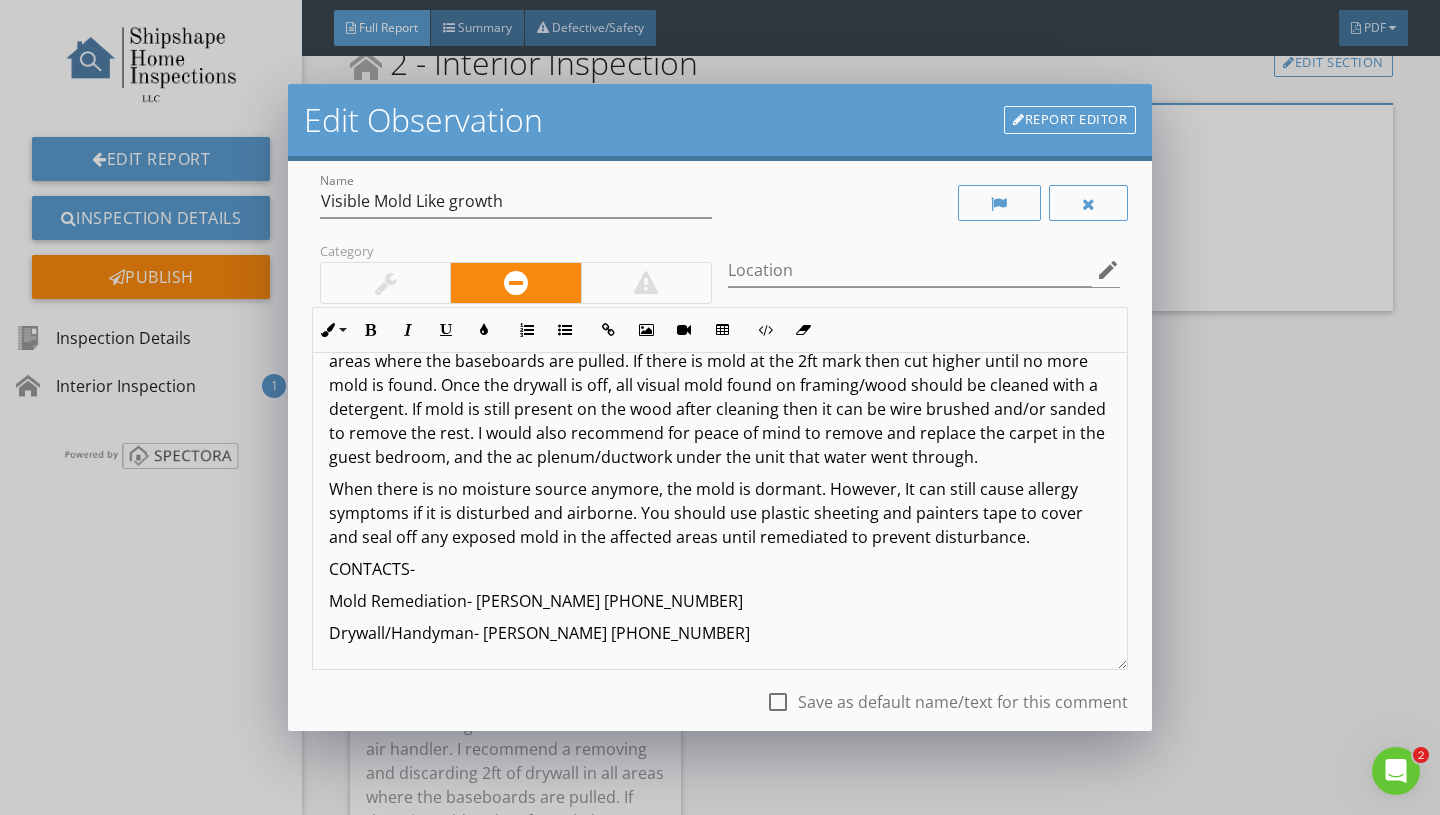 scroll, scrollTop: 27, scrollLeft: 0, axis: vertical 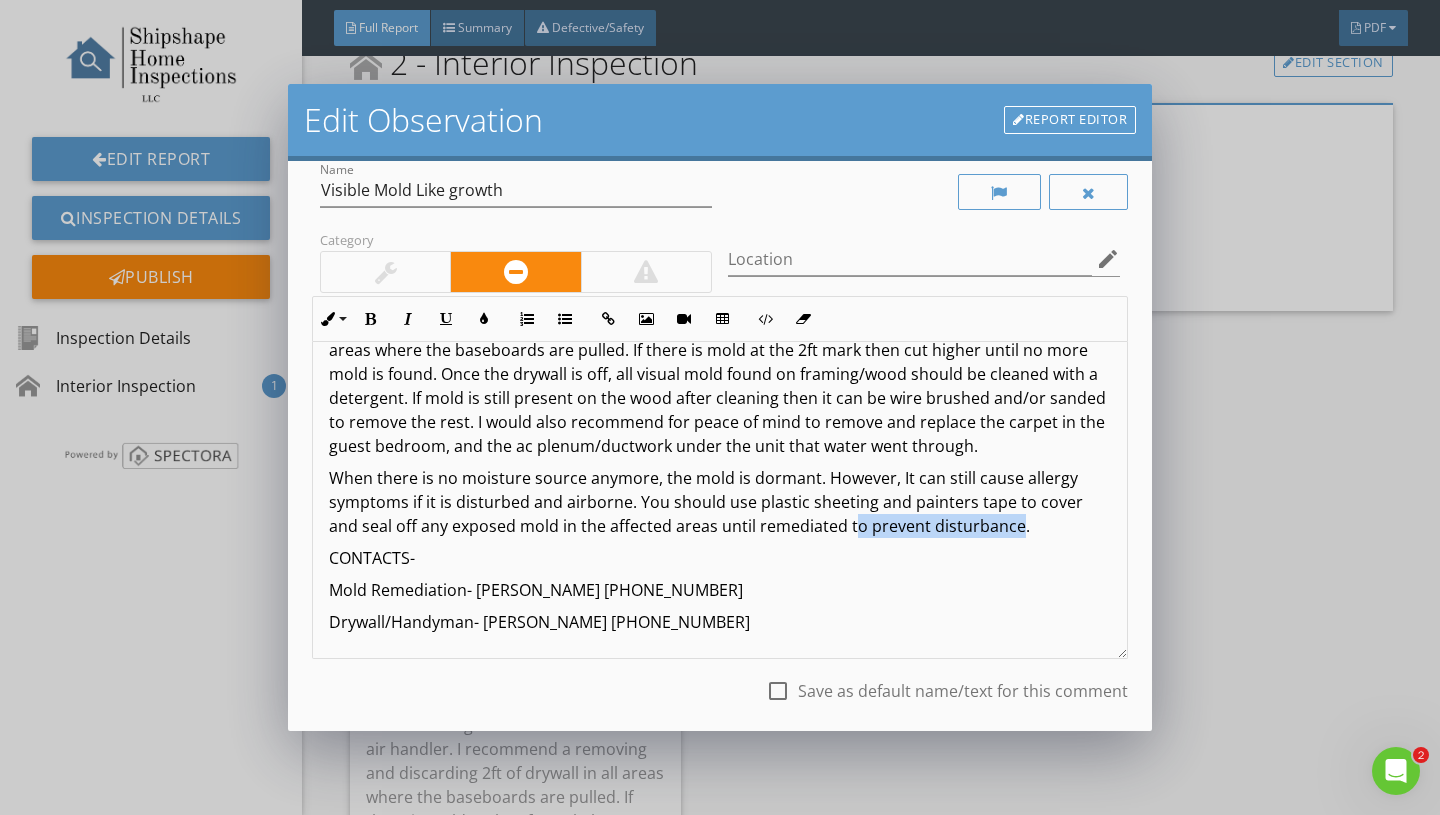 drag, startPoint x: 979, startPoint y: 532, endPoint x: 816, endPoint y: 531, distance: 163.00307 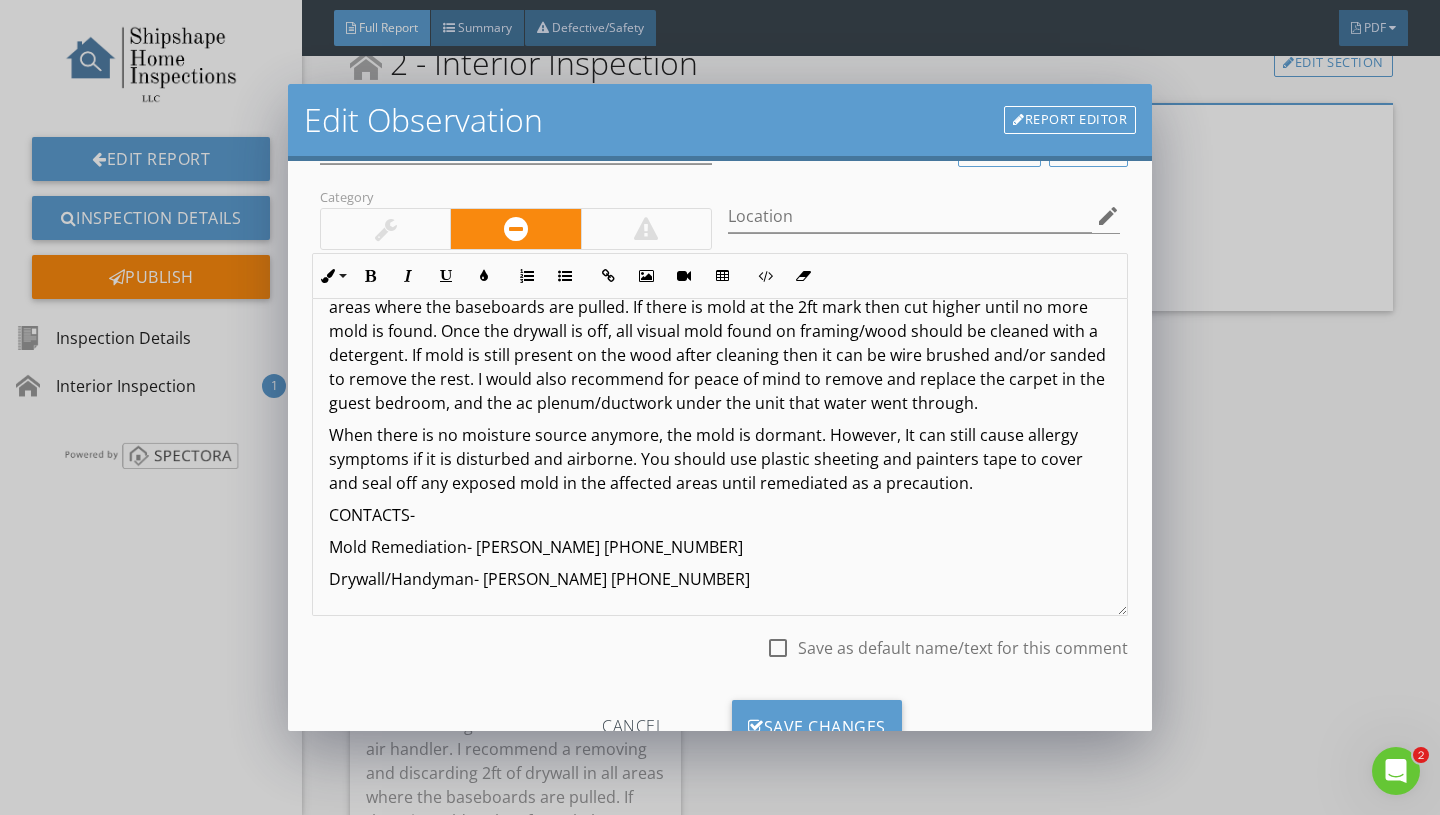 scroll, scrollTop: 93, scrollLeft: 0, axis: vertical 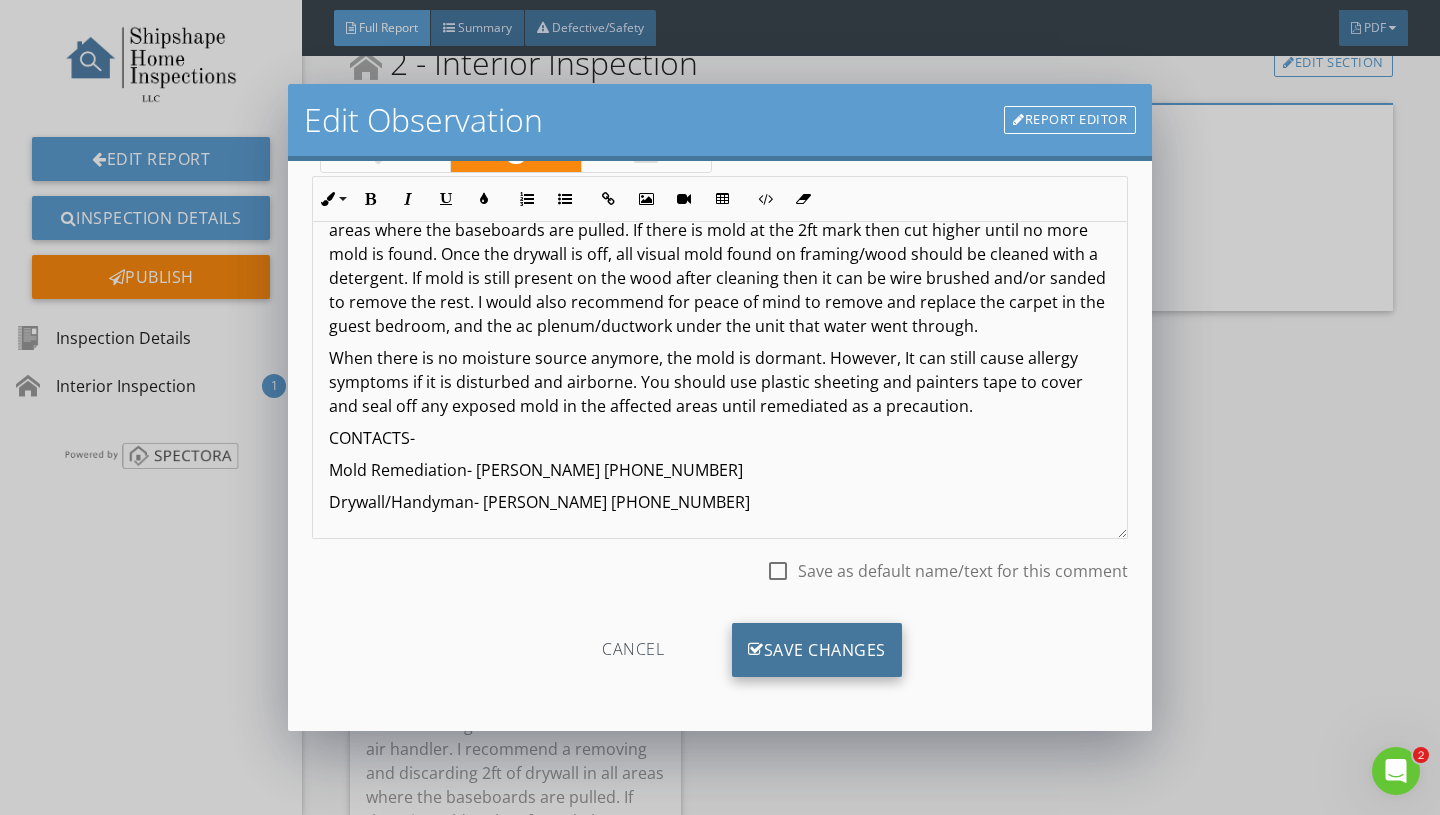 click on "Save Changes" at bounding box center [817, 650] 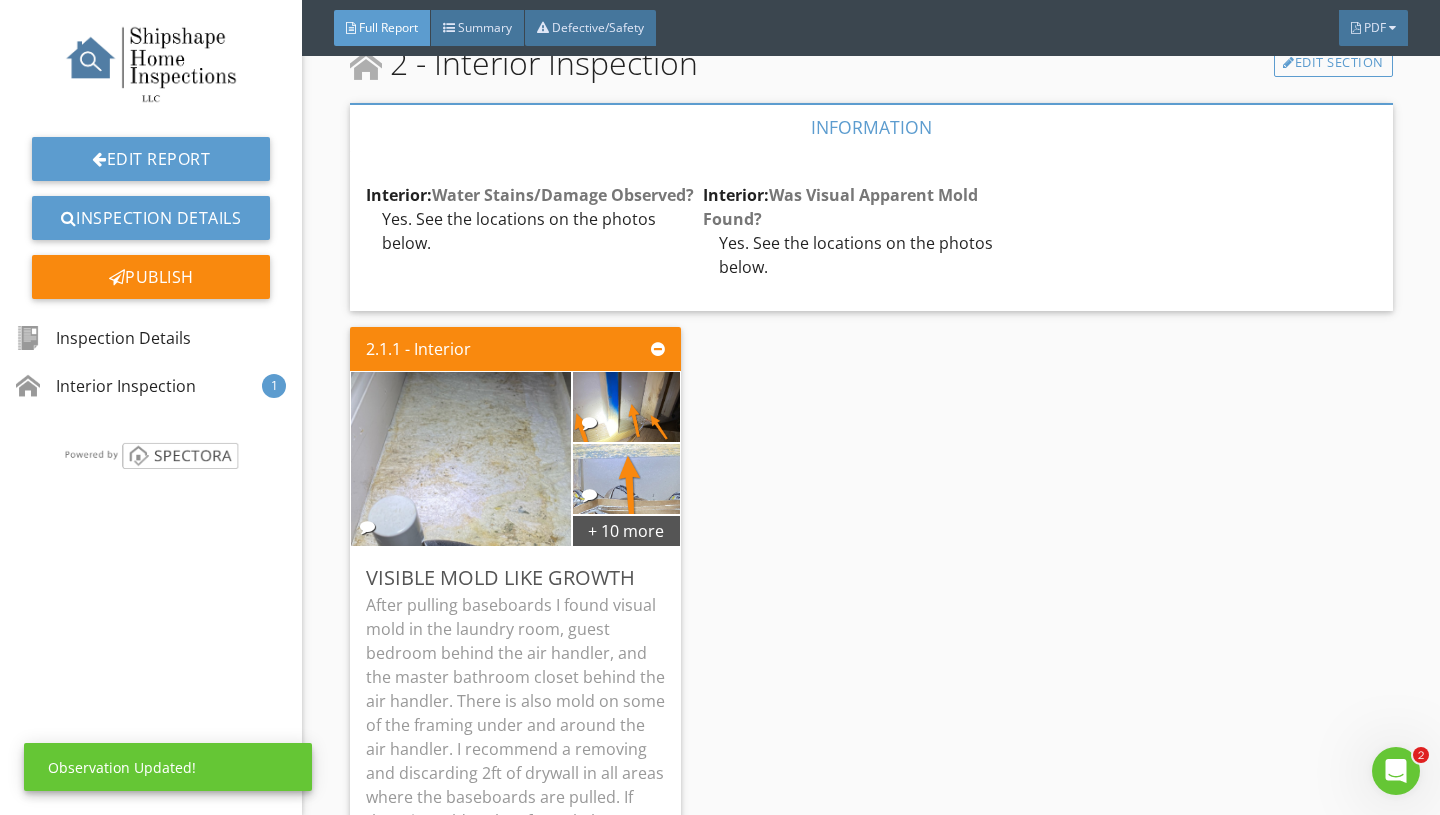 scroll, scrollTop: 0, scrollLeft: 0, axis: both 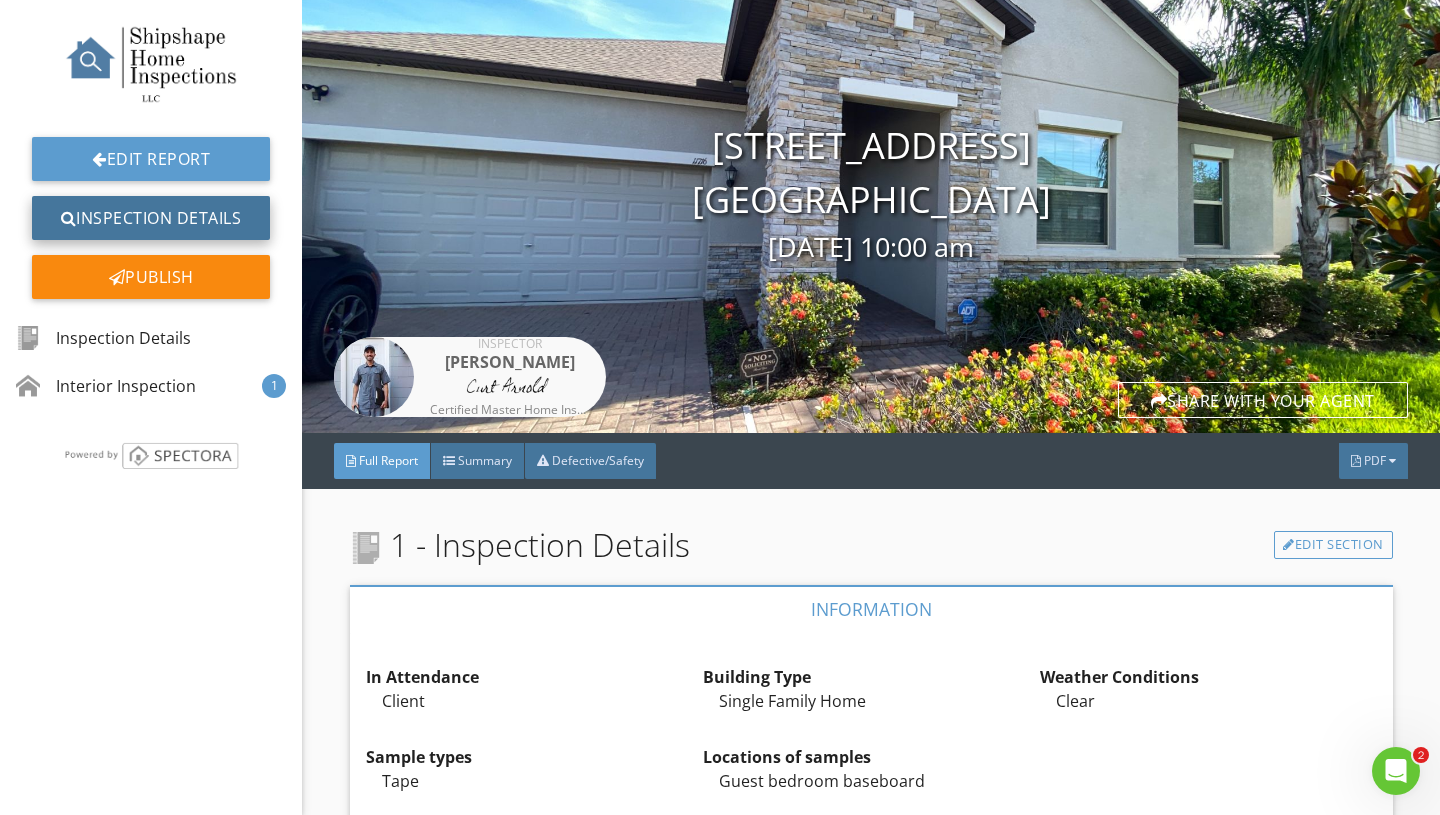 click on "Inspection Details" at bounding box center (151, 218) 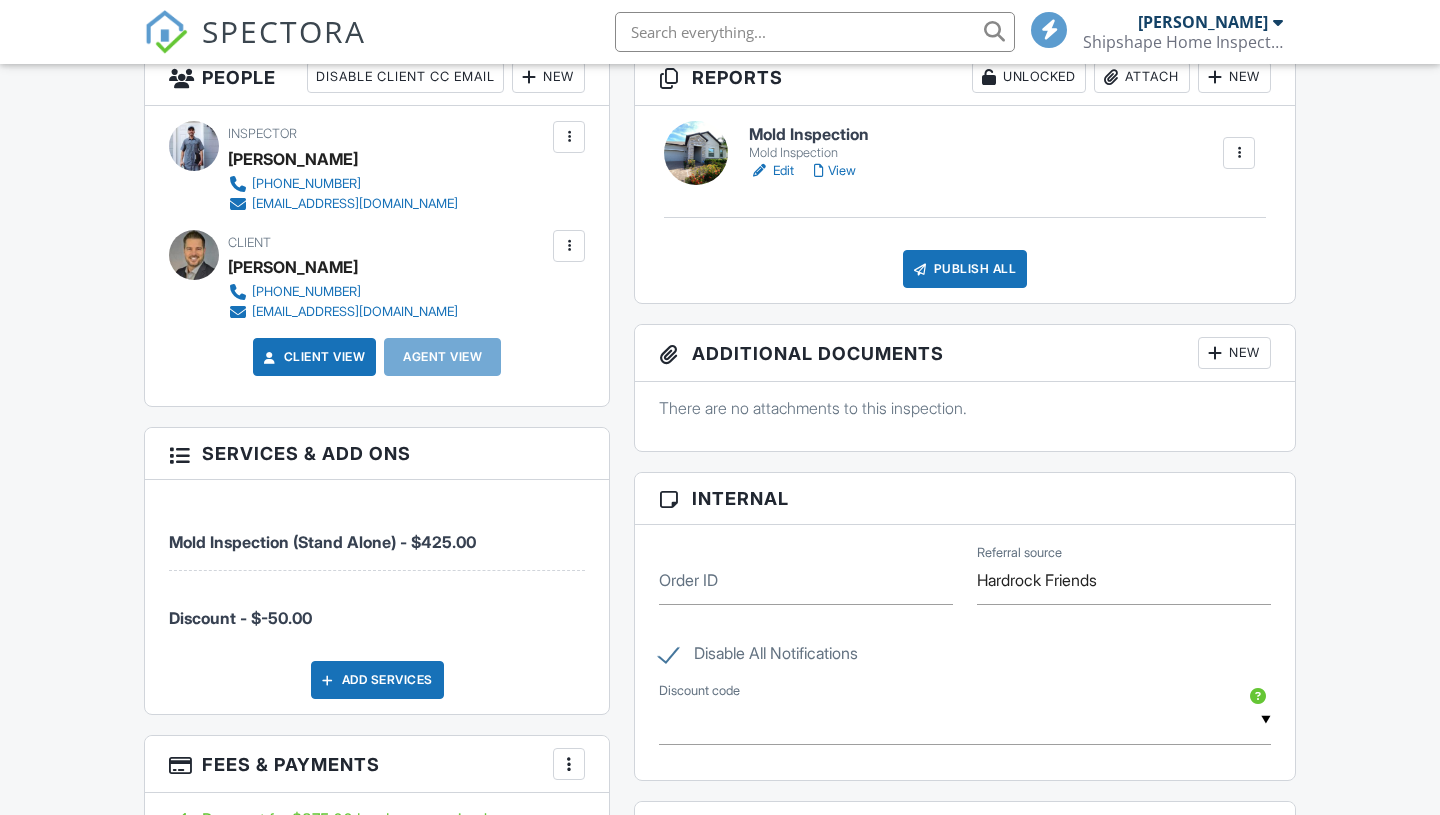 scroll, scrollTop: 754, scrollLeft: 0, axis: vertical 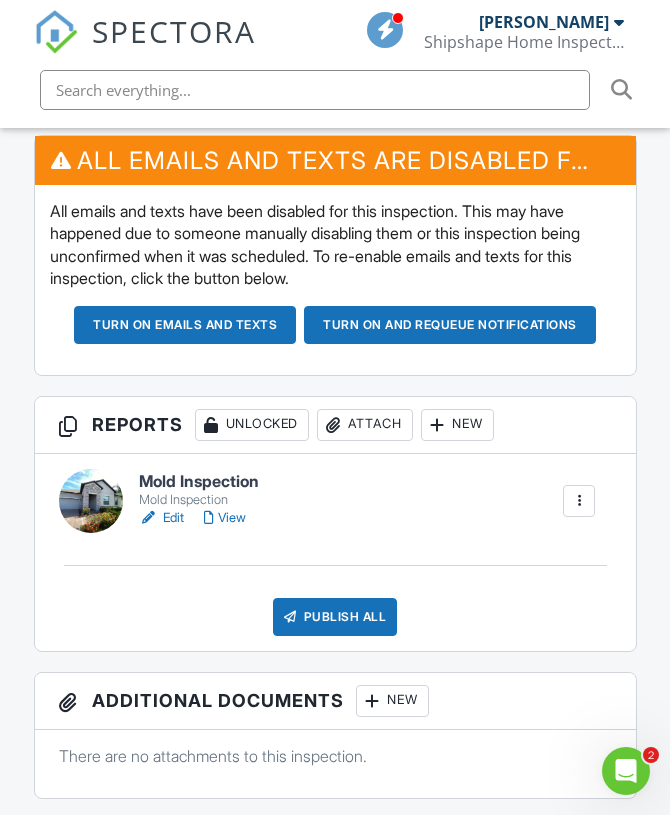 click on "Publish All" at bounding box center (335, 617) 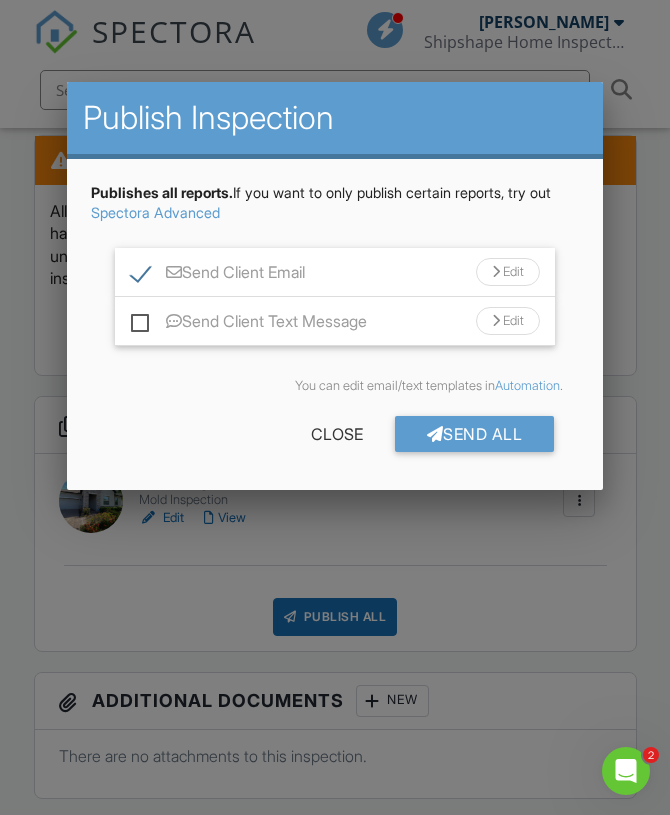 click on "Send Client Email" at bounding box center (218, 275) 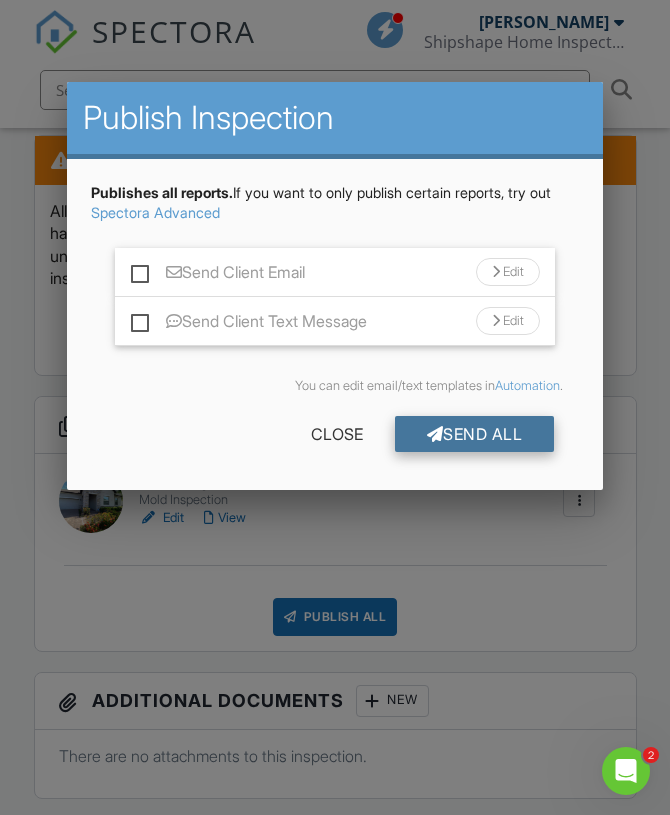 click on "Send All" at bounding box center (475, 434) 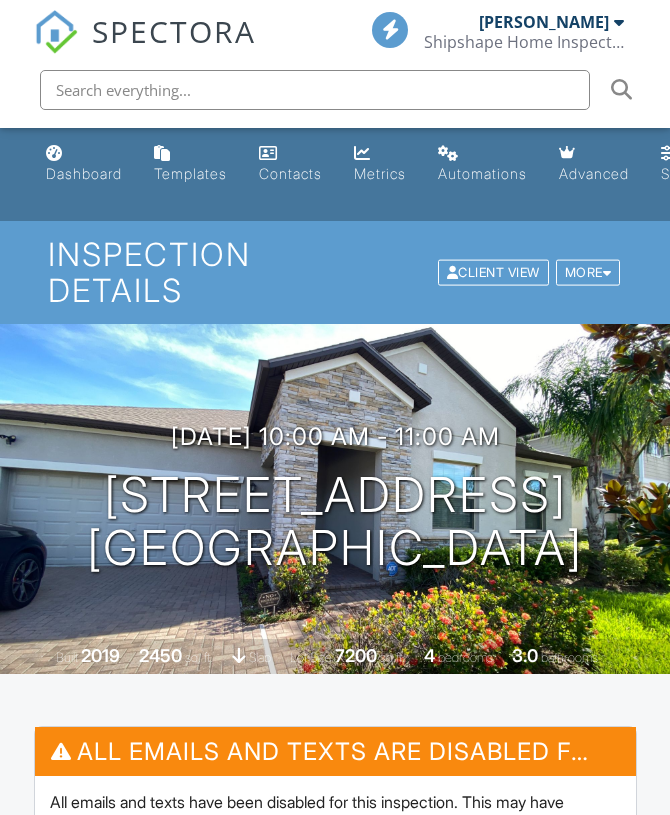 click on "View" at bounding box center (225, 1110) 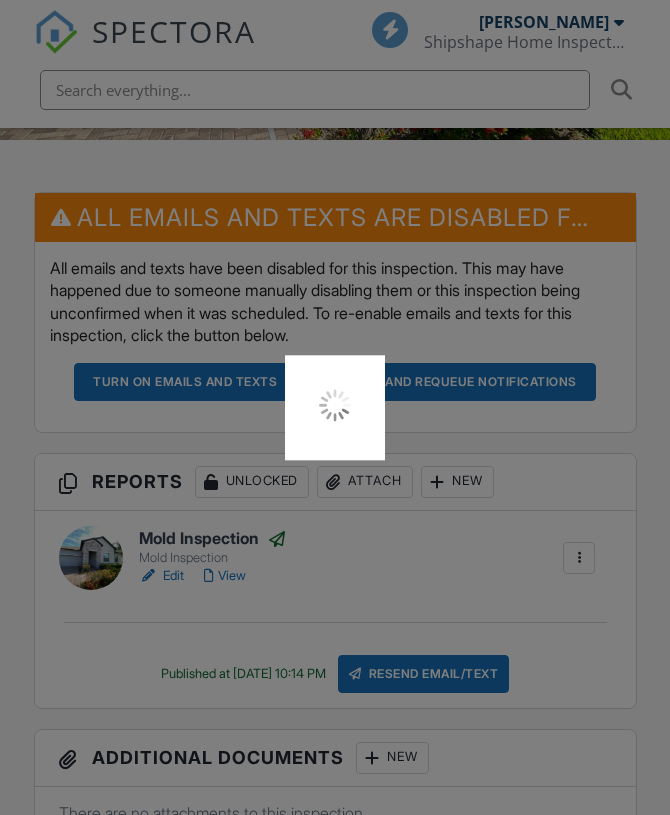 scroll, scrollTop: 534, scrollLeft: 0, axis: vertical 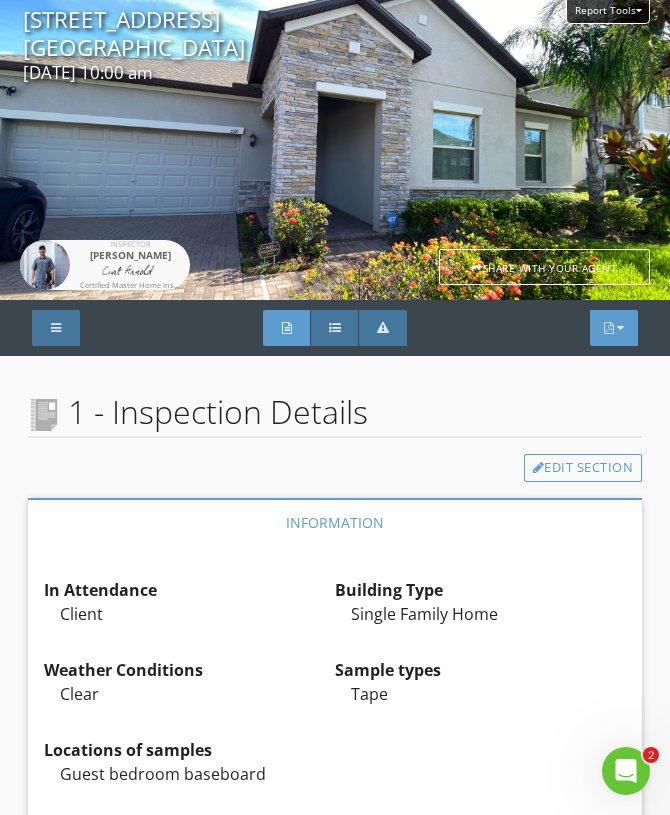 click at bounding box center [620, 328] 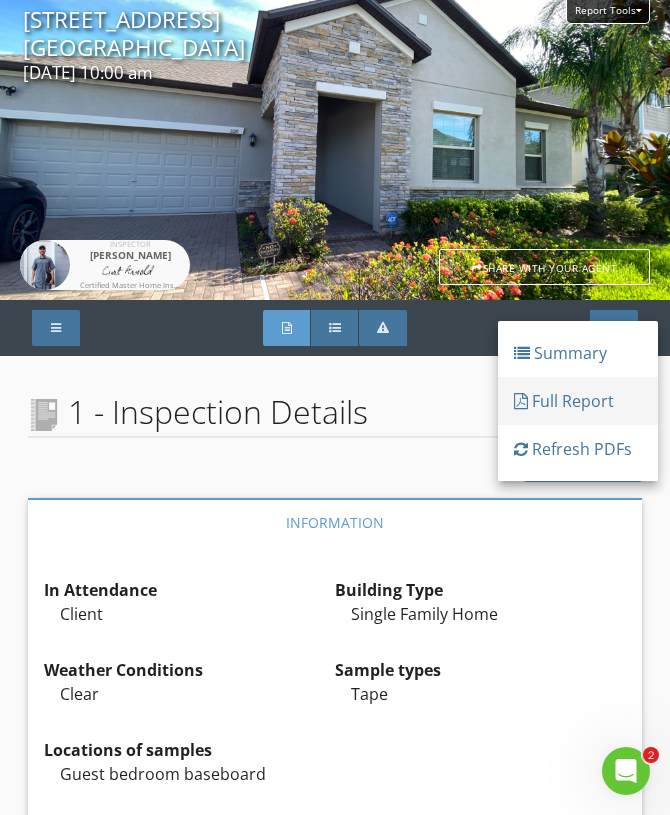 click on "Full Report" at bounding box center [578, 401] 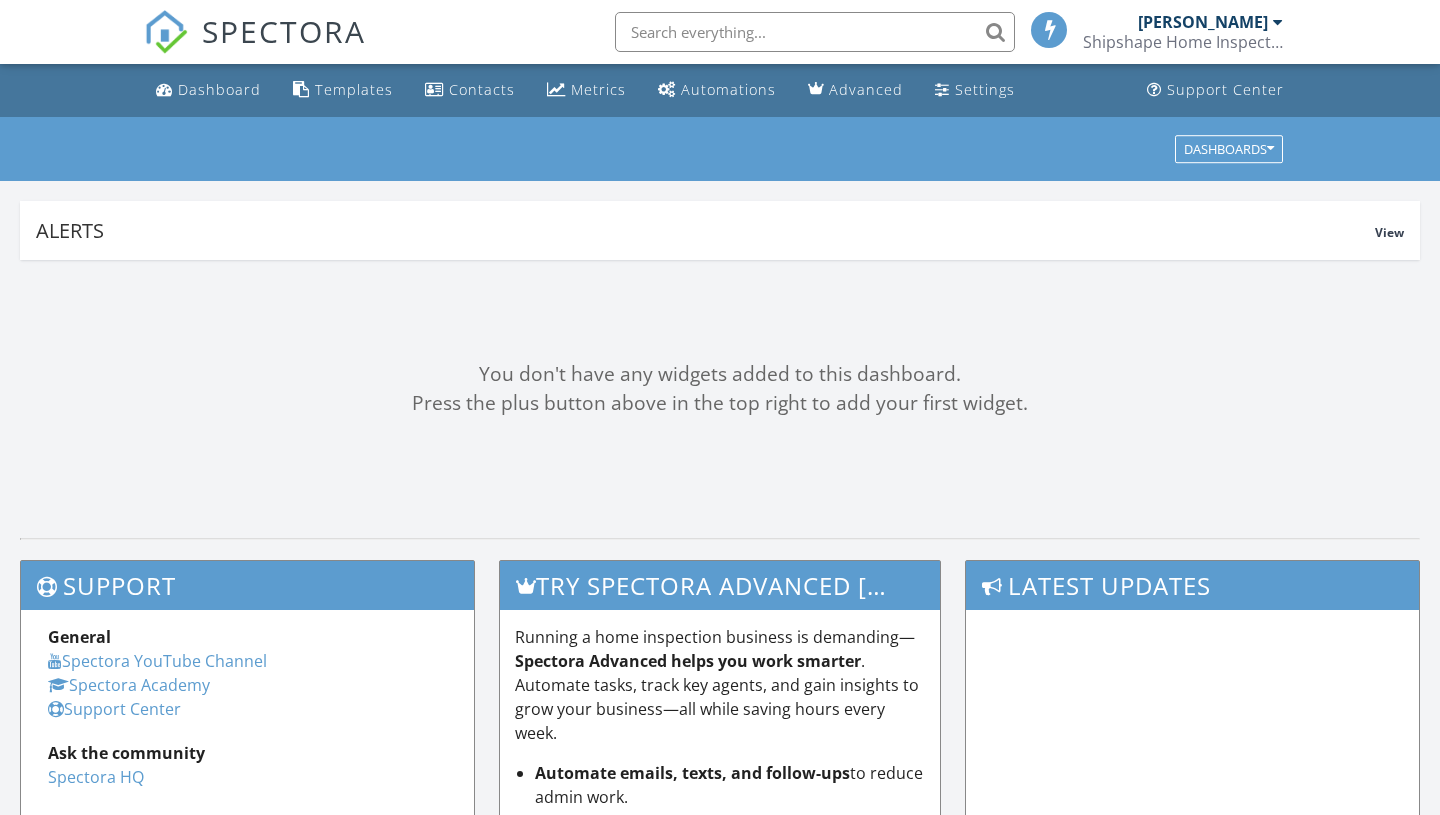 scroll, scrollTop: 0, scrollLeft: 0, axis: both 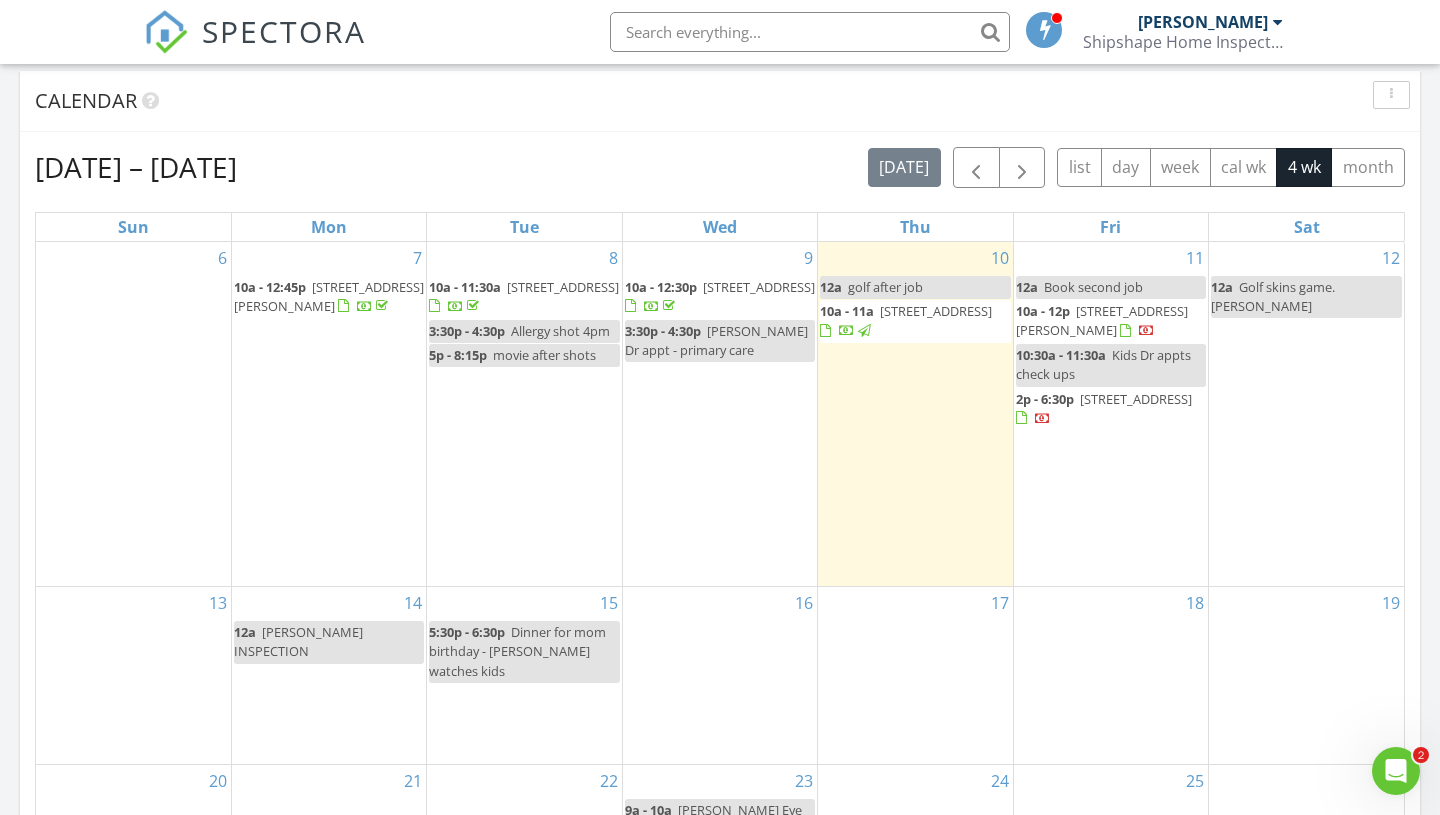 click on "[STREET_ADDRESS][PERSON_NAME]" at bounding box center (1102, 320) 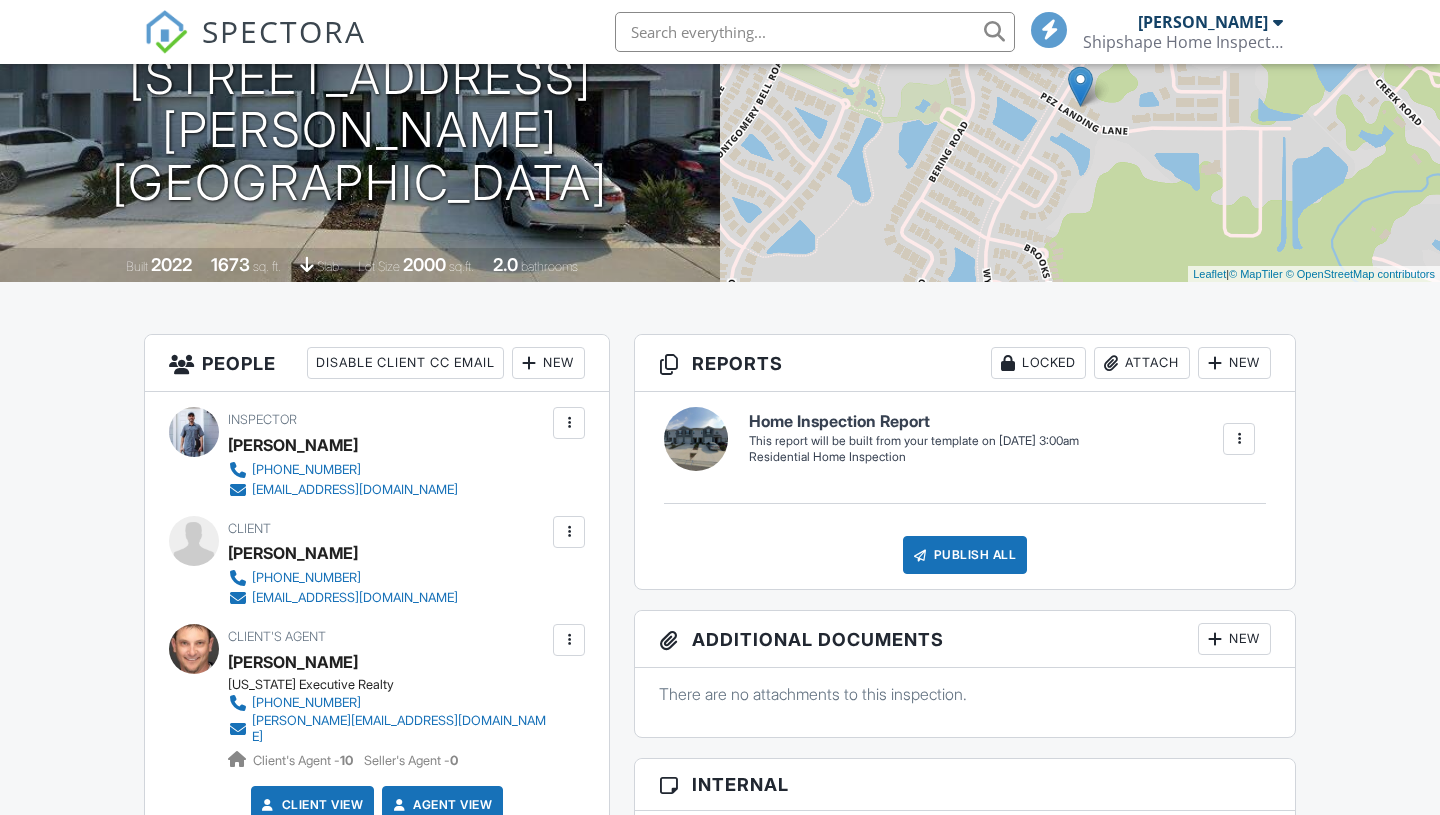 scroll, scrollTop: 0, scrollLeft: 0, axis: both 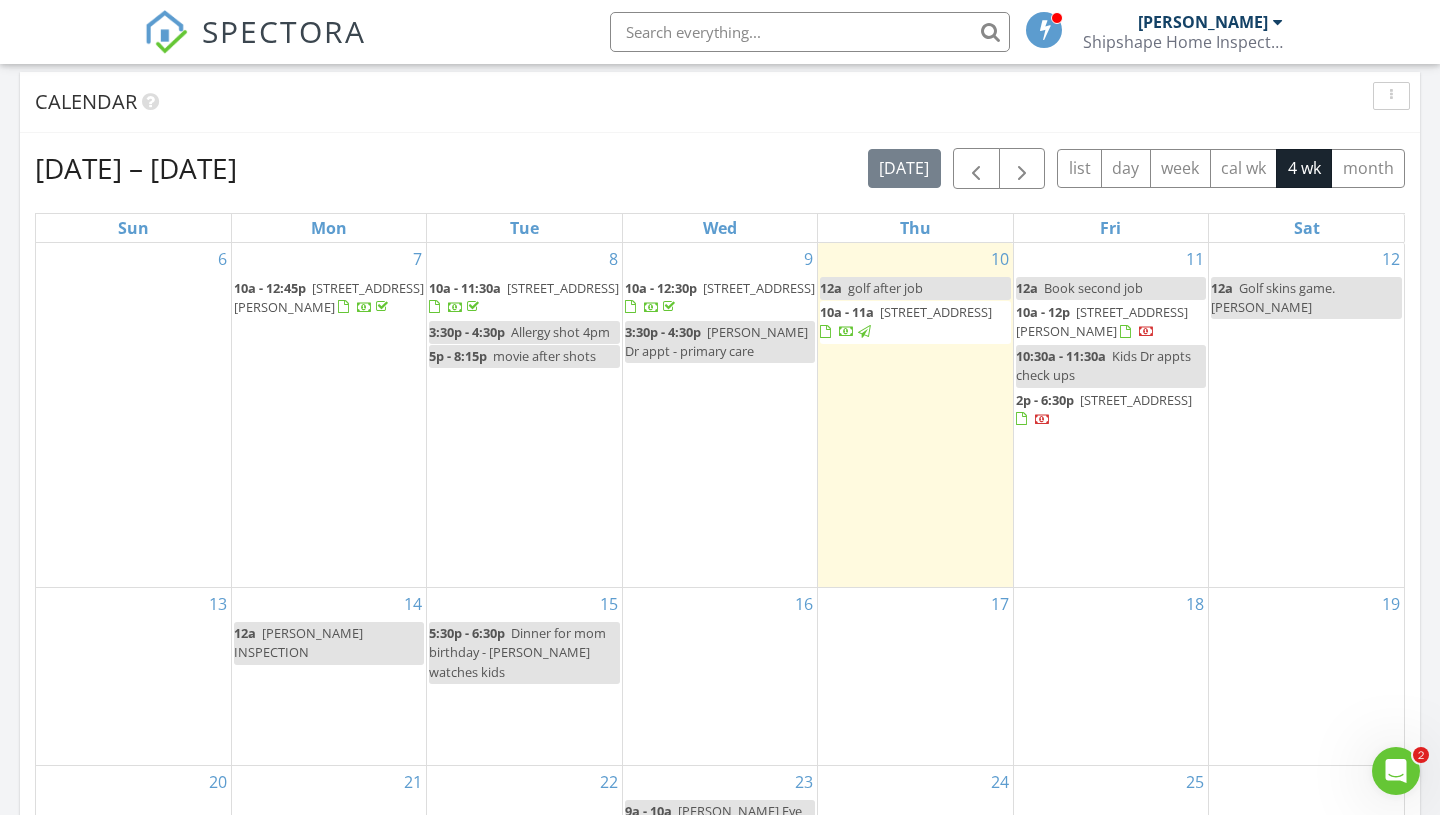 click on "[STREET_ADDRESS]" at bounding box center (1136, 400) 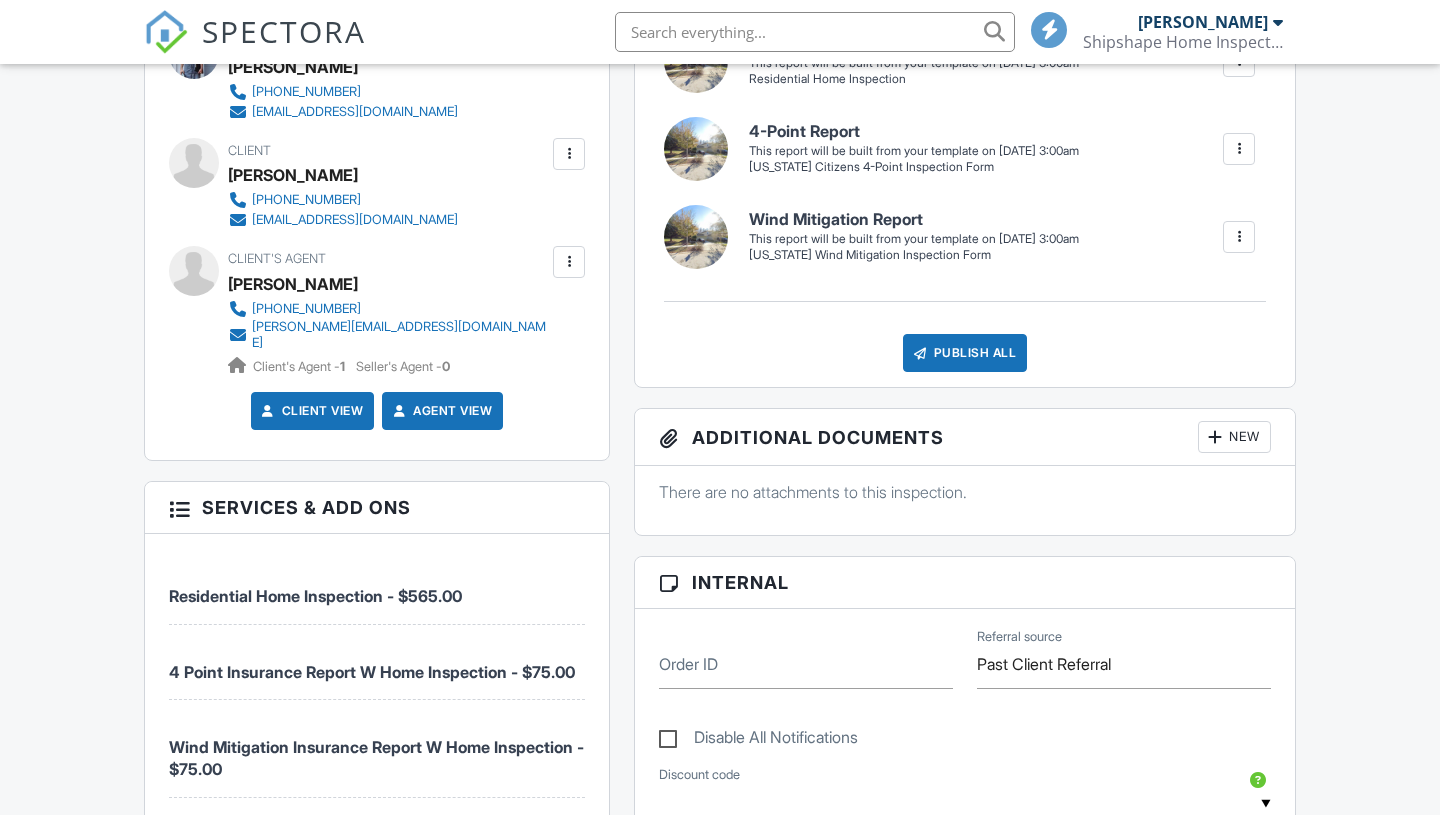 scroll, scrollTop: 0, scrollLeft: 0, axis: both 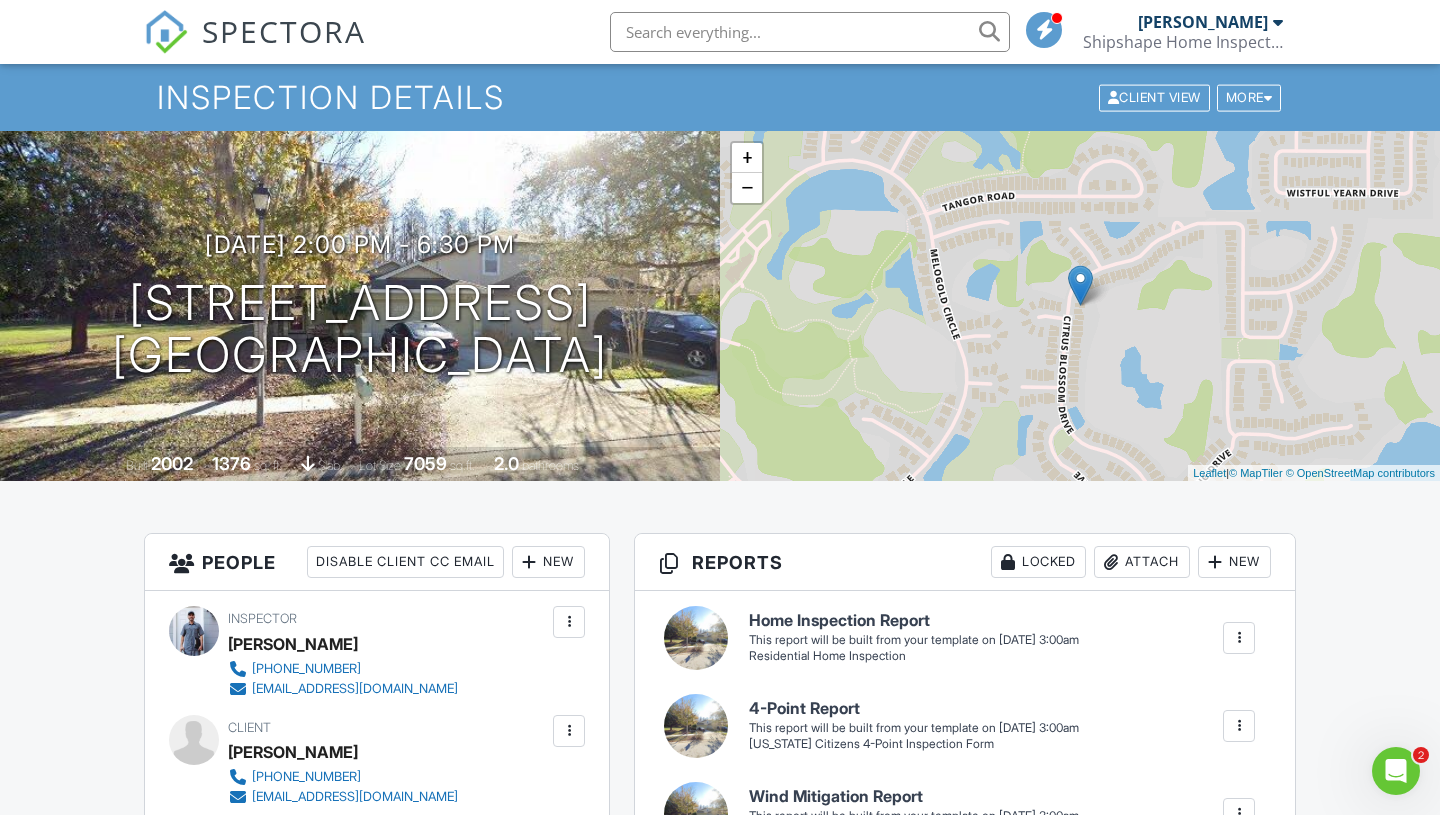 click at bounding box center [810, 32] 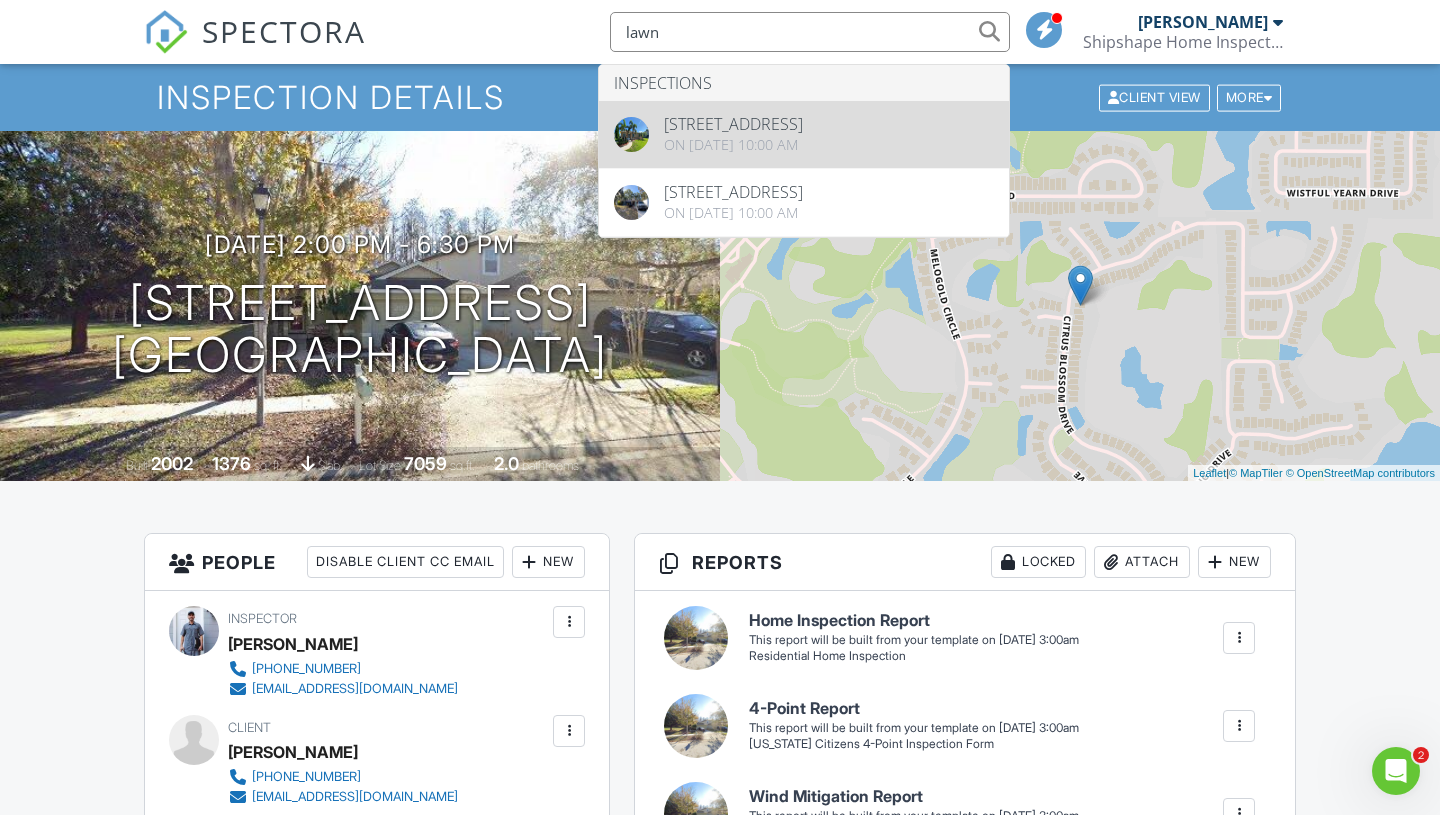type on "lawn" 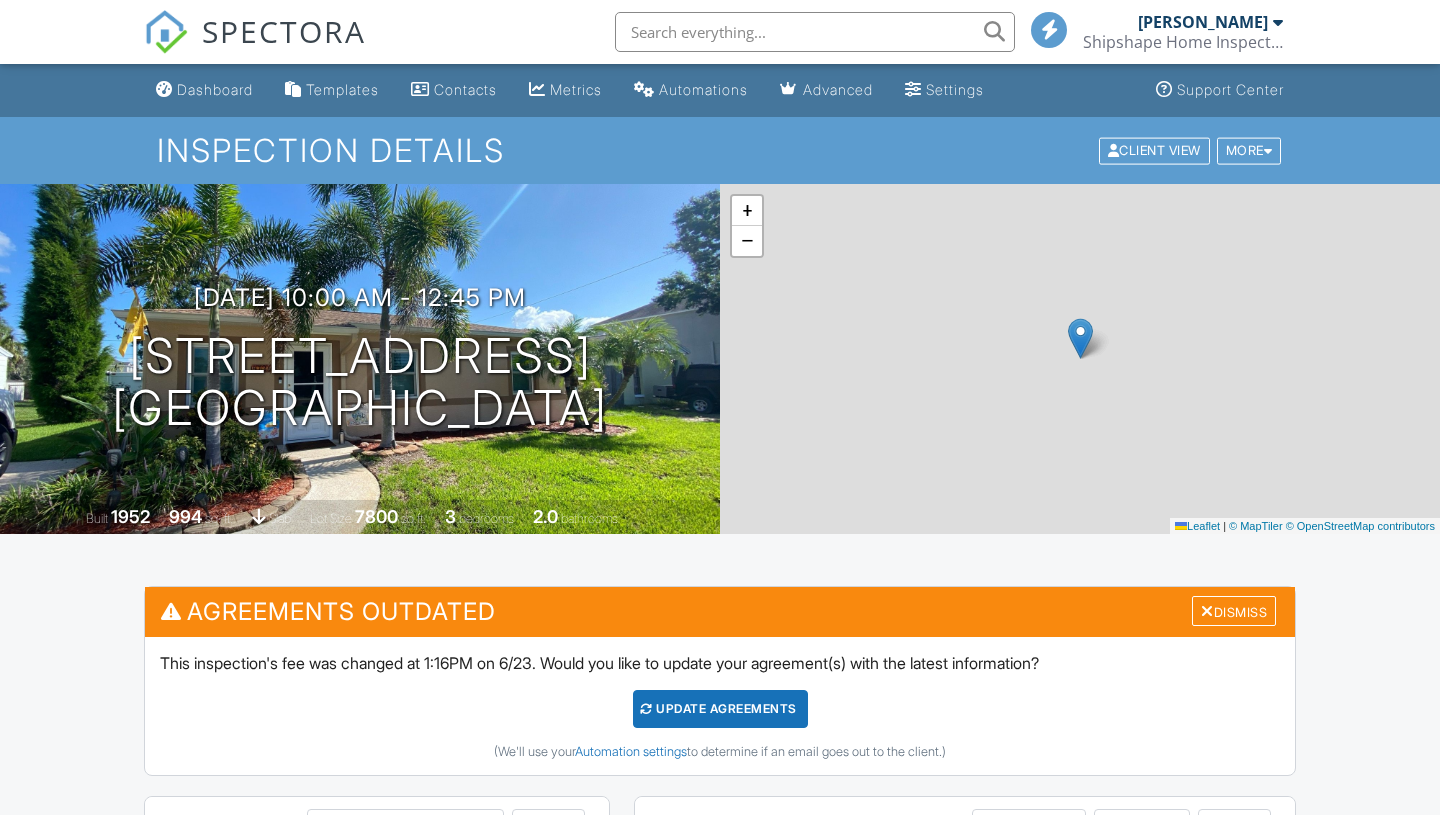 scroll, scrollTop: 0, scrollLeft: 0, axis: both 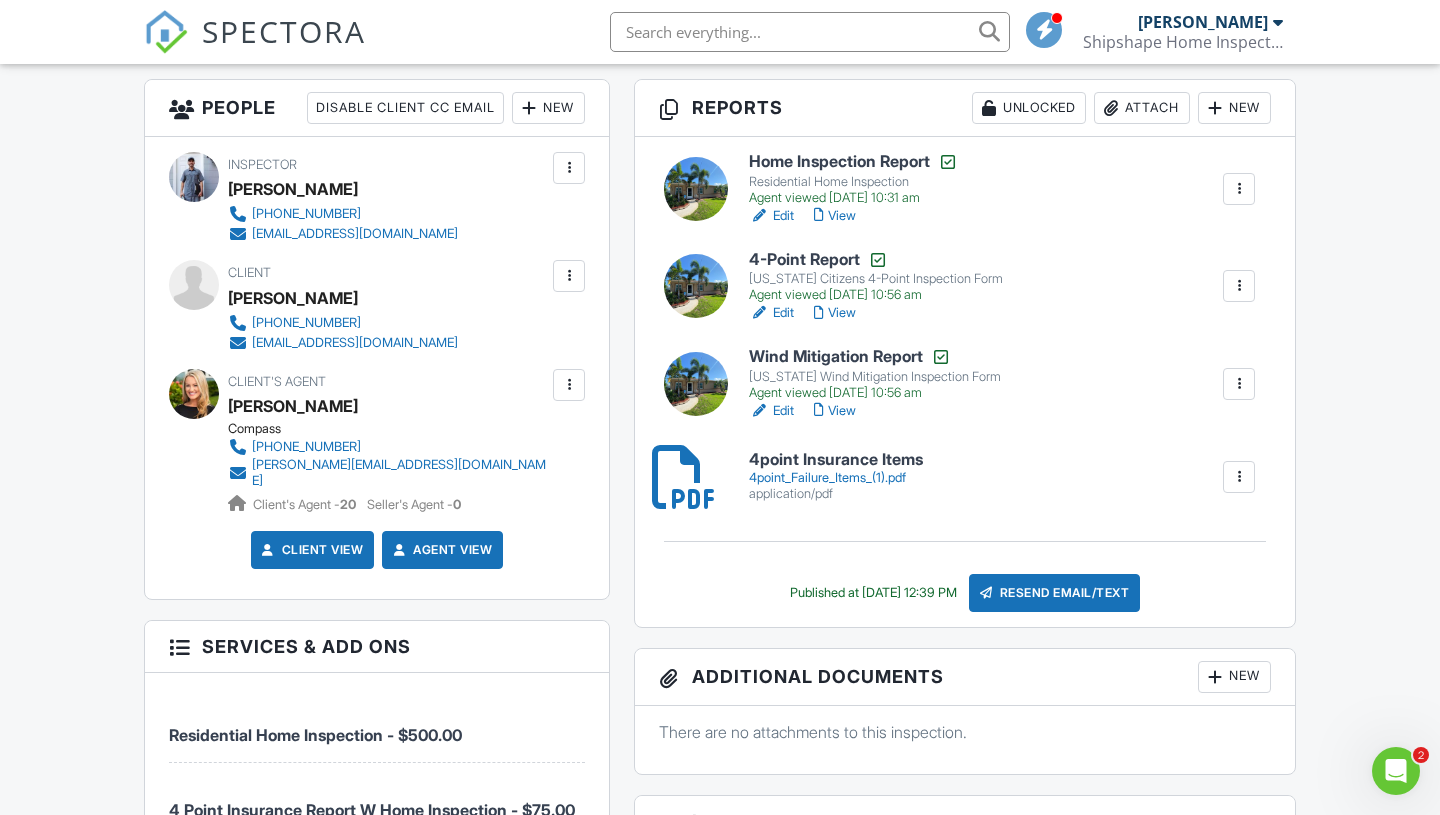 click on "Wind Mitigation Report" at bounding box center (875, 357) 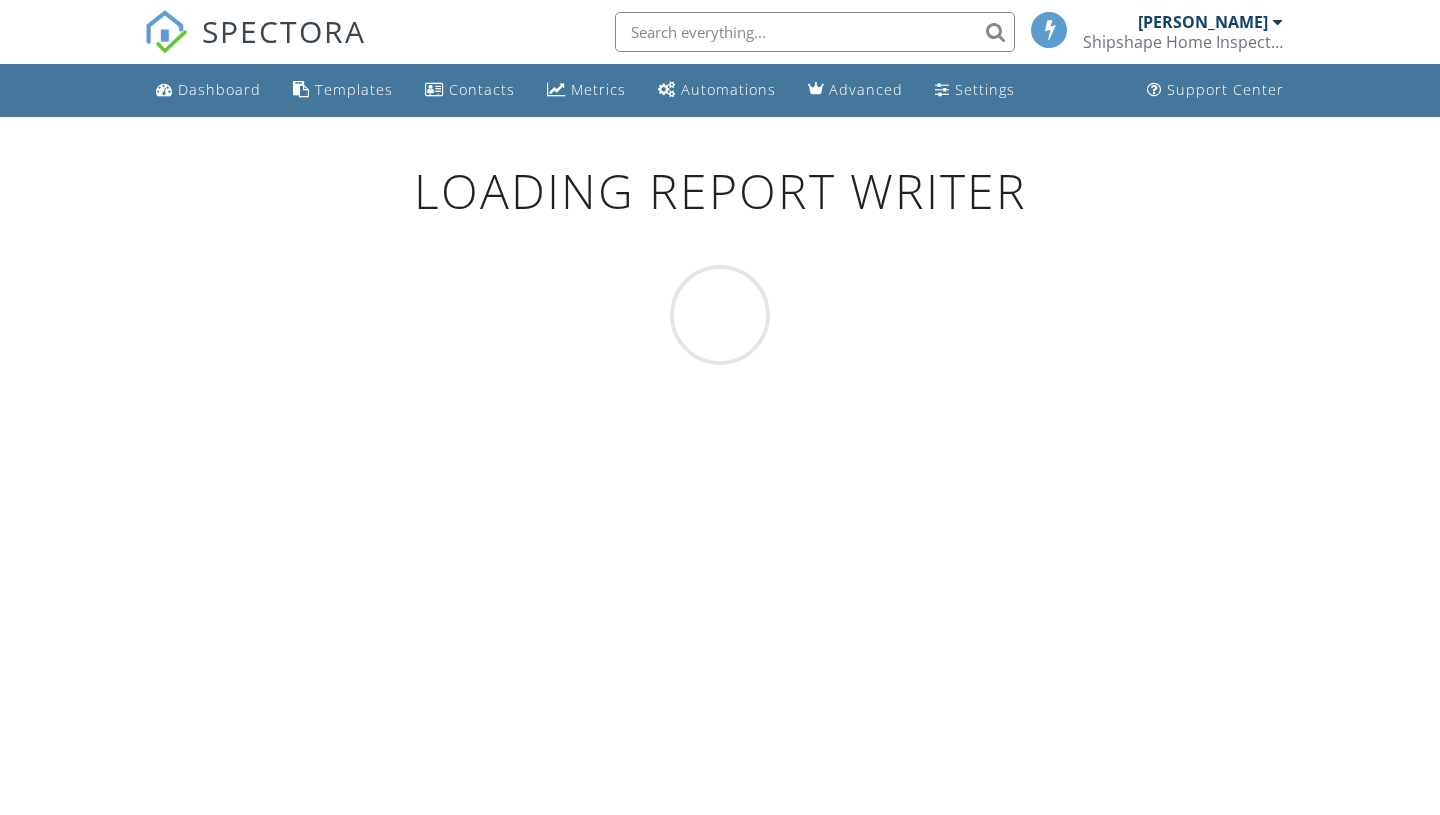 scroll, scrollTop: 0, scrollLeft: 0, axis: both 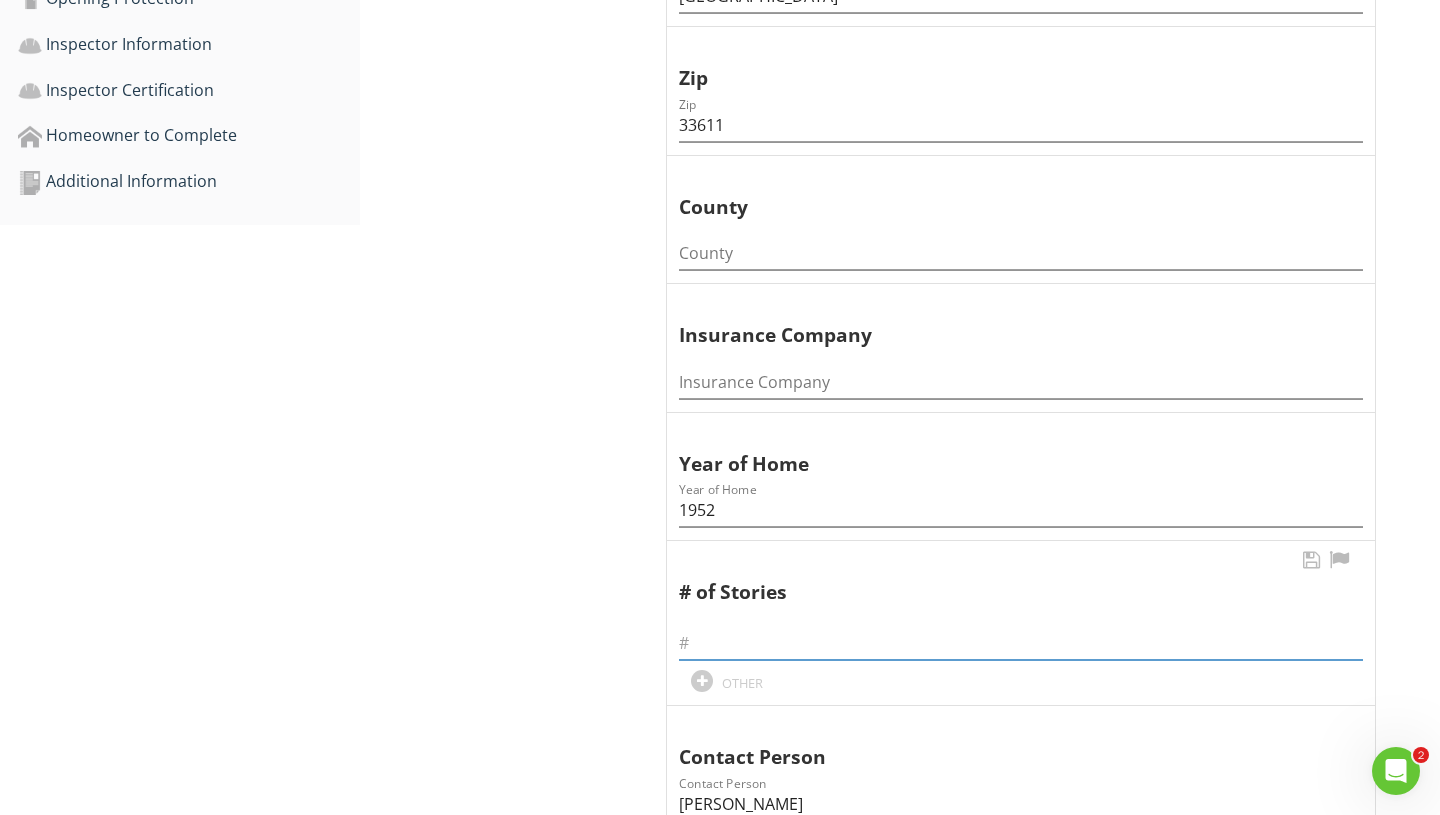 click at bounding box center (1021, 643) 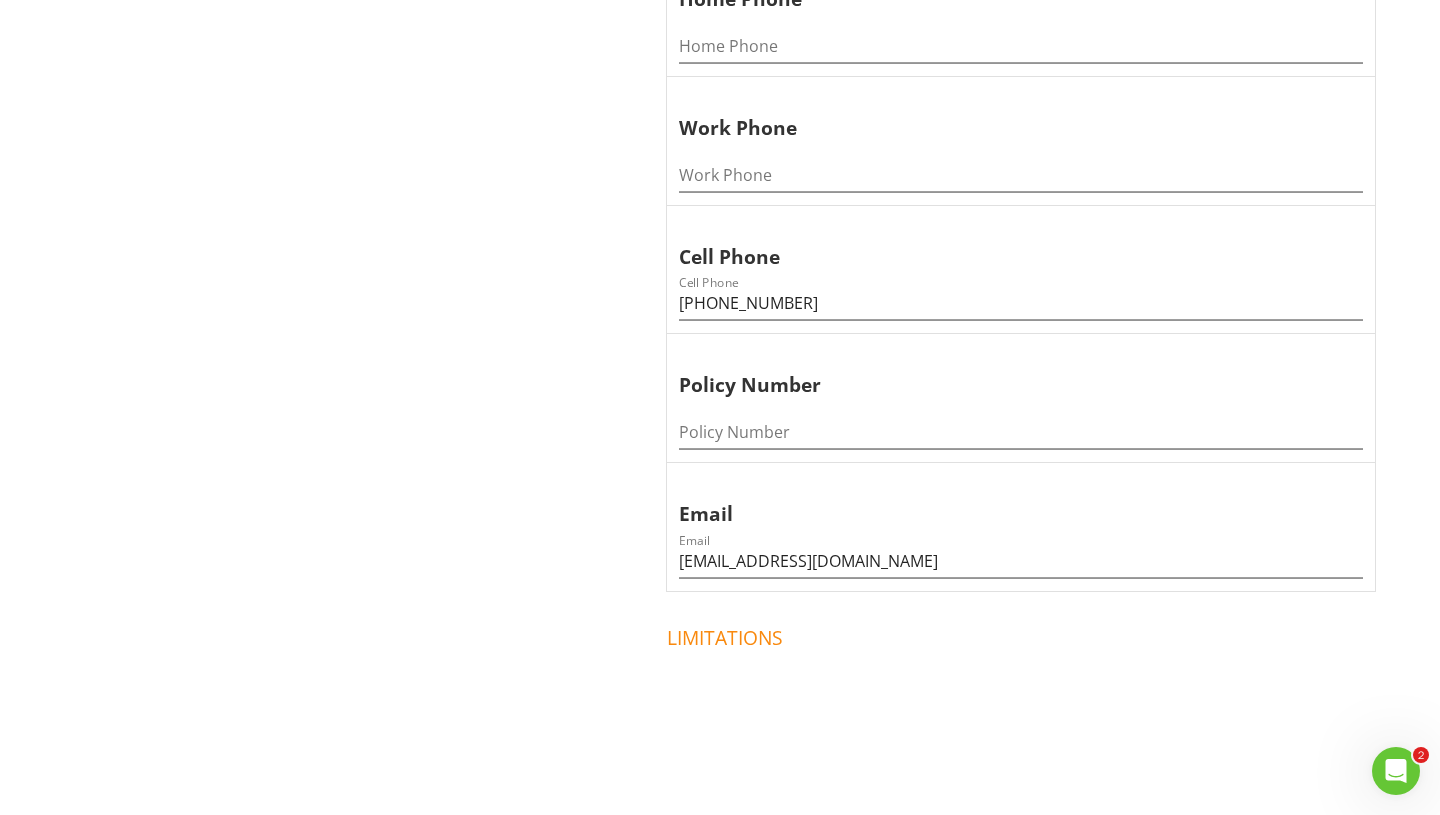 scroll, scrollTop: 0, scrollLeft: 0, axis: both 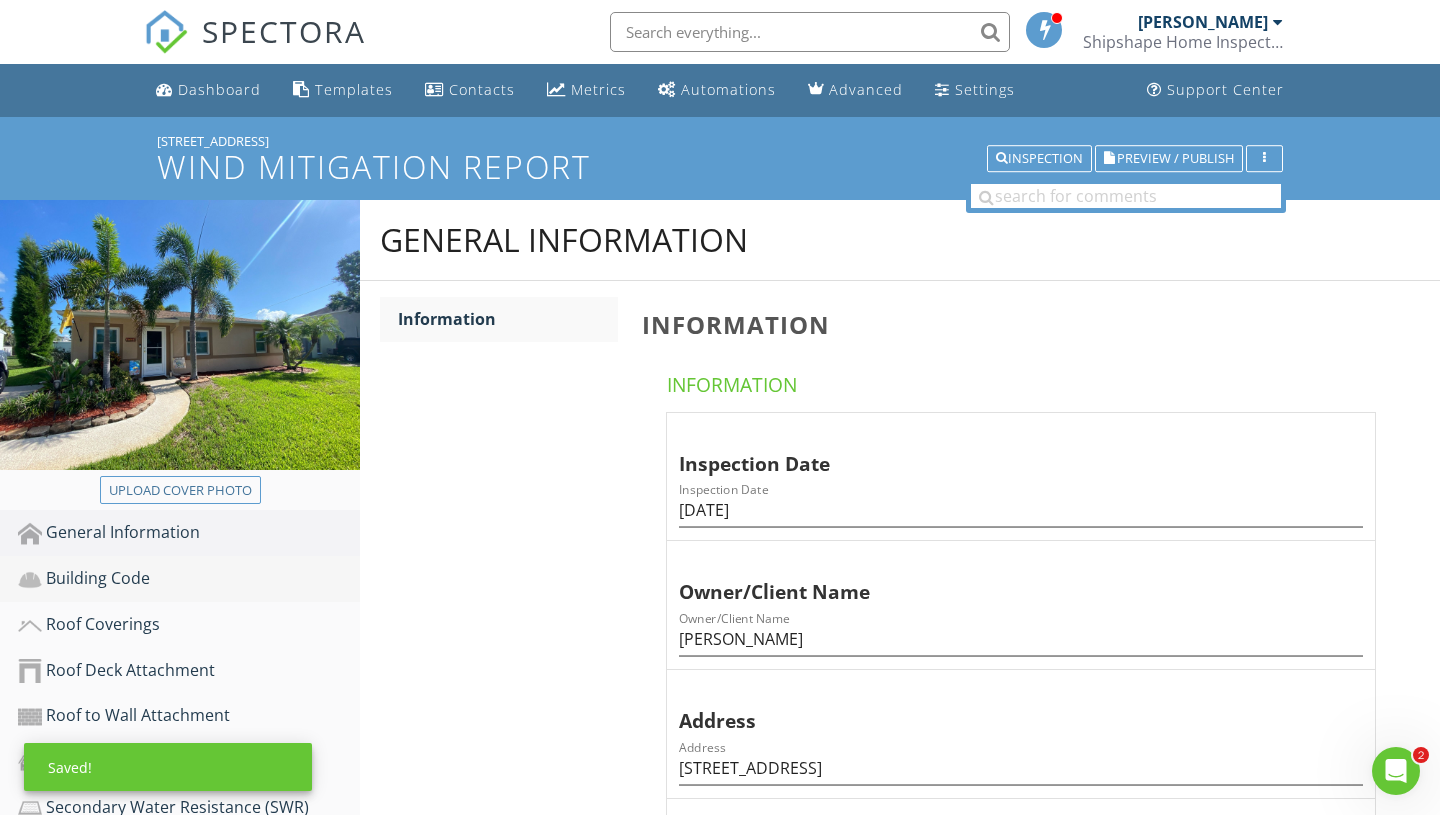 type on "1" 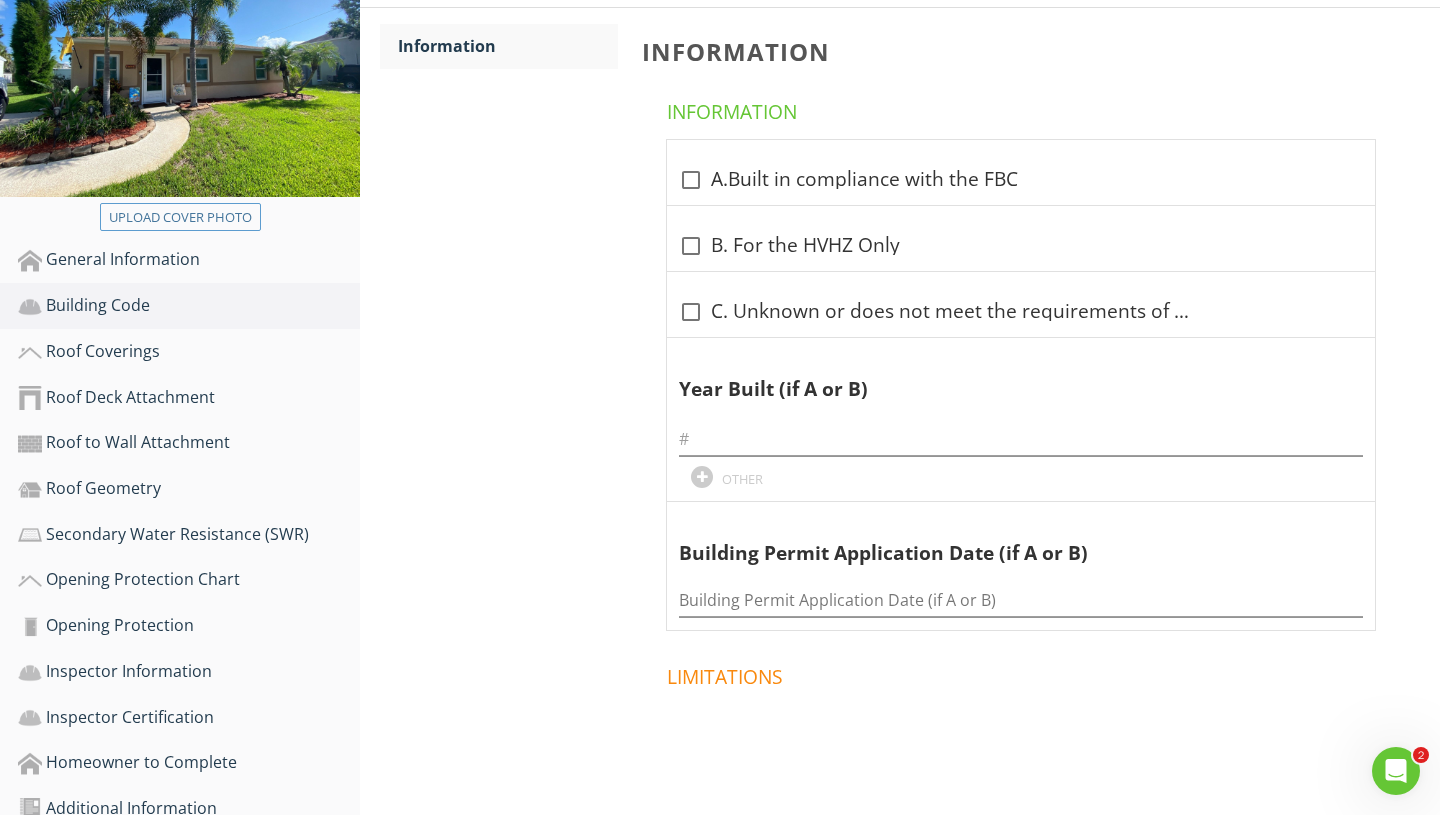 scroll, scrollTop: 263, scrollLeft: 0, axis: vertical 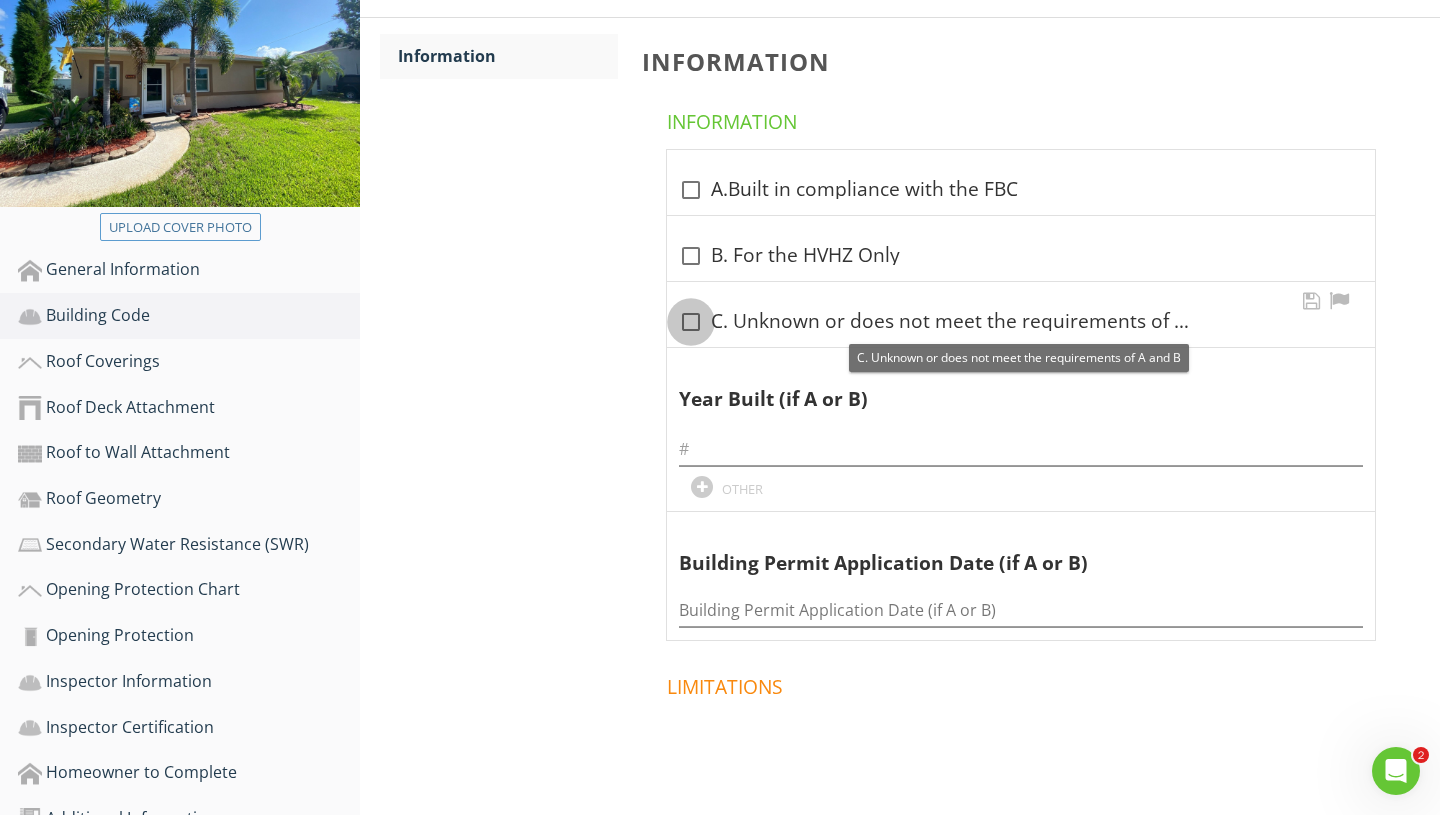 click at bounding box center [691, 322] 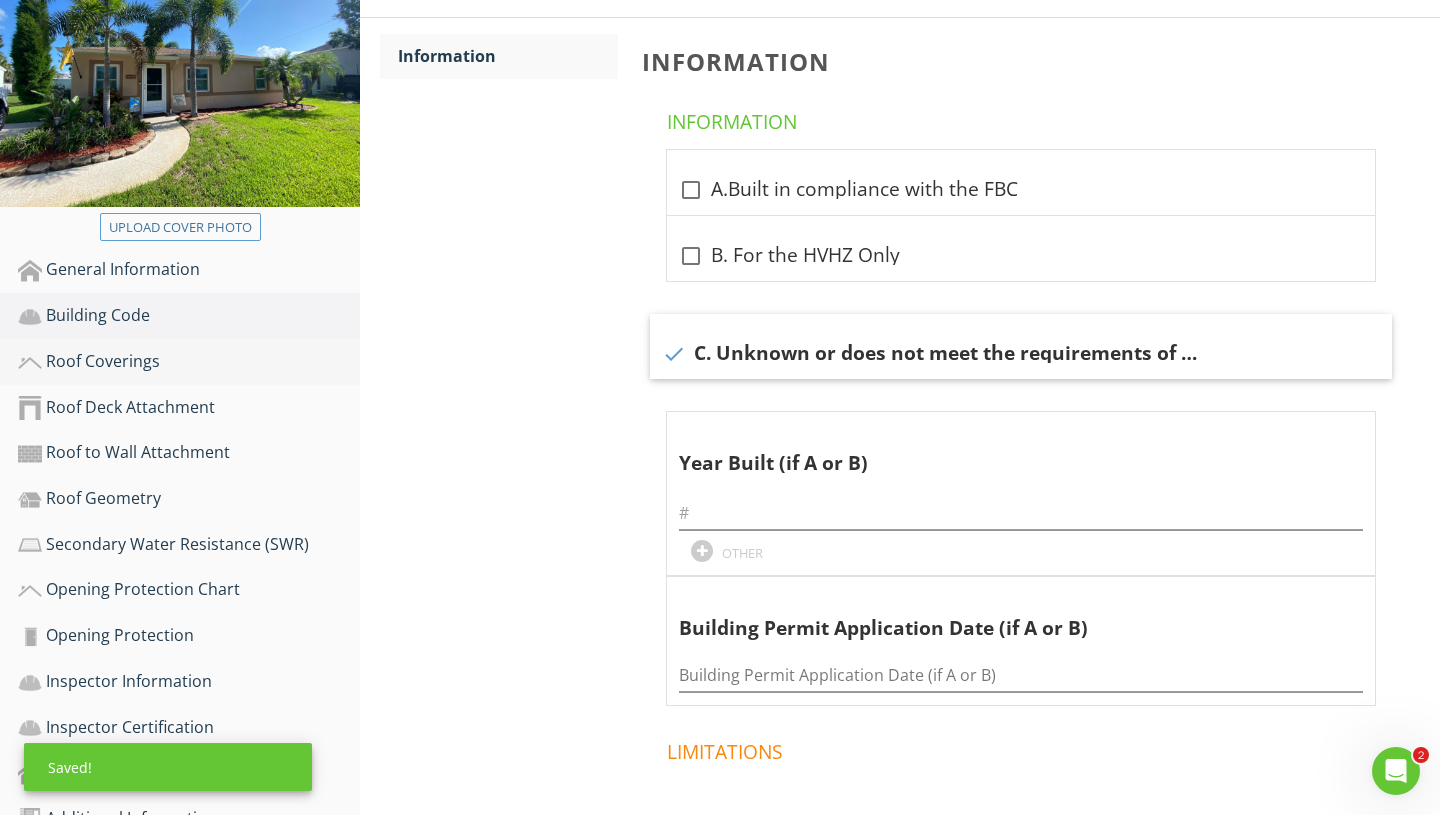 click on "Roof Coverings" at bounding box center [189, 362] 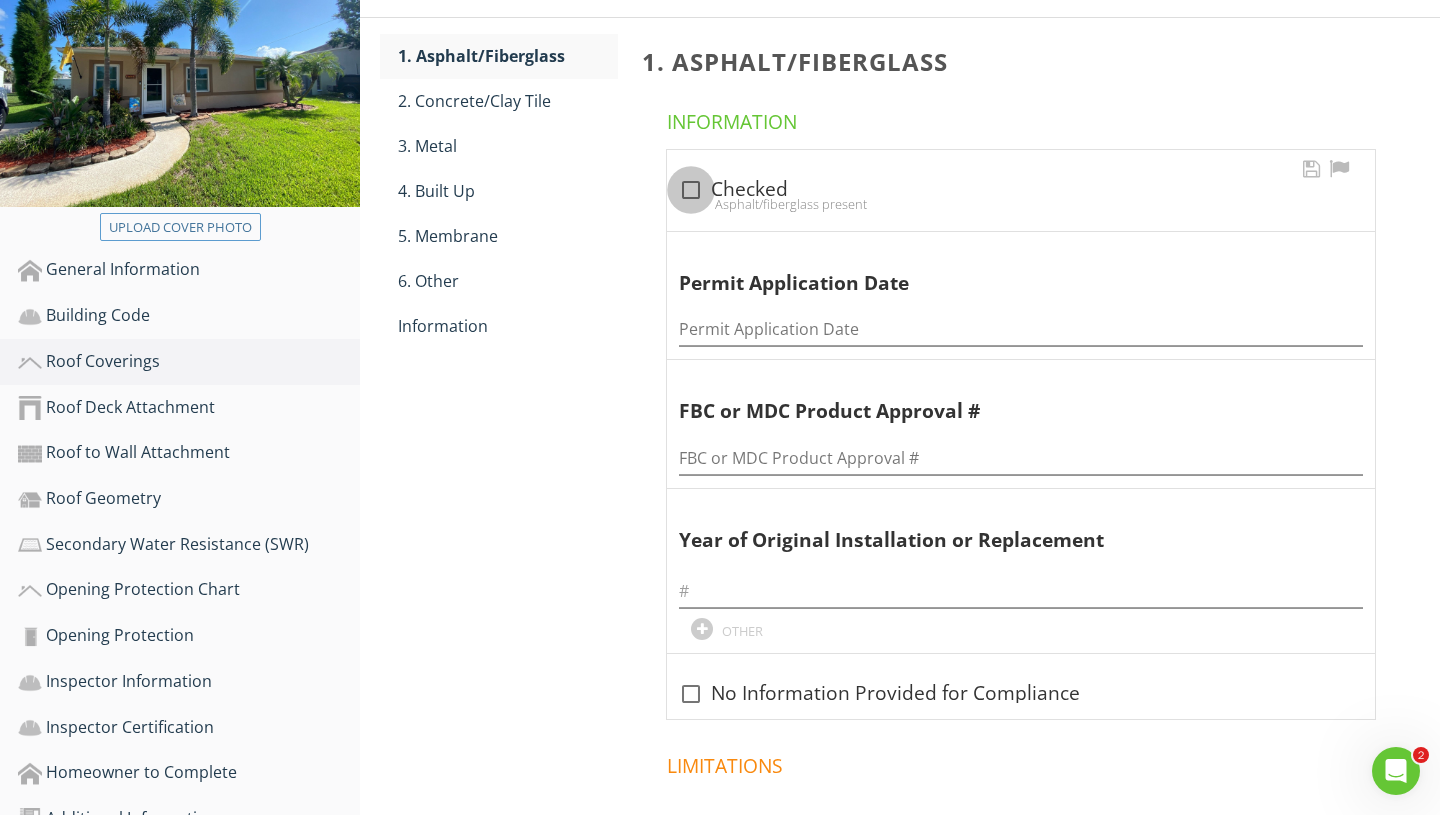 click at bounding box center (691, 190) 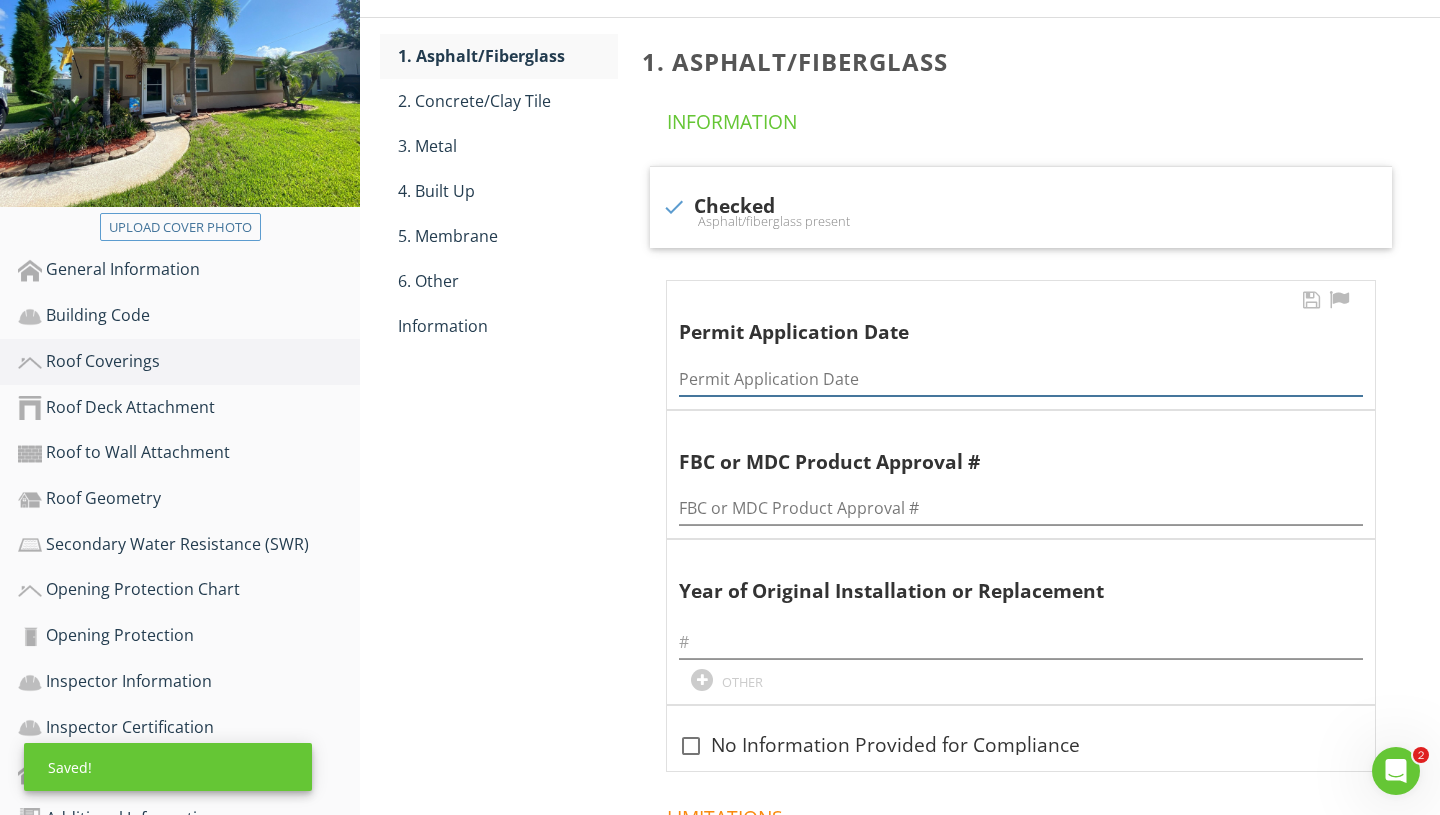 click at bounding box center (1021, 379) 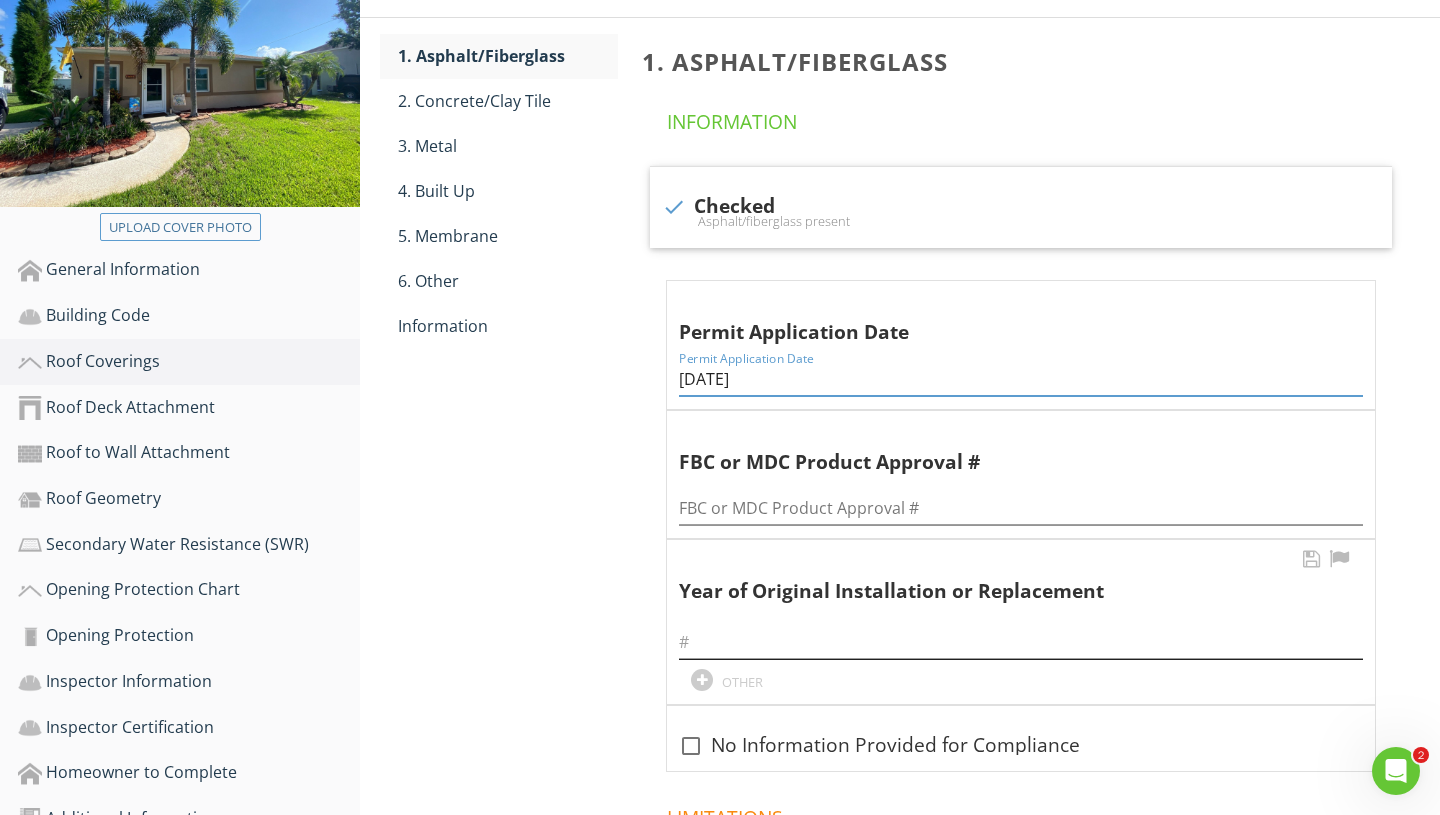 type on "7/8/2015" 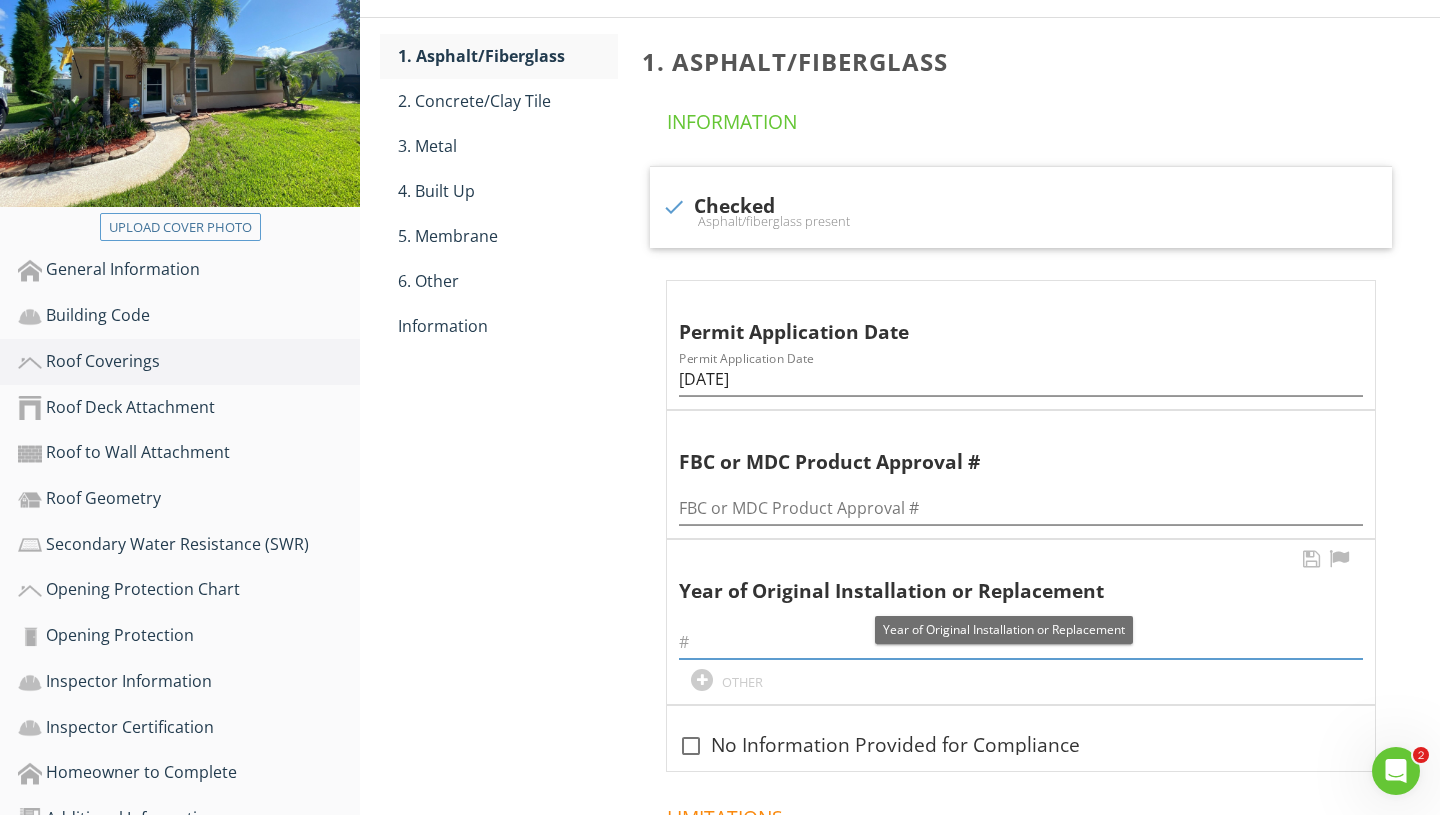 click at bounding box center [1021, 642] 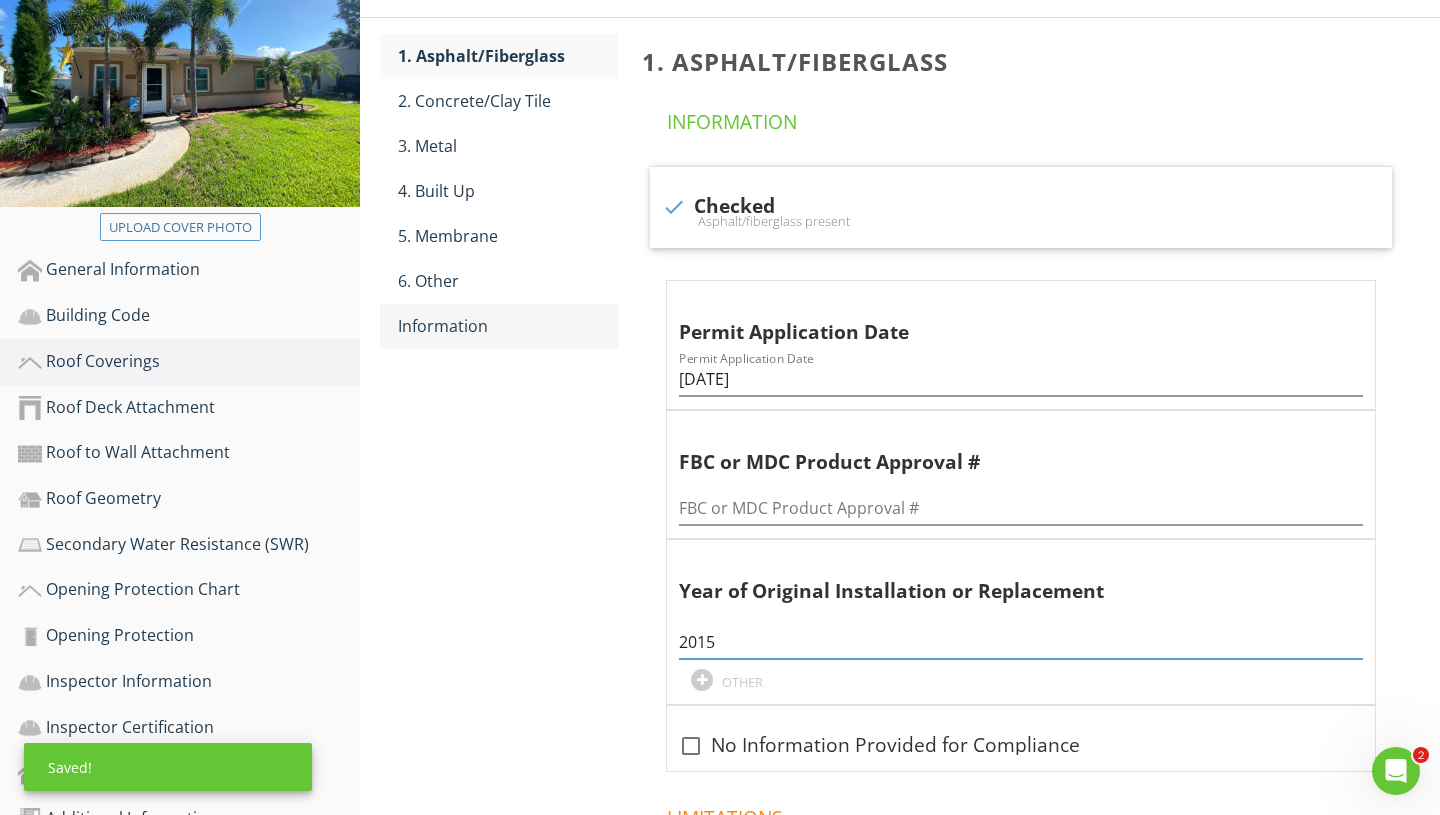 type on "2015" 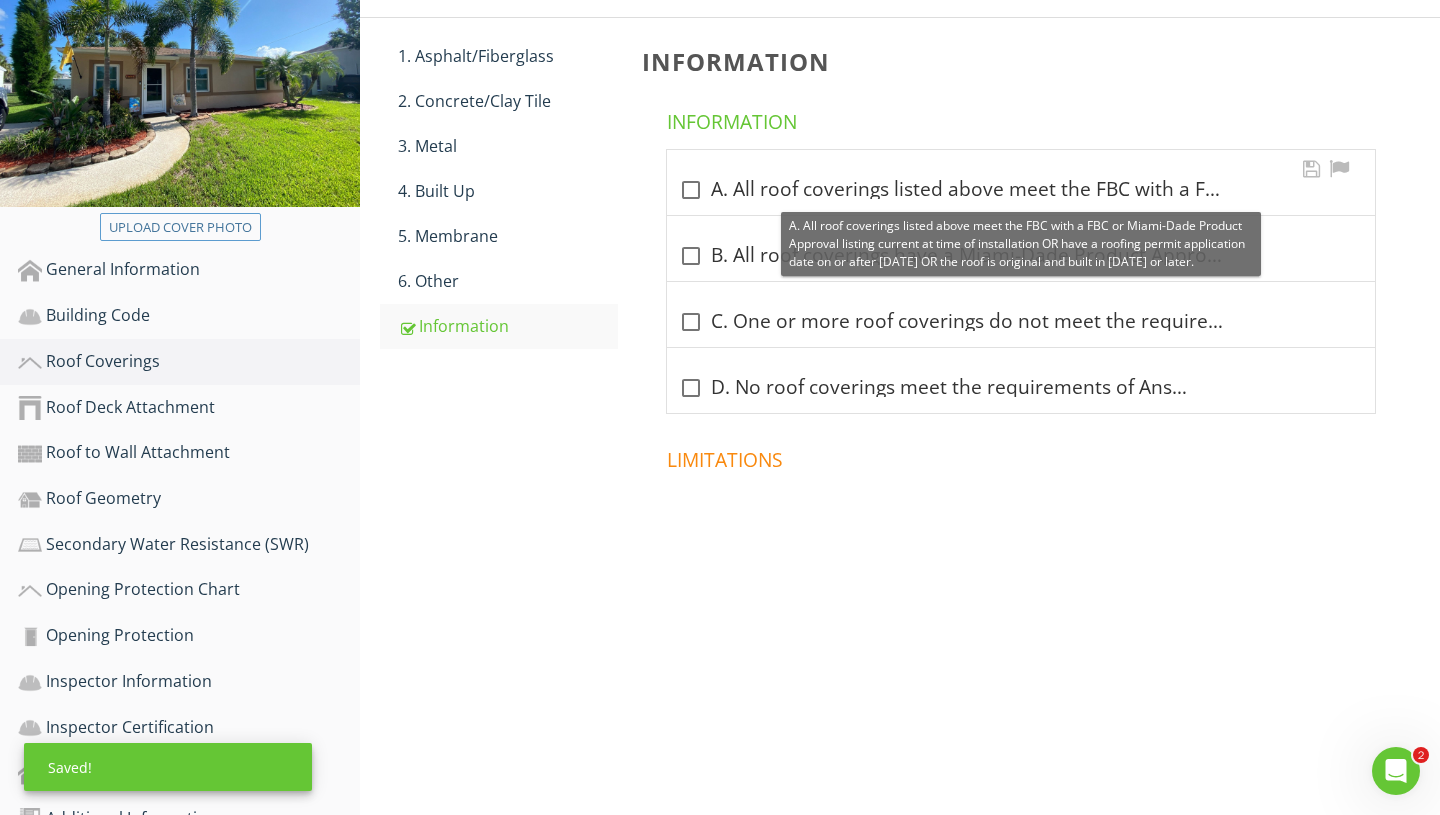 click at bounding box center [691, 190] 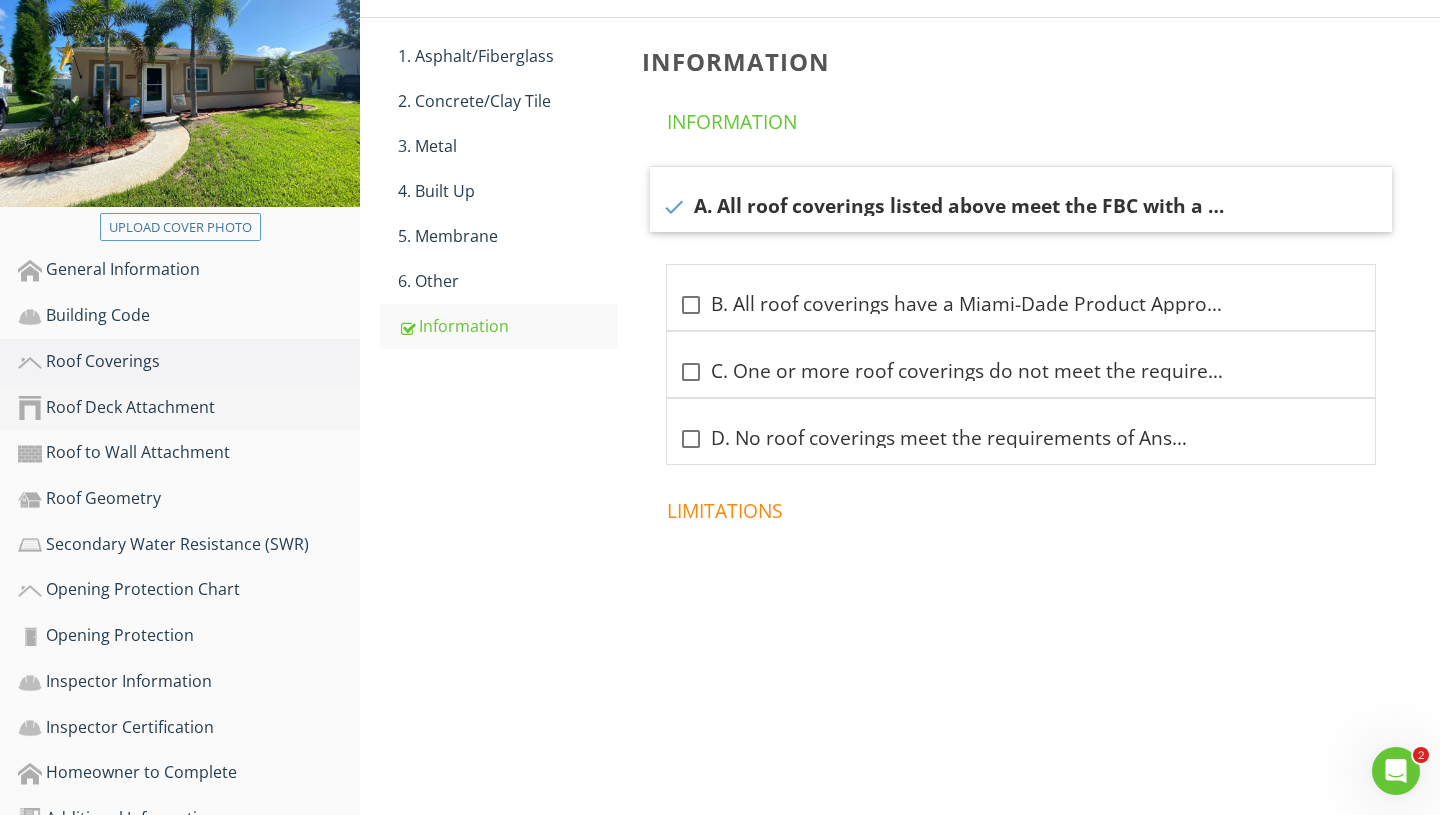 click on "Roof Deck Attachment" at bounding box center [189, 408] 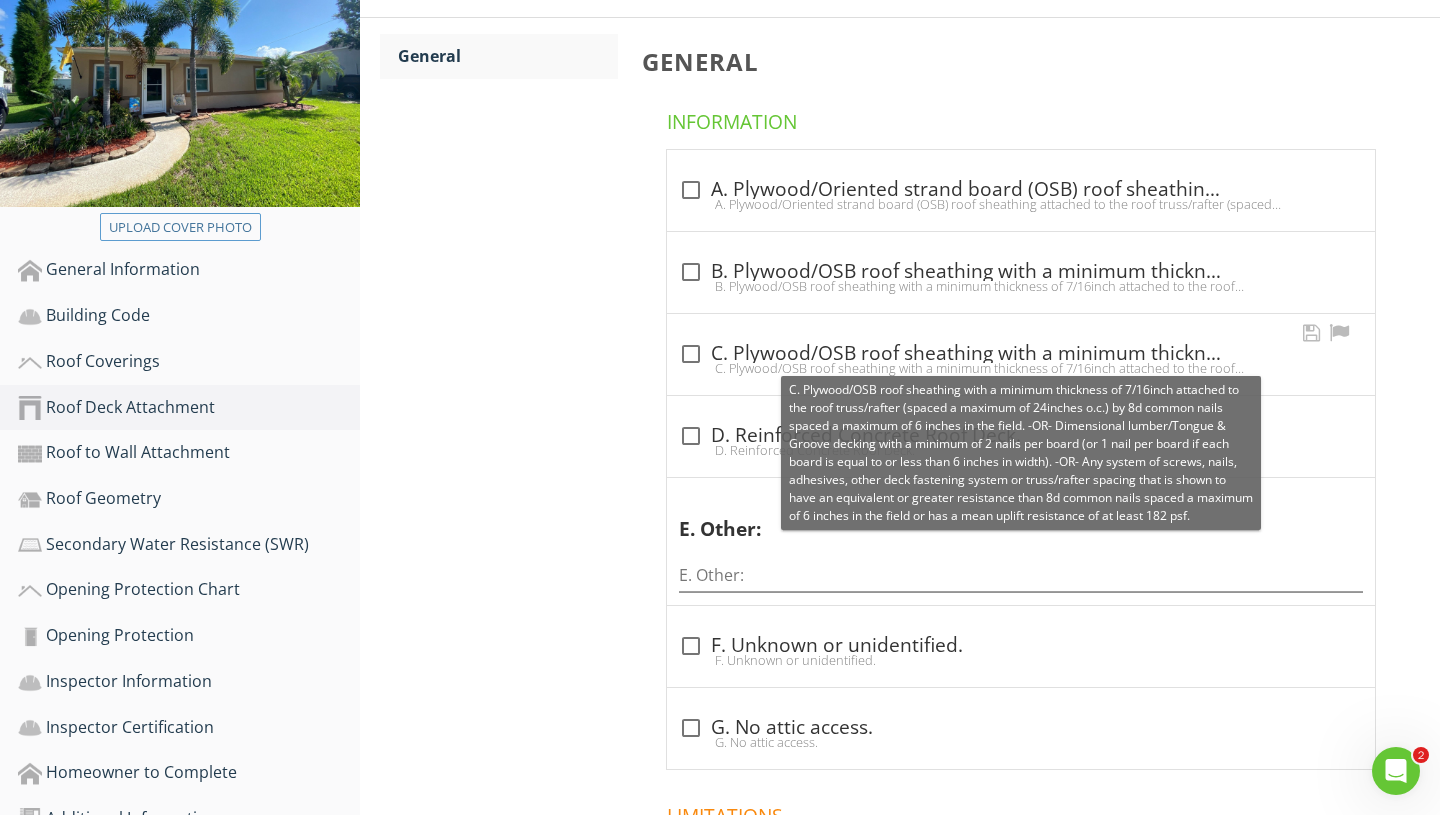 click at bounding box center [691, 354] 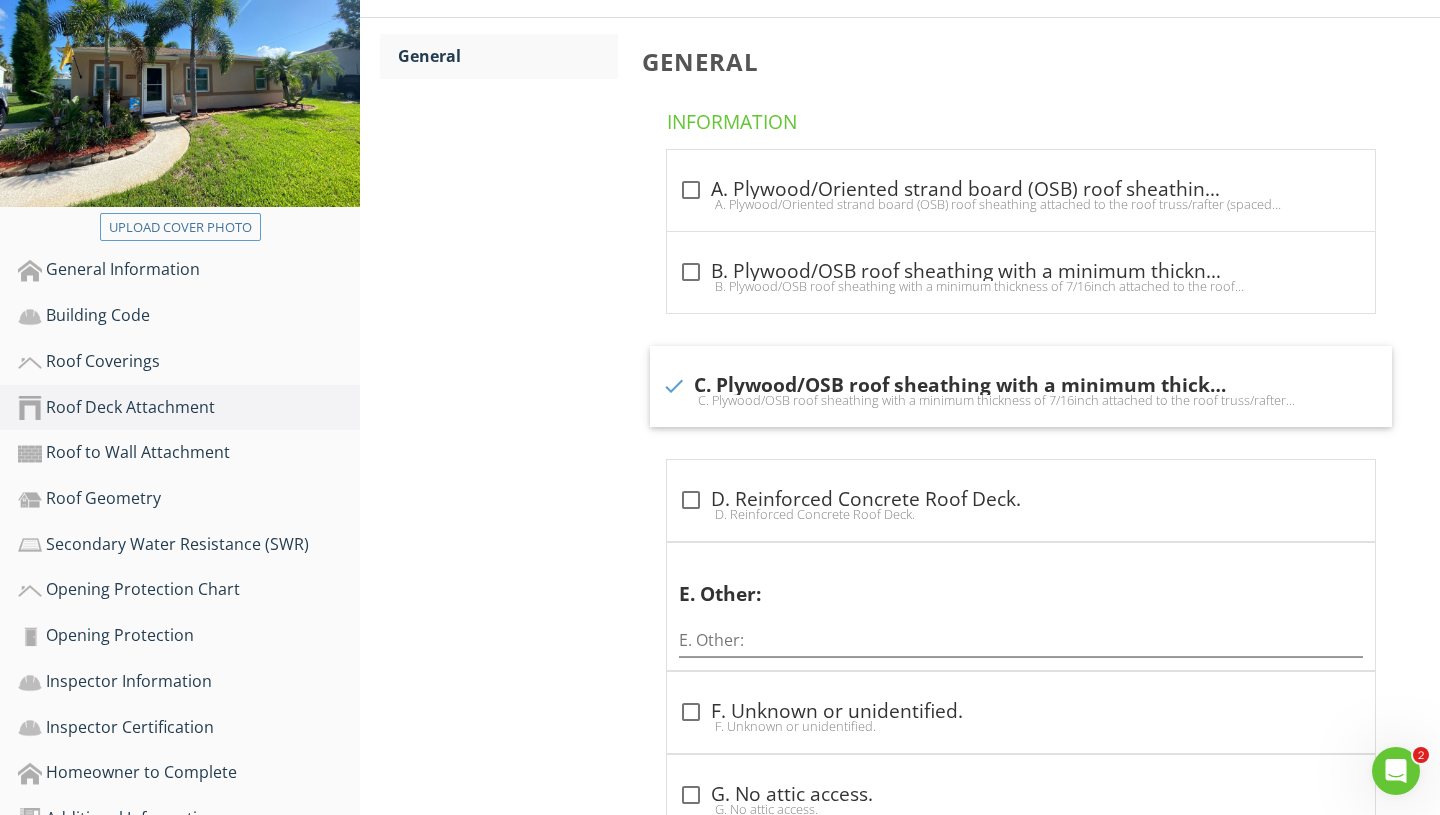 click on "Roof Deck Attachment
General
General
Information                       check_box_outline_blank
A. Plywood/Oriented strand board (OSB) roof sheathing attached to the roof truss/rafter (spaced a maximum of 24 inches o.c.) by staples or 6d nails spaced at 6 along the edge and 12 in the field. -OR- Batten decking supporting wood shakes or wood shingles. -OR- Any system of screws, nails, adhesives, other deck fastening system or truss/rafter spacing that has an equivalent mean uplift less than that required for Options B or C below.
check_box_outline_blank                           check                           check_box_outline_blank
D. Reinforced Concrete Roof Deck.
D. Reinforced Concrete Roof Deck.
E. Other:
E. Other:" at bounding box center [900, 498] 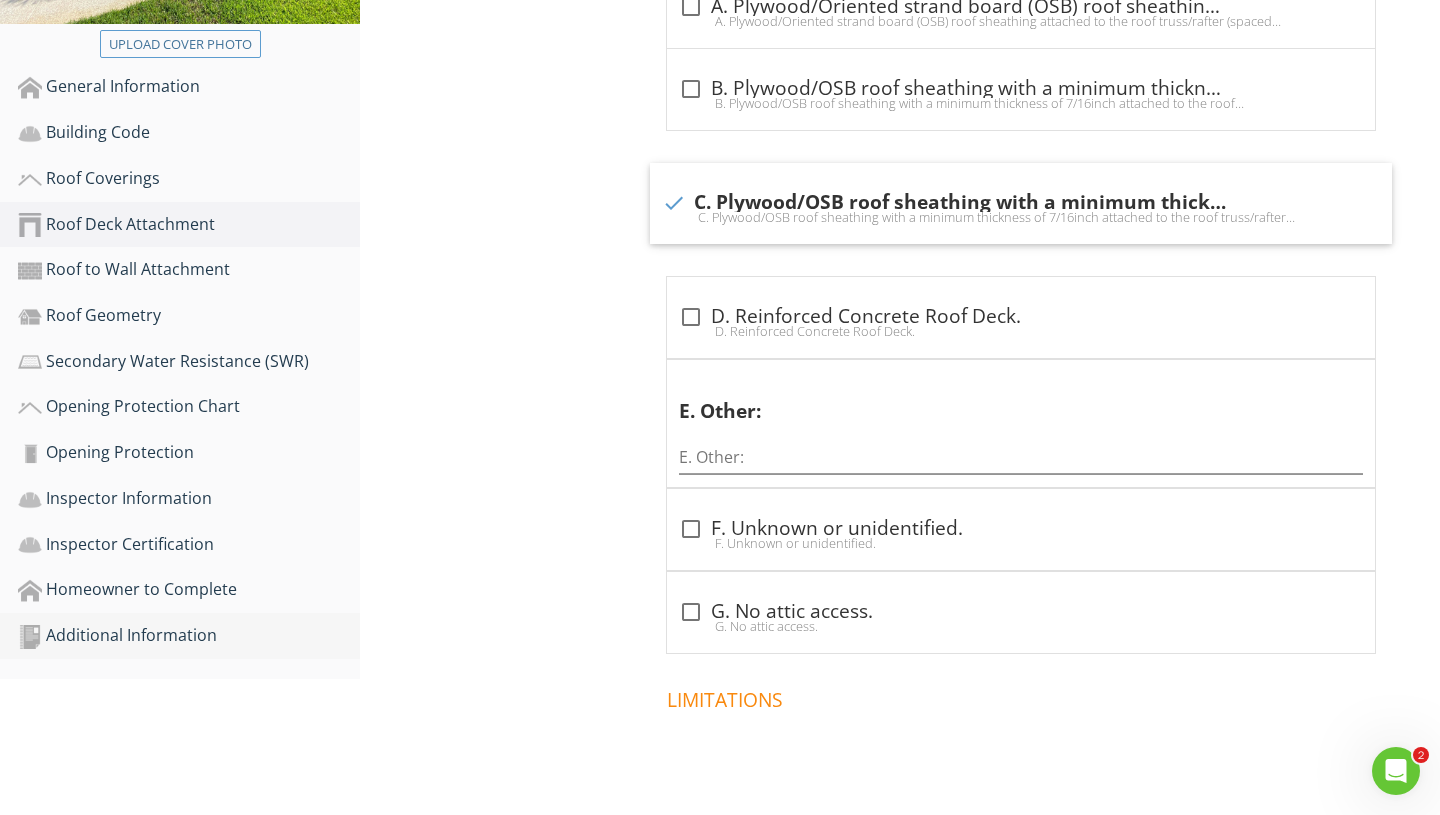 click on "Additional Information" at bounding box center [189, 636] 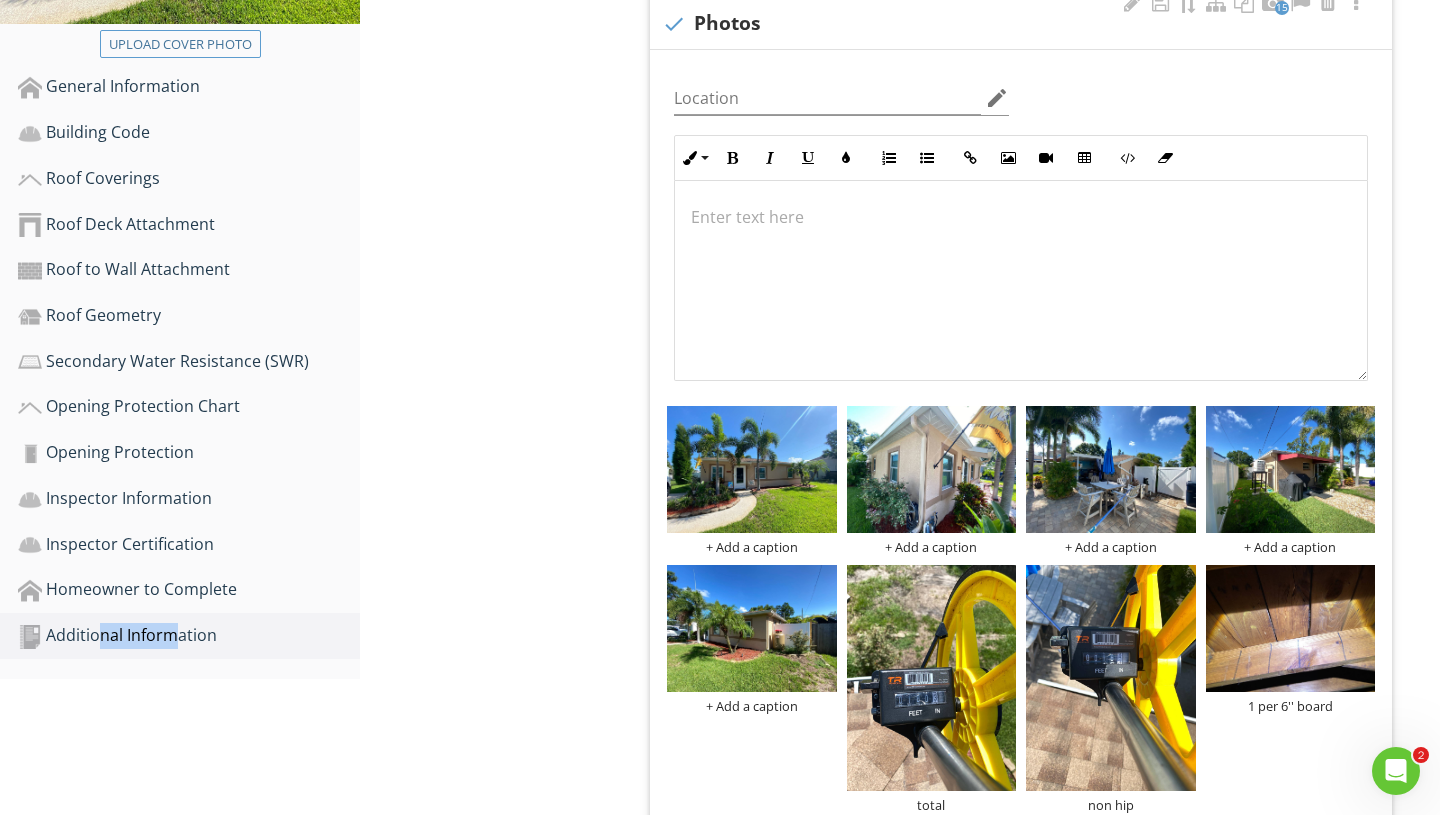 scroll, scrollTop: 331, scrollLeft: 0, axis: vertical 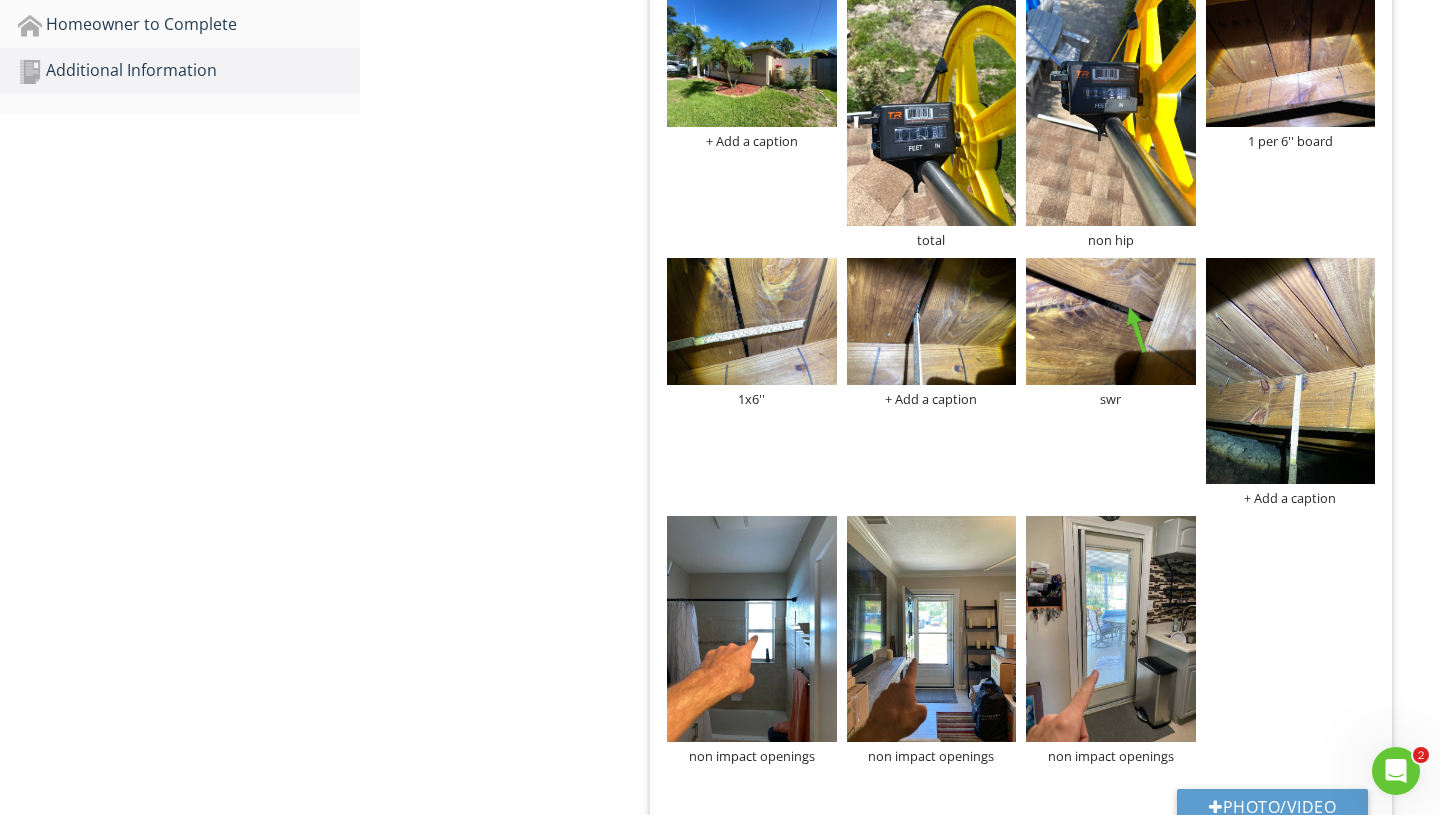 click on "Additional Information
Photos
Information
Photos
Info
Information                 15         check
Photos
Location edit       Inline Style XLarge Large Normal Small Light Small/Light Bold Italic Underline Colors Ordered List Unordered List Insert Link Insert Image Insert Video Insert Table Code View Clear Formatting Enter text here               + Add a caption         + Add a caption         + Add a caption         + Add a caption         + Add a caption
total
non hip
1 per  6'' board
1x6''
+ Add a caption
swr
+ Add a caption
non impact openings
non impact openings" at bounding box center [900, 147] 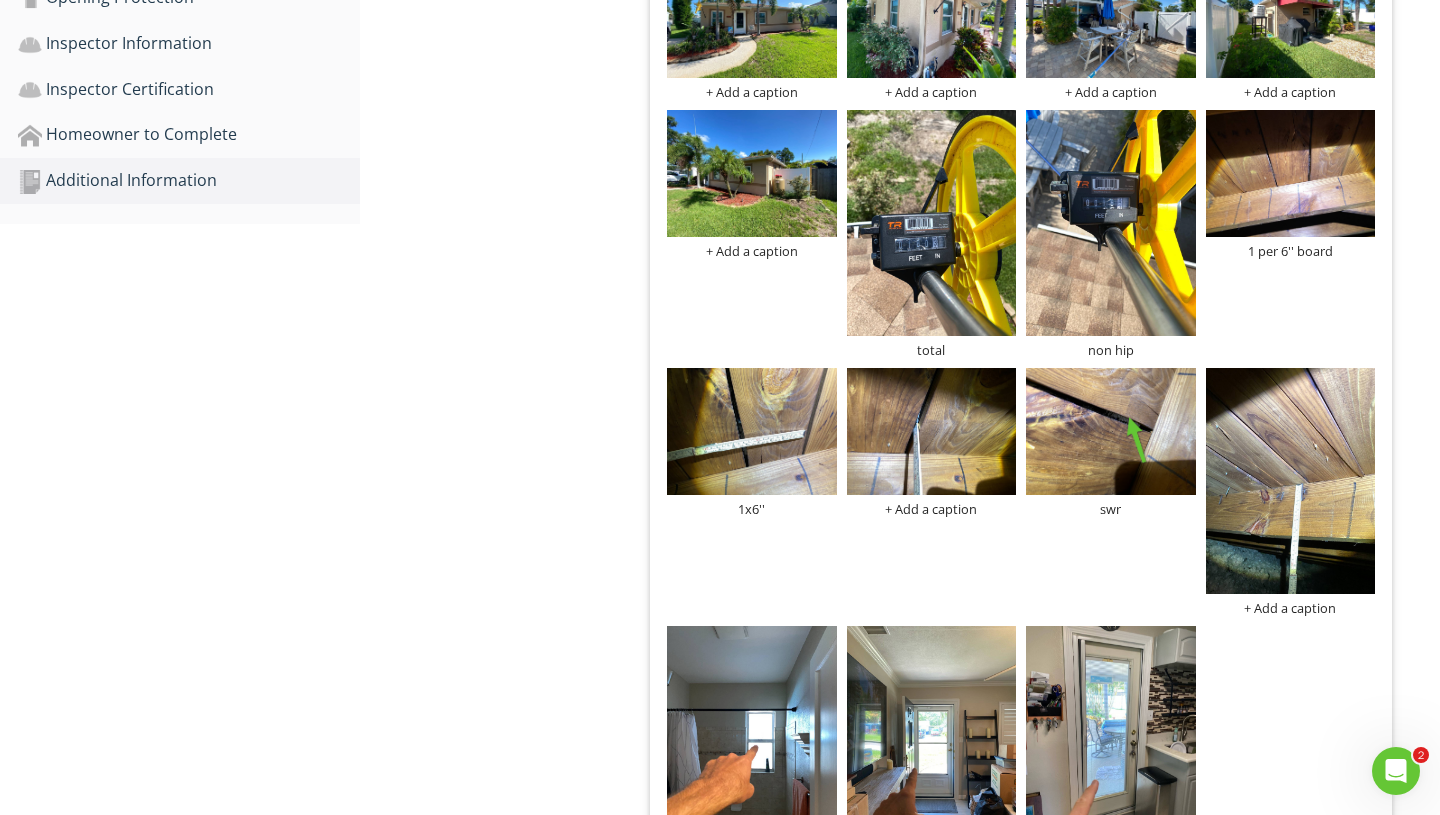 scroll, scrollTop: 903, scrollLeft: 0, axis: vertical 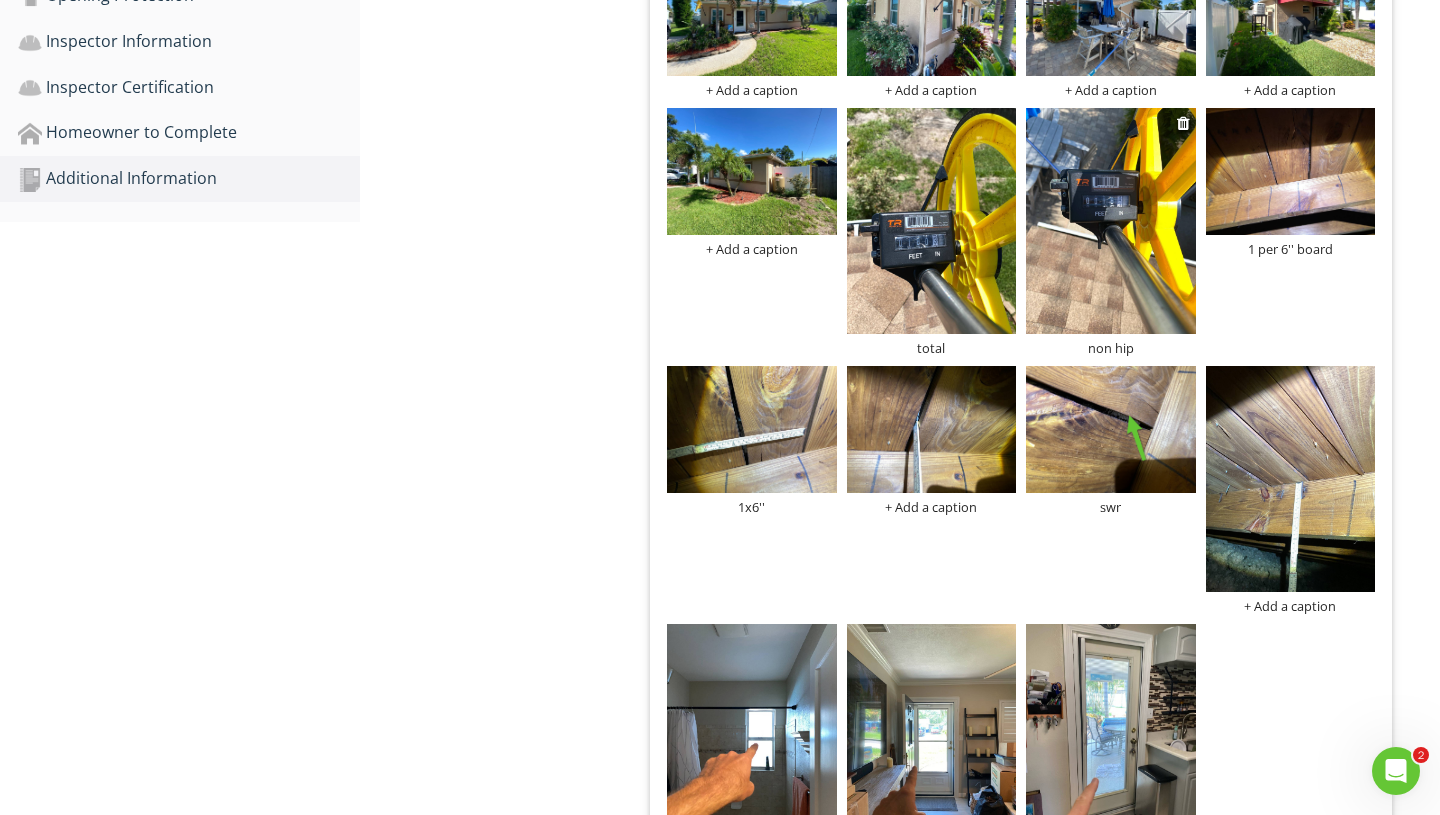click at bounding box center (1111, 221) 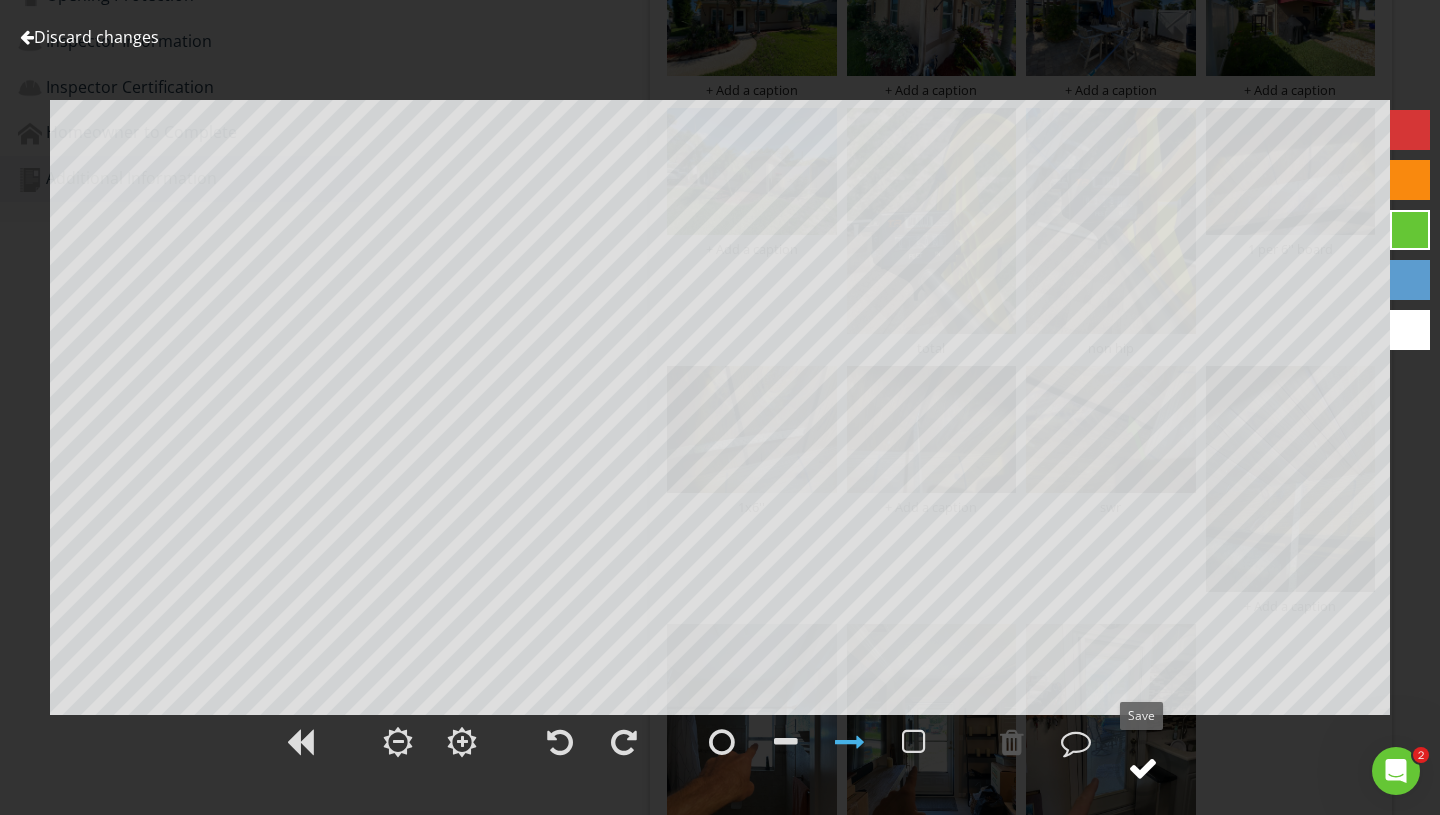 click 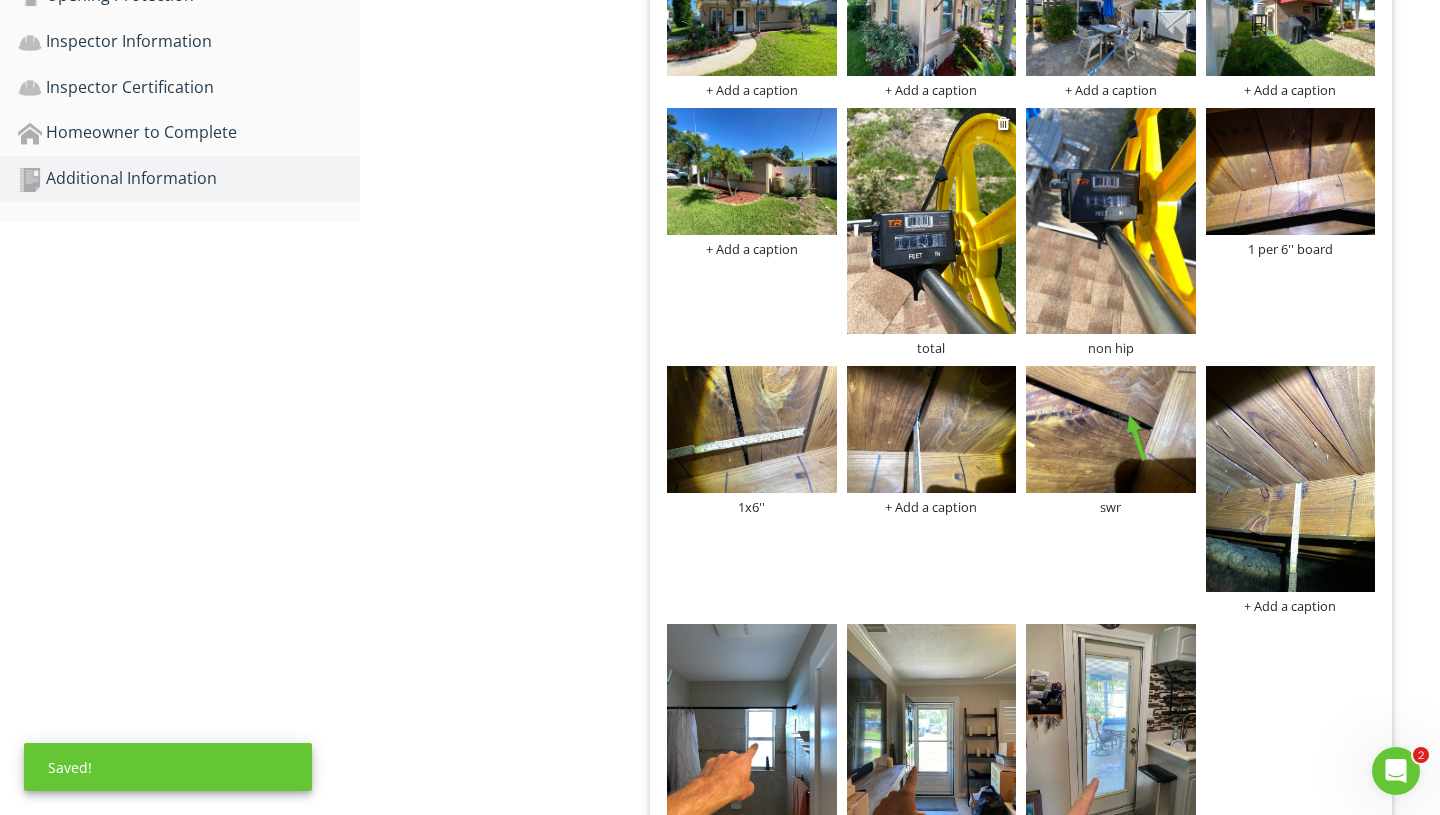 click at bounding box center (932, 221) 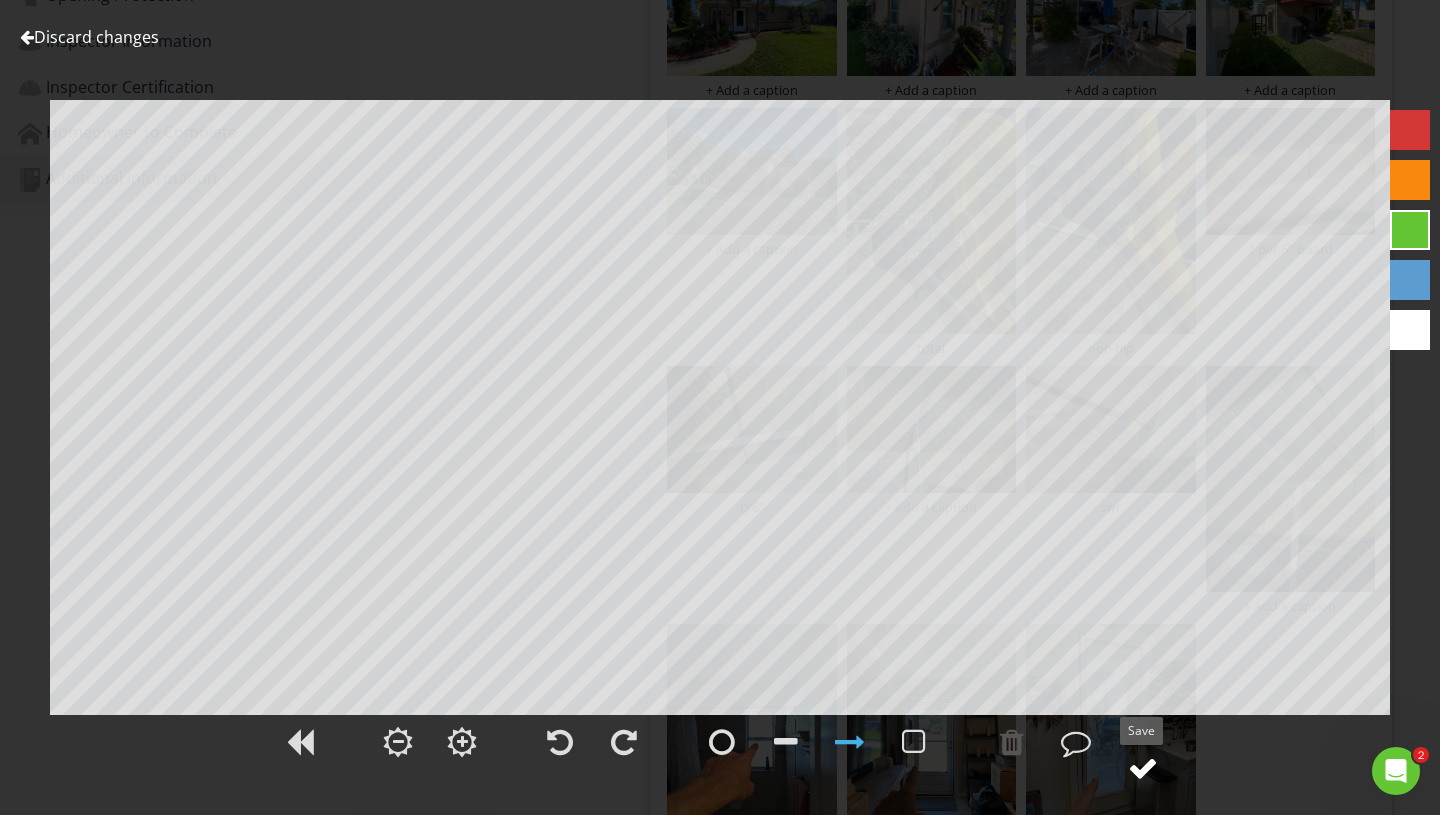 click at bounding box center [1143, 768] 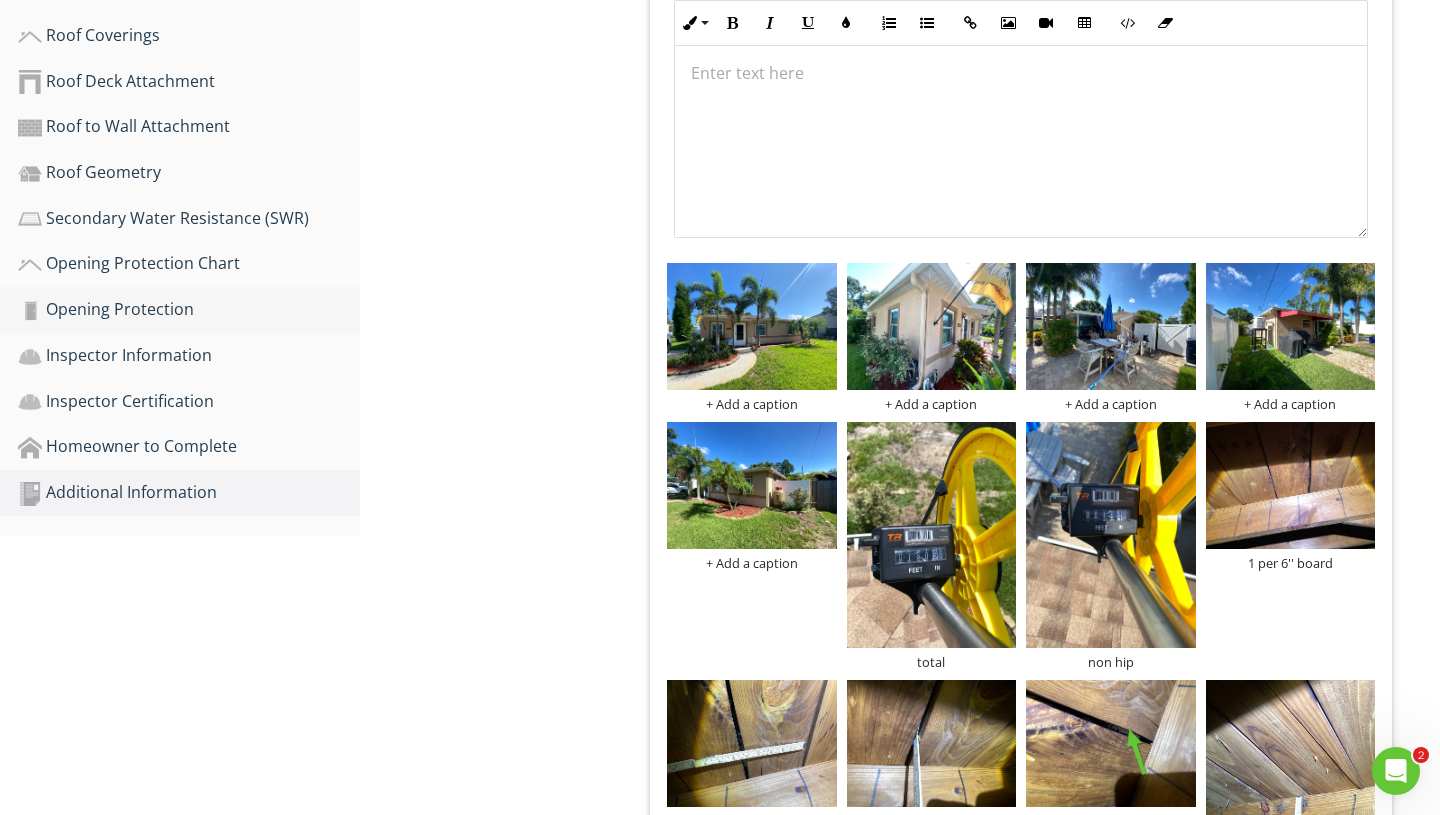 scroll, scrollTop: 502, scrollLeft: 0, axis: vertical 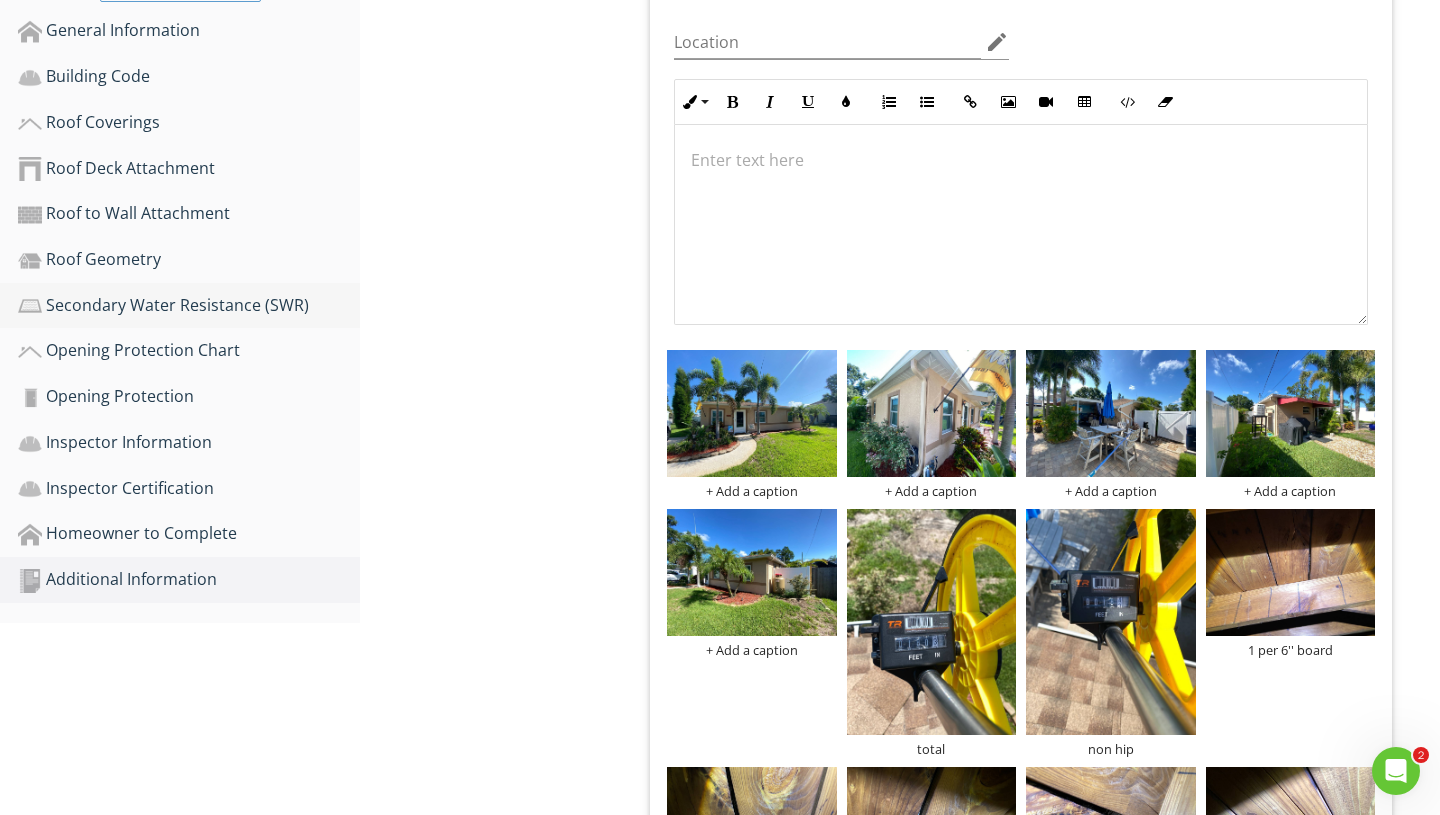 click on "Secondary Water Resistance (SWR)" at bounding box center [189, 306] 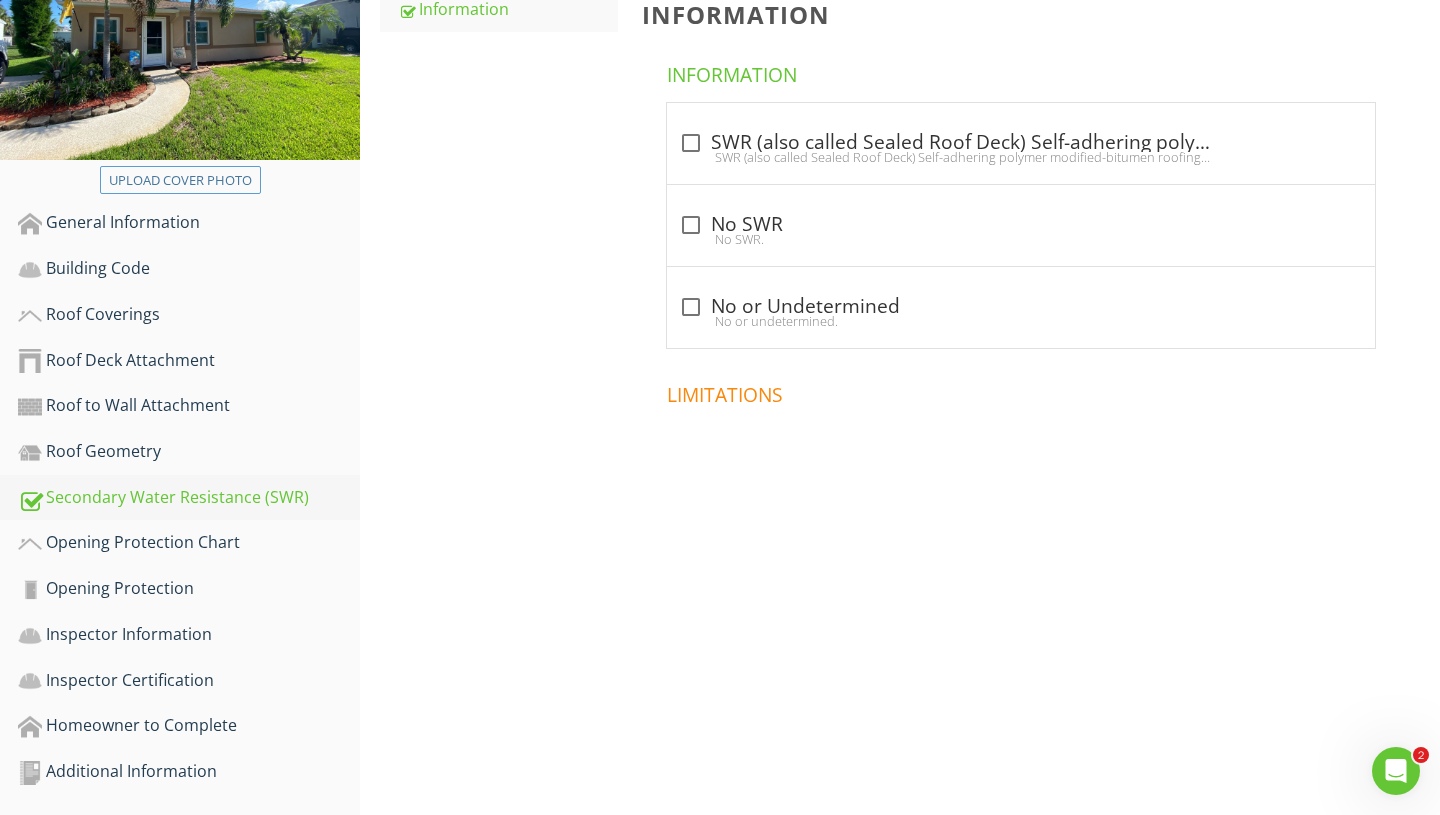 scroll, scrollTop: 310, scrollLeft: 0, axis: vertical 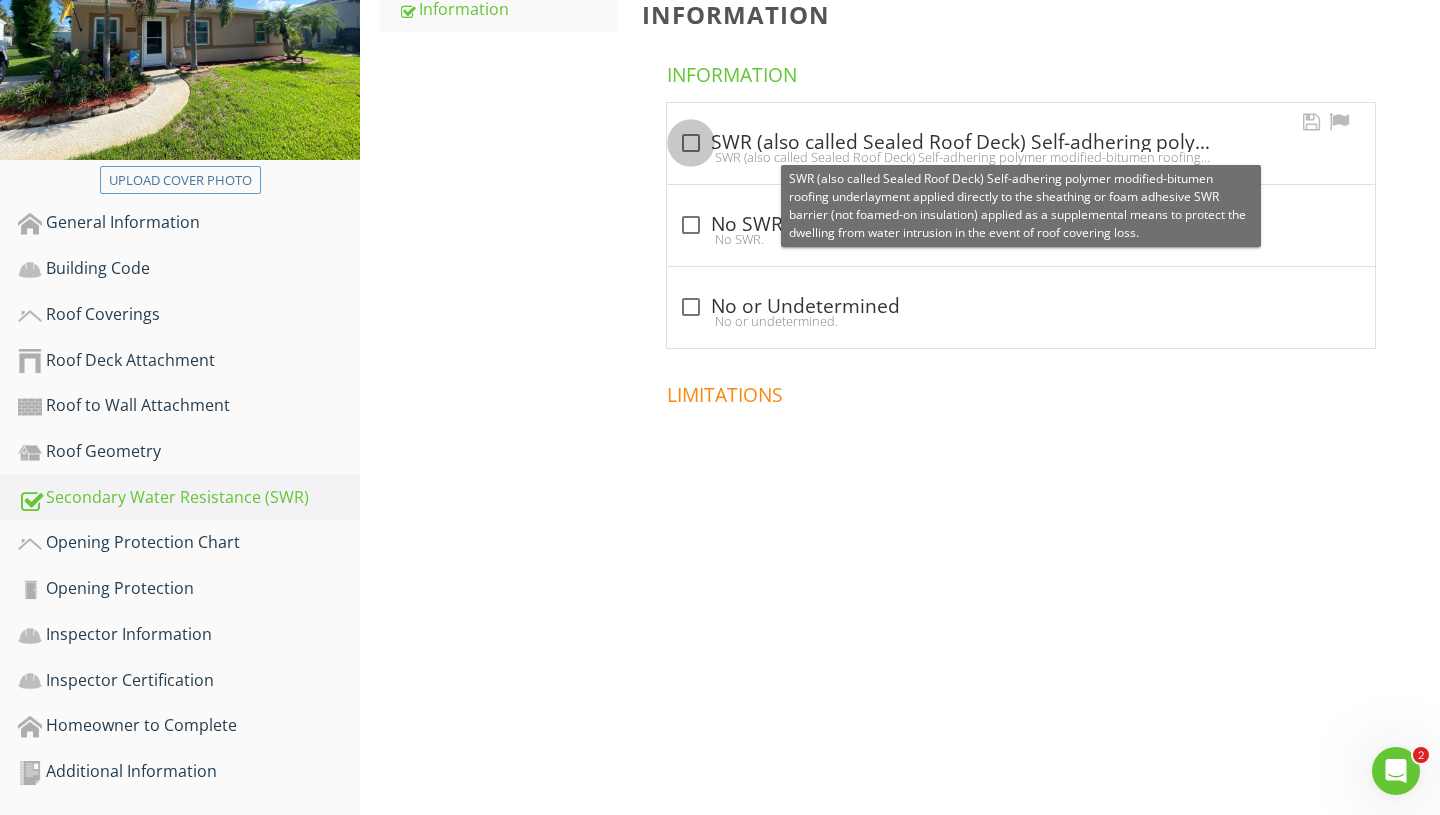 click at bounding box center (691, 143) 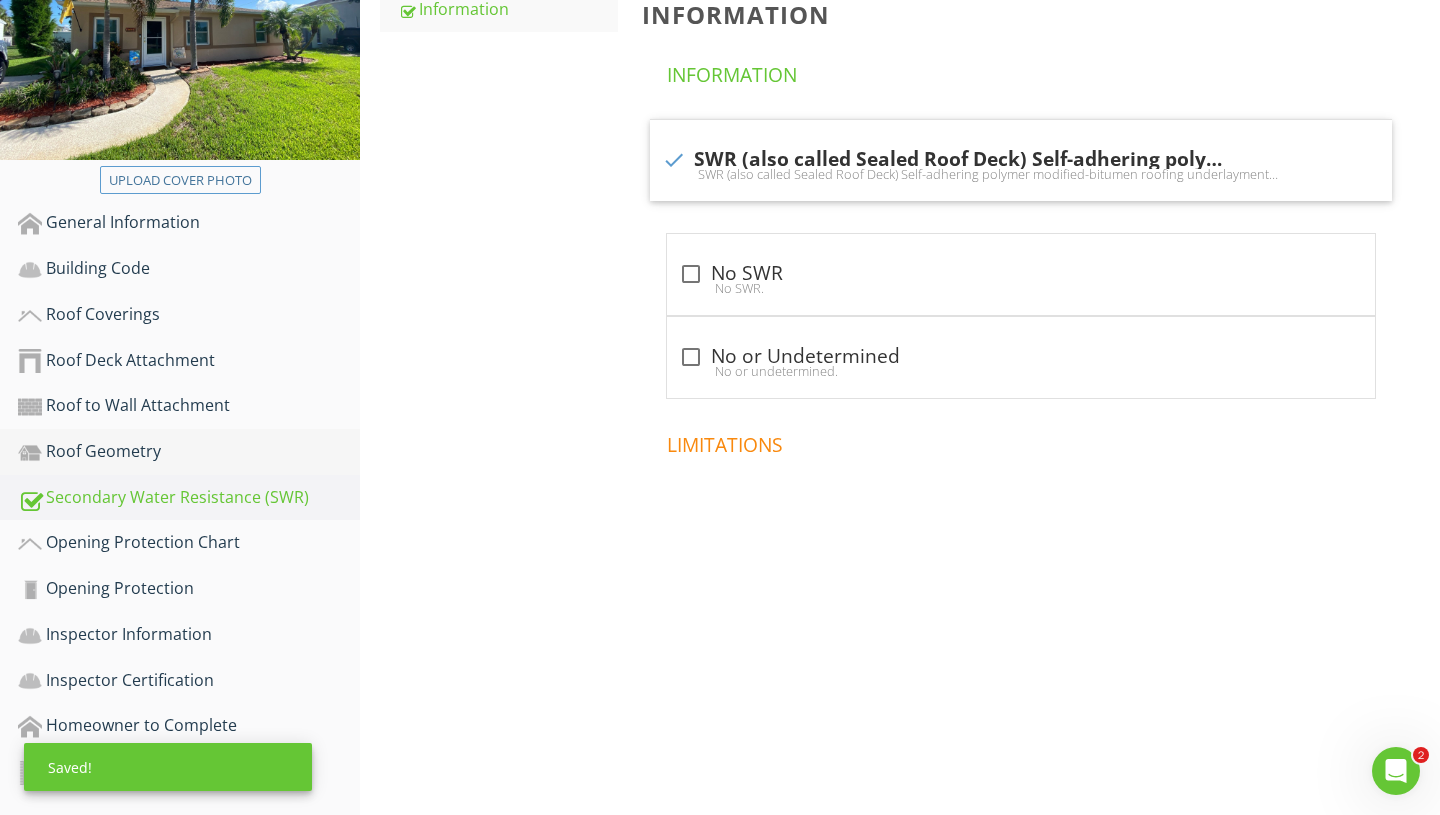 click on "Roof Geometry" at bounding box center [189, 452] 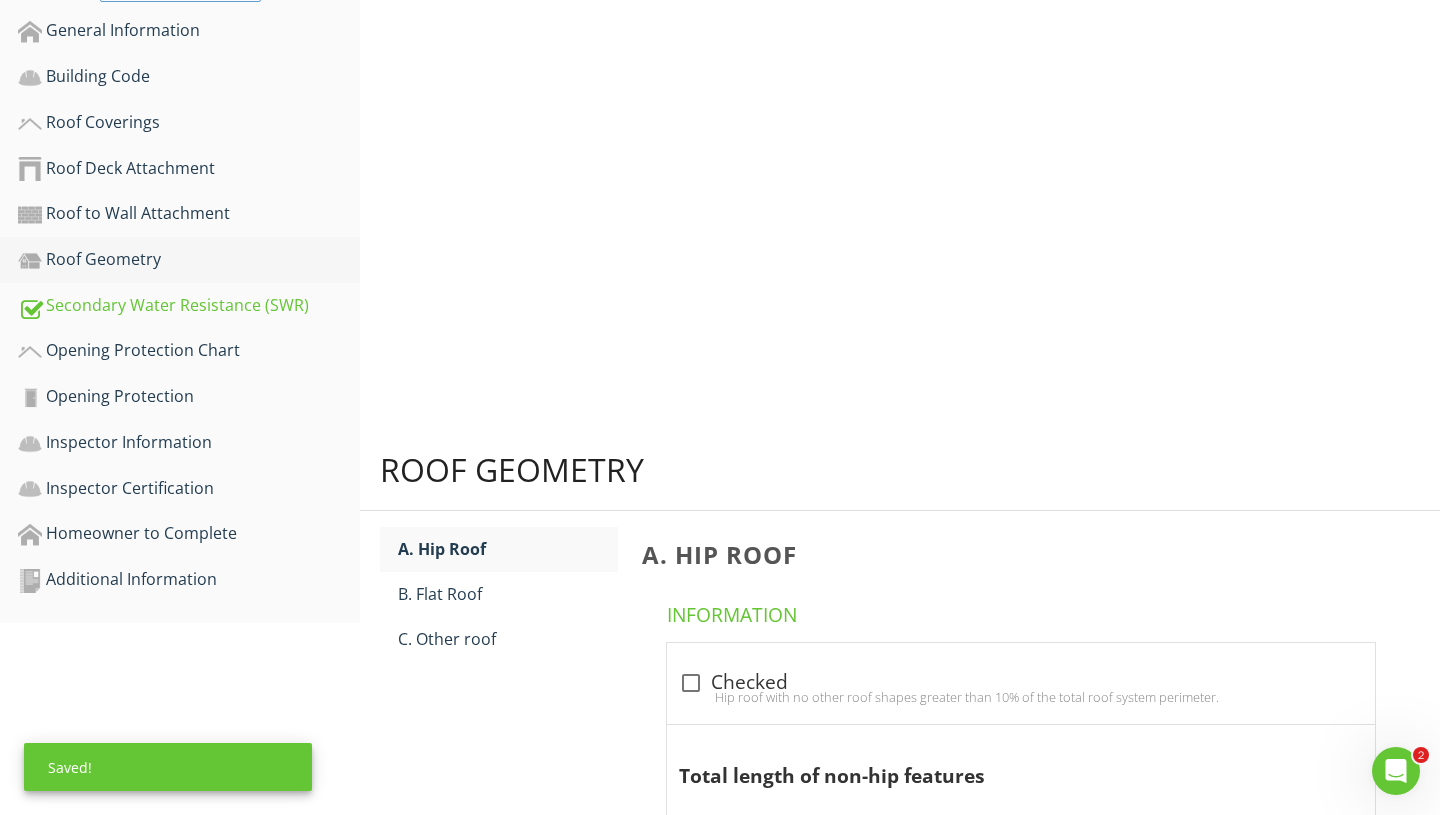 scroll, scrollTop: 310, scrollLeft: 0, axis: vertical 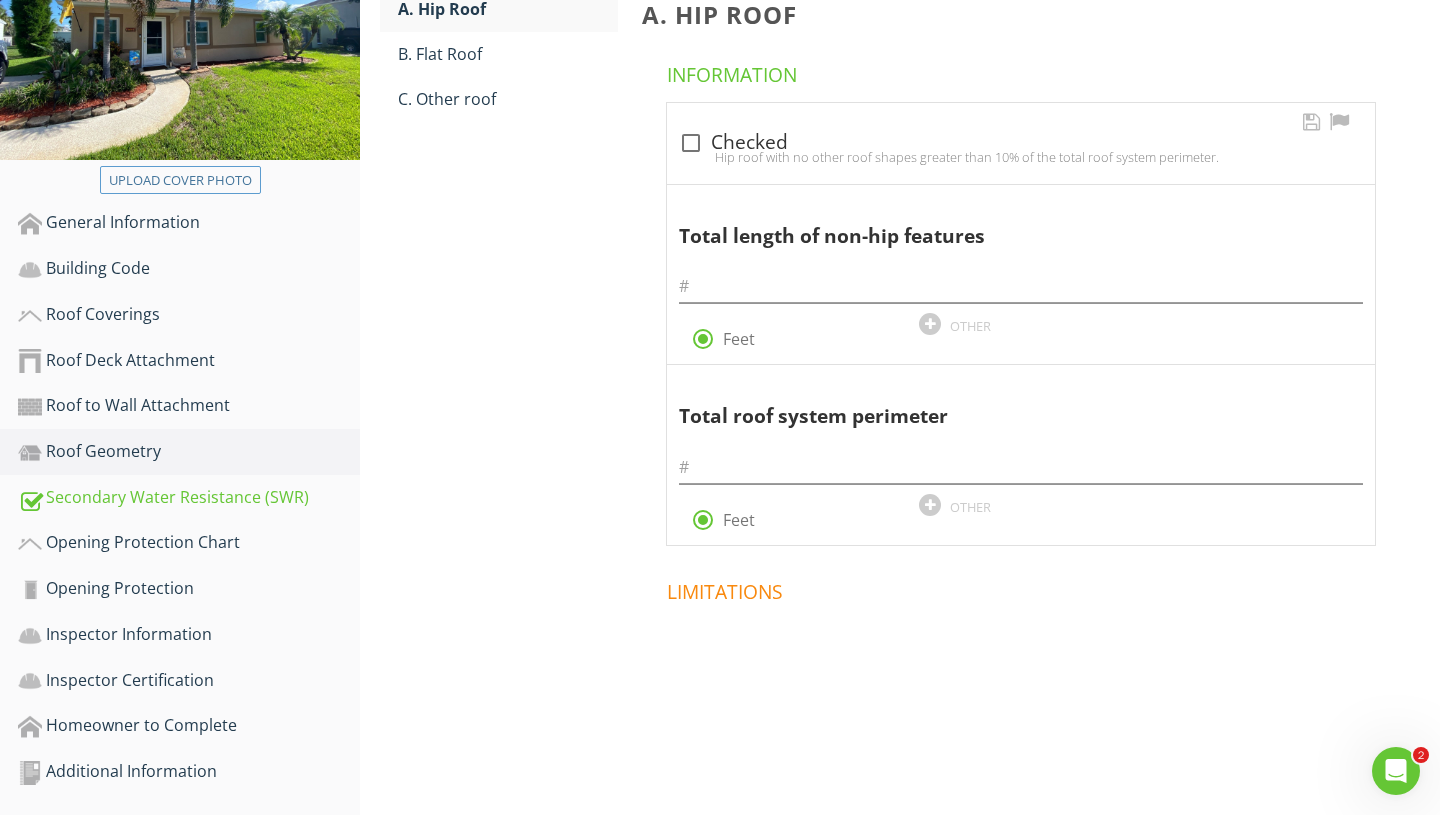 click at bounding box center (691, 143) 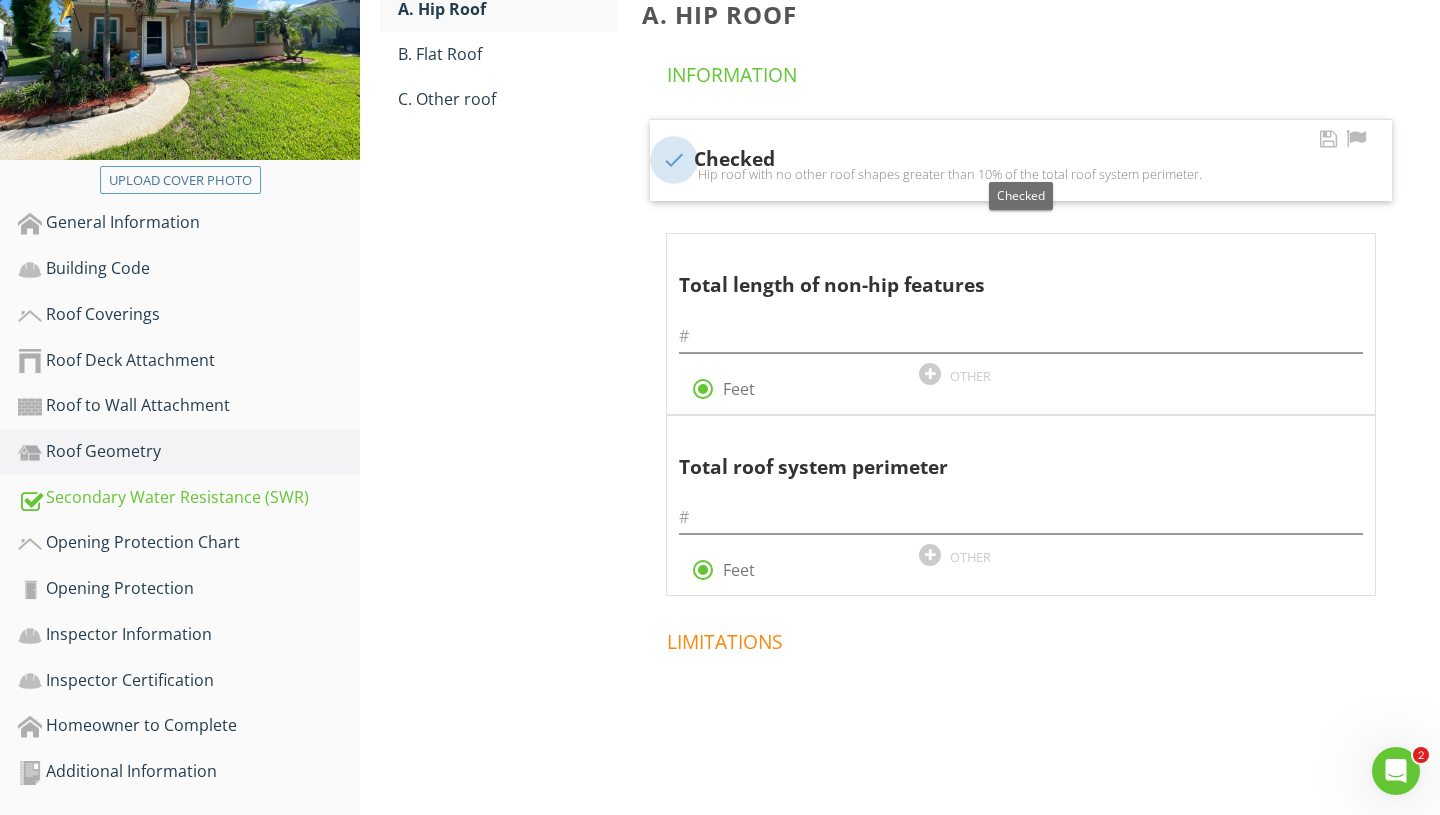 scroll, scrollTop: 314, scrollLeft: 0, axis: vertical 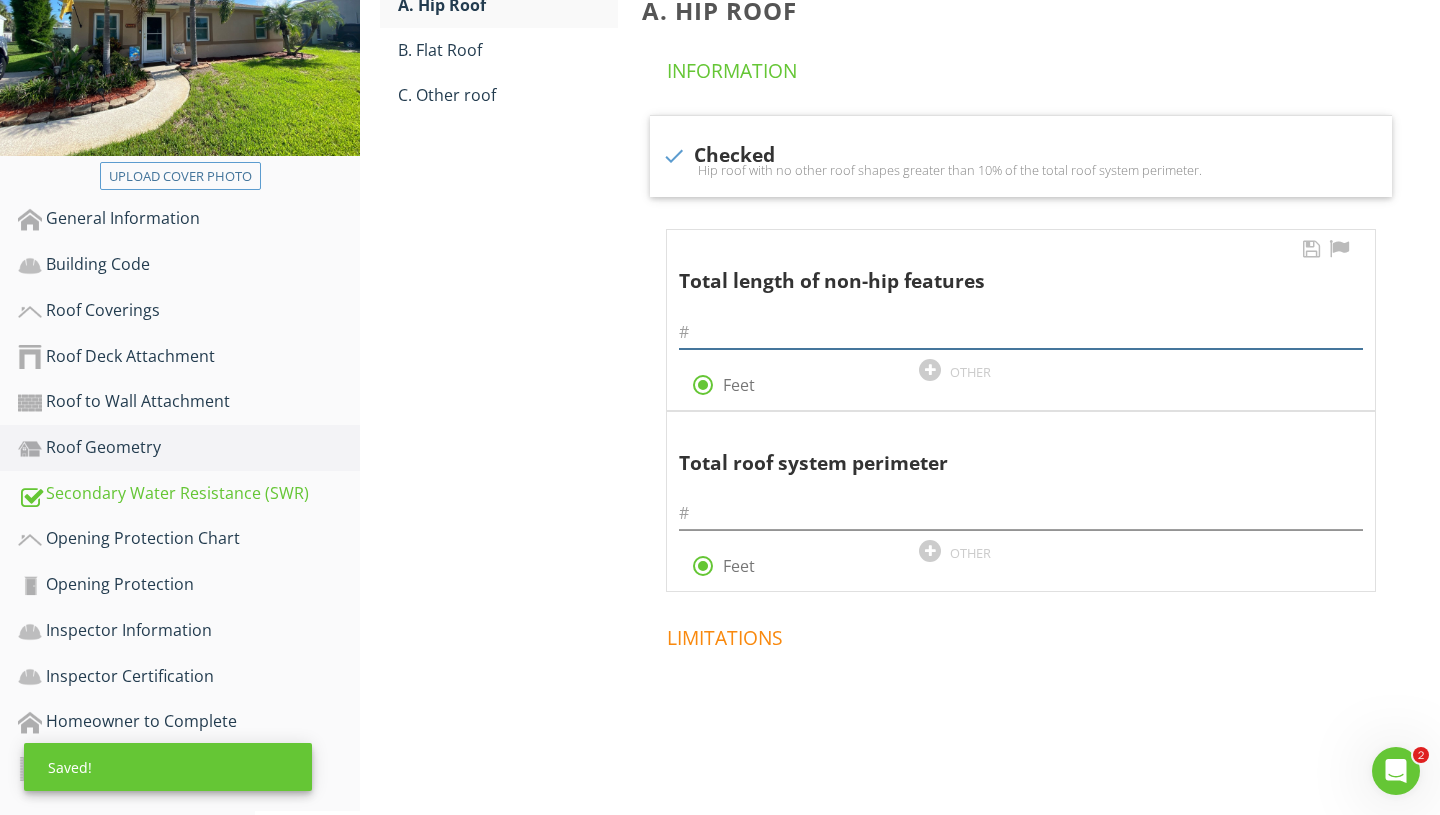 click at bounding box center [1021, 332] 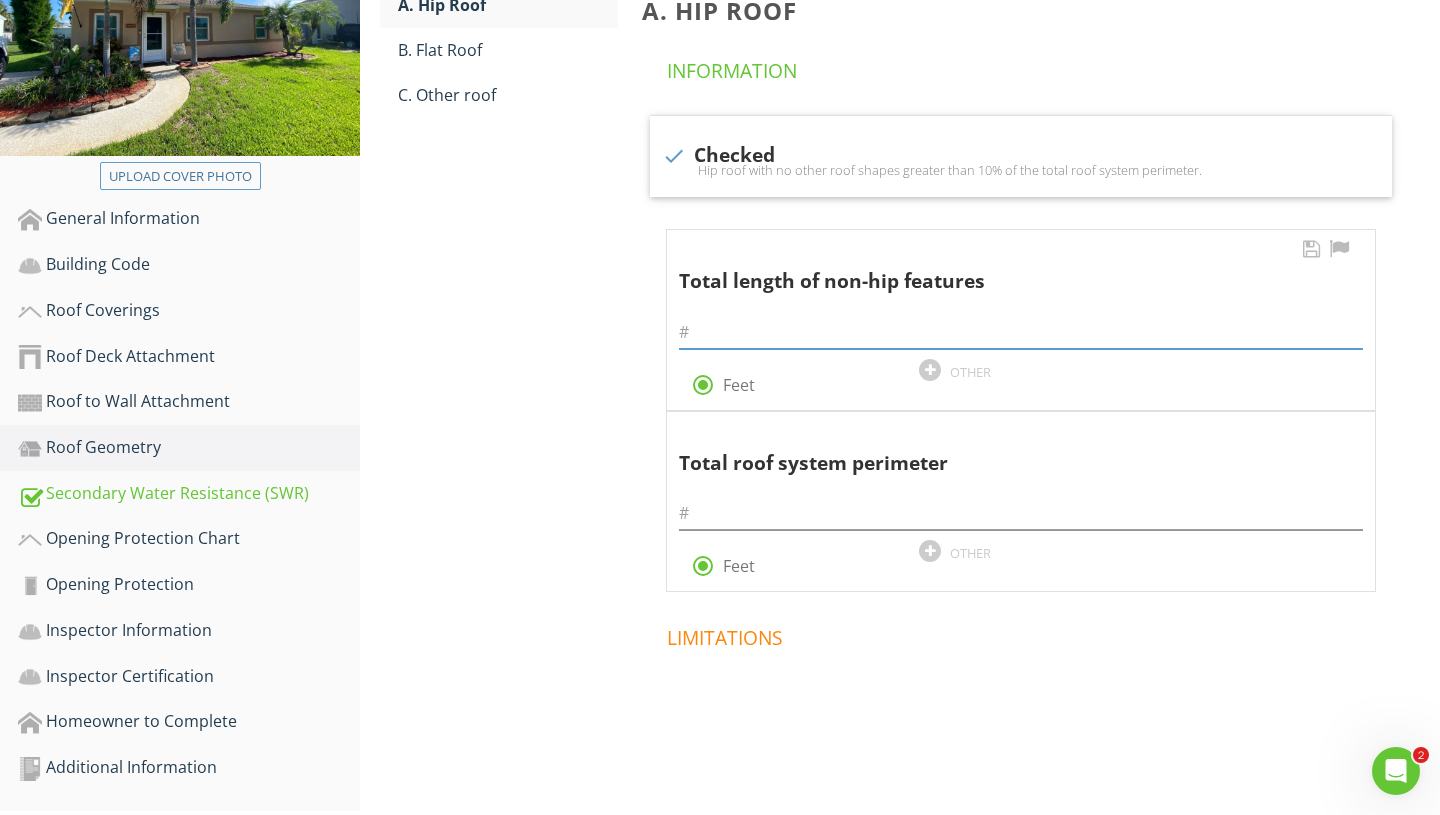 click at bounding box center (1021, 332) 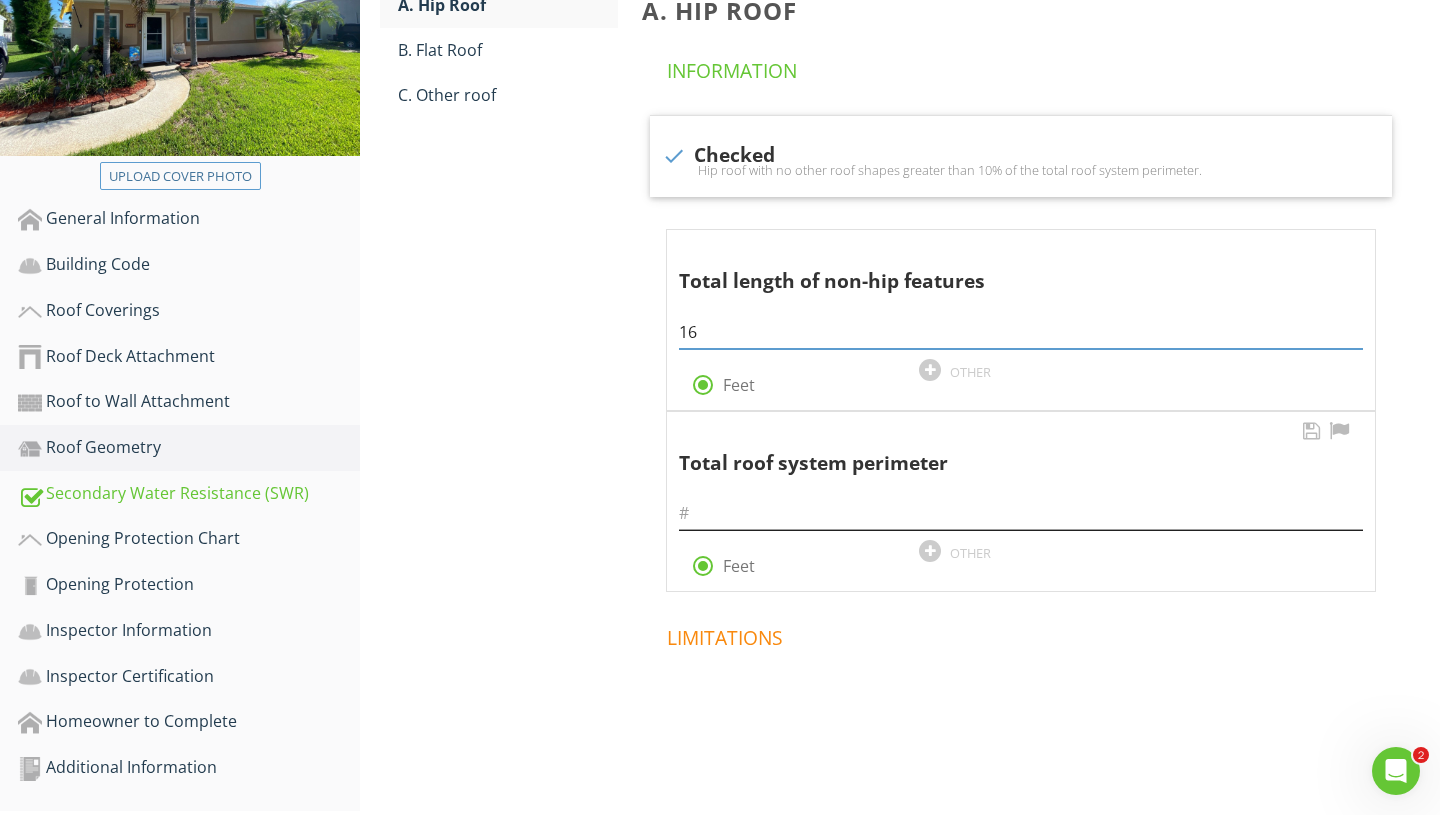 type on "16" 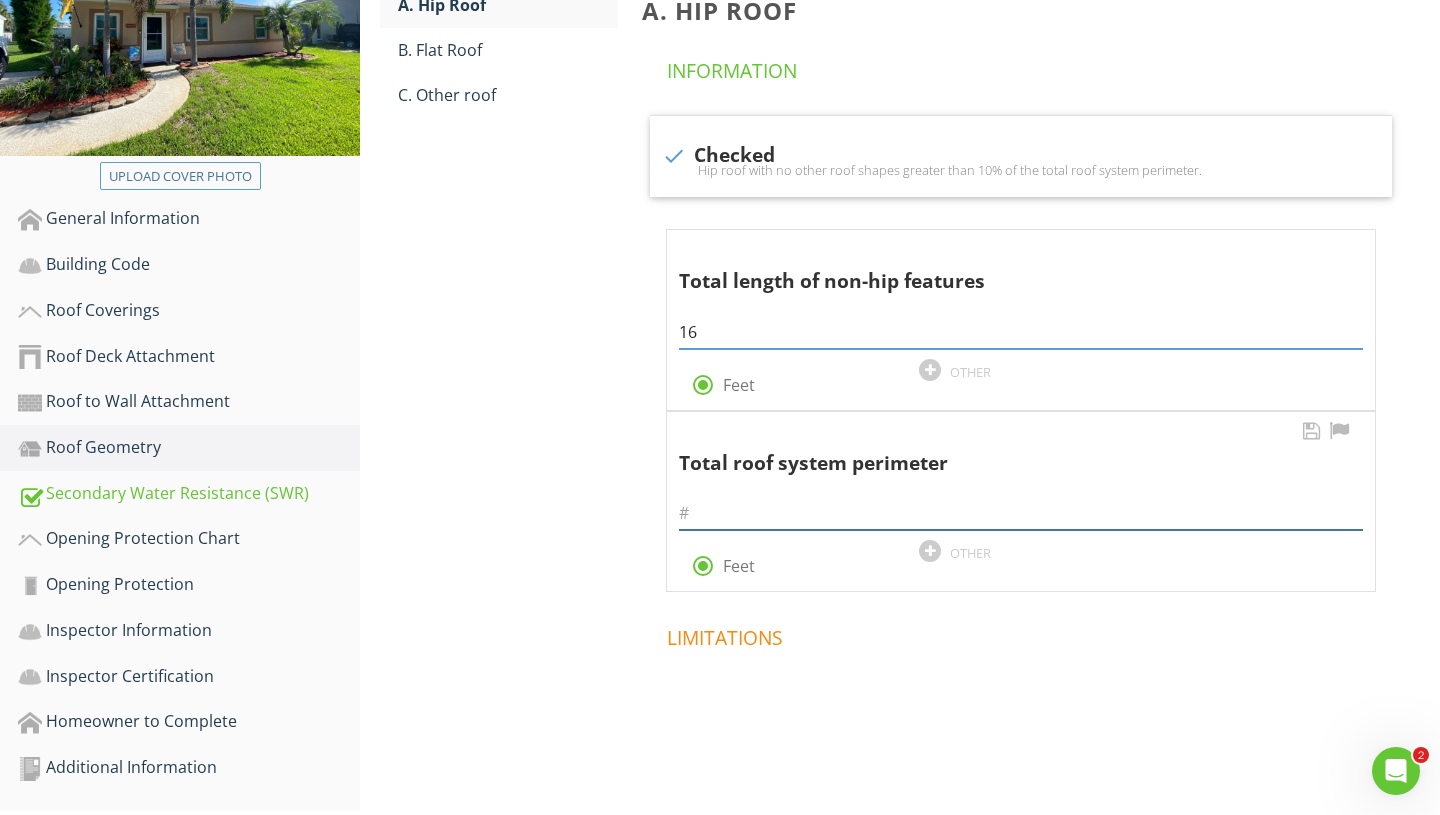 click at bounding box center [1021, 513] 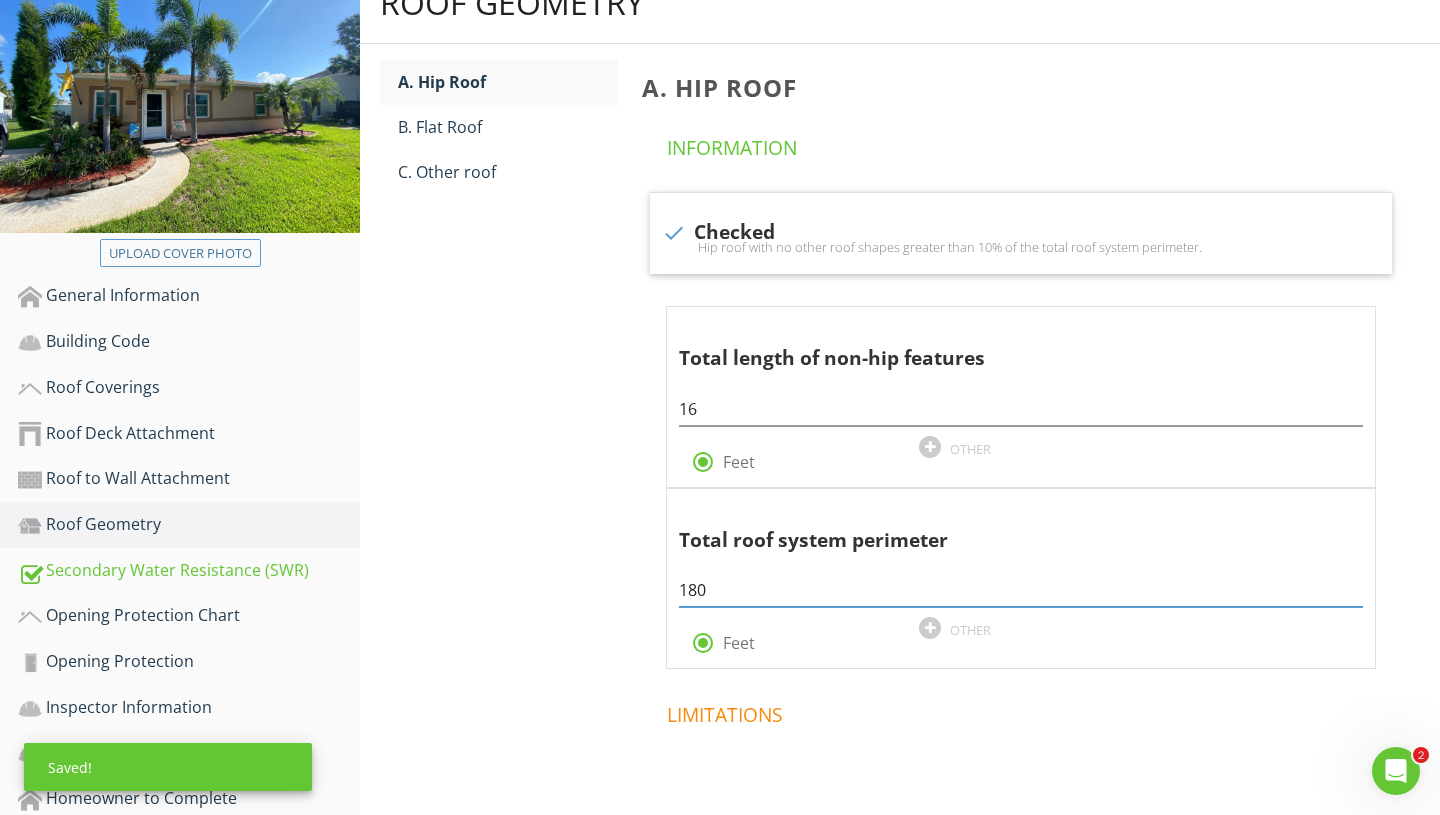 scroll, scrollTop: 208, scrollLeft: 0, axis: vertical 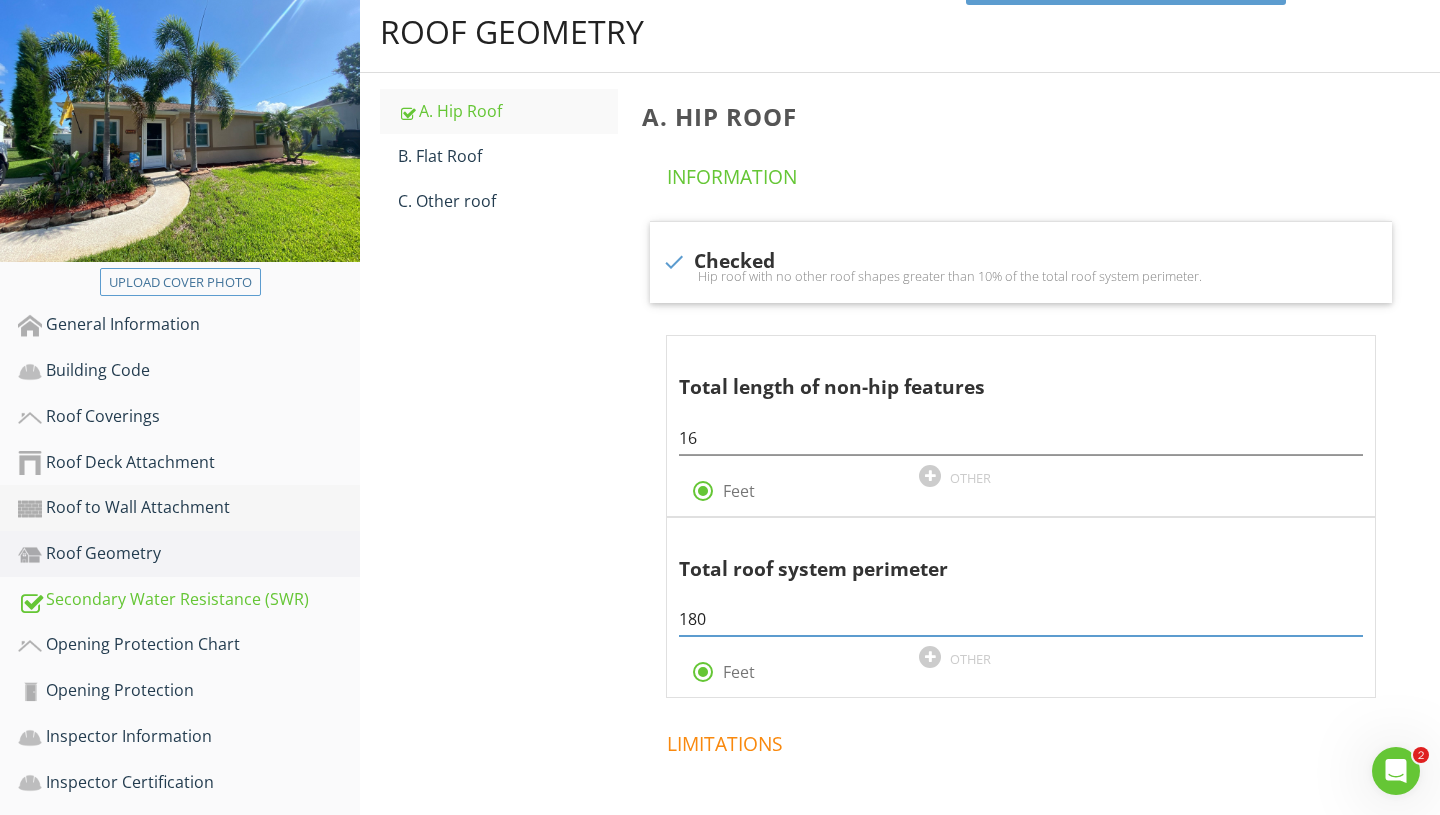 type on "180" 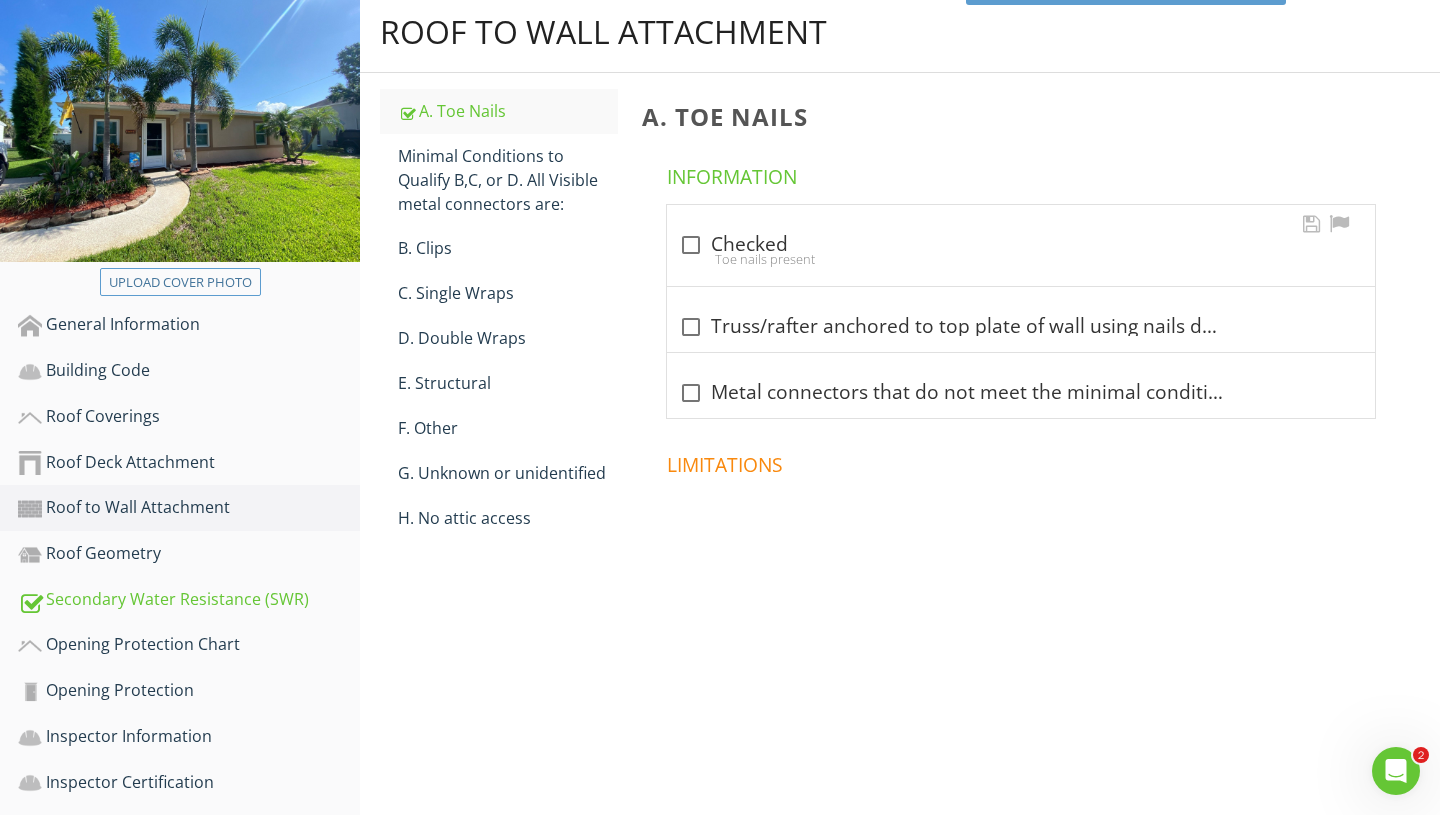 click on "Toe nails present" at bounding box center (1021, 259) 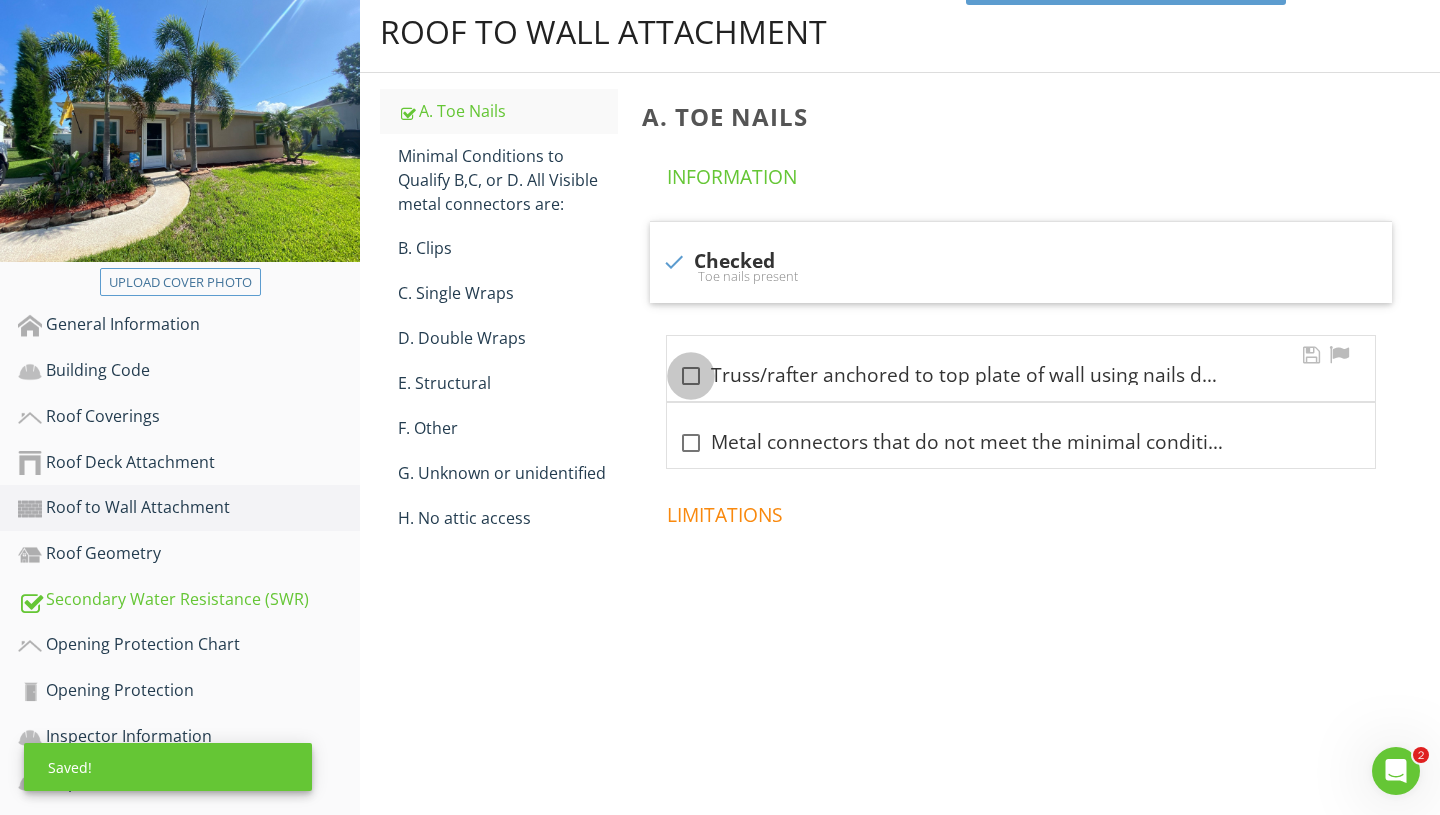 click at bounding box center [691, 376] 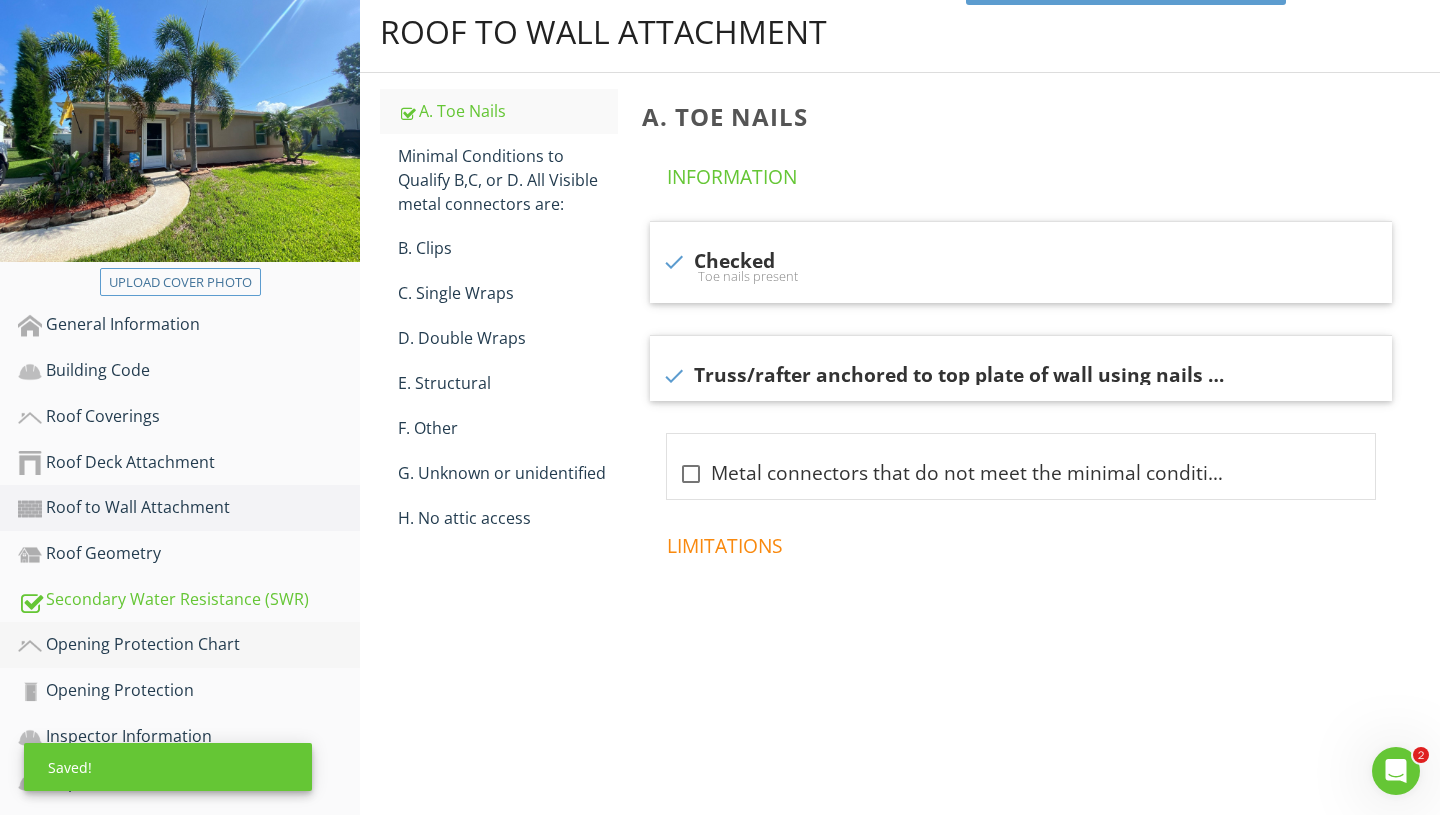 click on "Opening Protection Chart" at bounding box center (189, 645) 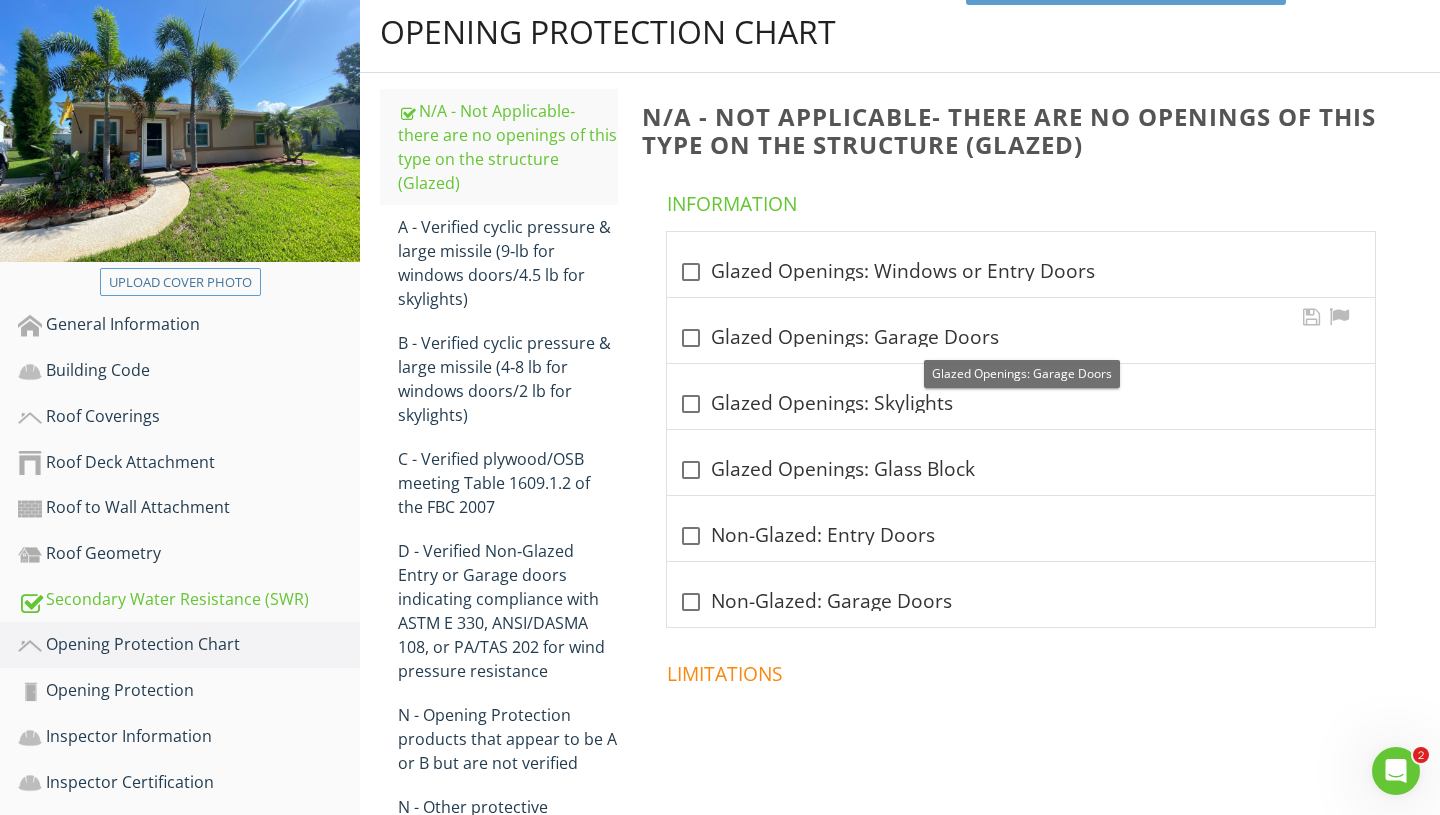 click at bounding box center [691, 338] 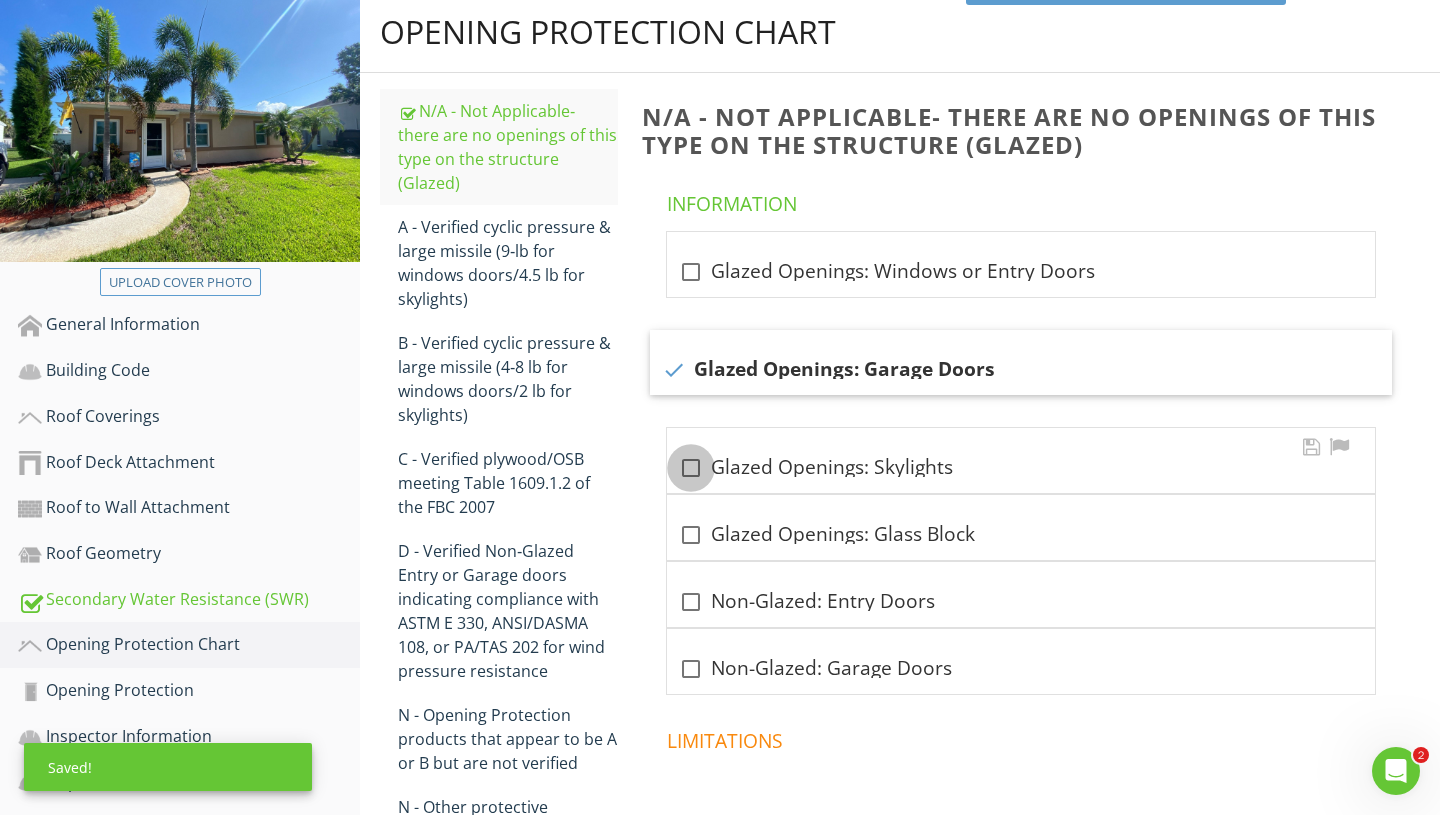 click at bounding box center [691, 468] 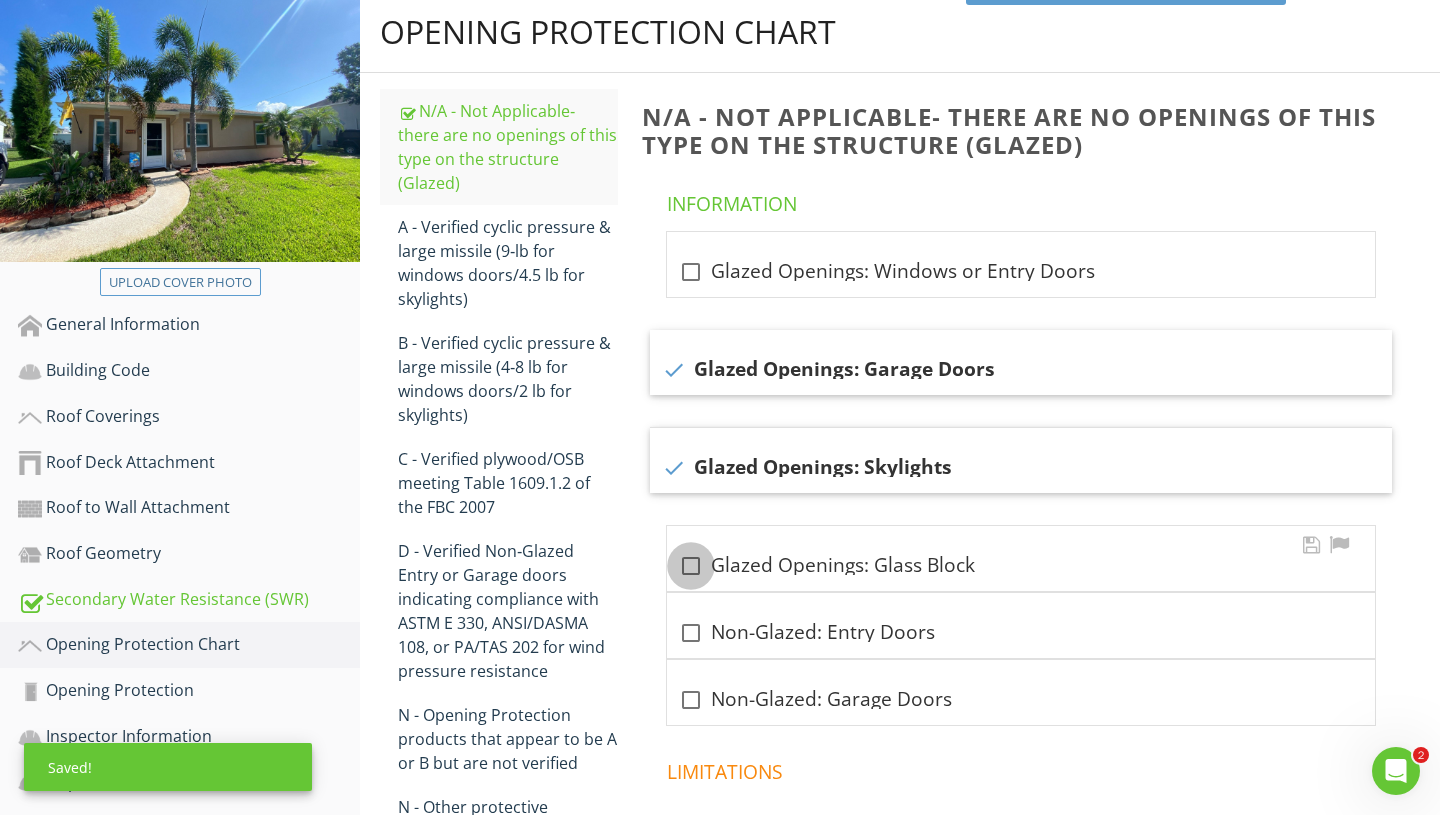 click at bounding box center (691, 566) 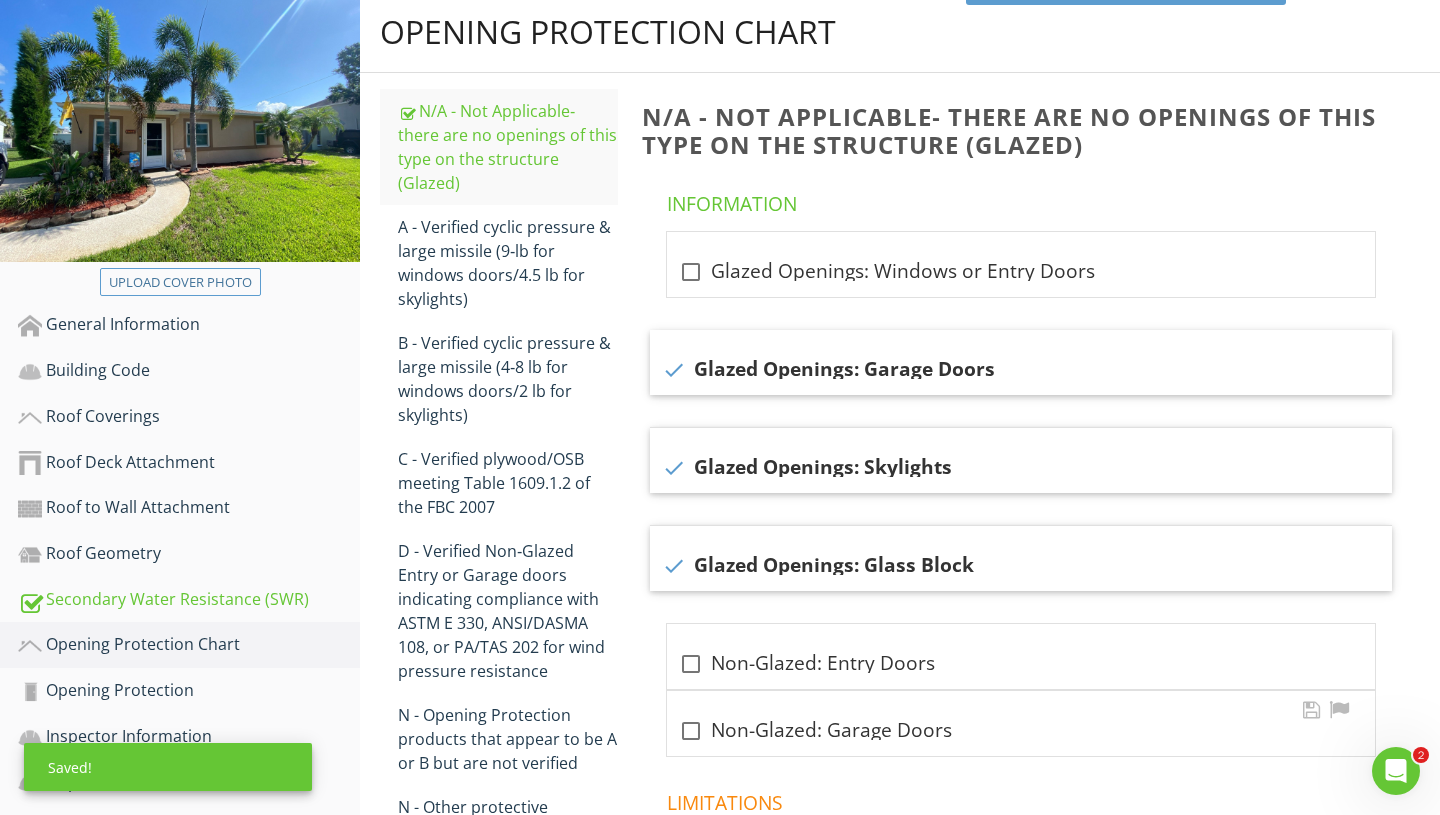 click at bounding box center [691, 731] 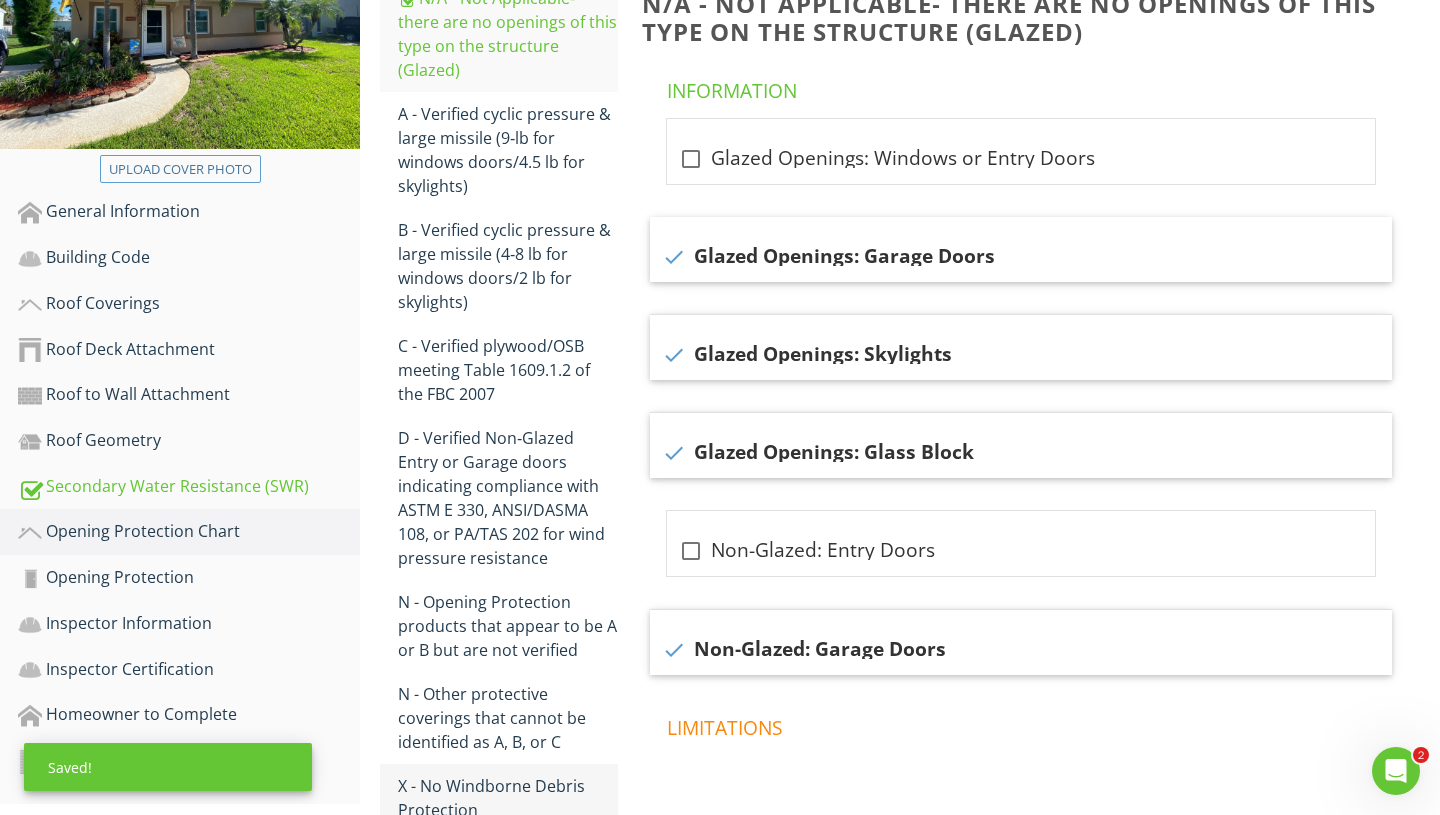 scroll, scrollTop: 368, scrollLeft: 0, axis: vertical 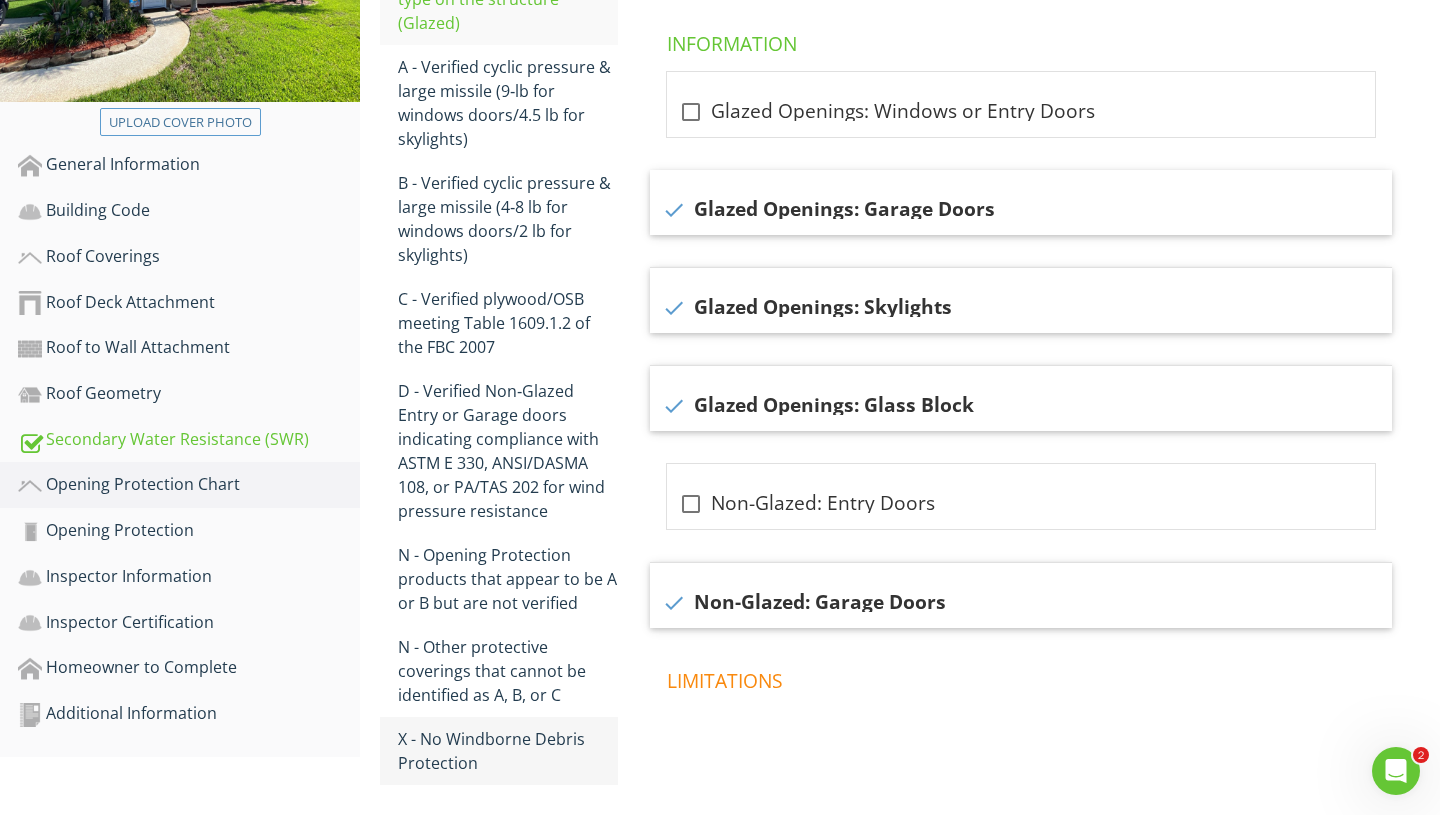 click on "X - No Windborne Debris Protection" at bounding box center (508, 751) 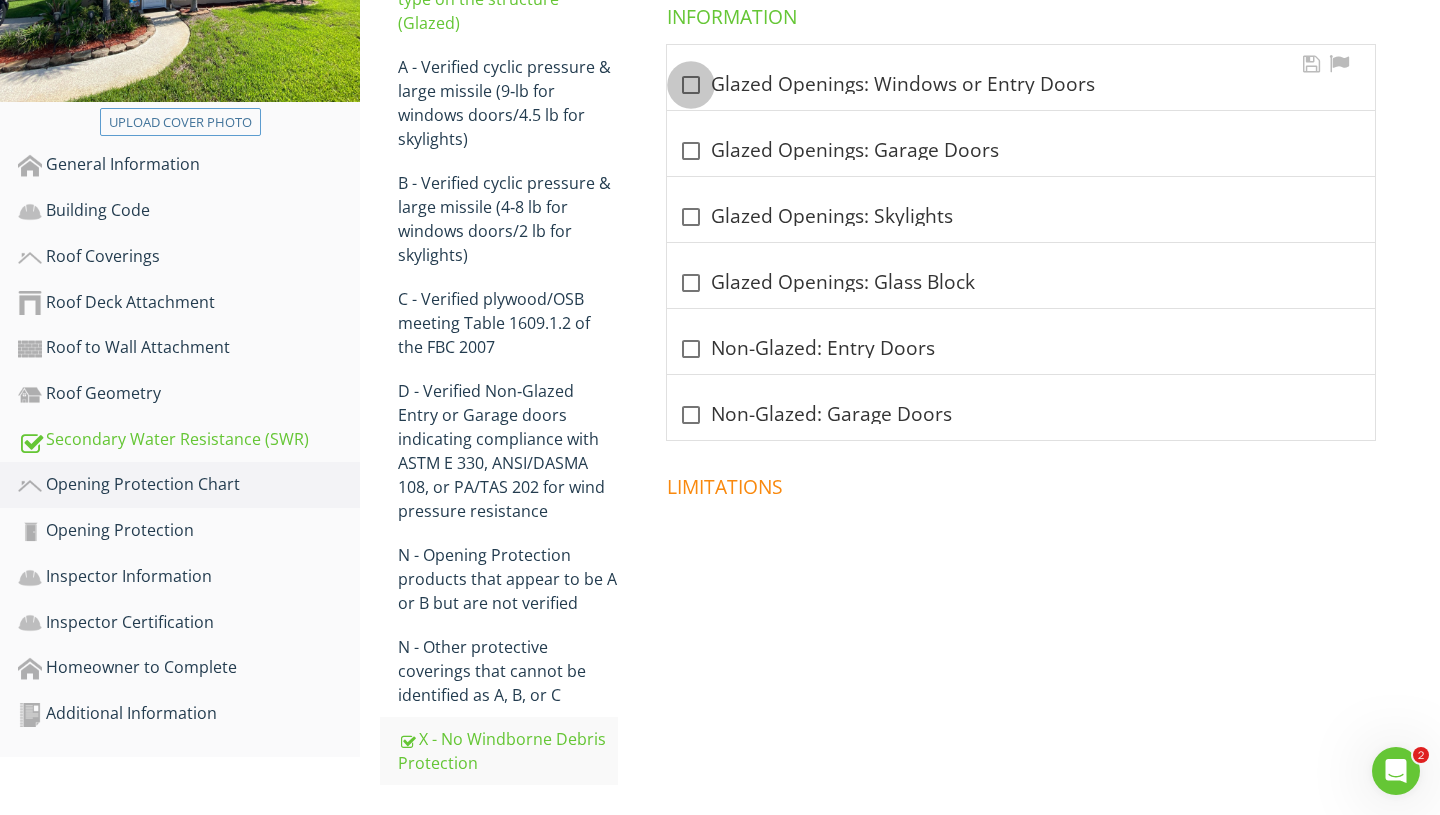 click at bounding box center (691, 85) 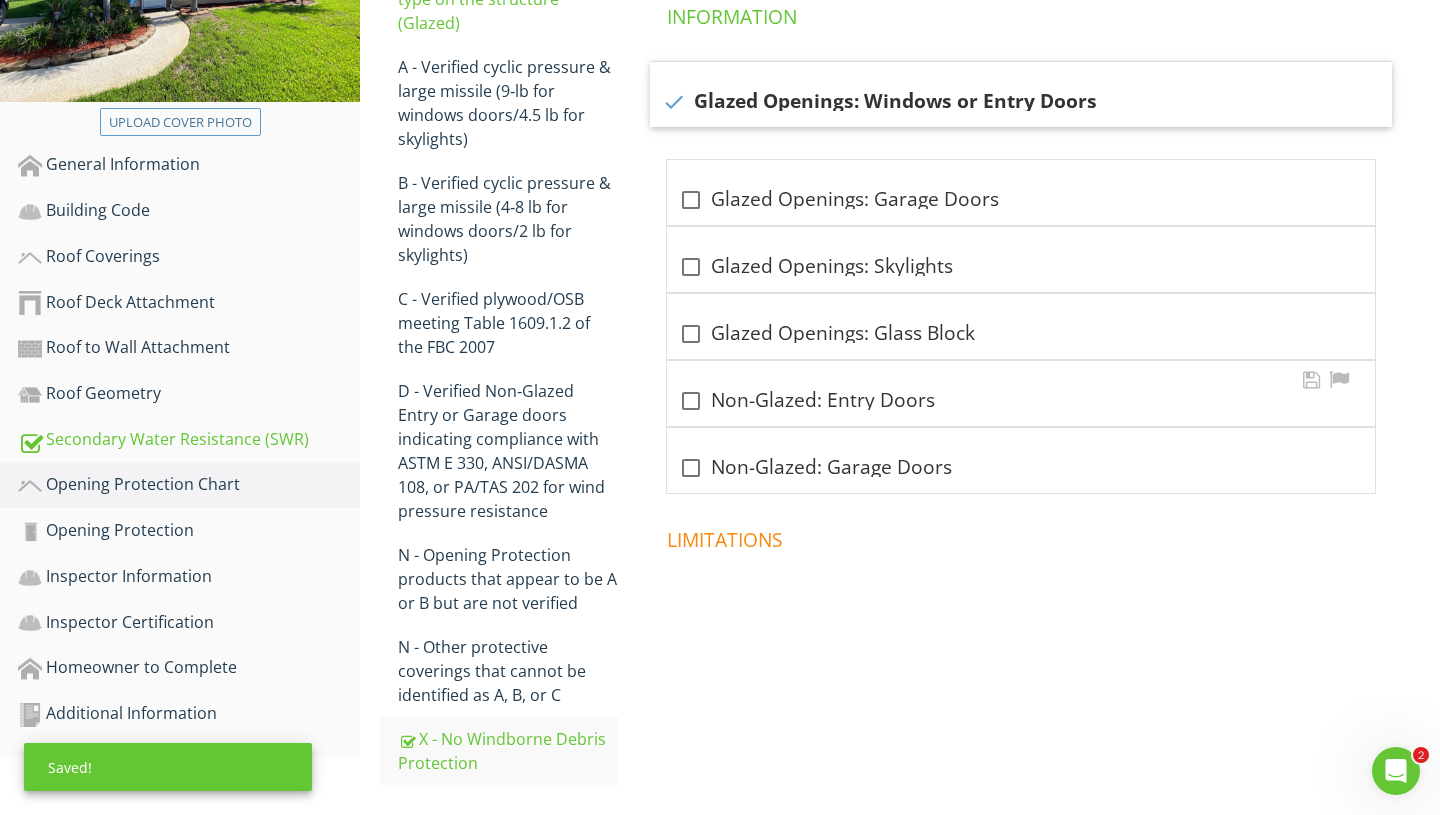 click on "check_box_outline_blank
Non-Glazed: Entry Doors" at bounding box center [1021, 393] 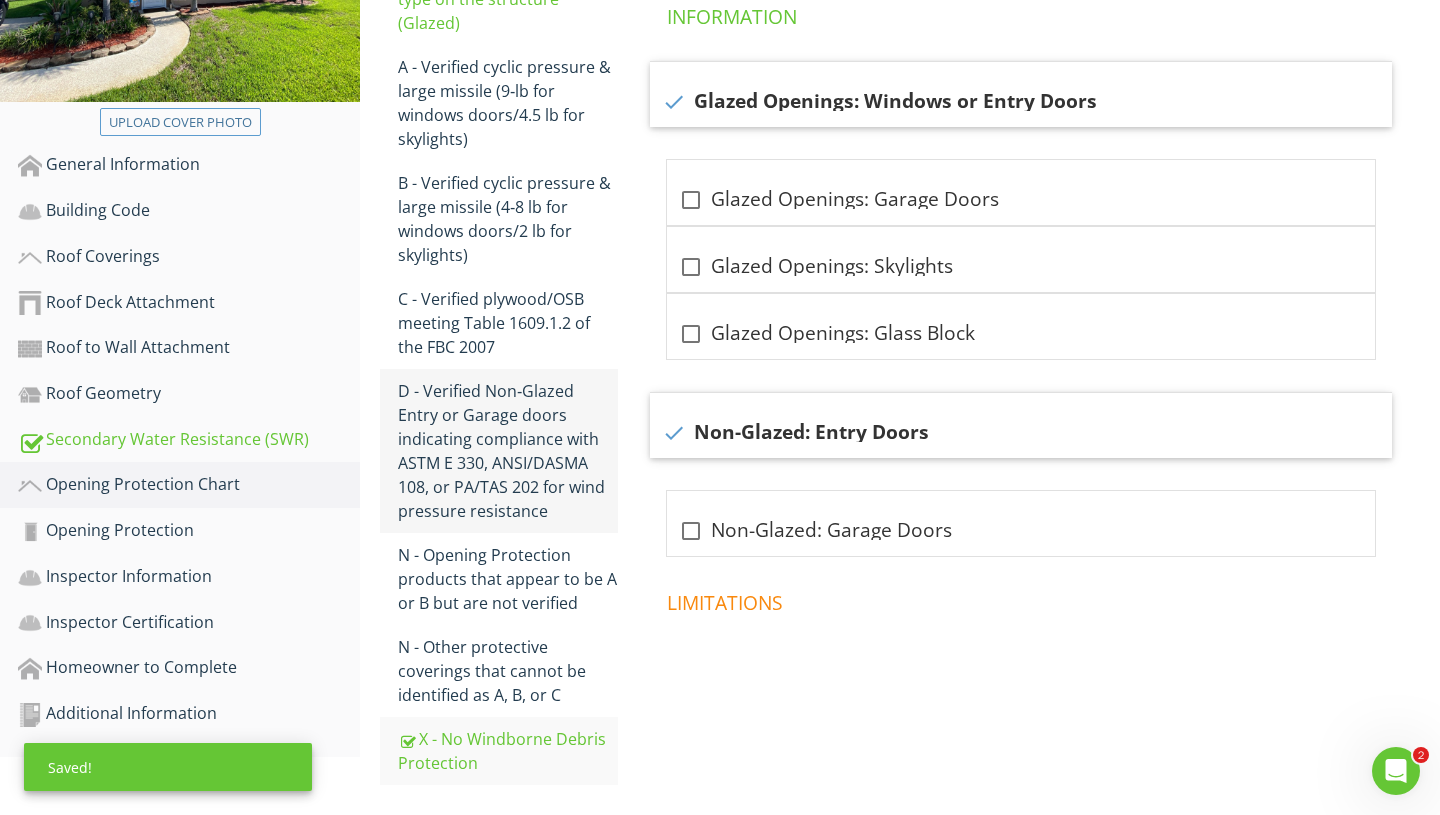 scroll, scrollTop: 388, scrollLeft: 0, axis: vertical 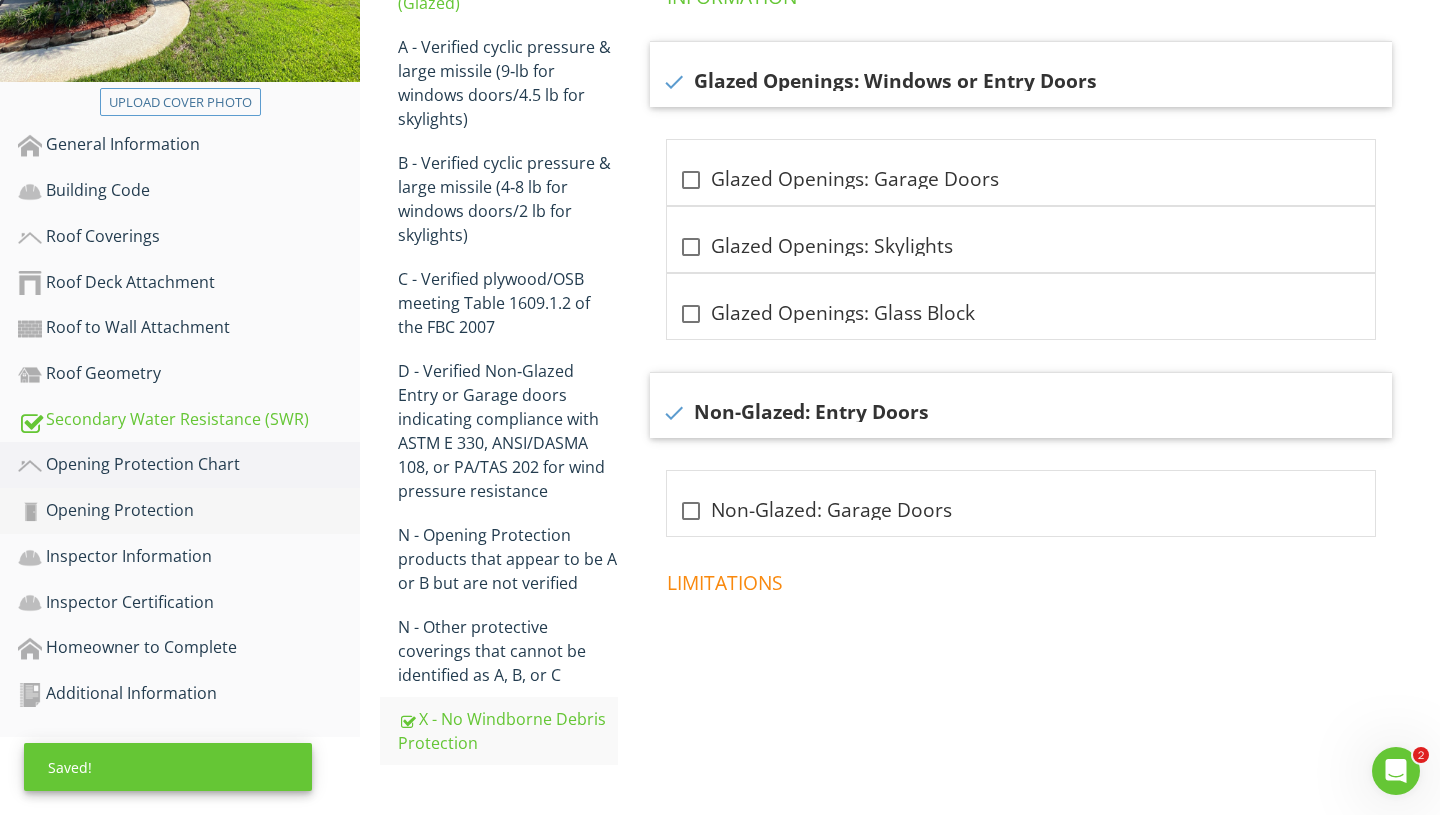 click on "Opening Protection" at bounding box center [189, 511] 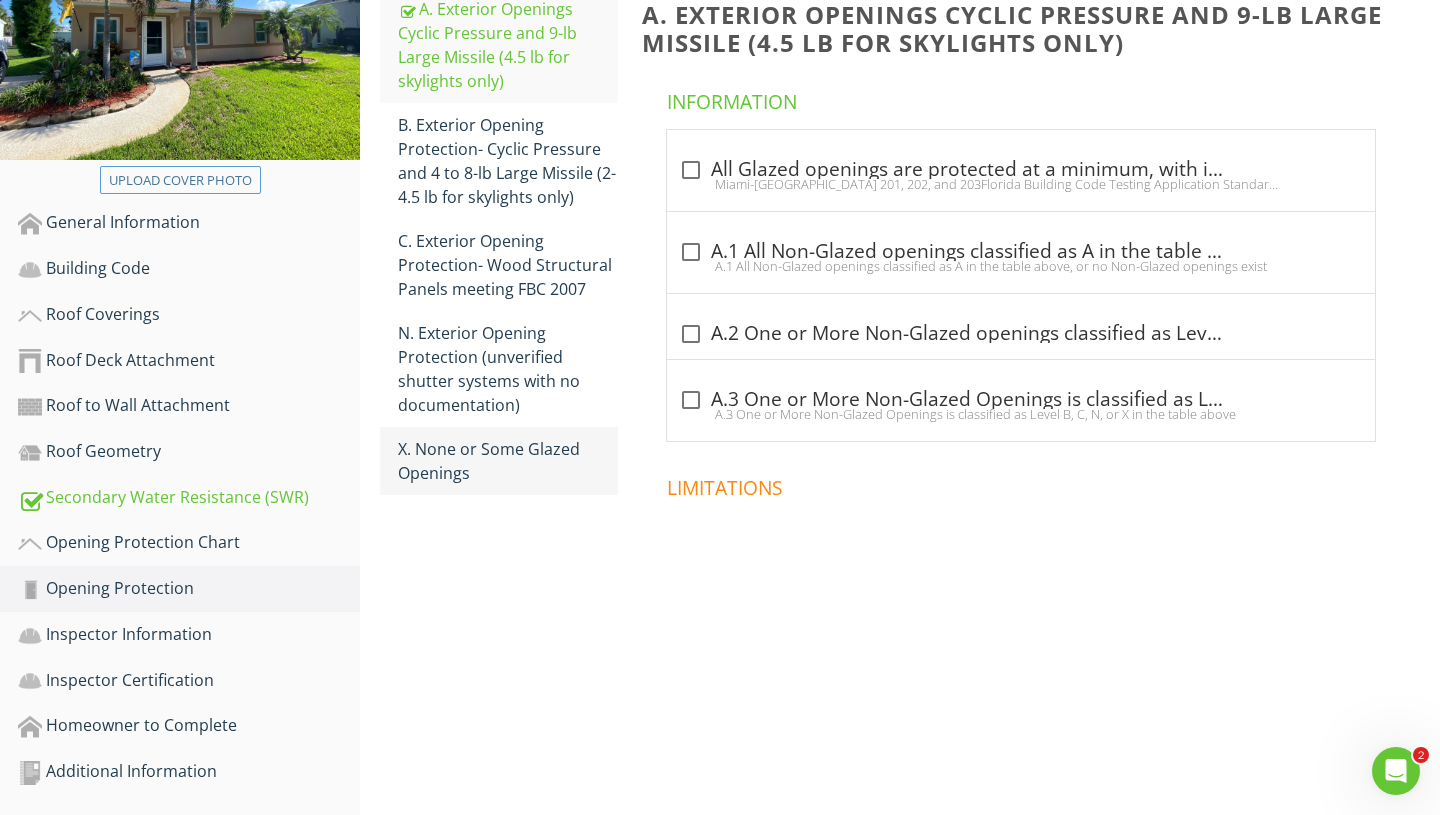 click on "X. None or Some Glazed Openings" at bounding box center (508, 461) 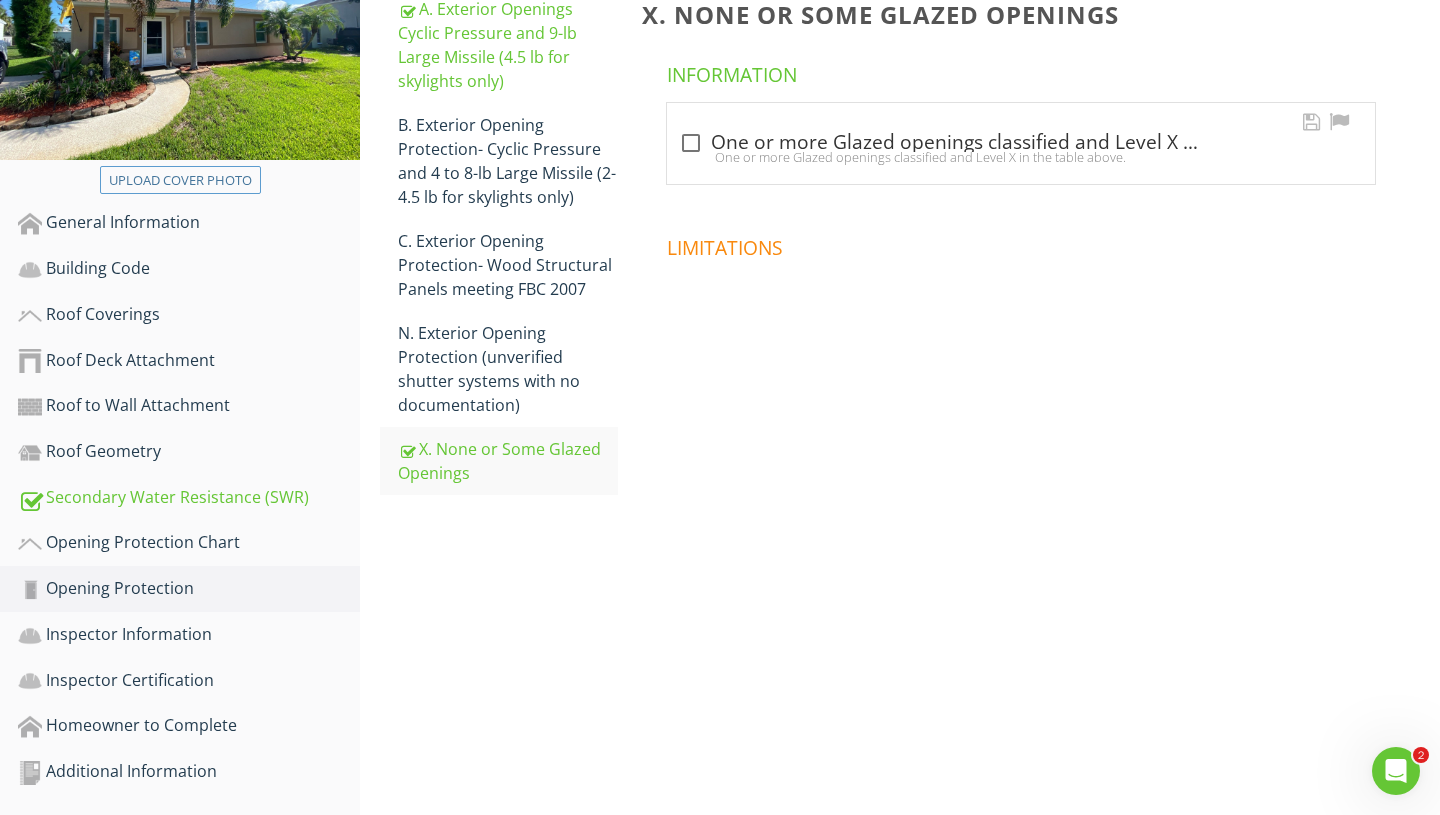 scroll, scrollTop: 310, scrollLeft: 0, axis: vertical 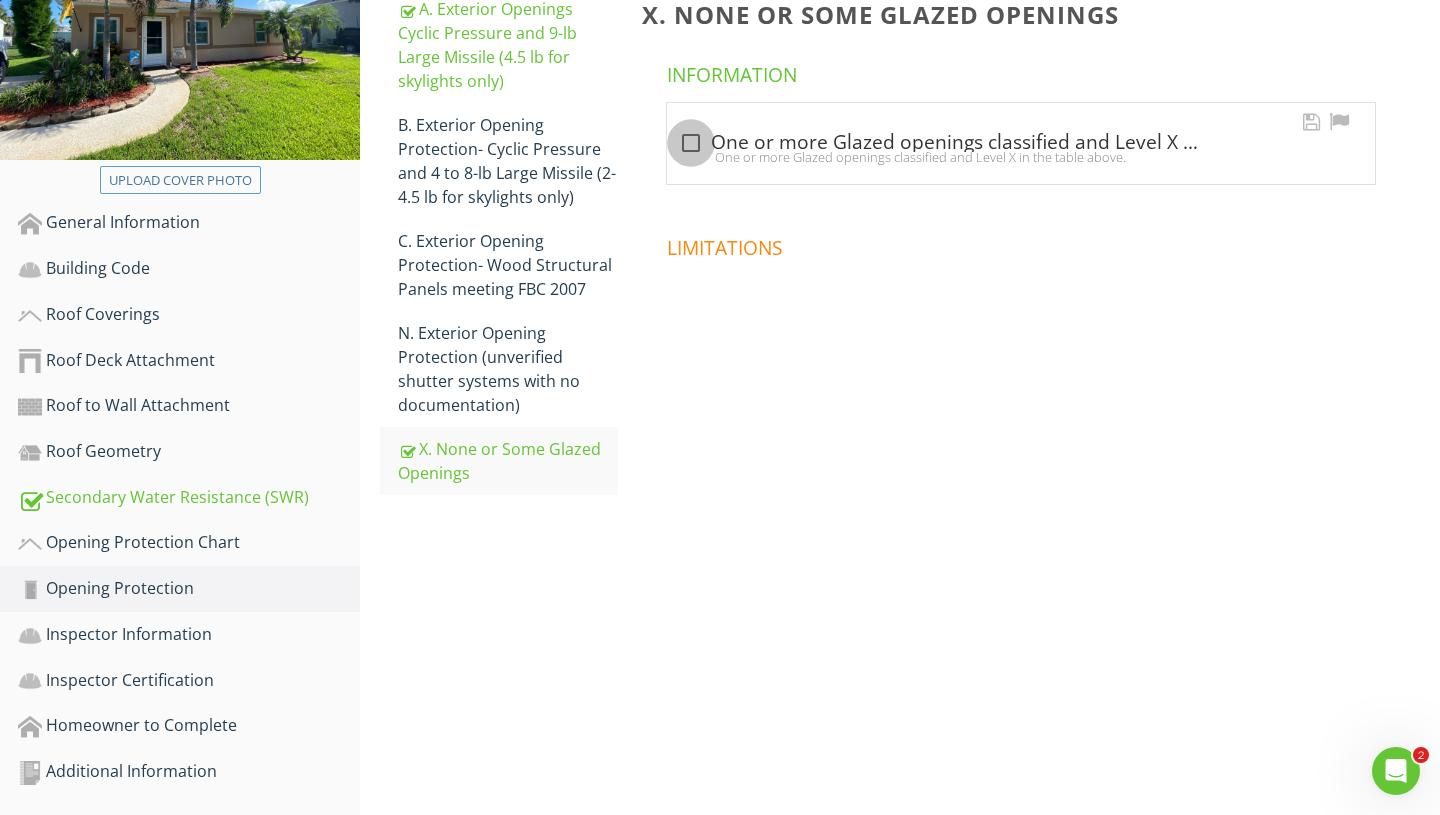 click at bounding box center [691, 143] 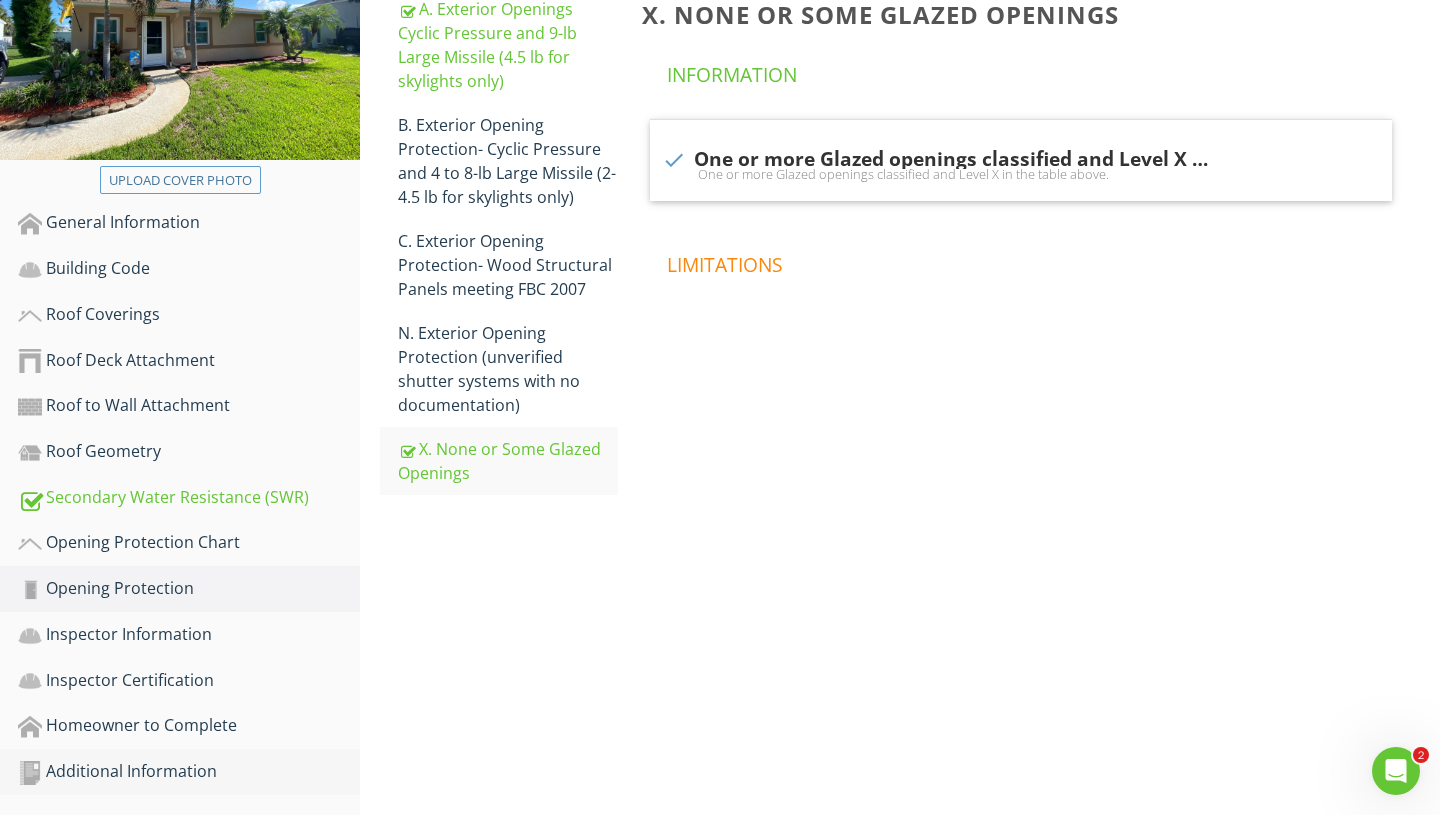 click at bounding box center (30, 773) 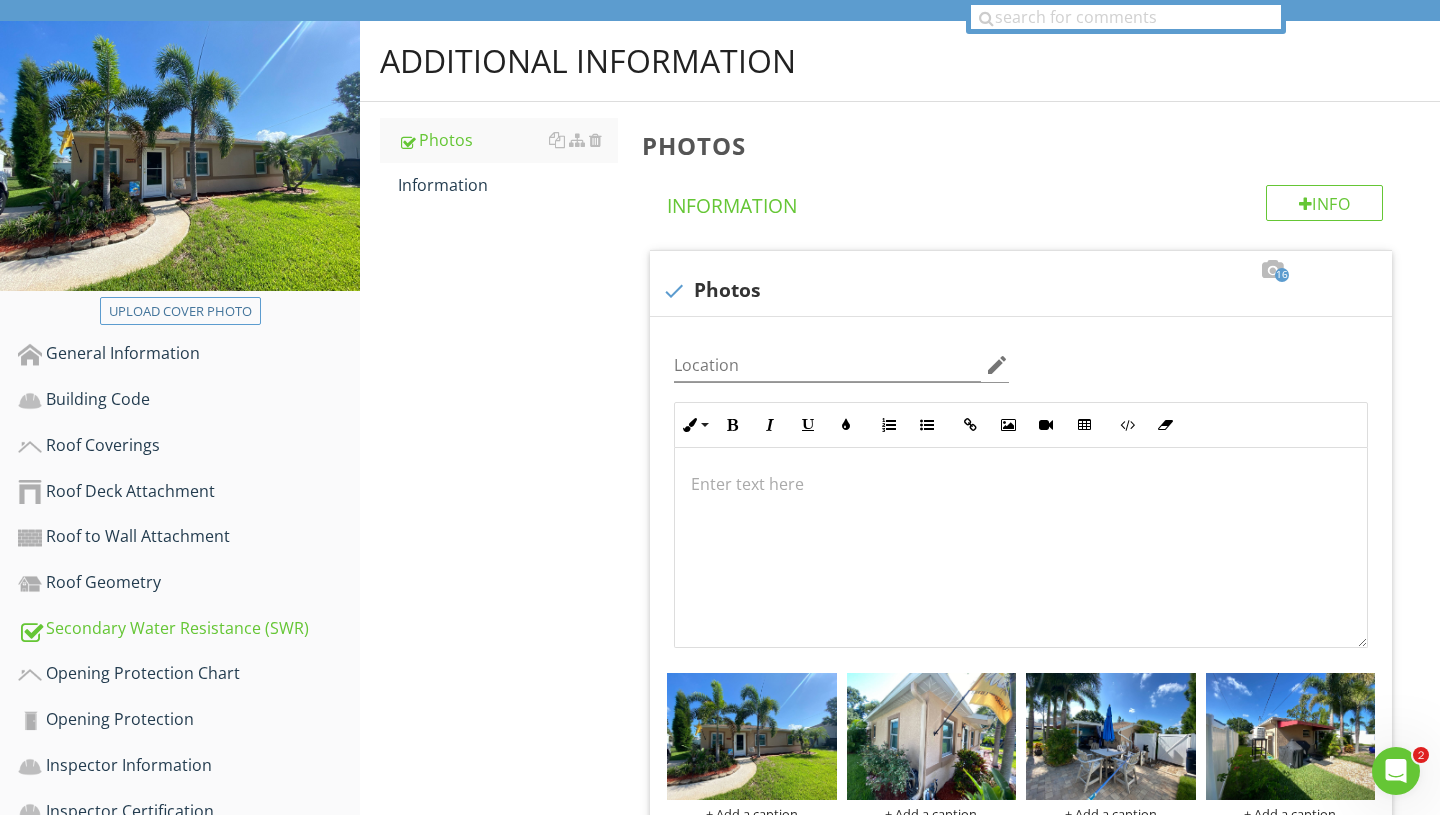 scroll, scrollTop: 27, scrollLeft: 0, axis: vertical 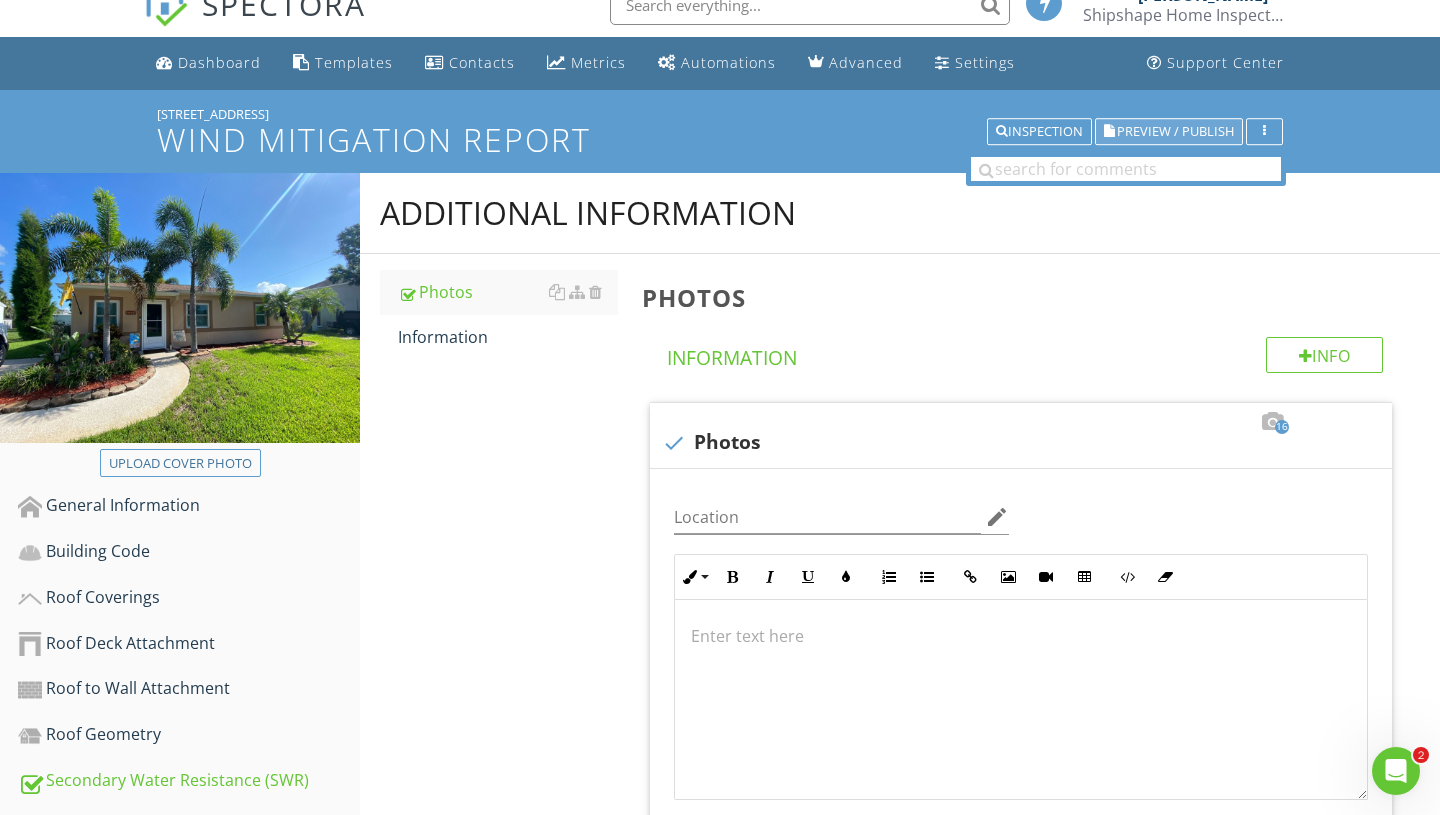click on "Preview / Publish" at bounding box center (1175, 131) 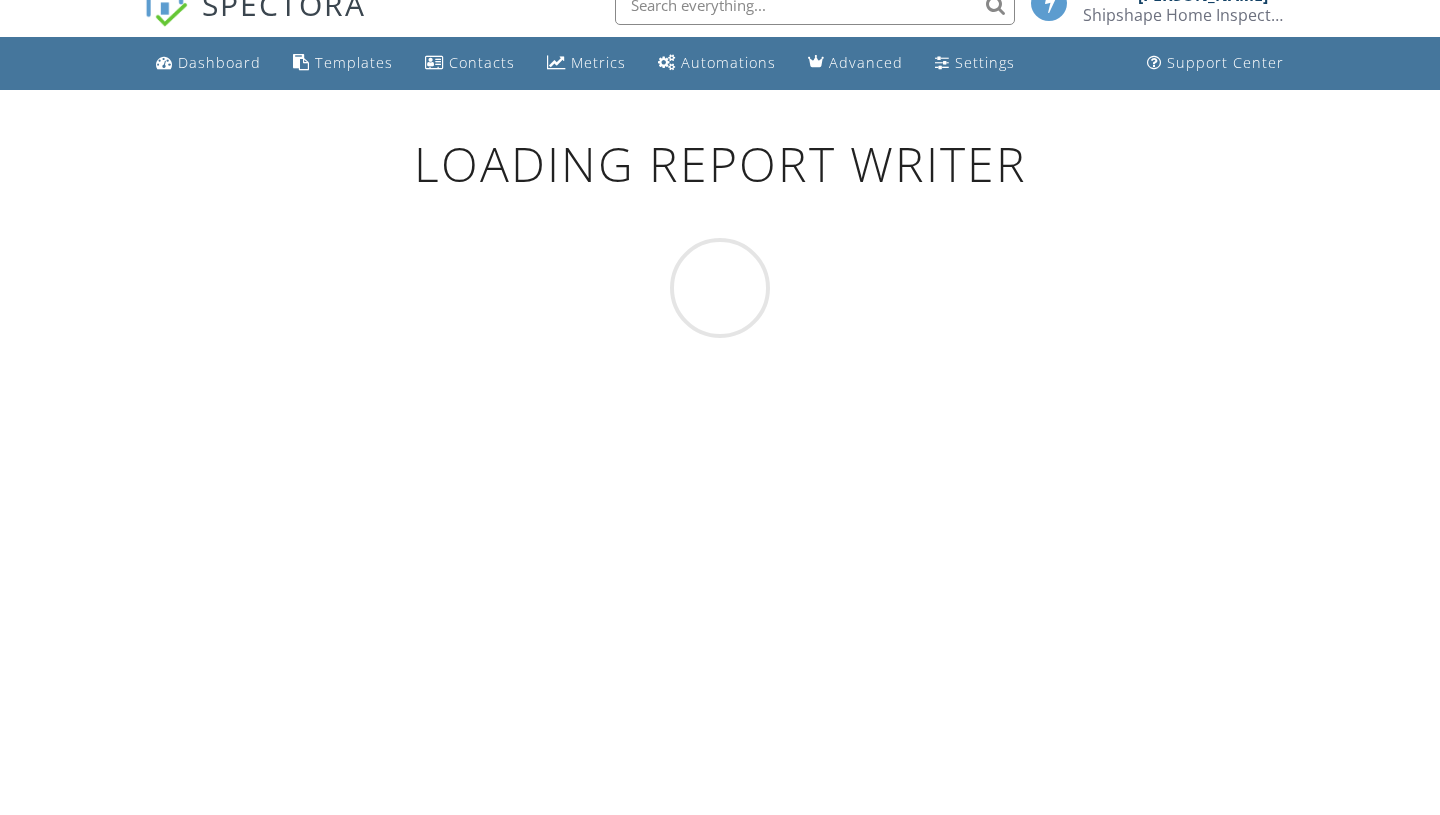 scroll, scrollTop: 27, scrollLeft: 0, axis: vertical 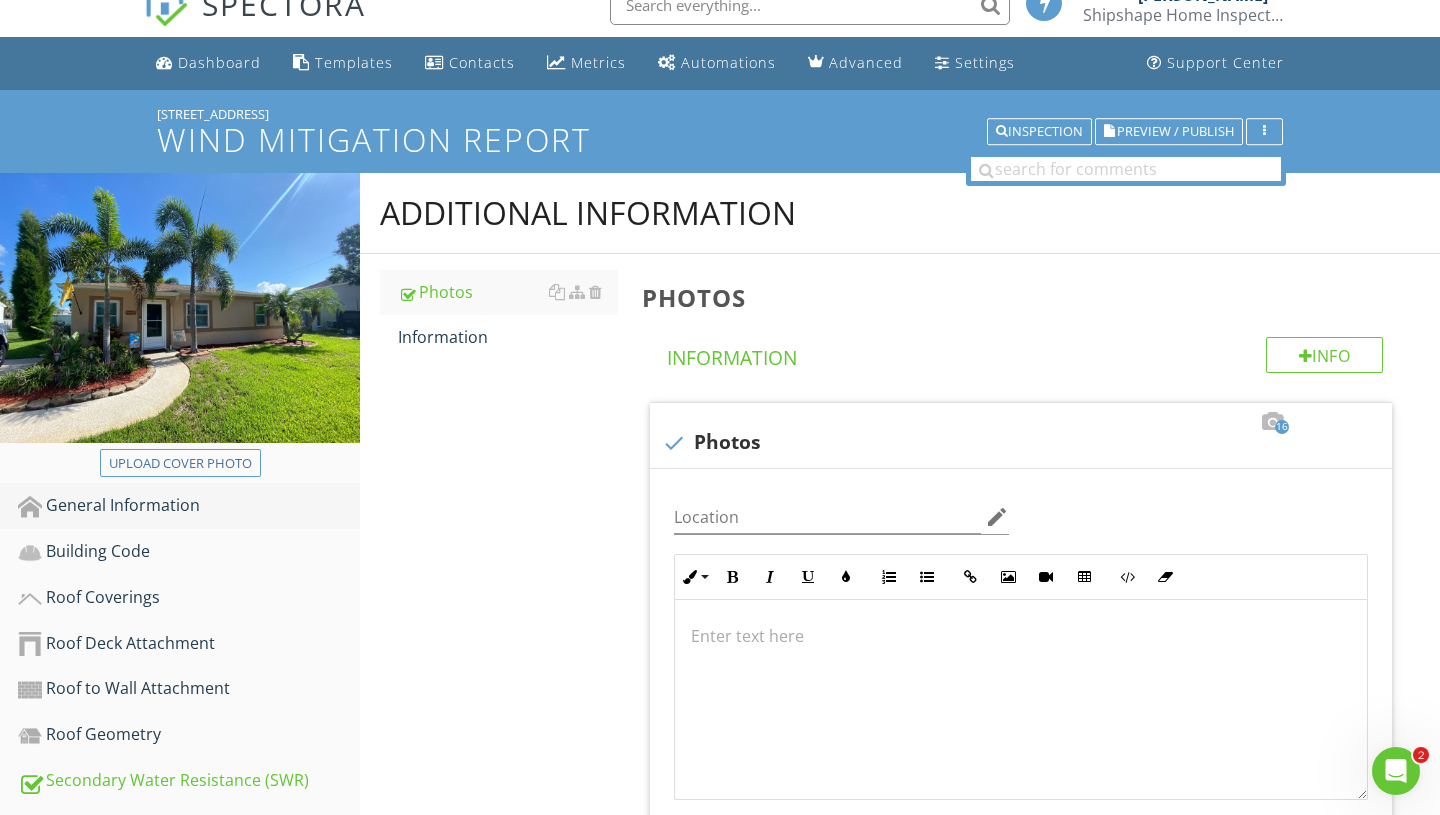 click on "General Information" at bounding box center [189, 506] 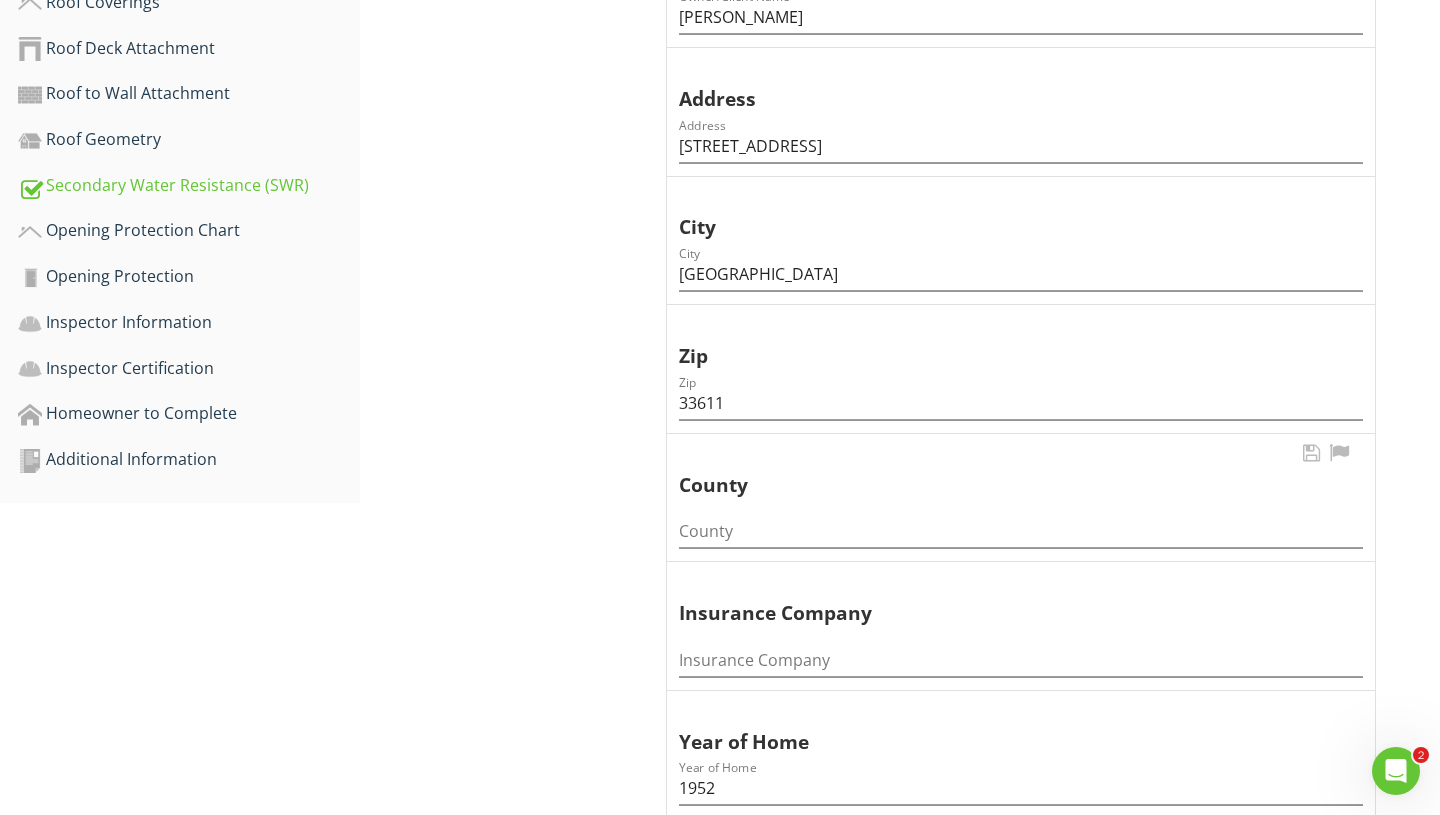 scroll, scrollTop: 707, scrollLeft: 0, axis: vertical 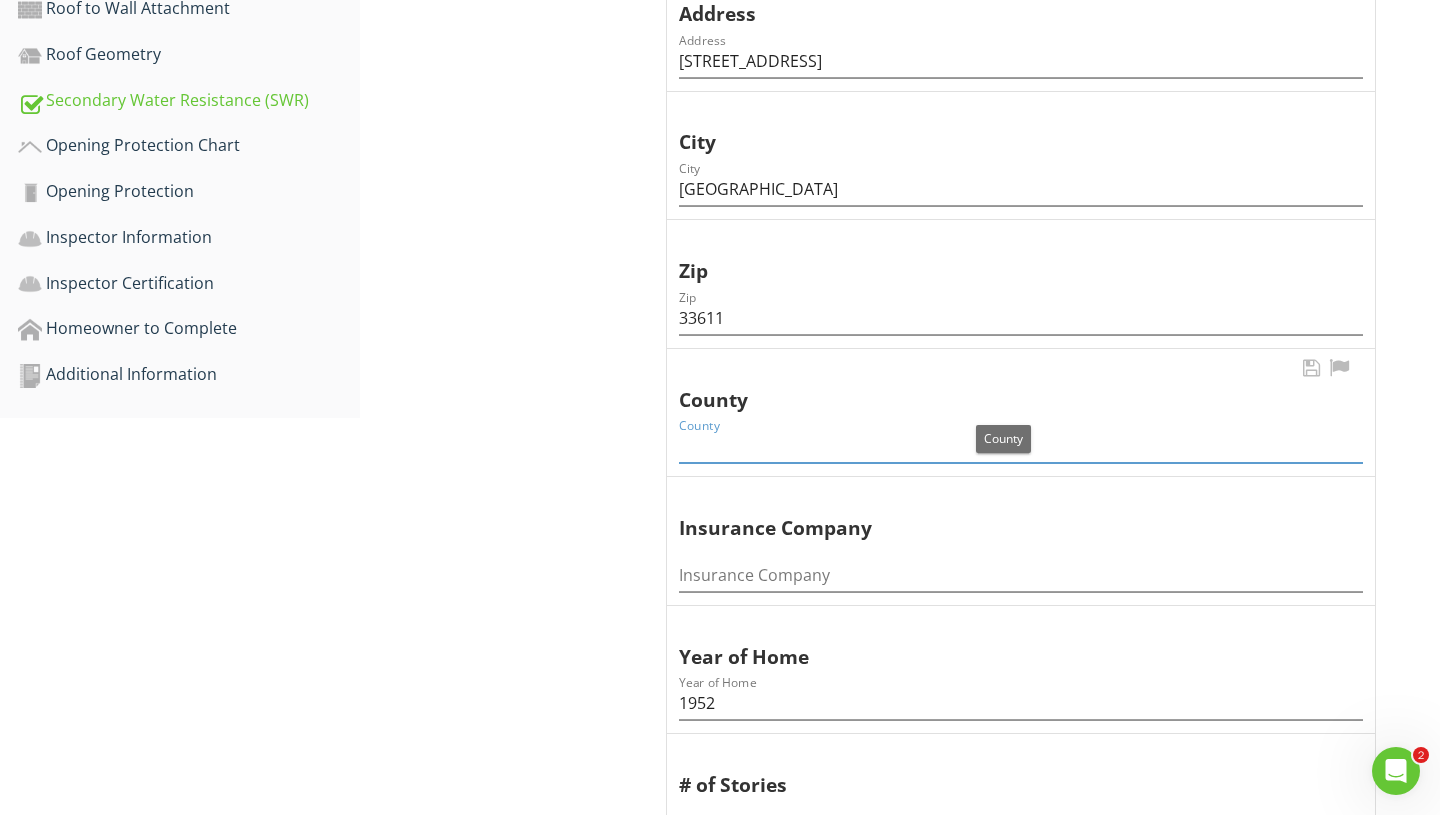 click at bounding box center [1021, 446] 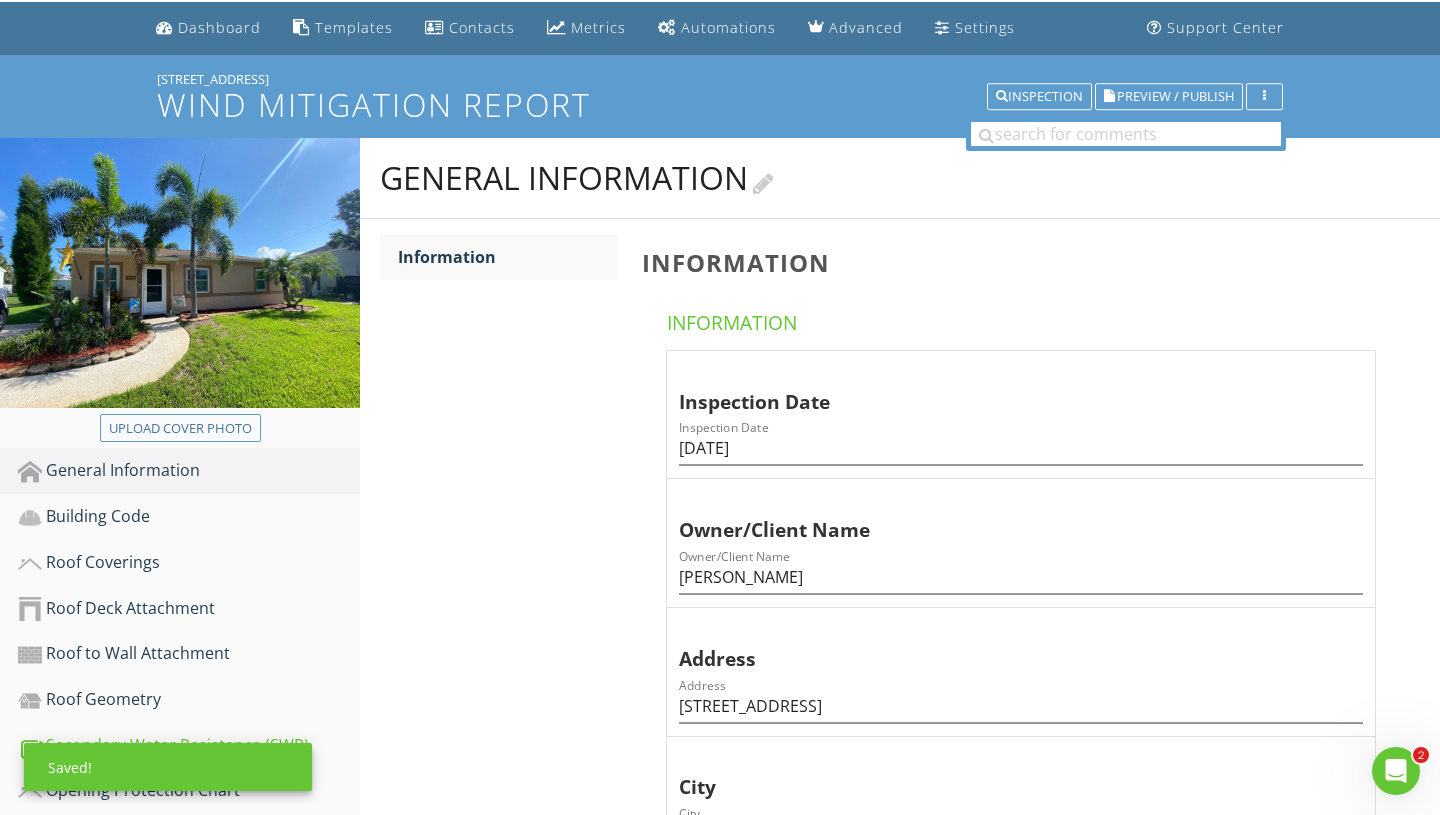 scroll, scrollTop: 42, scrollLeft: 0, axis: vertical 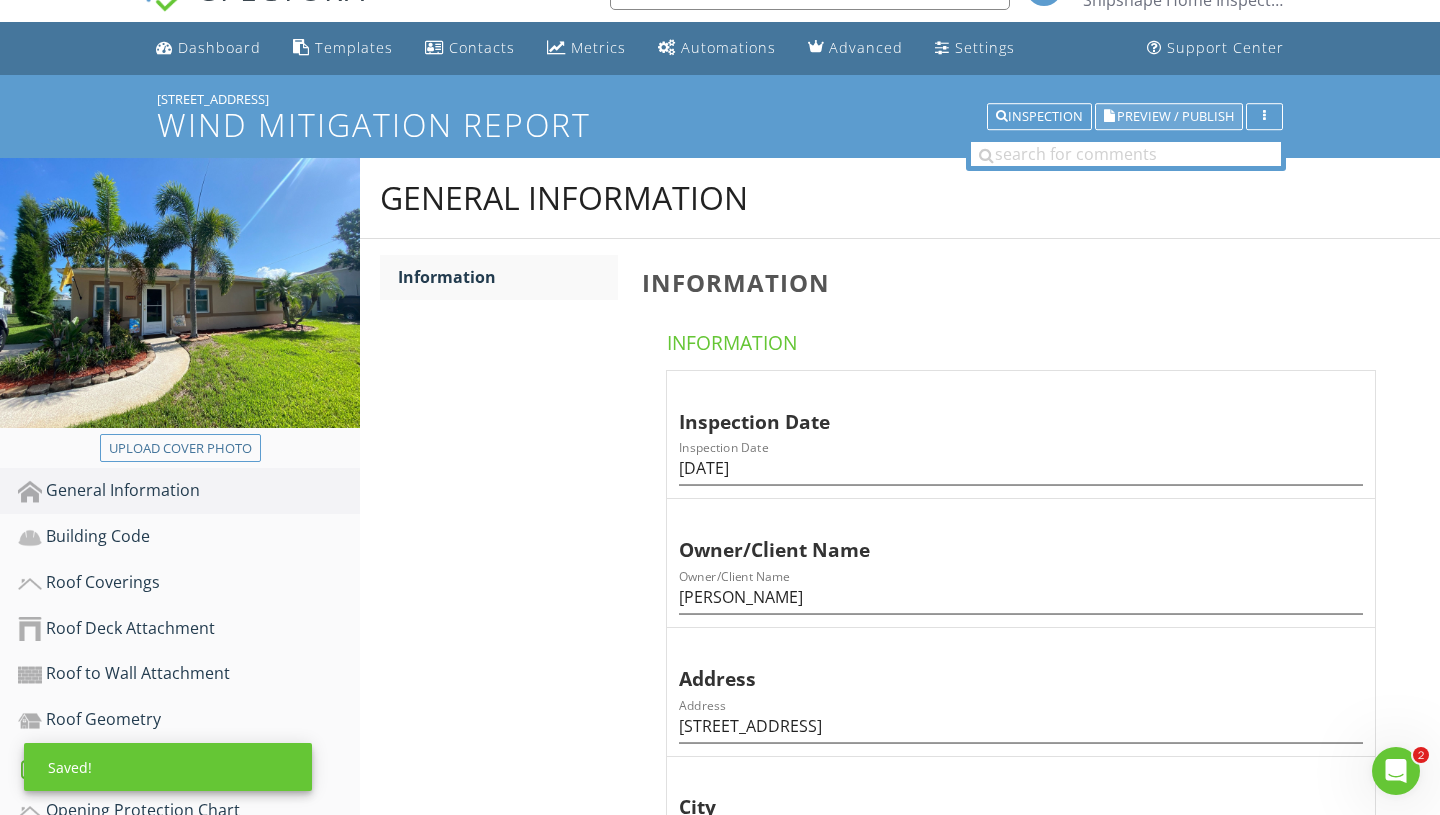type on "Hillsborough" 